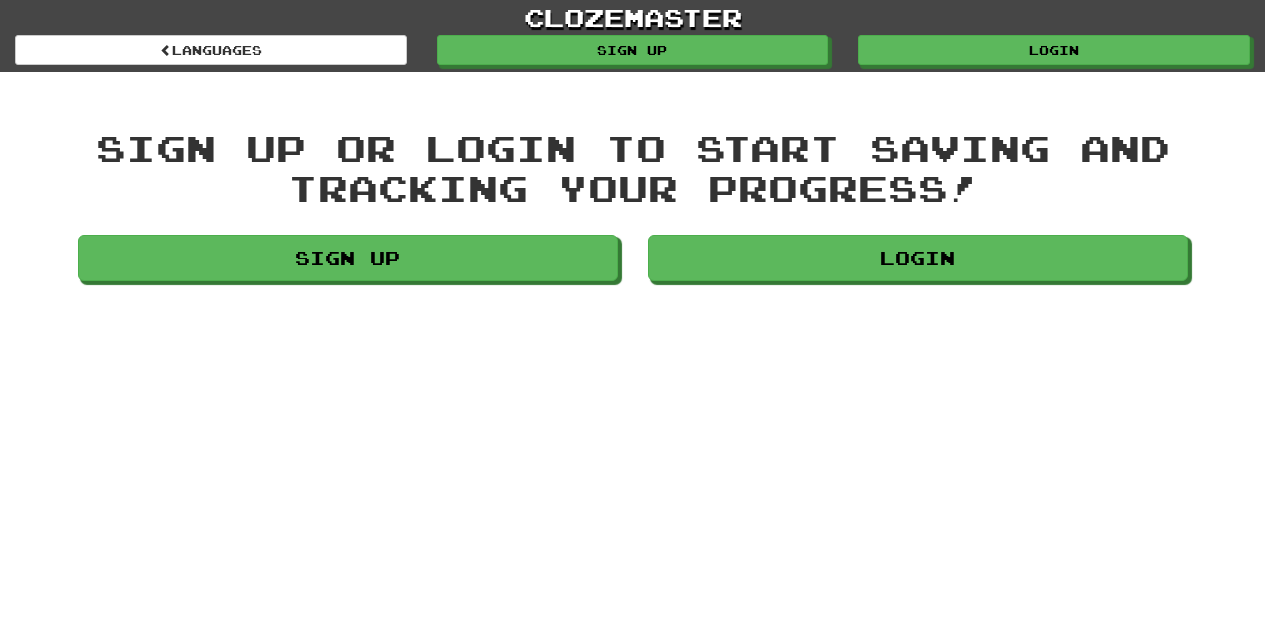 scroll, scrollTop: 0, scrollLeft: 0, axis: both 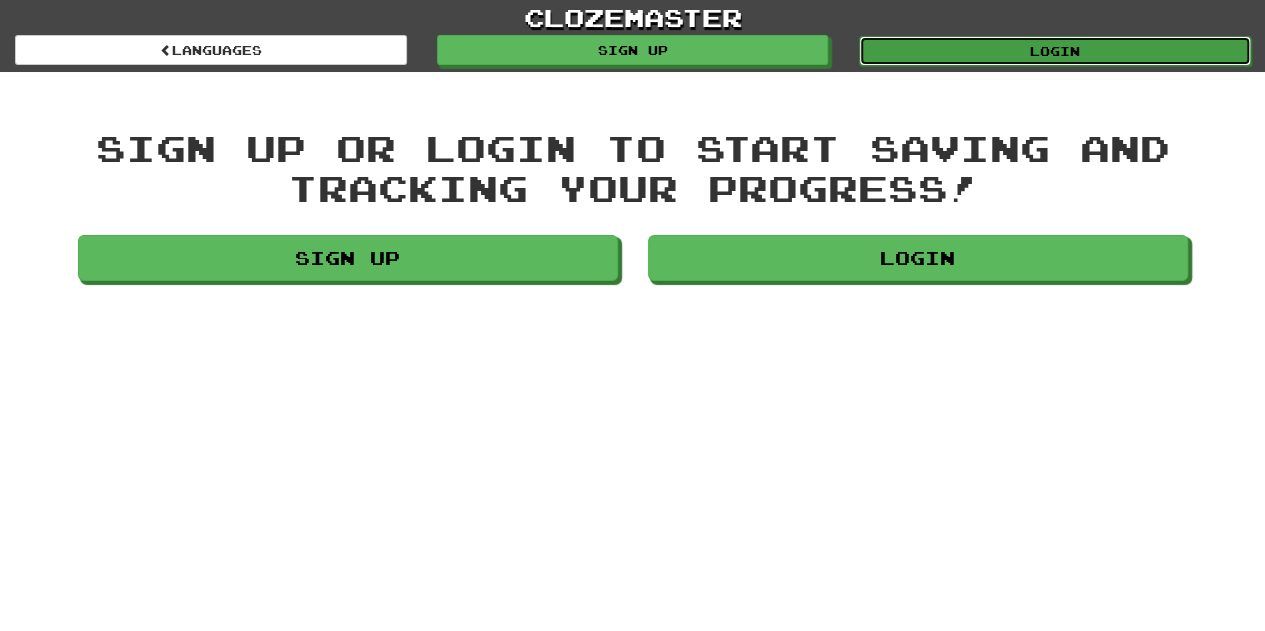 click on "Login" at bounding box center [1055, 51] 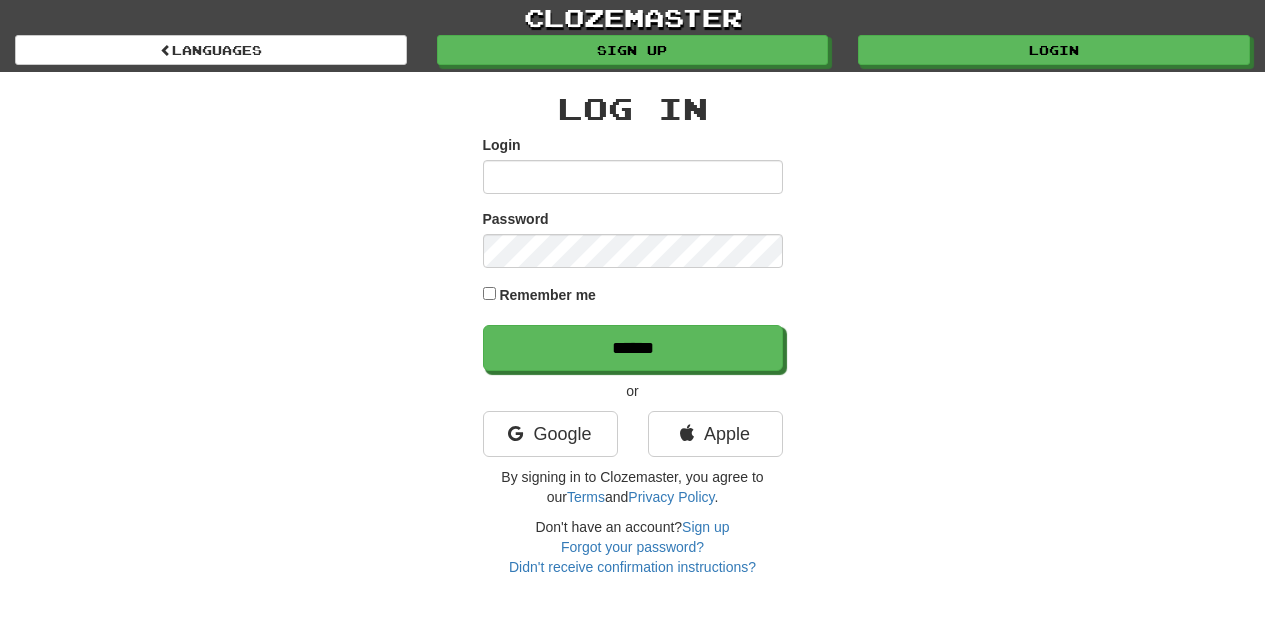 scroll, scrollTop: 0, scrollLeft: 0, axis: both 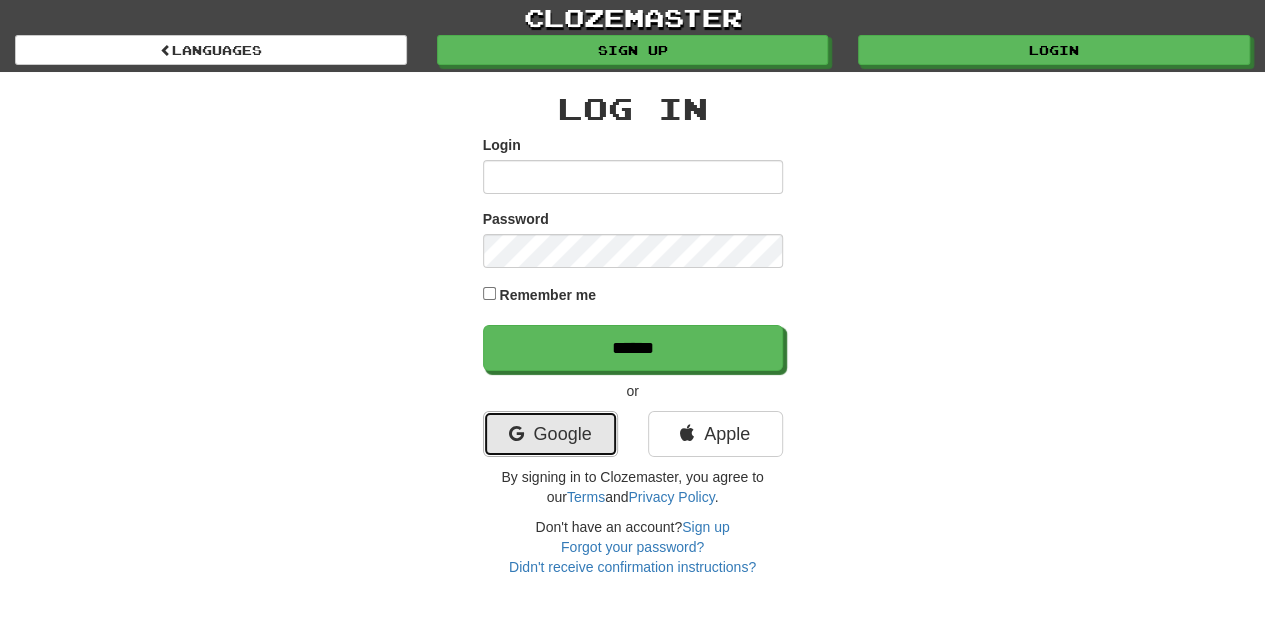 click on "Google" at bounding box center (550, 434) 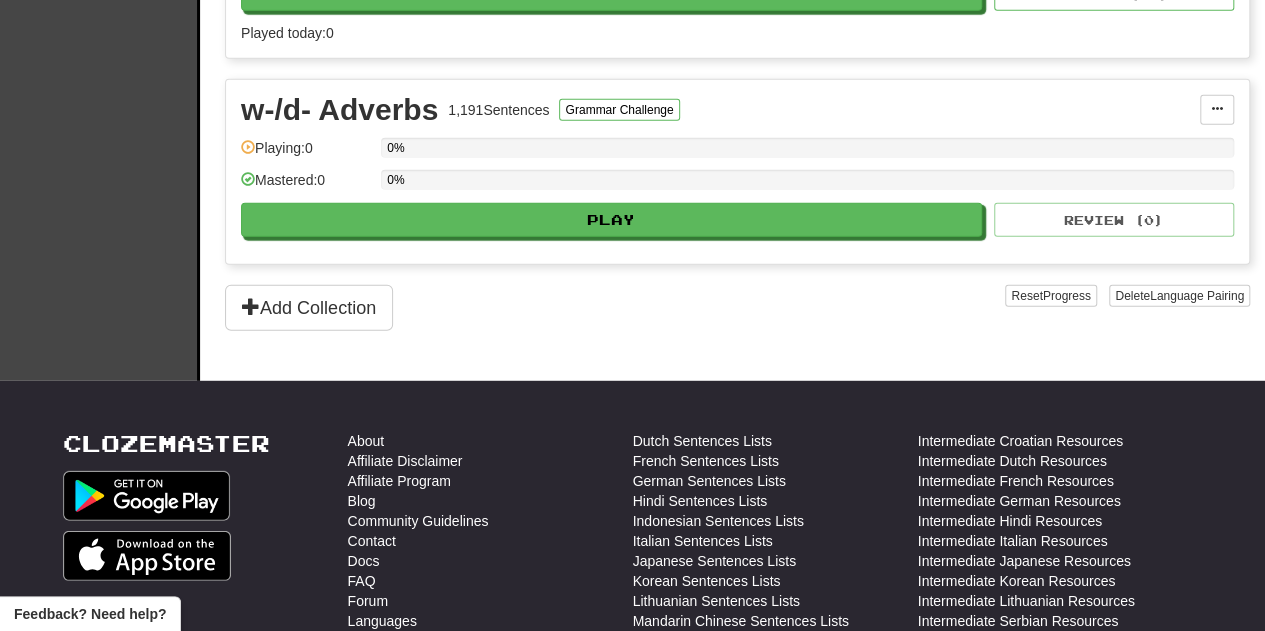 scroll, scrollTop: 2800, scrollLeft: 0, axis: vertical 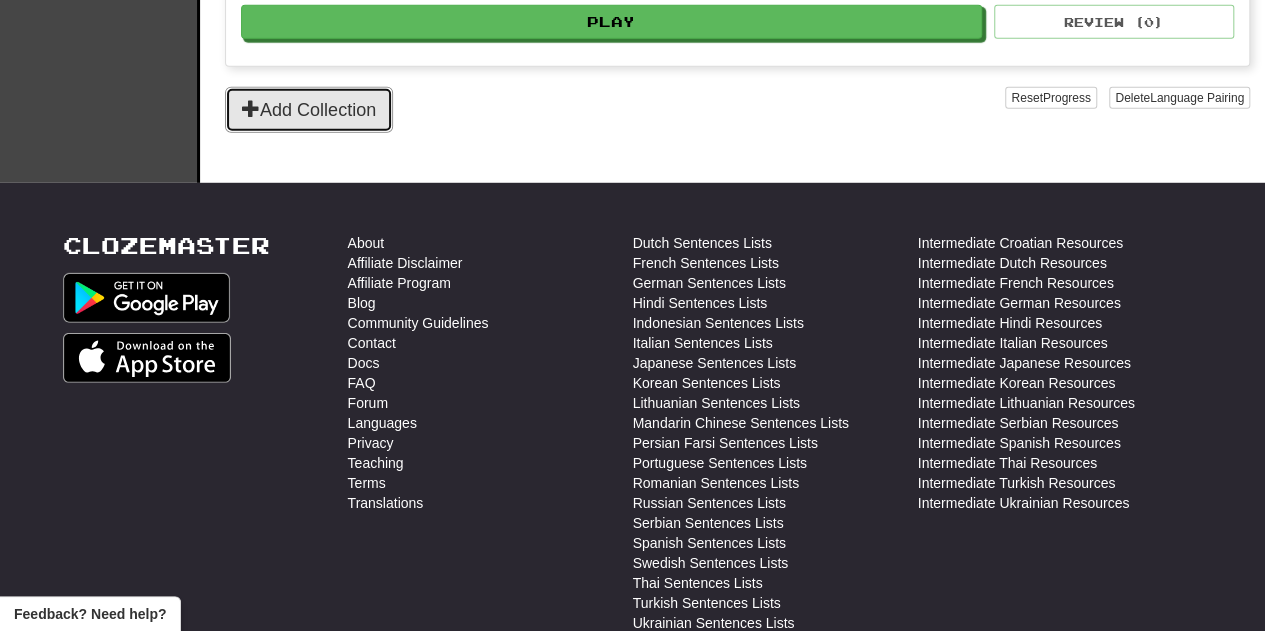 click on "Add Collection" at bounding box center (309, 110) 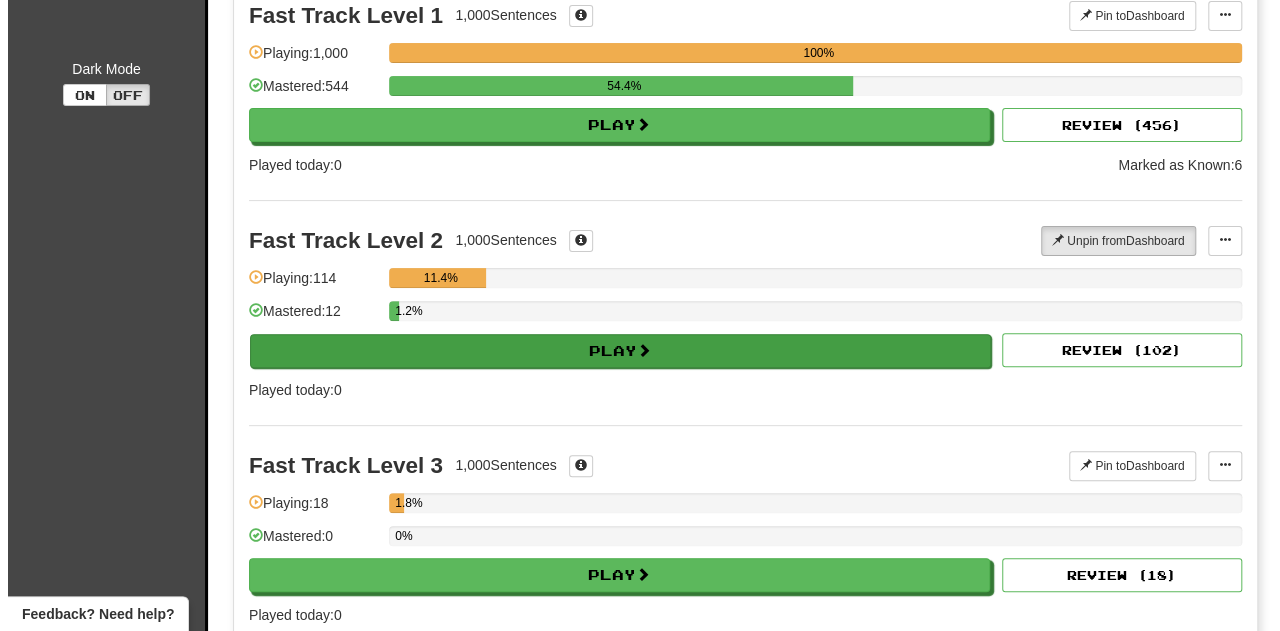 scroll, scrollTop: 500, scrollLeft: 0, axis: vertical 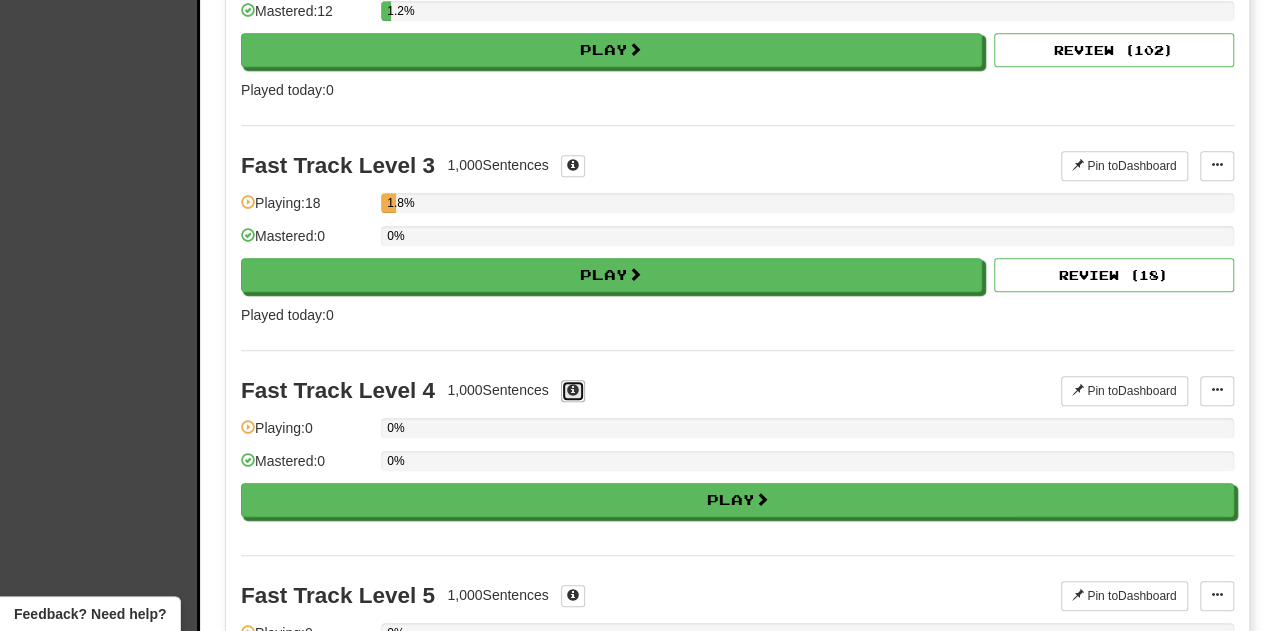 click at bounding box center [573, 390] 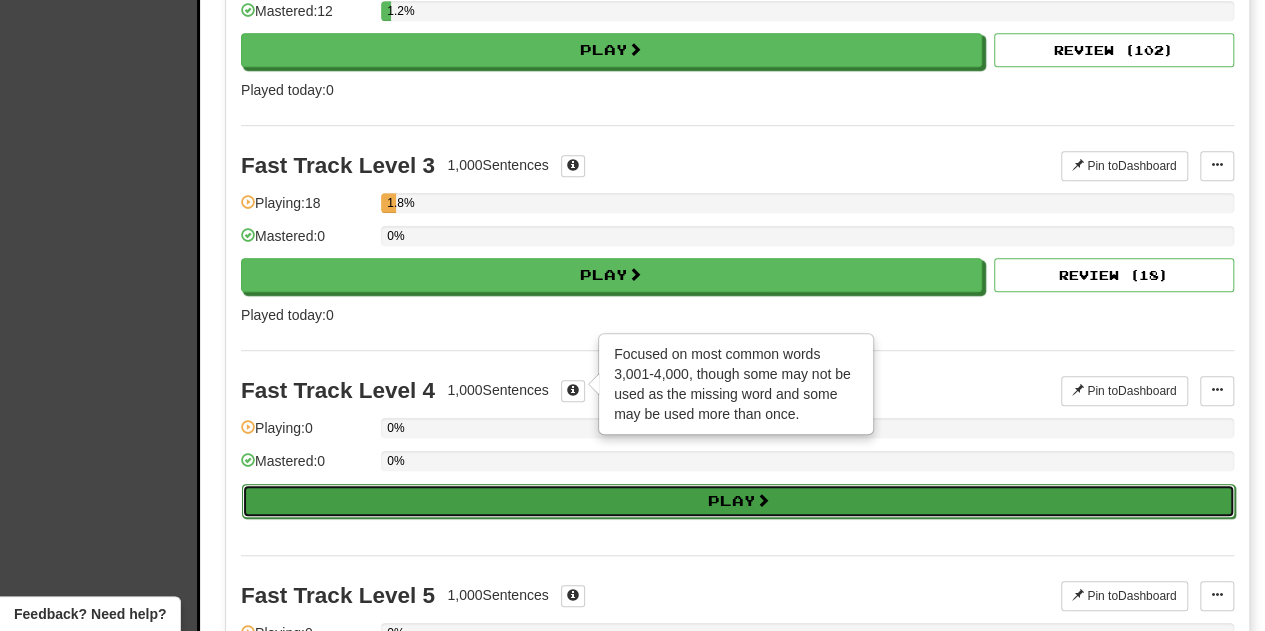 click on "Play" at bounding box center [738, 501] 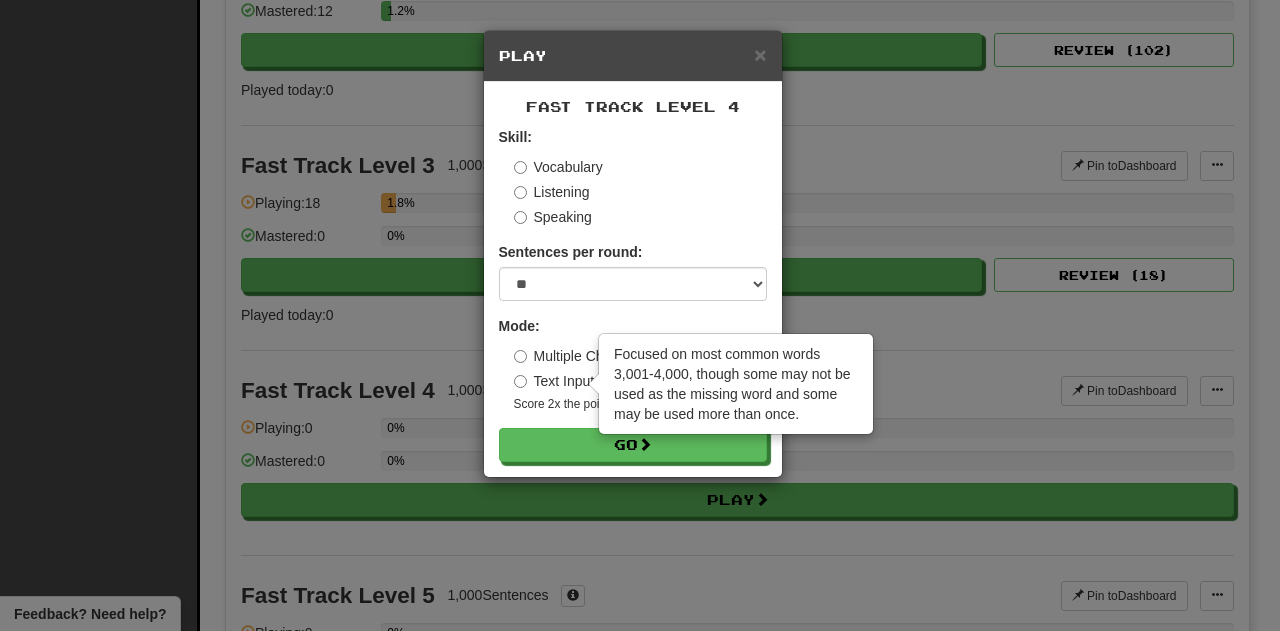 click on "Skill: Vocabulary Listening Speaking Sentences per round: * ** ** ** ** ** *** ******** Mode: Multiple Choice (Easy) Text Input (Difficult) Score 2x the points with Text Input ! Go" at bounding box center [633, 294] 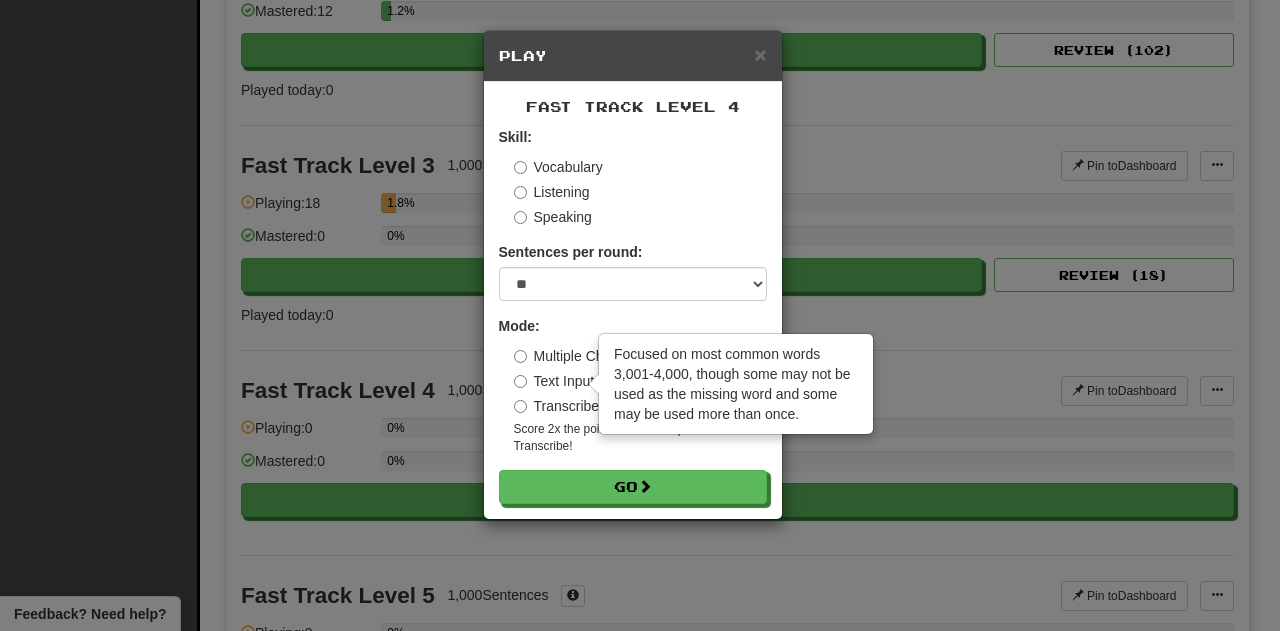 click on "Vocabulary" at bounding box center [558, 167] 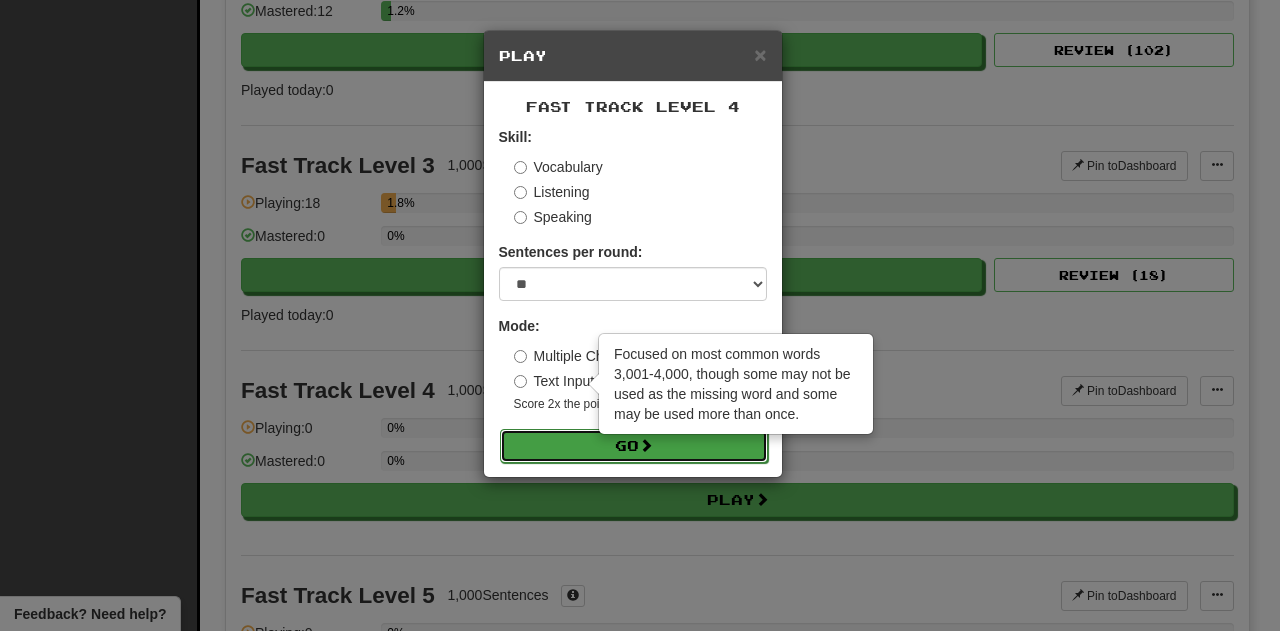 click on "Go" at bounding box center (634, 446) 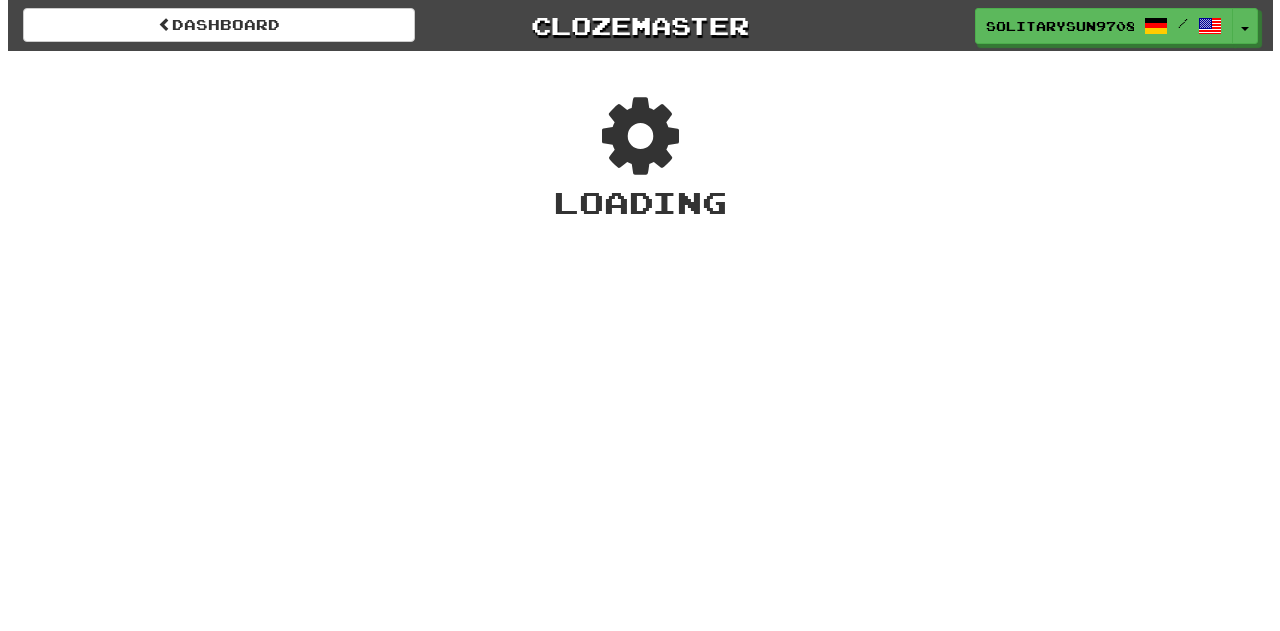 scroll, scrollTop: 0, scrollLeft: 0, axis: both 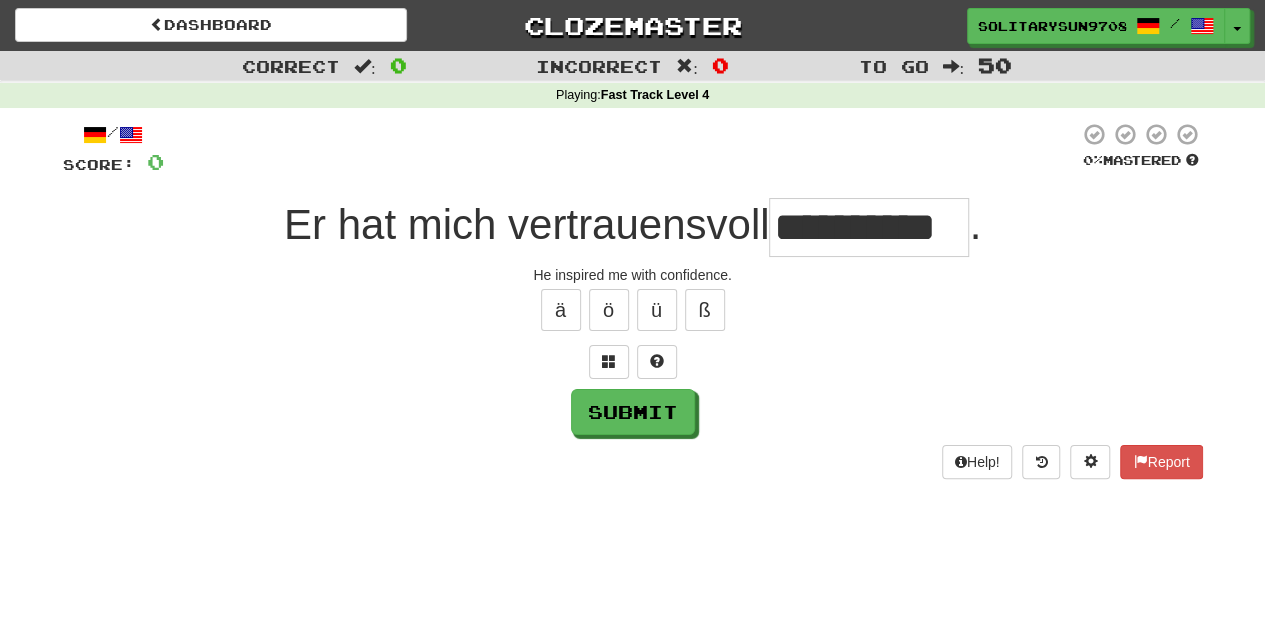 type on "**********" 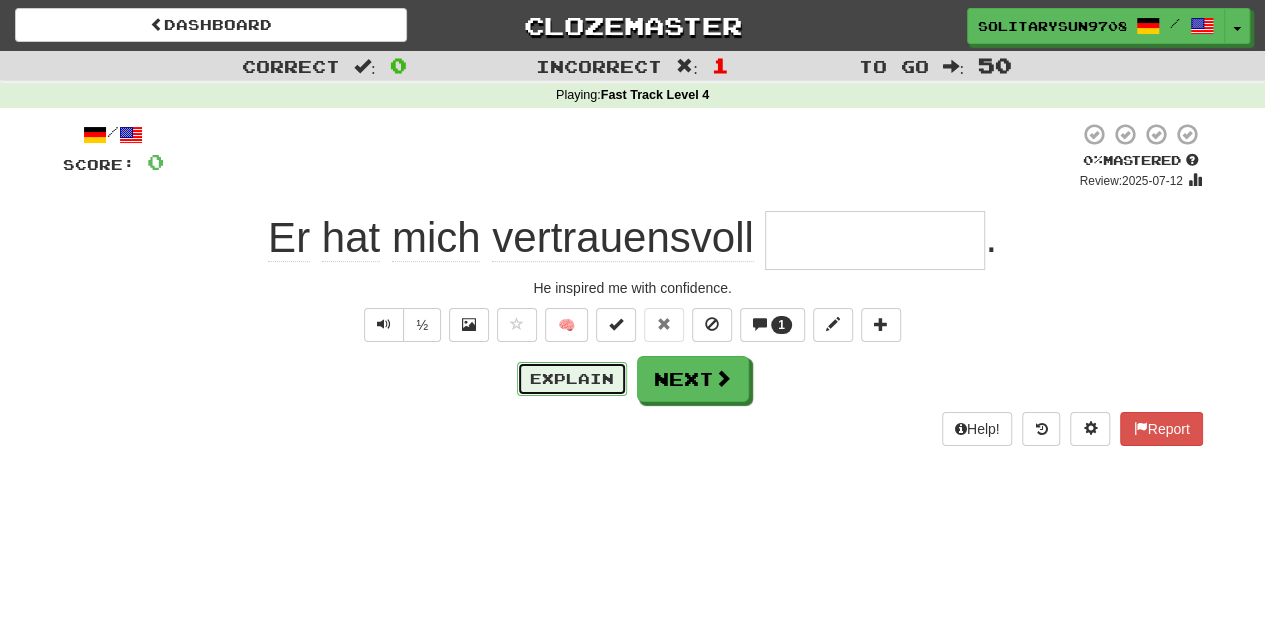click on "Explain" at bounding box center (572, 379) 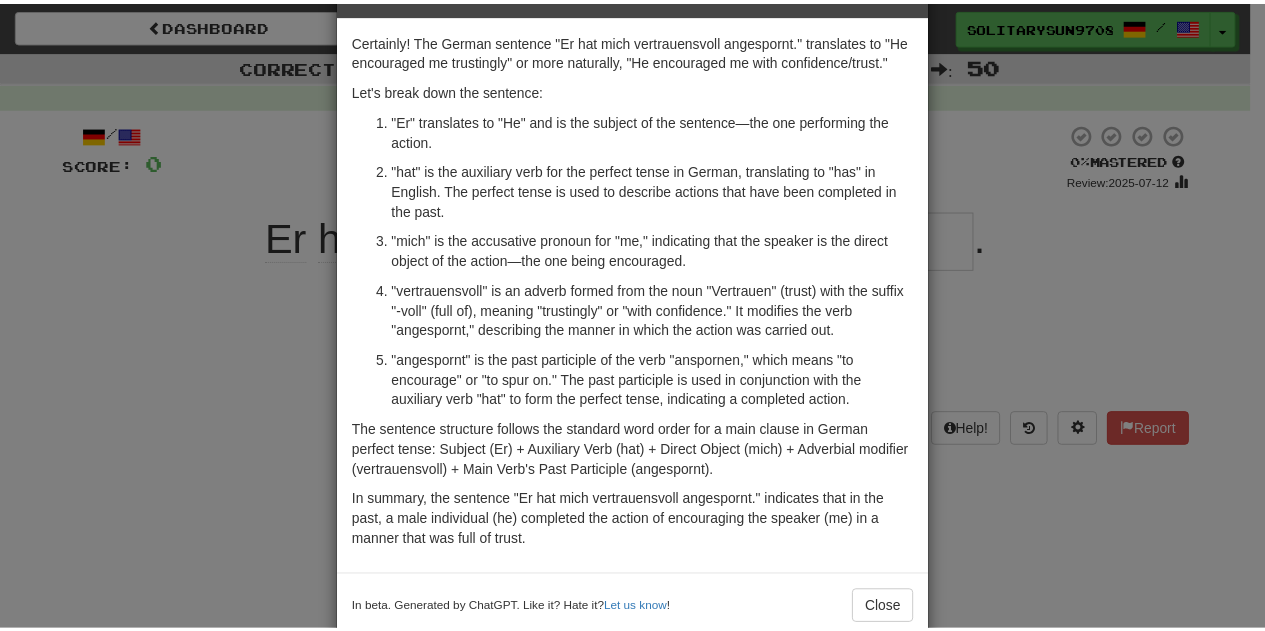 scroll, scrollTop: 68, scrollLeft: 0, axis: vertical 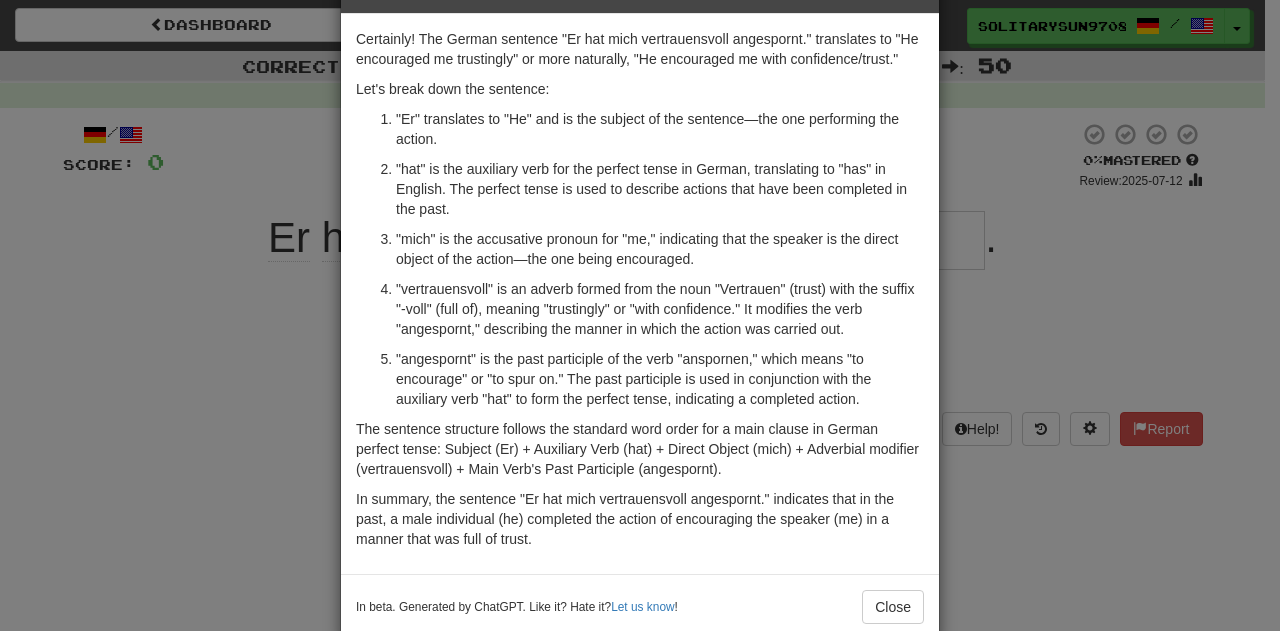click on "× Explanation Certainly! The German sentence "Er hat mich vertrauensvoll angespornt." translates to "He encouraged me trustingly" or more naturally, "He encouraged me with confidence/trust."
Let's break down the sentence:
"Er" translates to "He" and is the subject of the sentence—the one performing the action.
"hat" is the auxiliary verb for the perfect tense in German, translating to "has" in English. The perfect tense is used to describe actions that have been completed in the past.
"mich" is the accusative pronoun for "me," indicating that the speaker is the direct object of the action—the one being encouraged.
"vertrauensvoll" is an adverb formed from the noun "Vertrauen" (trust) with the suffix "-voll" (full of), meaning "trustingly" or "with confidence." It modifies the verb "angespornt," describing the manner in which the action was carried out.
In beta. Generated by ChatGPT. Like it? Hate it?  Let us know ! Close" at bounding box center [640, 315] 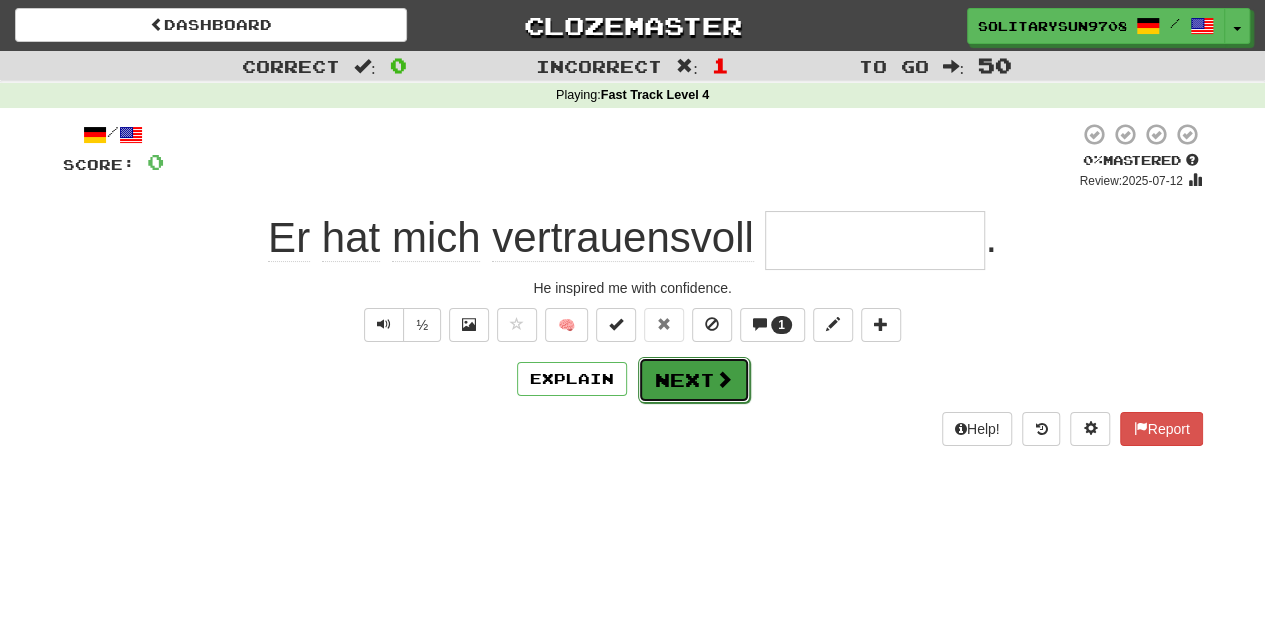 click on "Next" at bounding box center [694, 380] 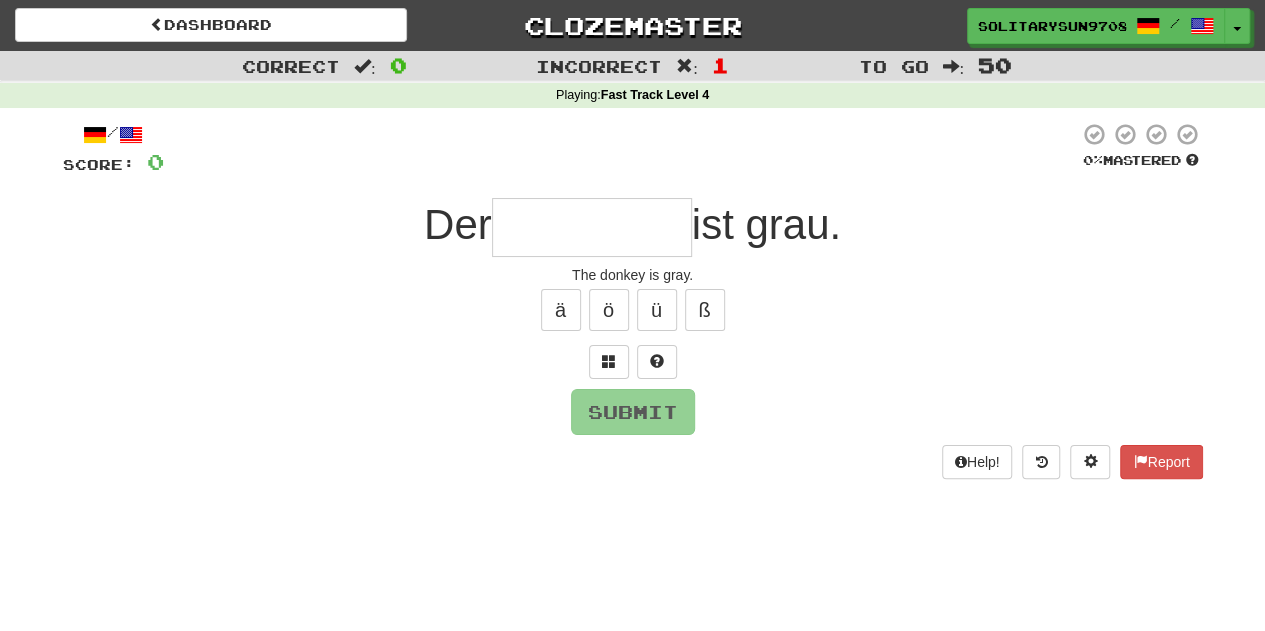type on "****" 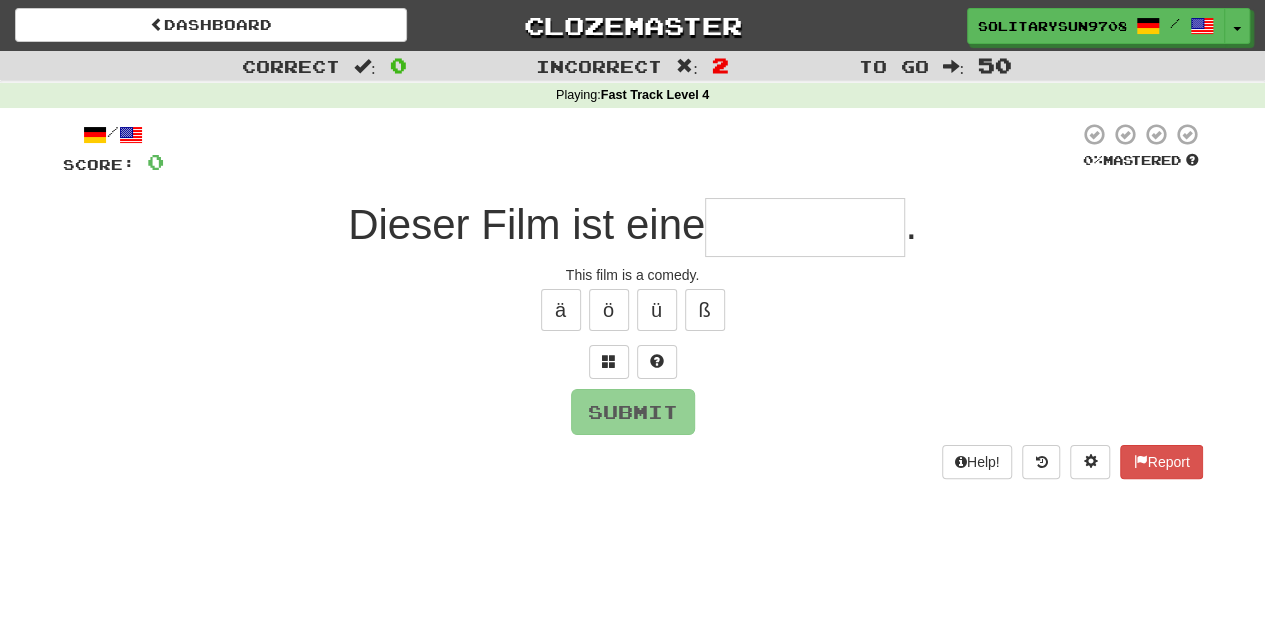 type on "*******" 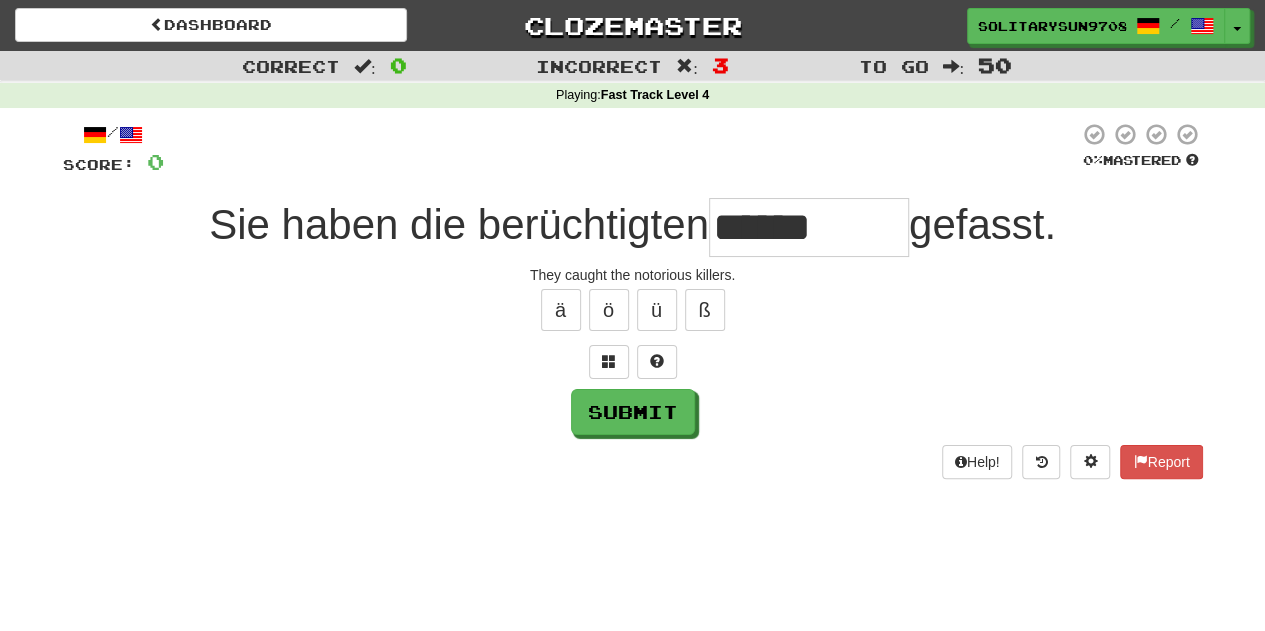 type on "******" 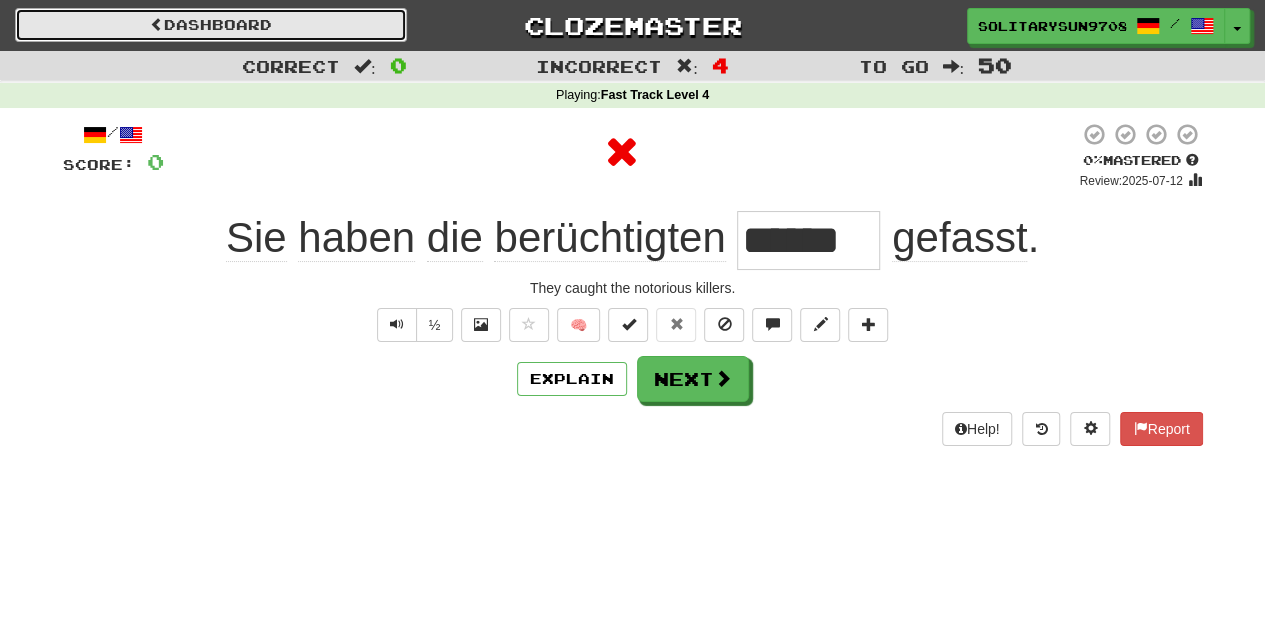 click on "Dashboard" at bounding box center (211, 25) 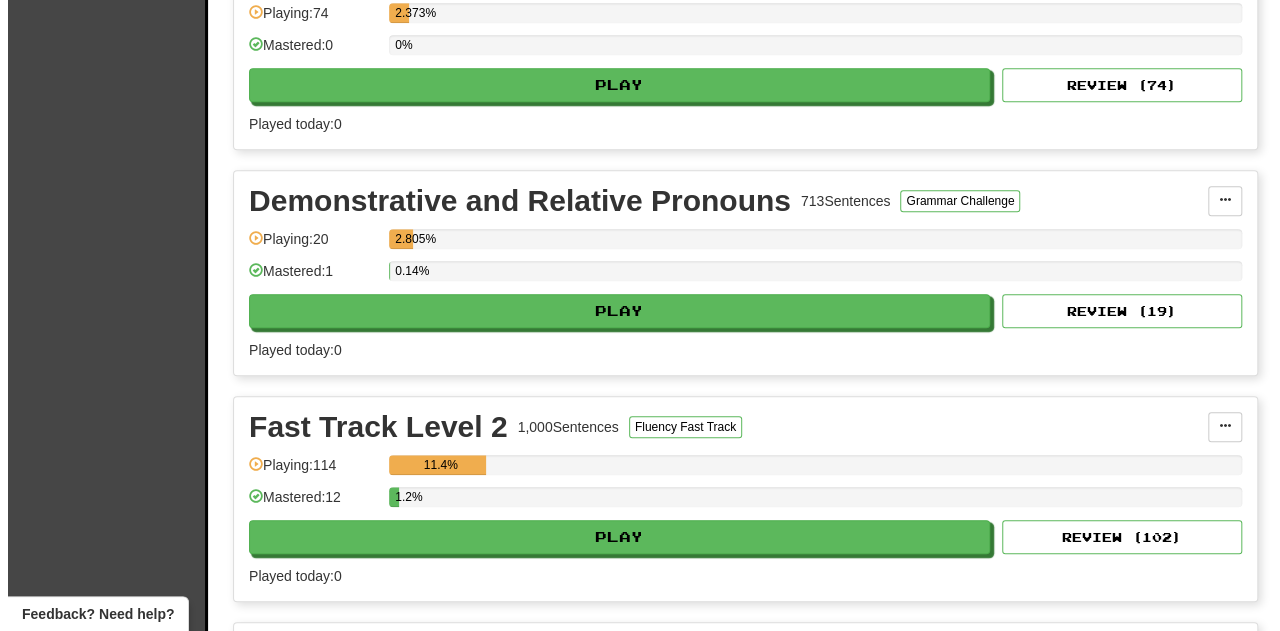 scroll, scrollTop: 746, scrollLeft: 0, axis: vertical 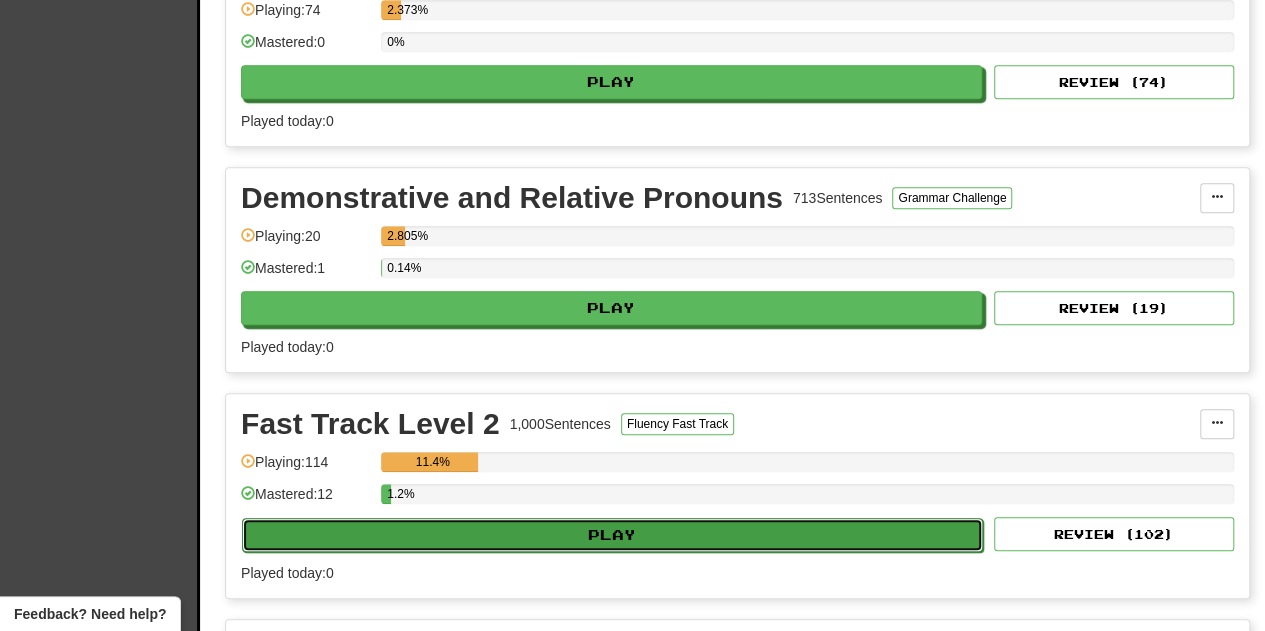 click on "Play" at bounding box center (612, 535) 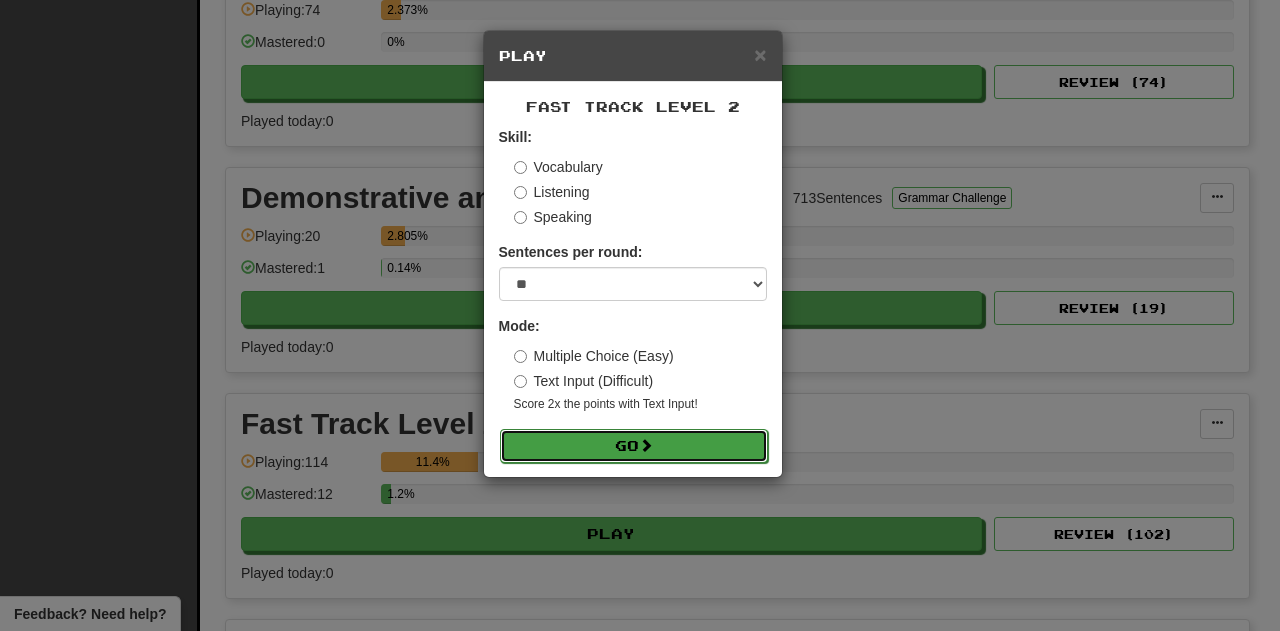 click on "Go" at bounding box center [634, 446] 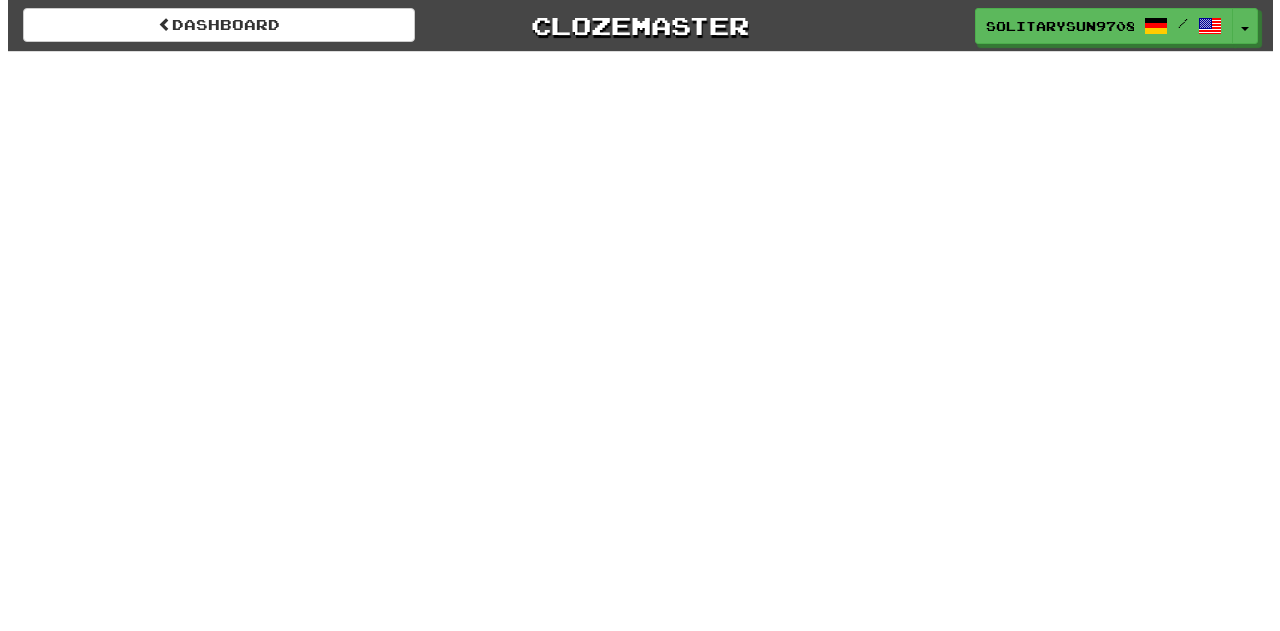 scroll, scrollTop: 0, scrollLeft: 0, axis: both 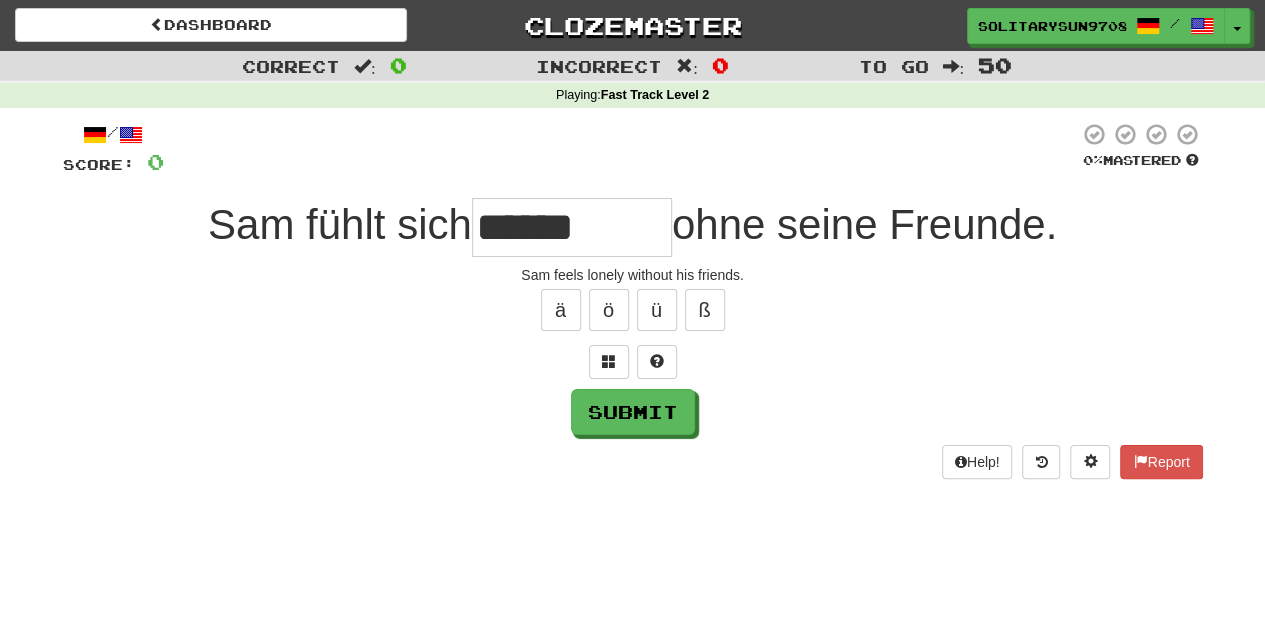 type on "******" 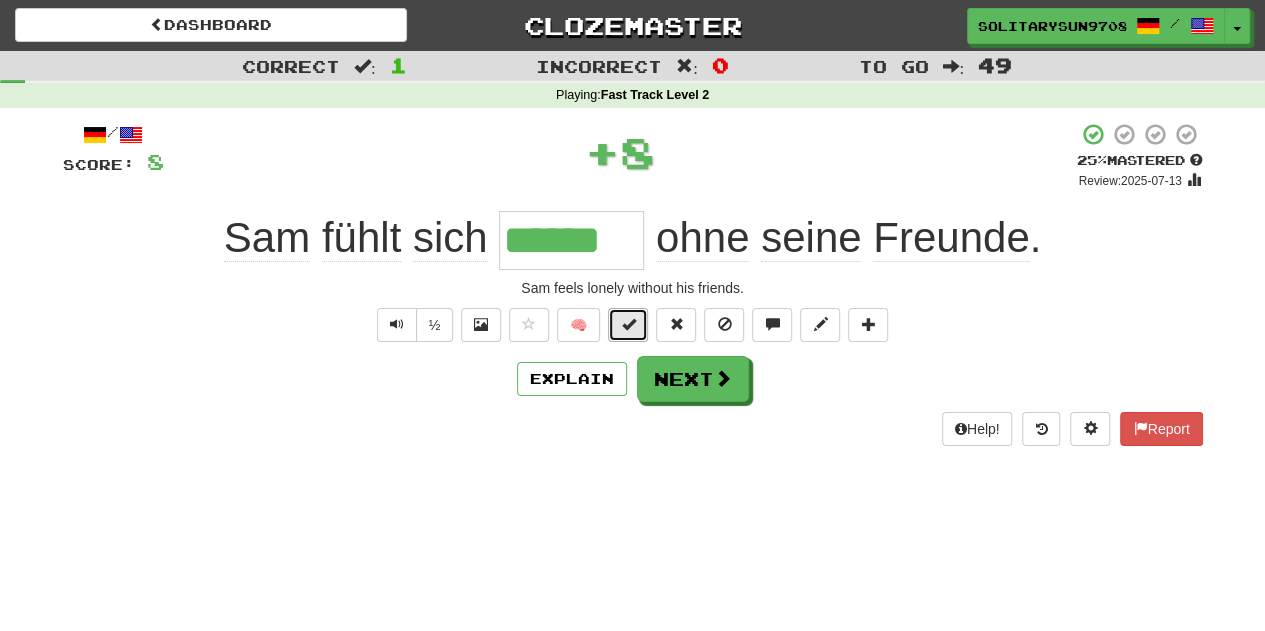 click at bounding box center (628, 325) 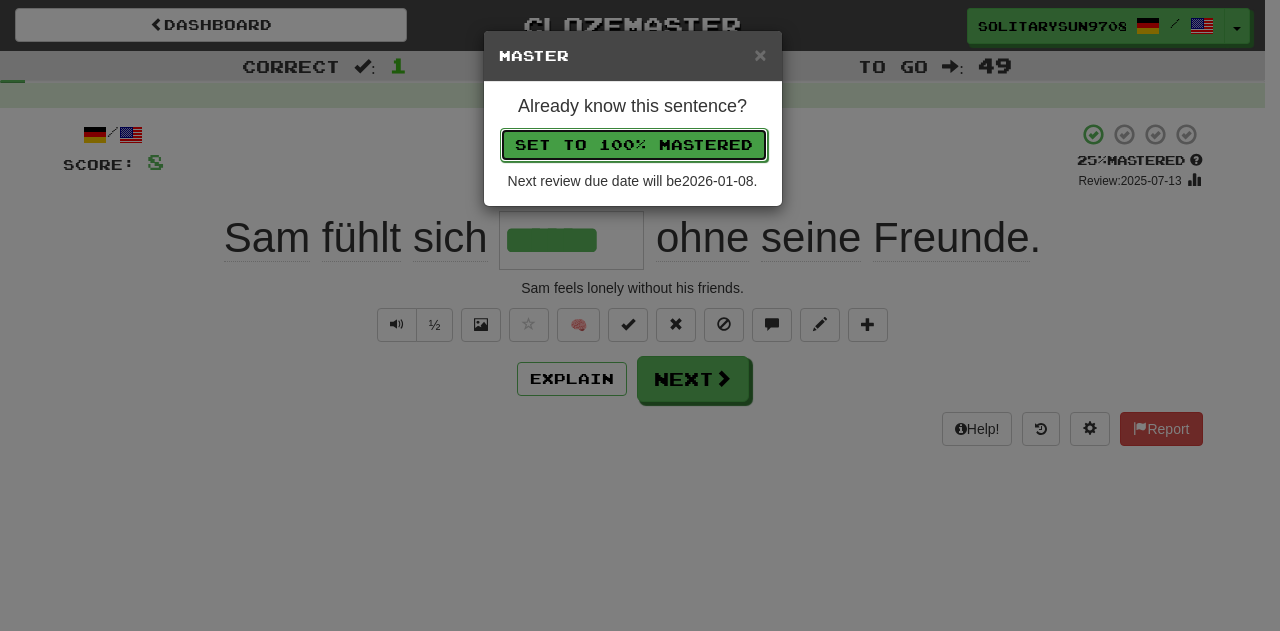 click on "Set to 100% Mastered" at bounding box center [634, 145] 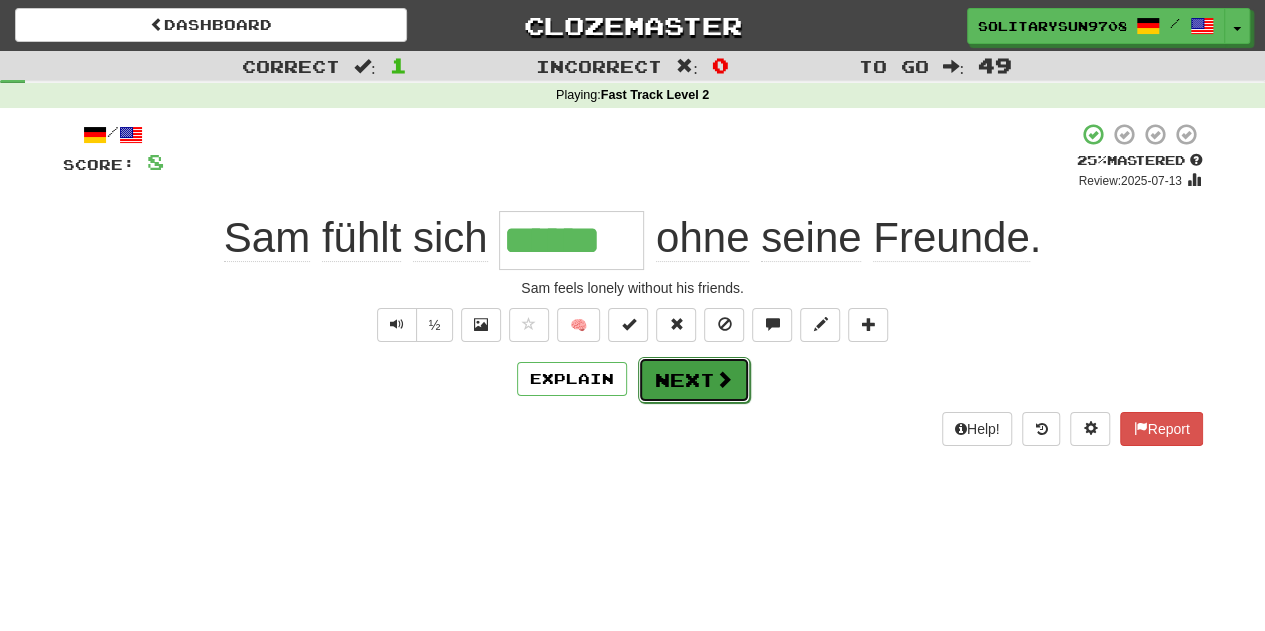 click on "Next" at bounding box center (694, 380) 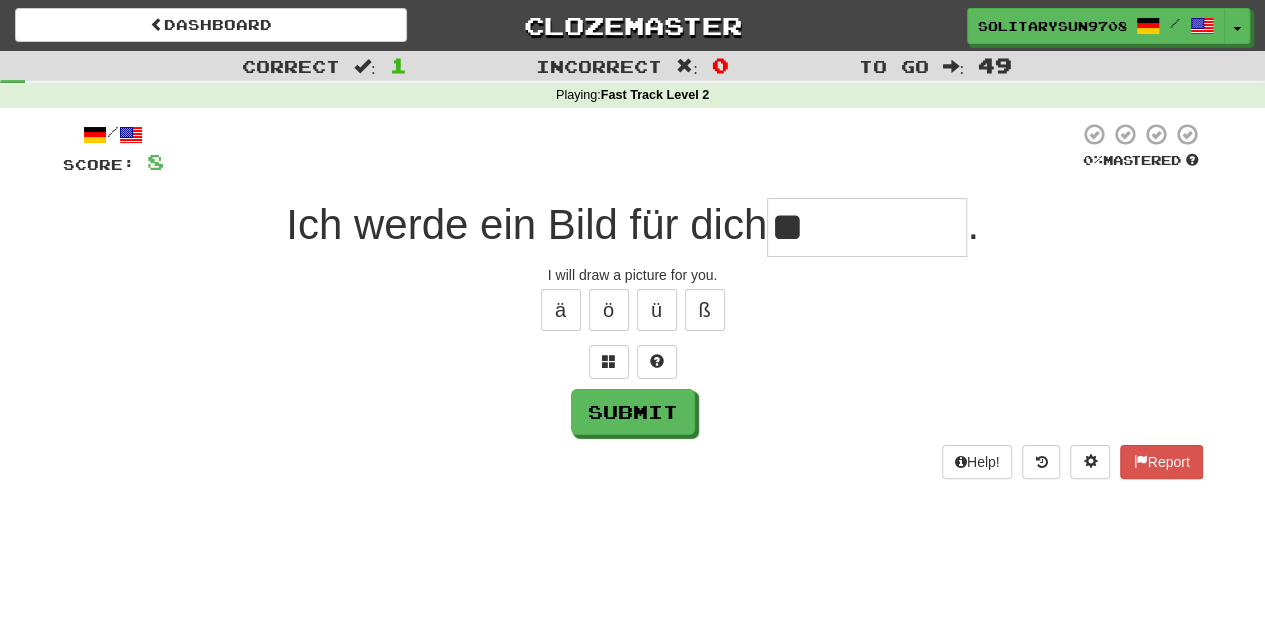type on "*" 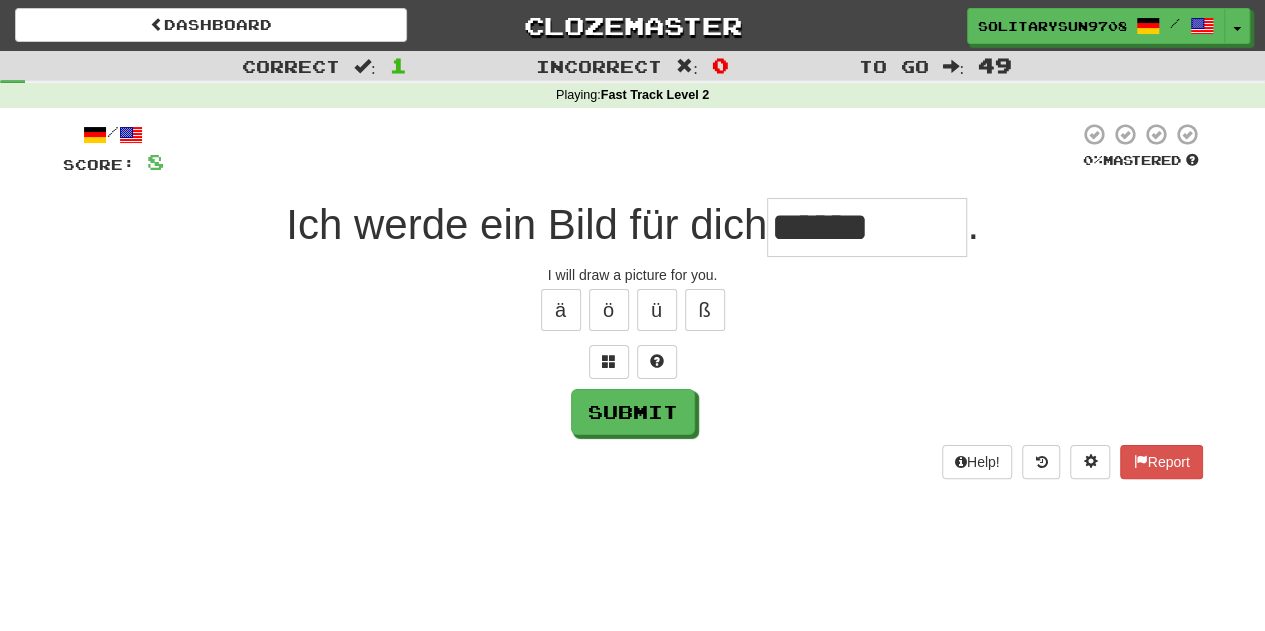 type on "********" 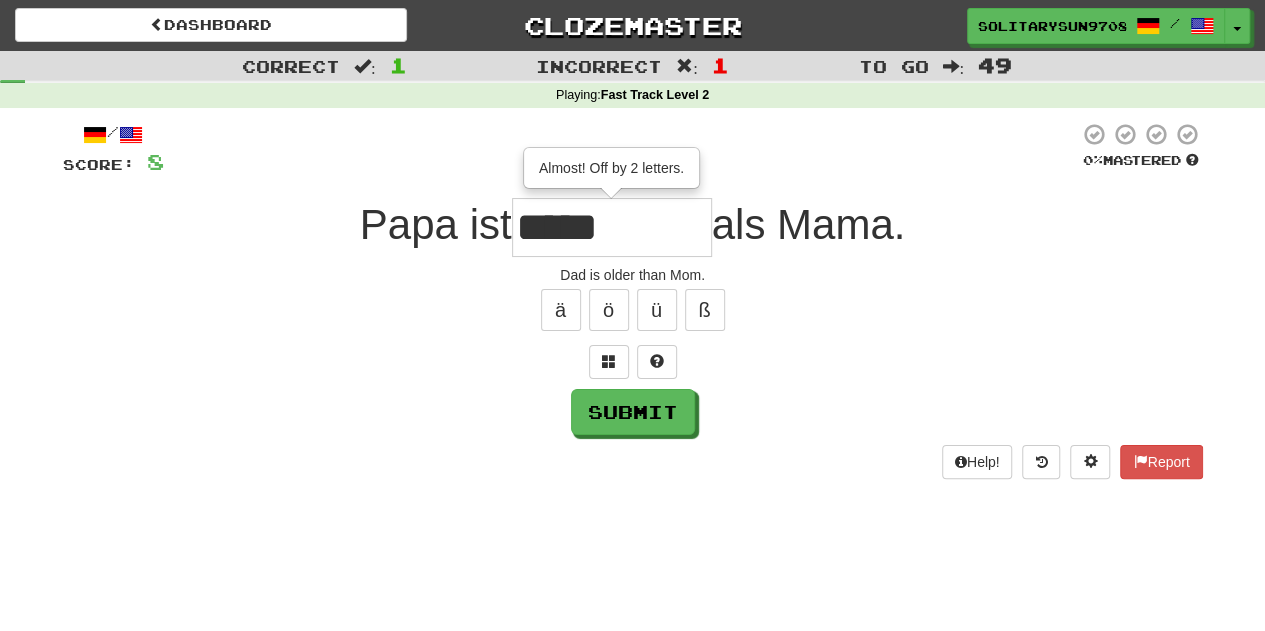 type on "*****" 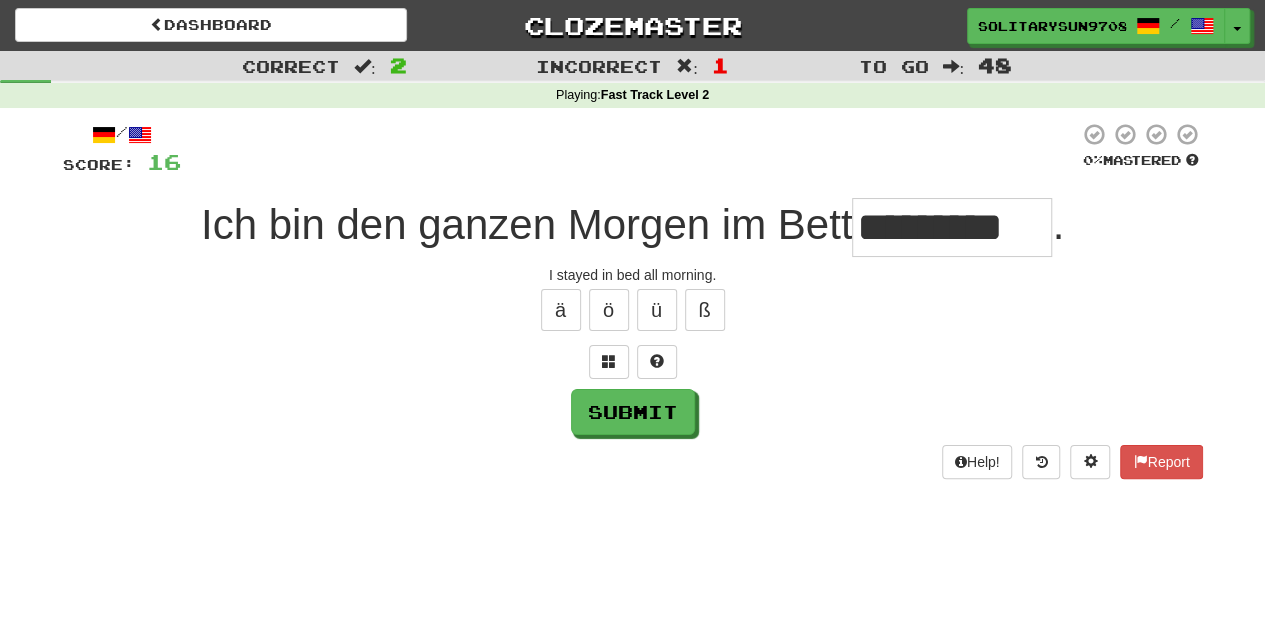 type on "*********" 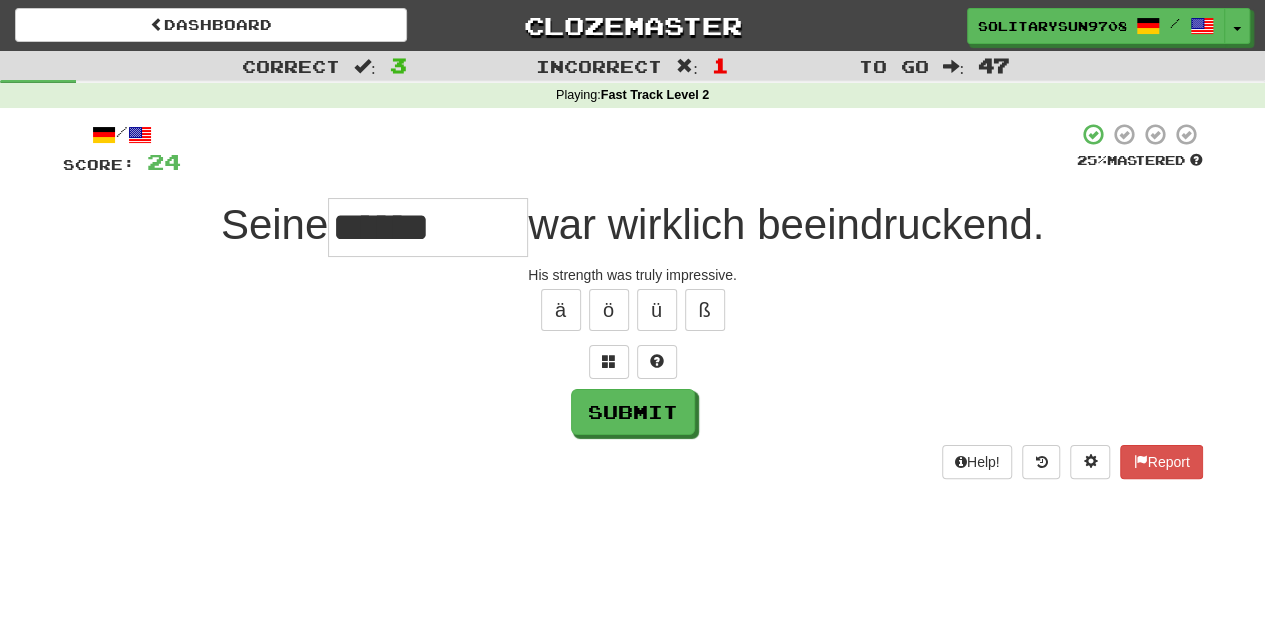 type on "******" 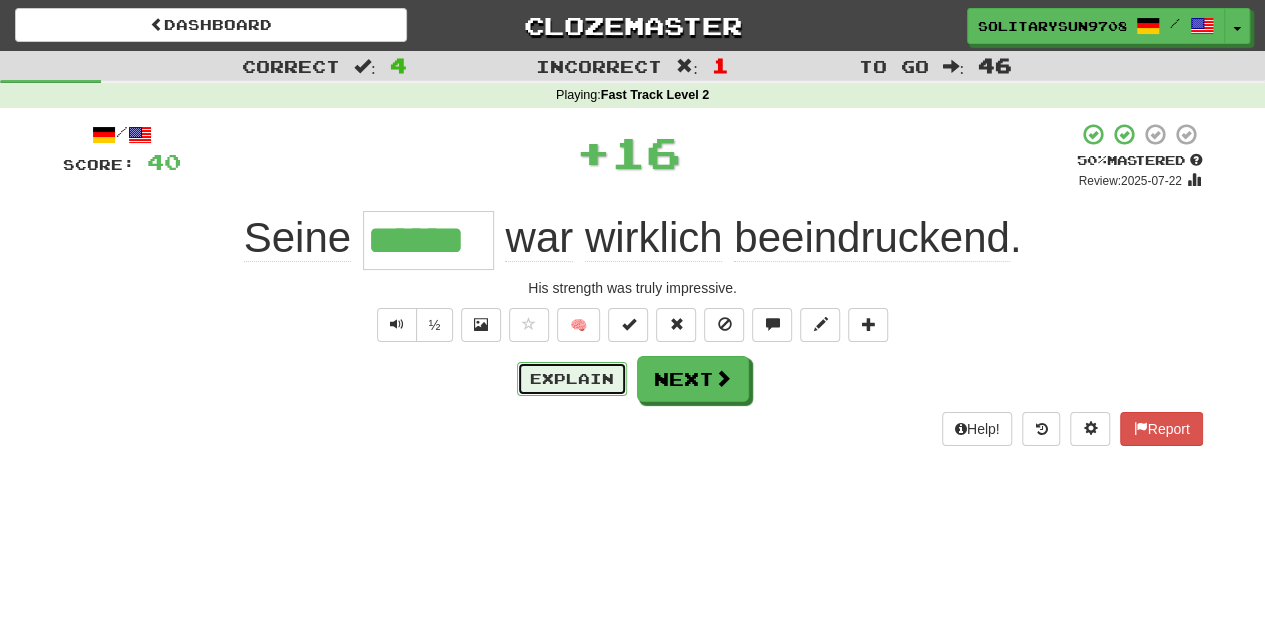 click on "Explain" at bounding box center [572, 379] 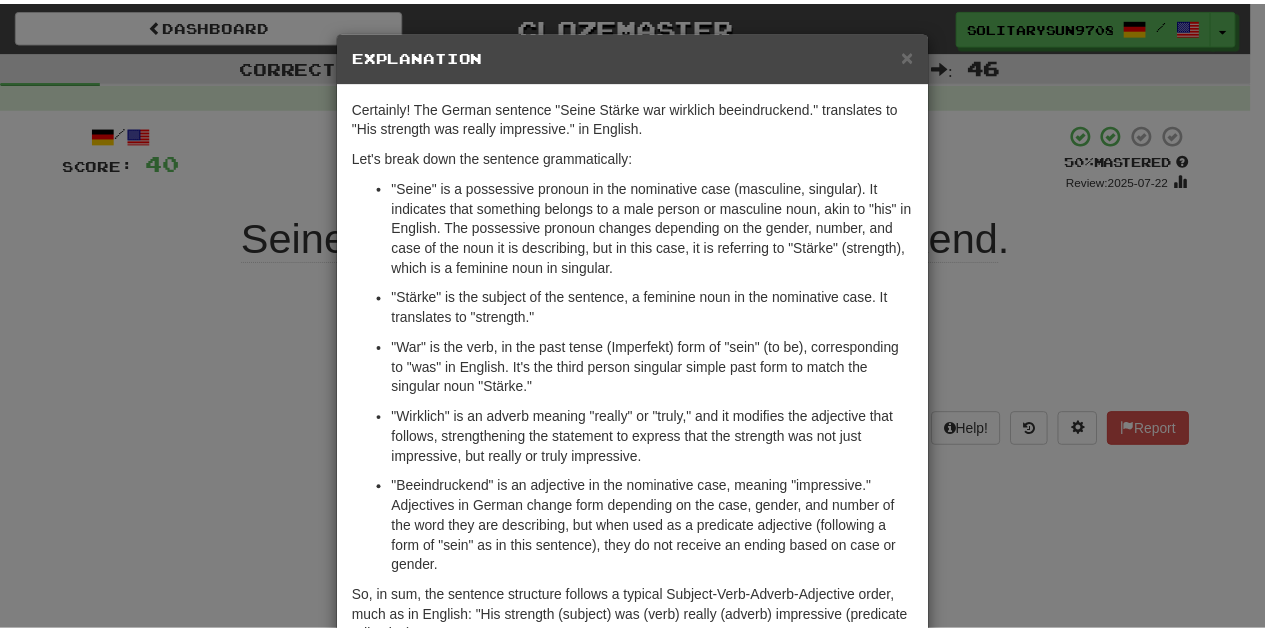 scroll, scrollTop: 30, scrollLeft: 0, axis: vertical 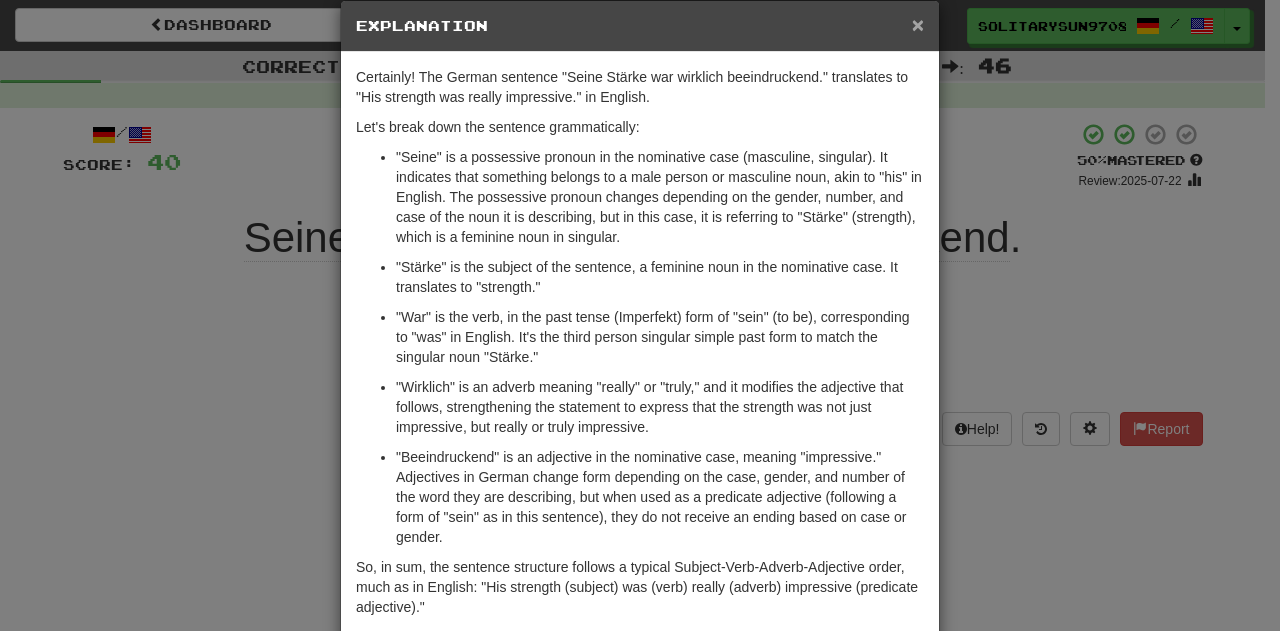 click on "×" at bounding box center [918, 24] 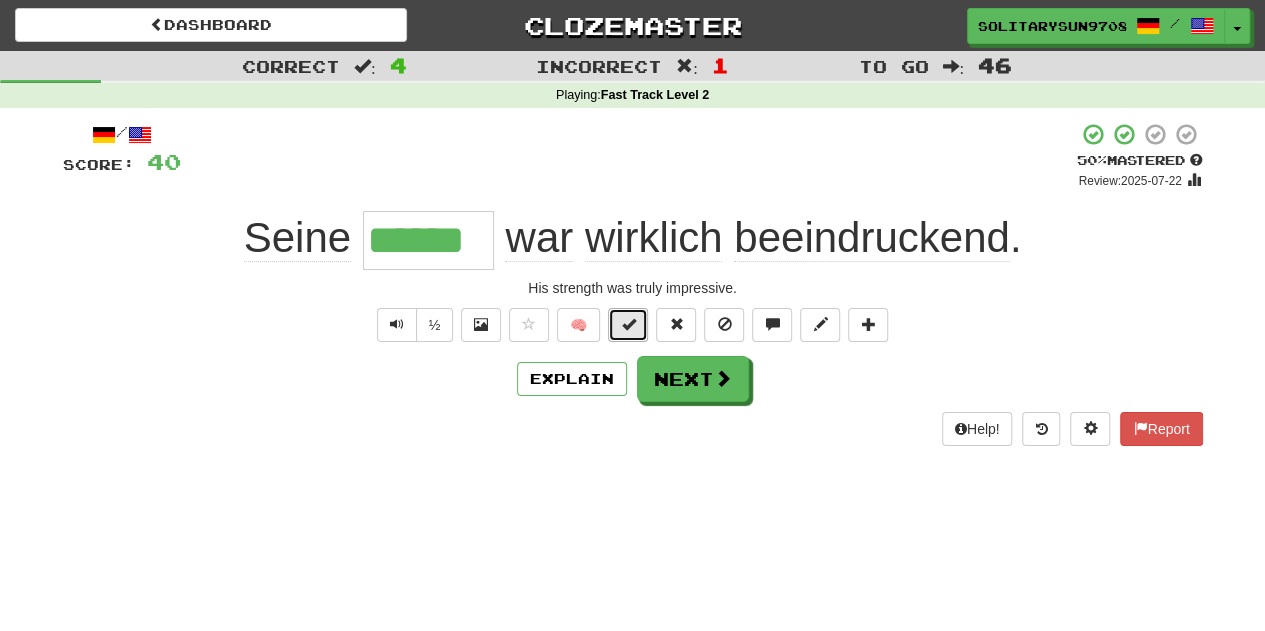 click at bounding box center (628, 325) 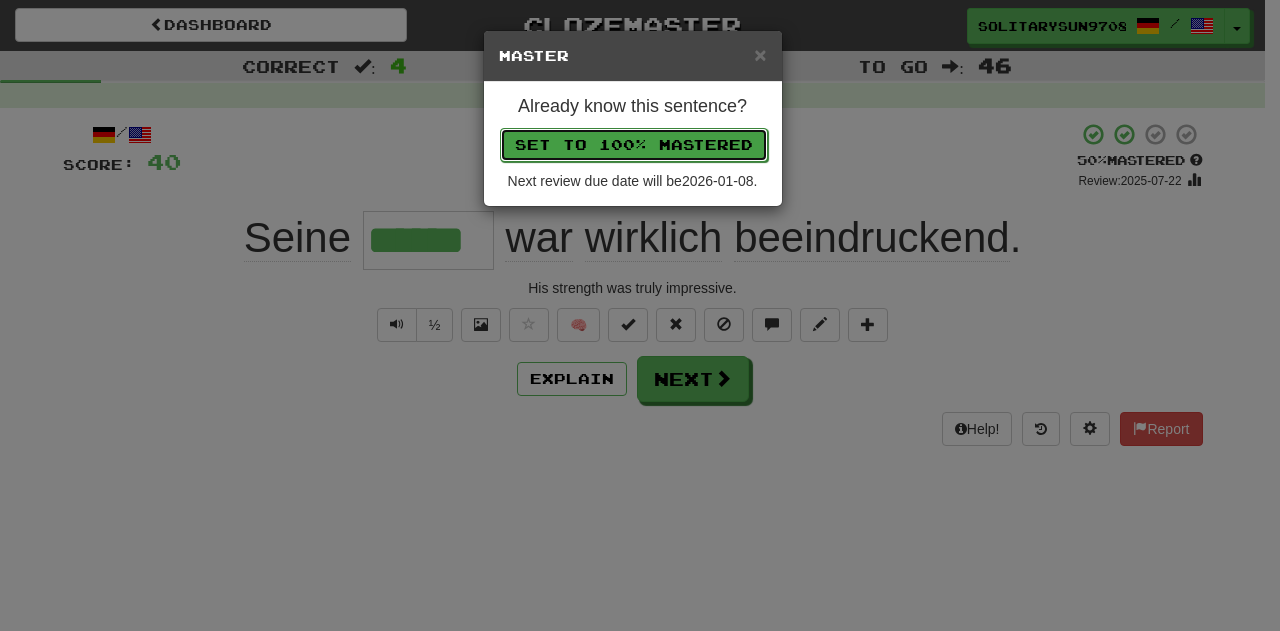 click on "Set to 100% Mastered" at bounding box center (634, 145) 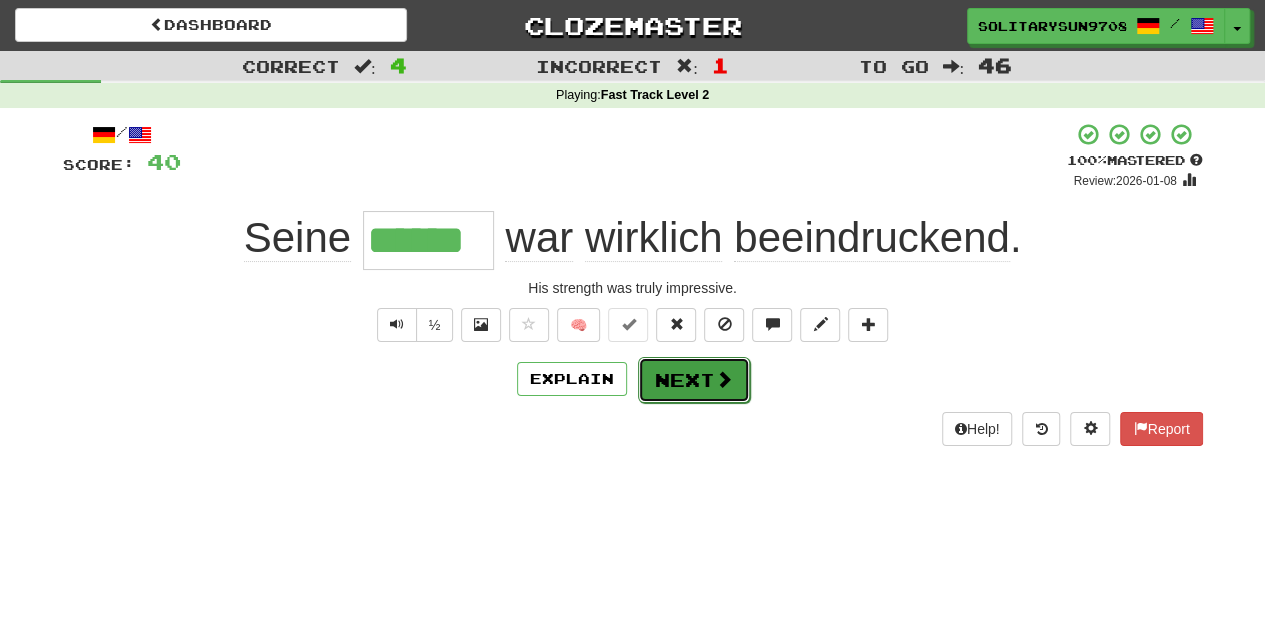 click on "Next" at bounding box center [694, 380] 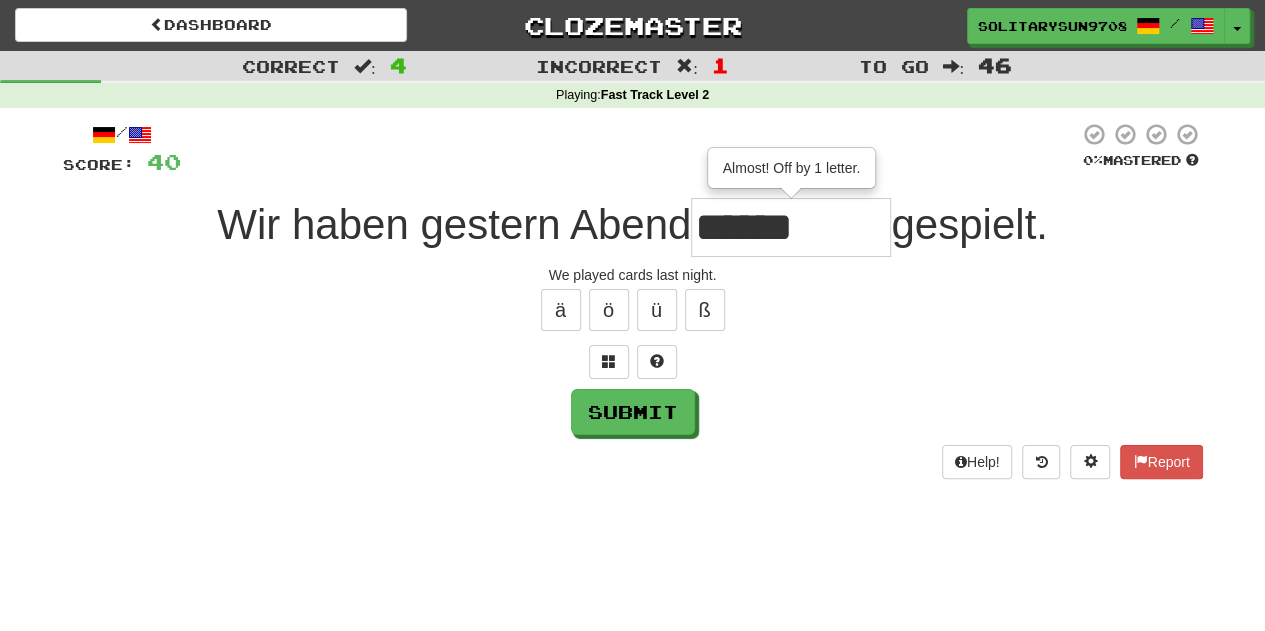 type on "******" 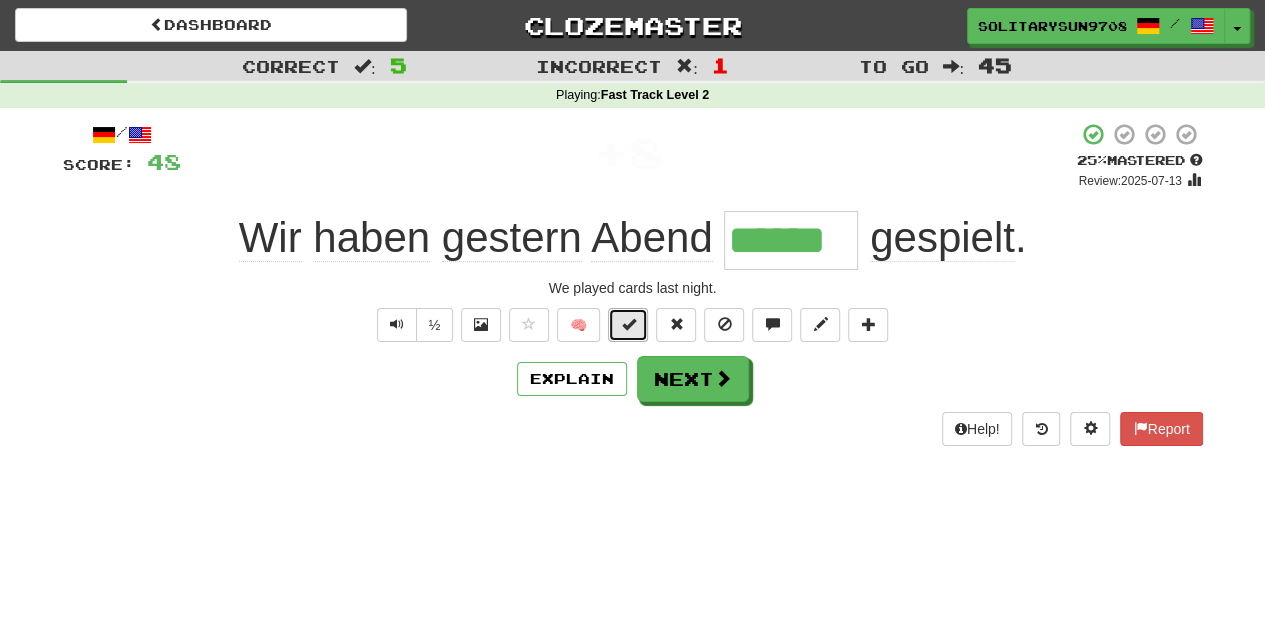 click at bounding box center (628, 324) 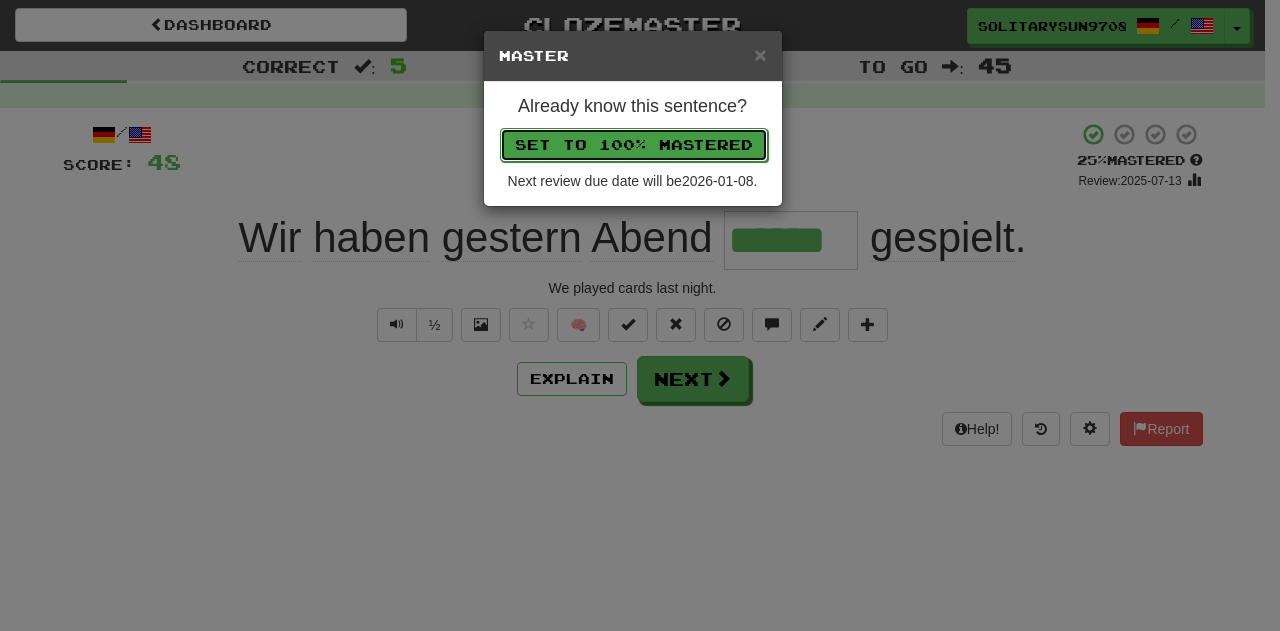 click on "Set to 100% Mastered" at bounding box center (634, 145) 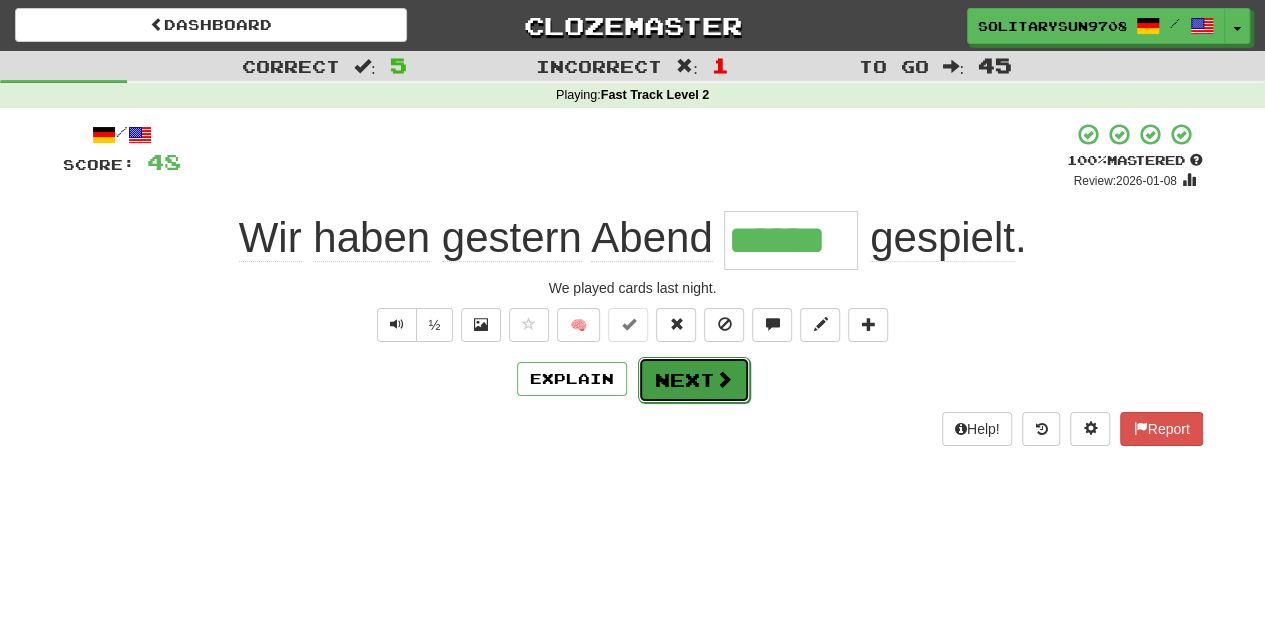 click on "Next" at bounding box center [694, 380] 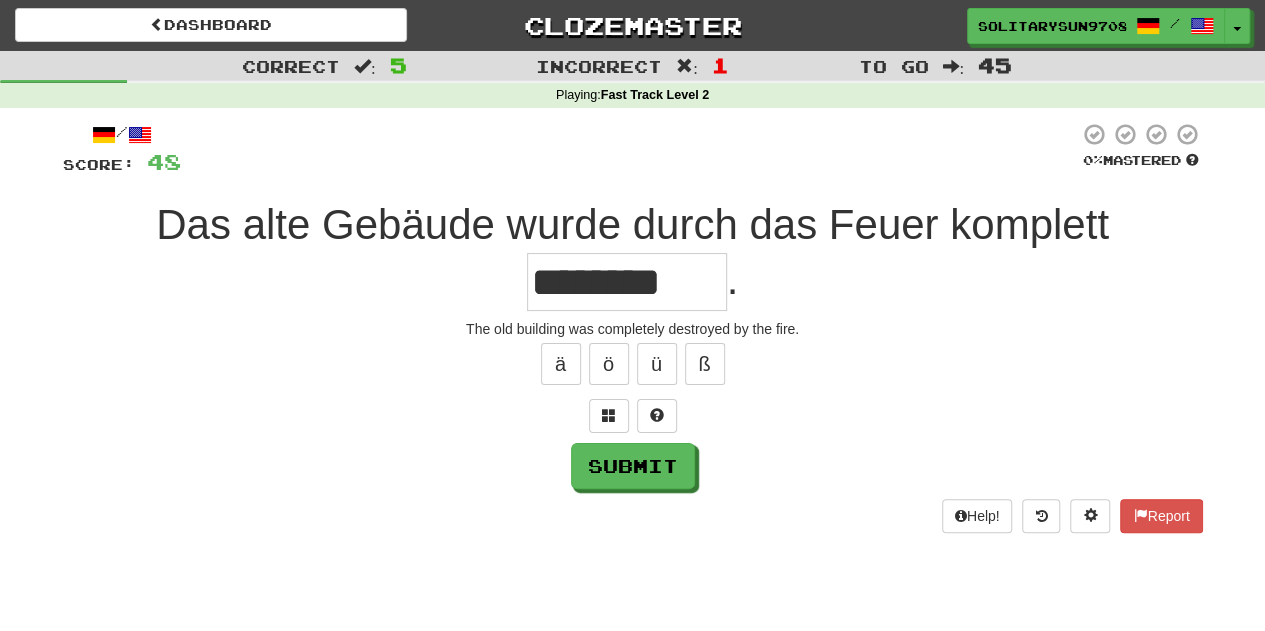 type on "********" 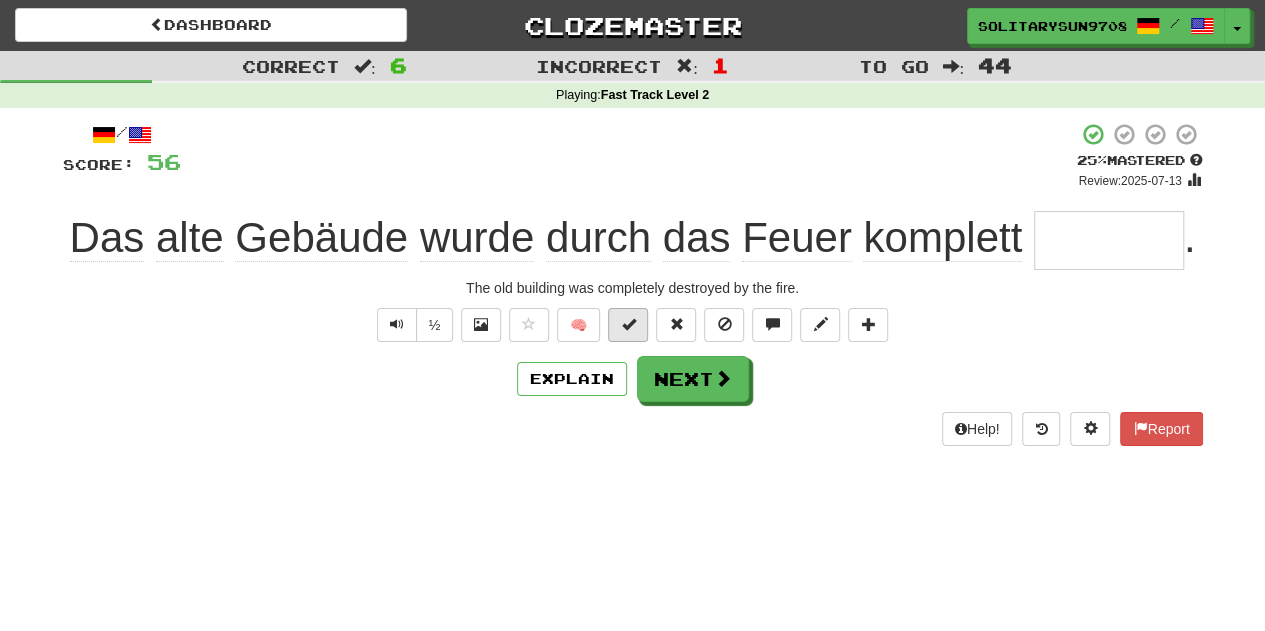 type on "*" 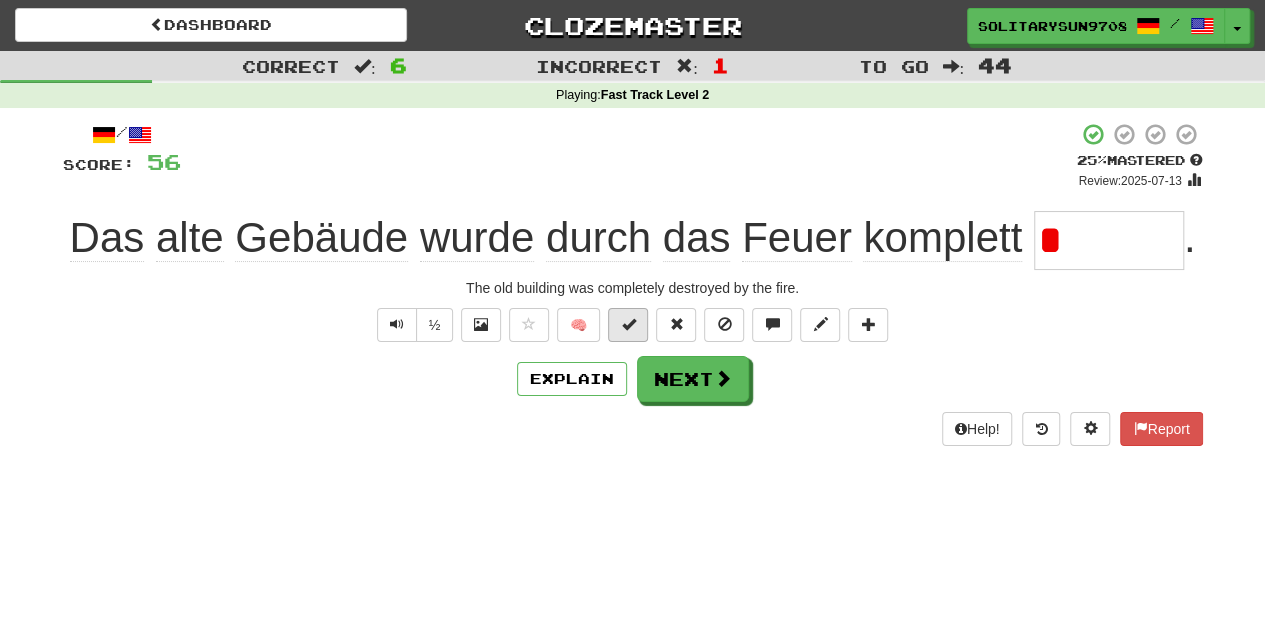 type 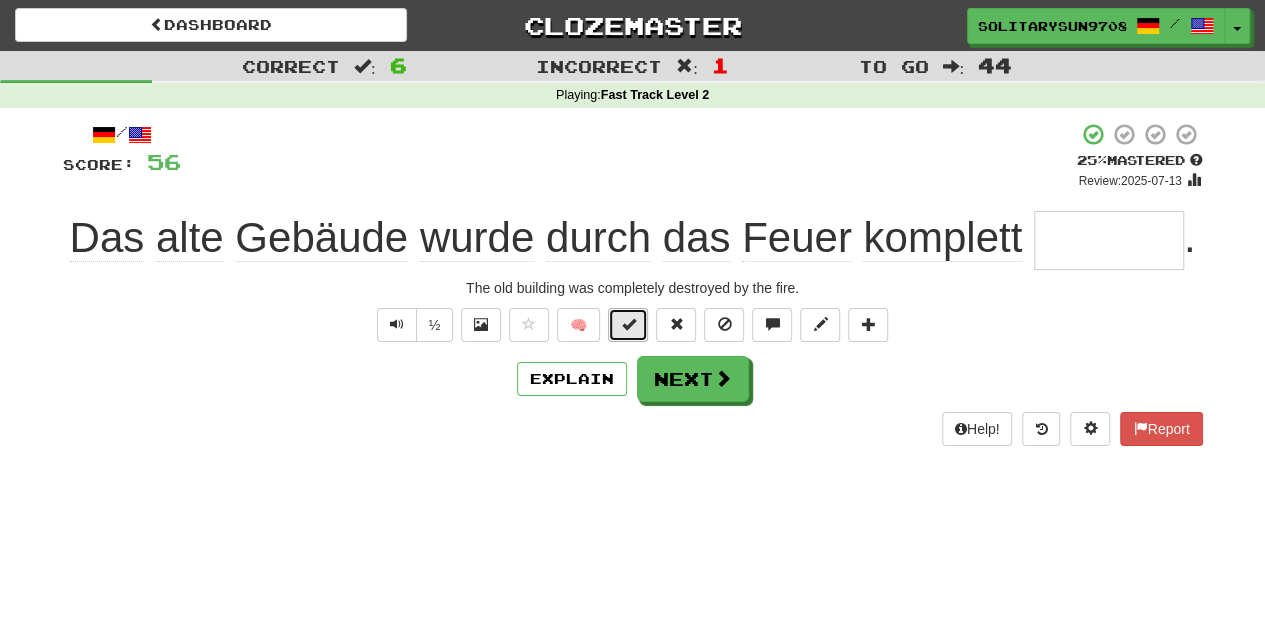 click at bounding box center (628, 324) 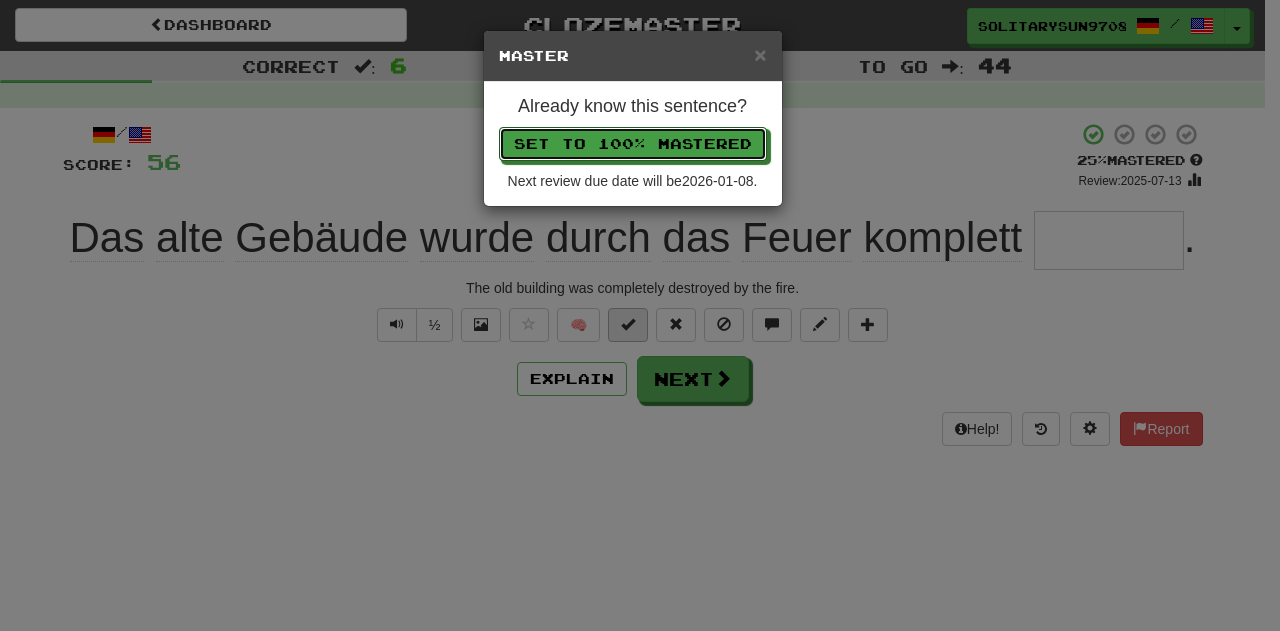 type 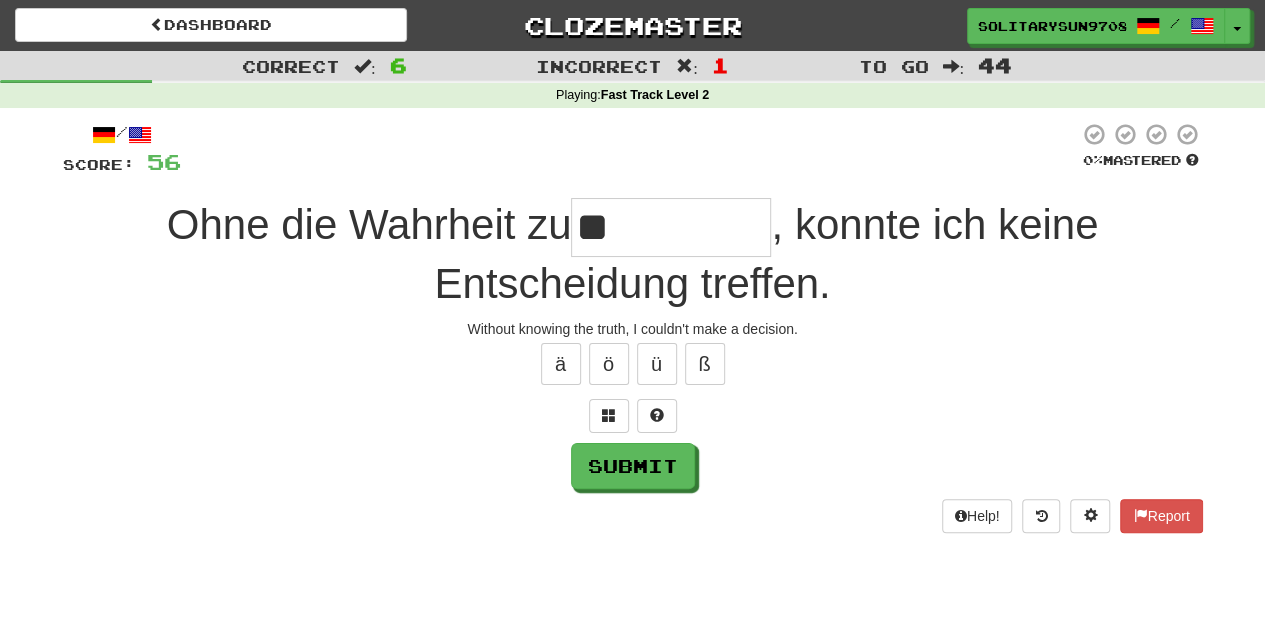 type on "*" 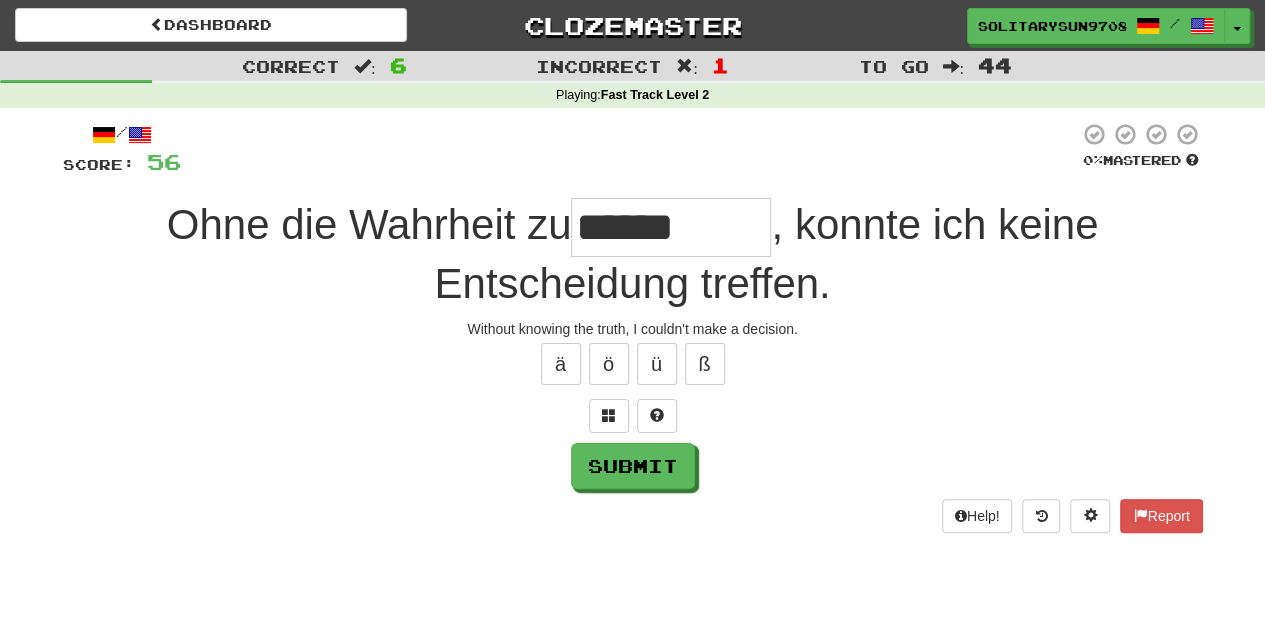 type on "******" 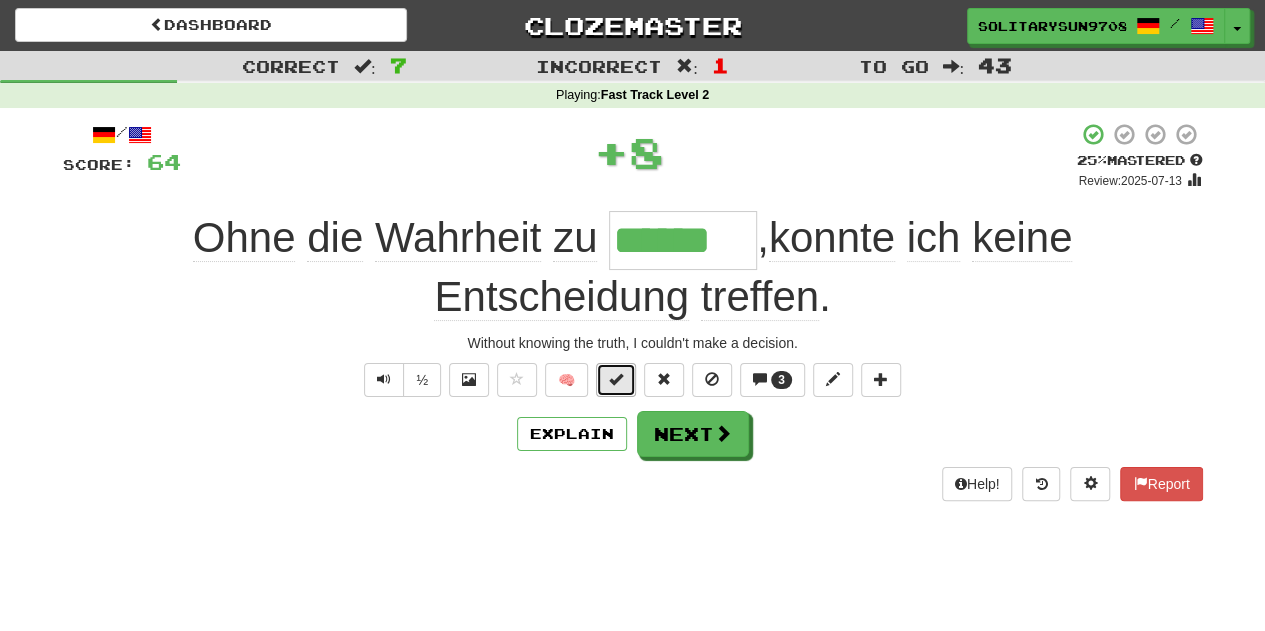 click at bounding box center (616, 379) 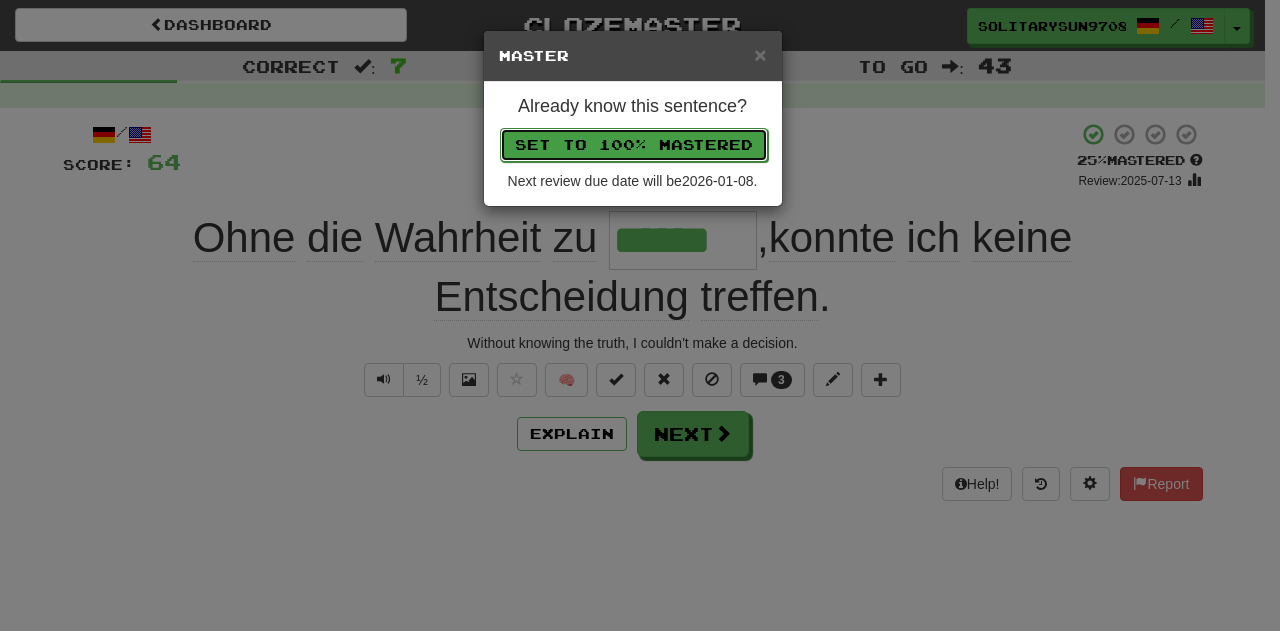 click on "Set to 100% Mastered" at bounding box center (634, 145) 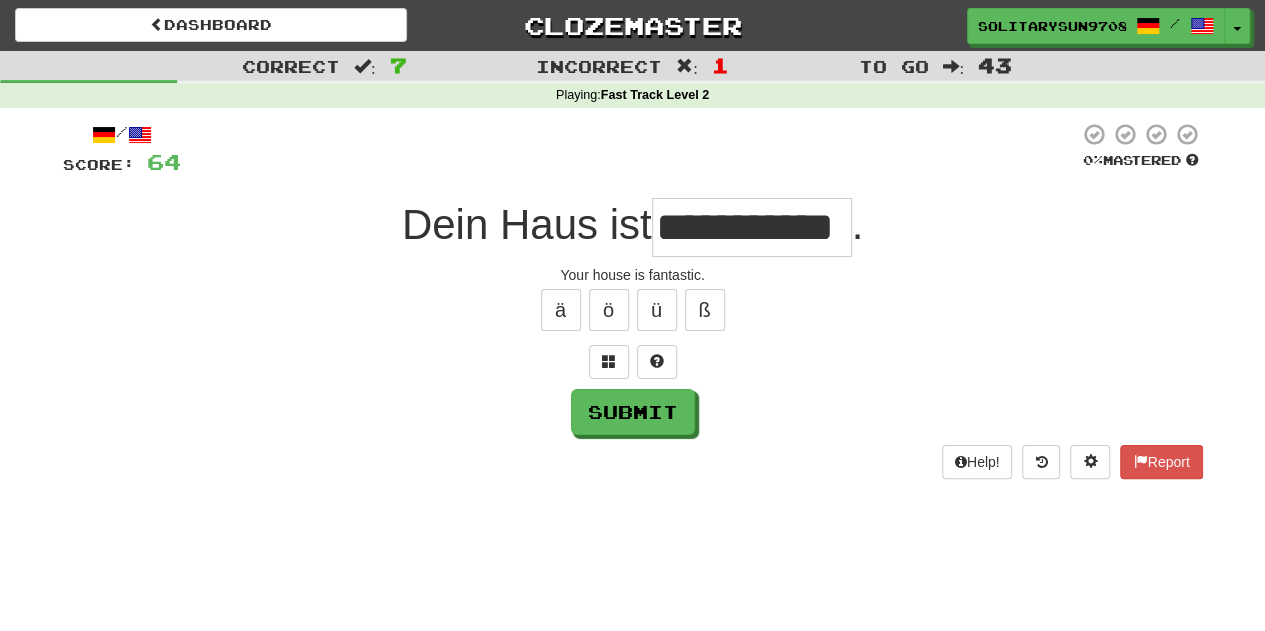 scroll, scrollTop: 0, scrollLeft: 8, axis: horizontal 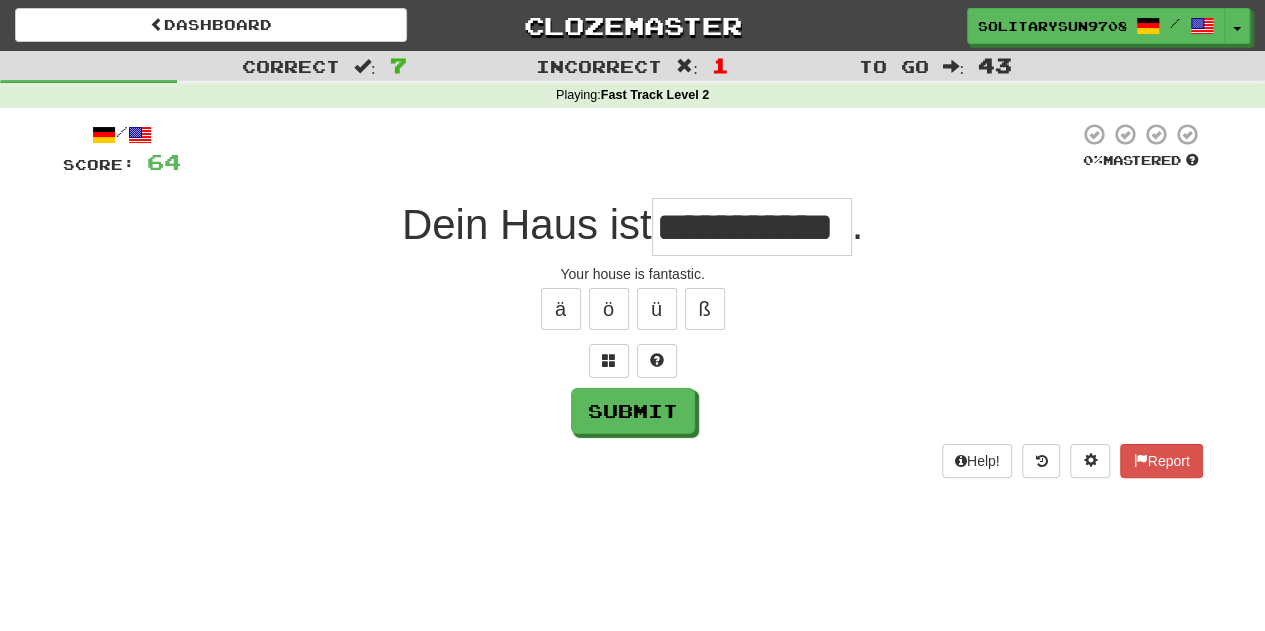 type on "**********" 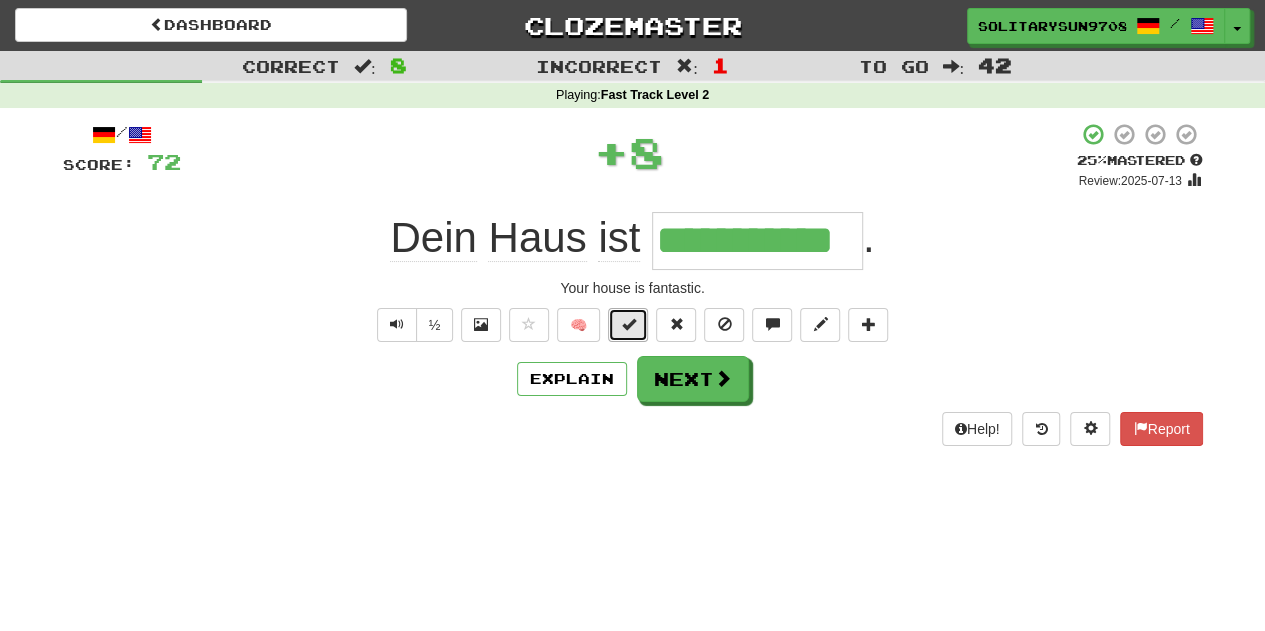 click at bounding box center (628, 325) 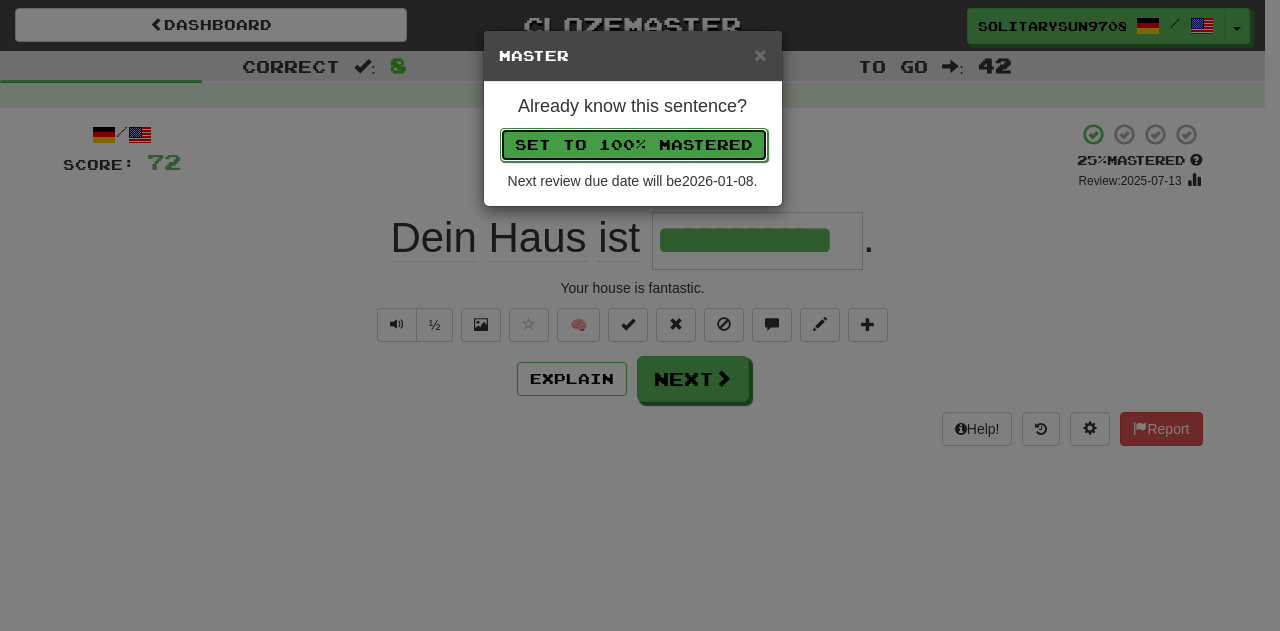 click on "Set to 100% Mastered" at bounding box center [634, 145] 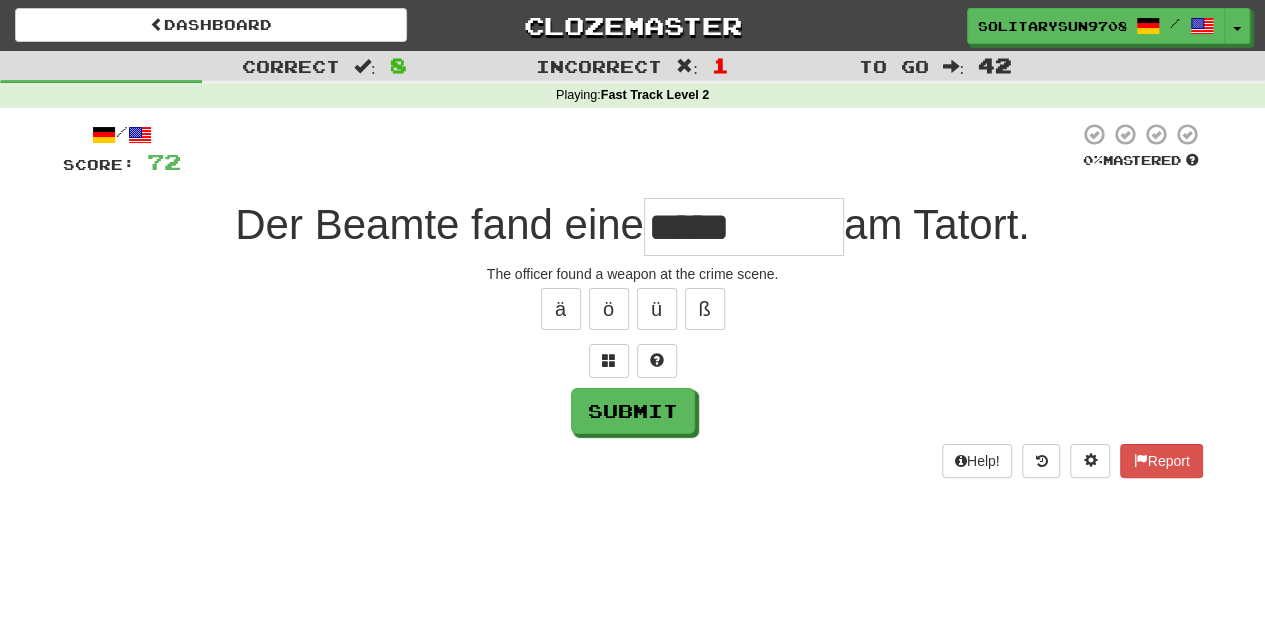 type on "*****" 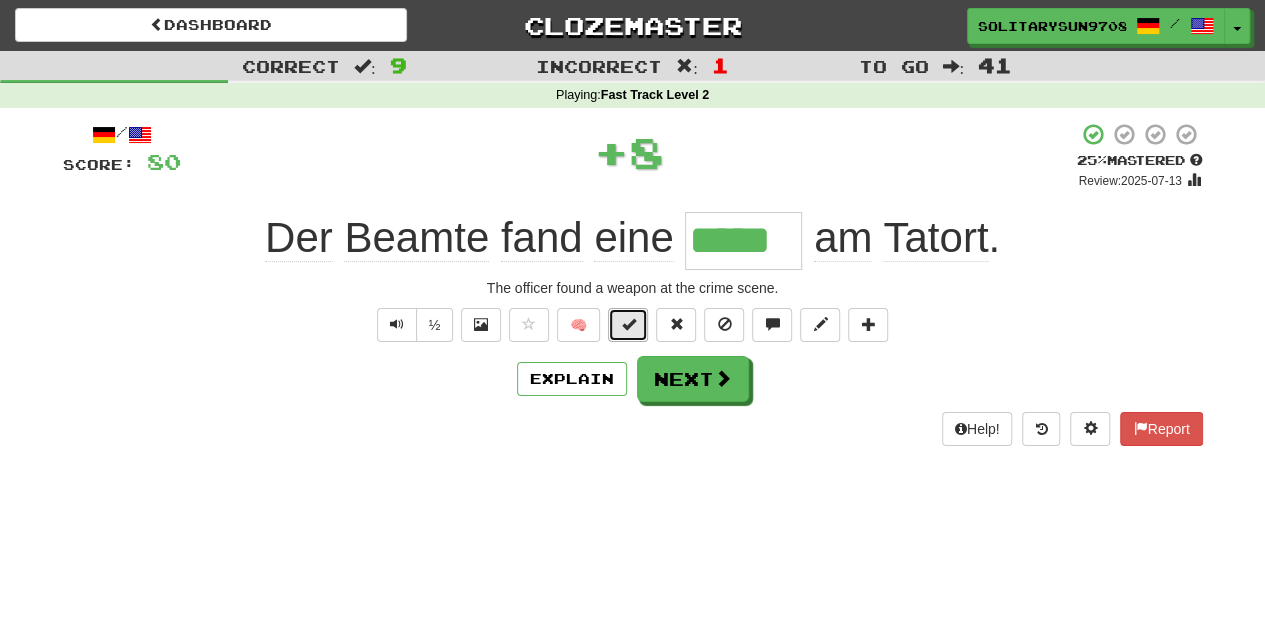 click at bounding box center [628, 325] 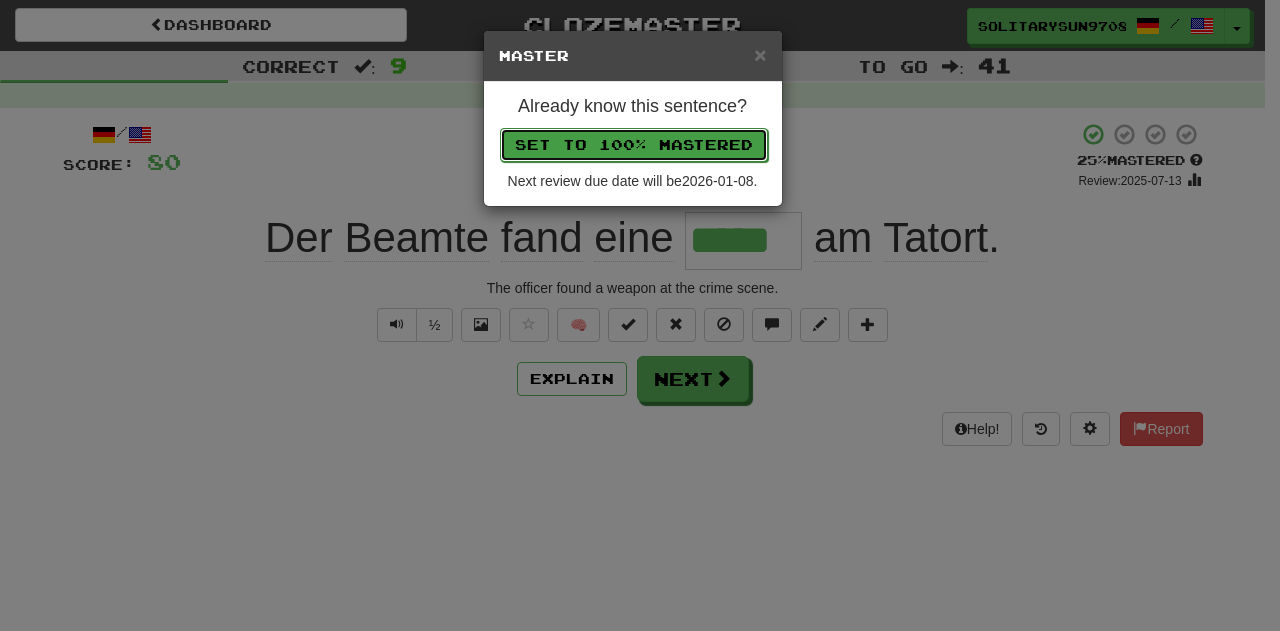 click on "Set to 100% Mastered" at bounding box center [634, 145] 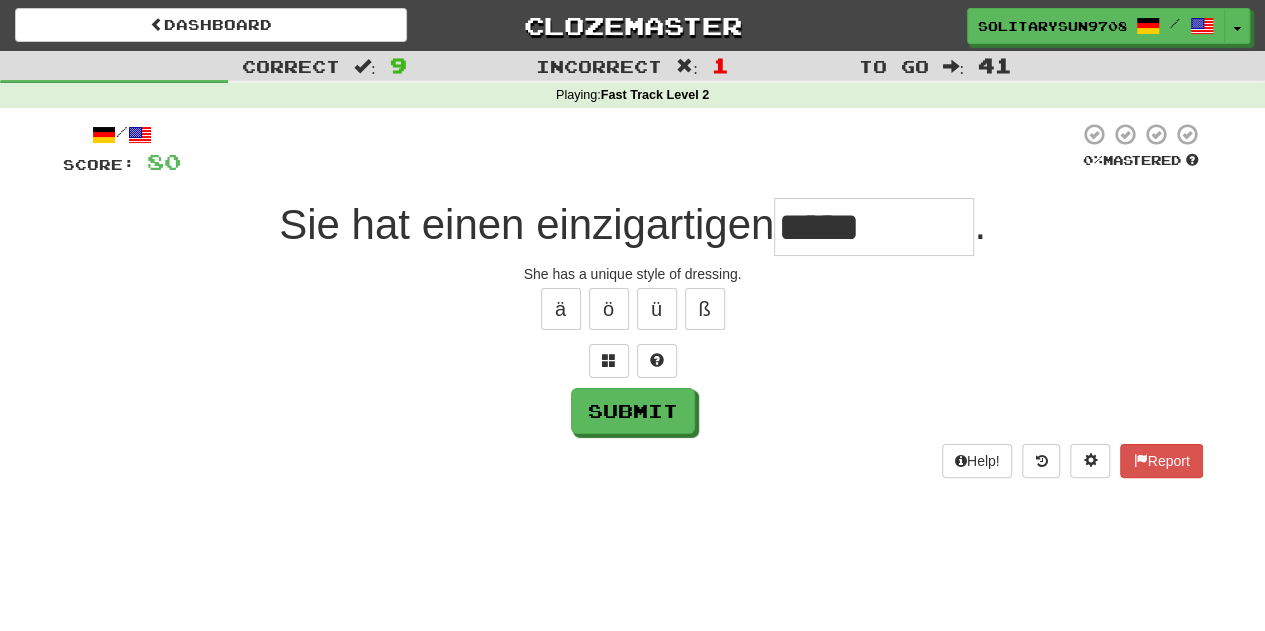 type on "**********" 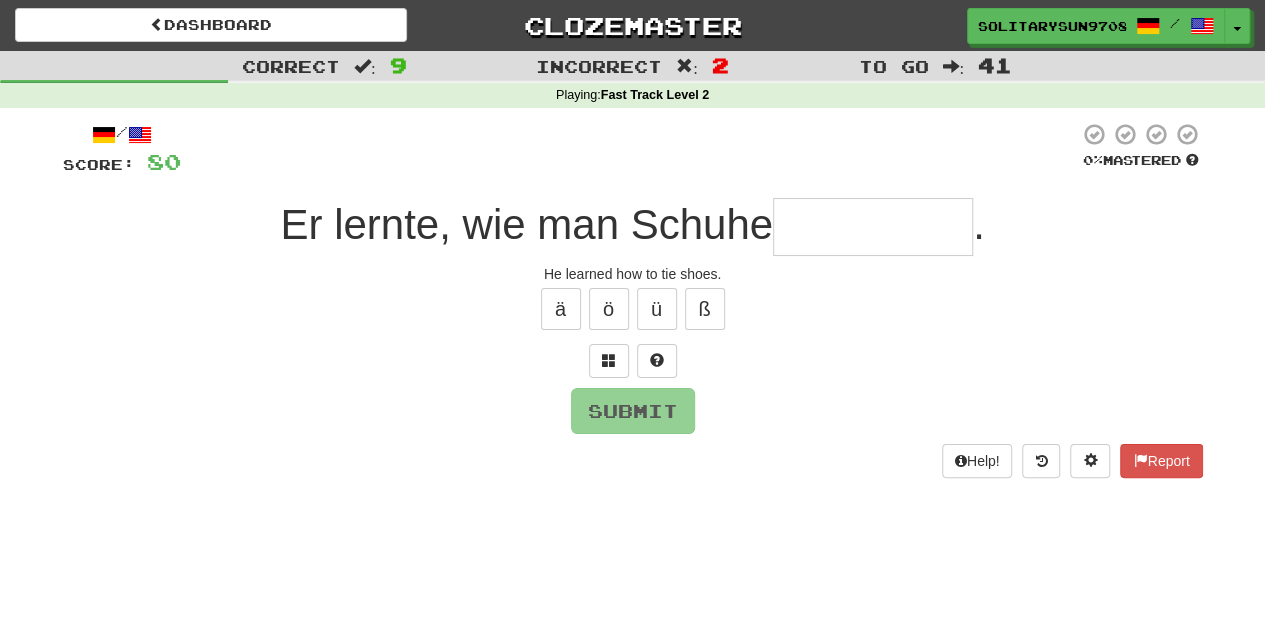 type on "******" 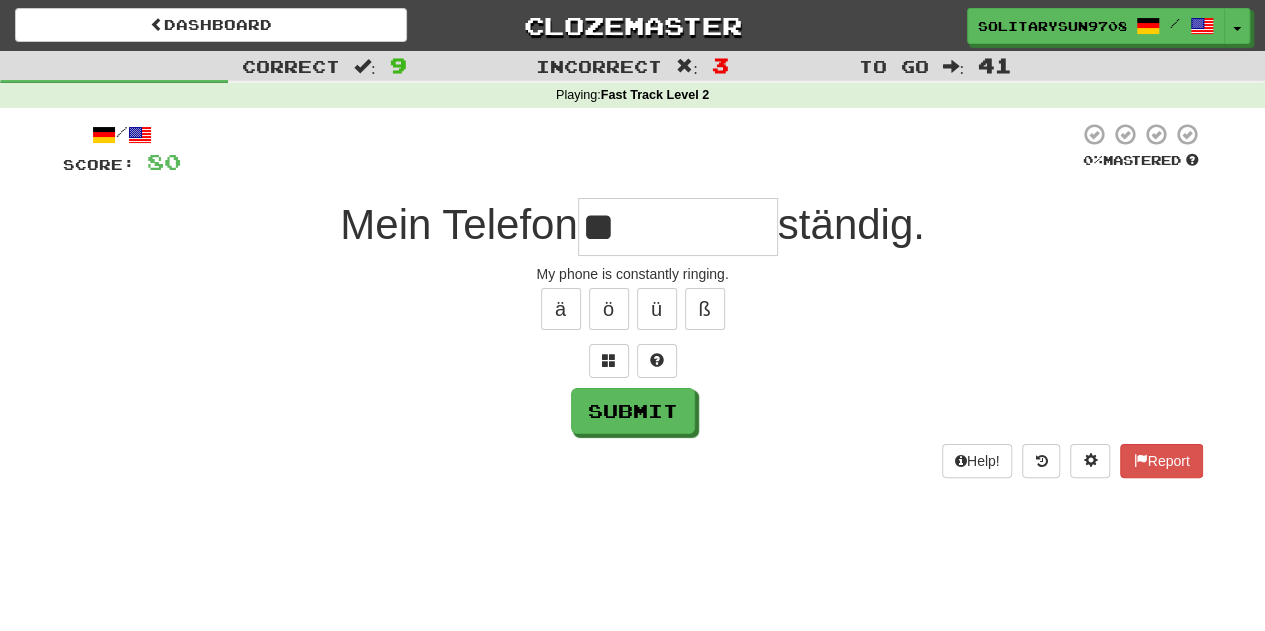 type on "*" 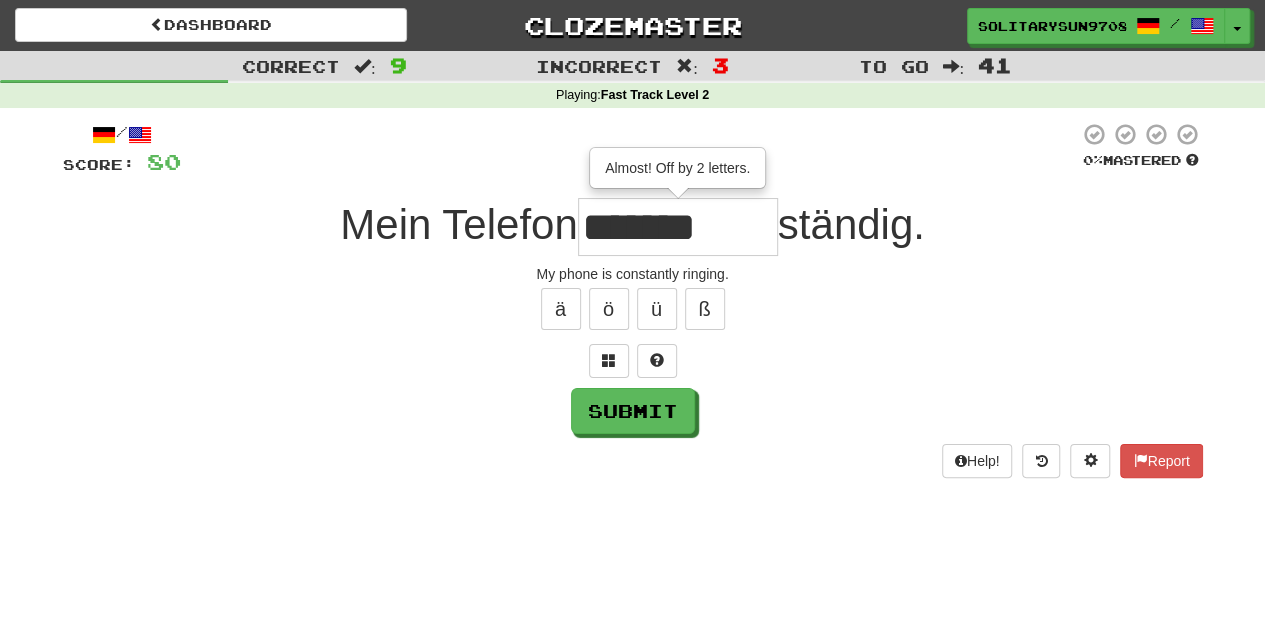 type on "********" 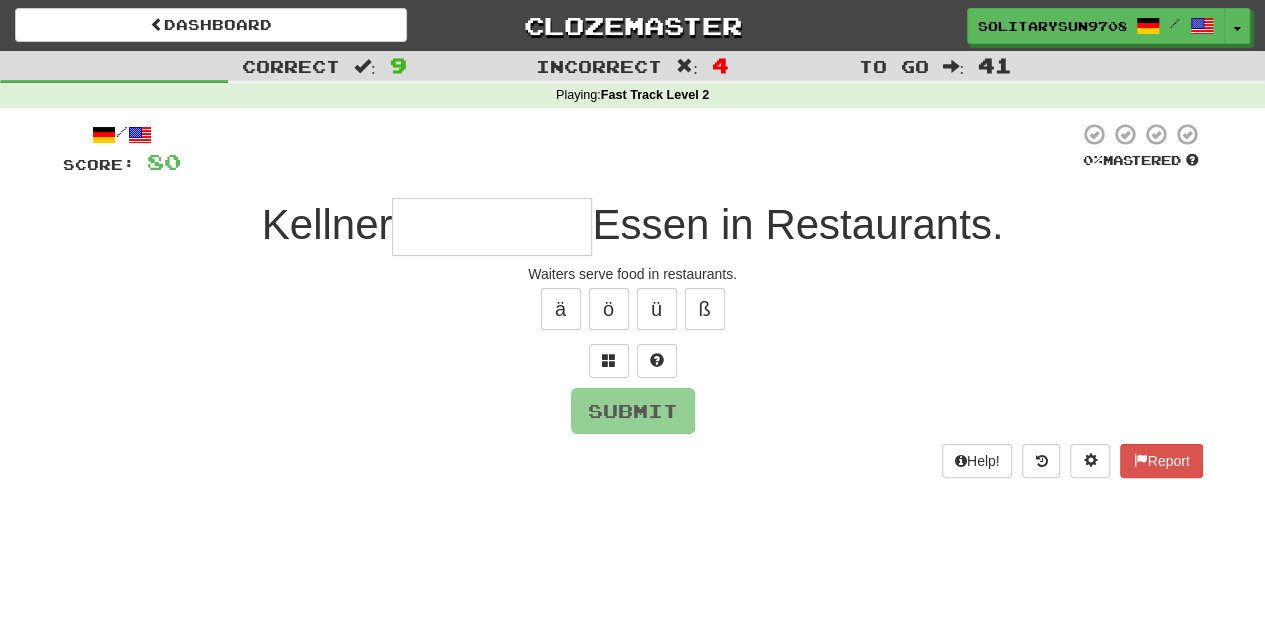 type on "*********" 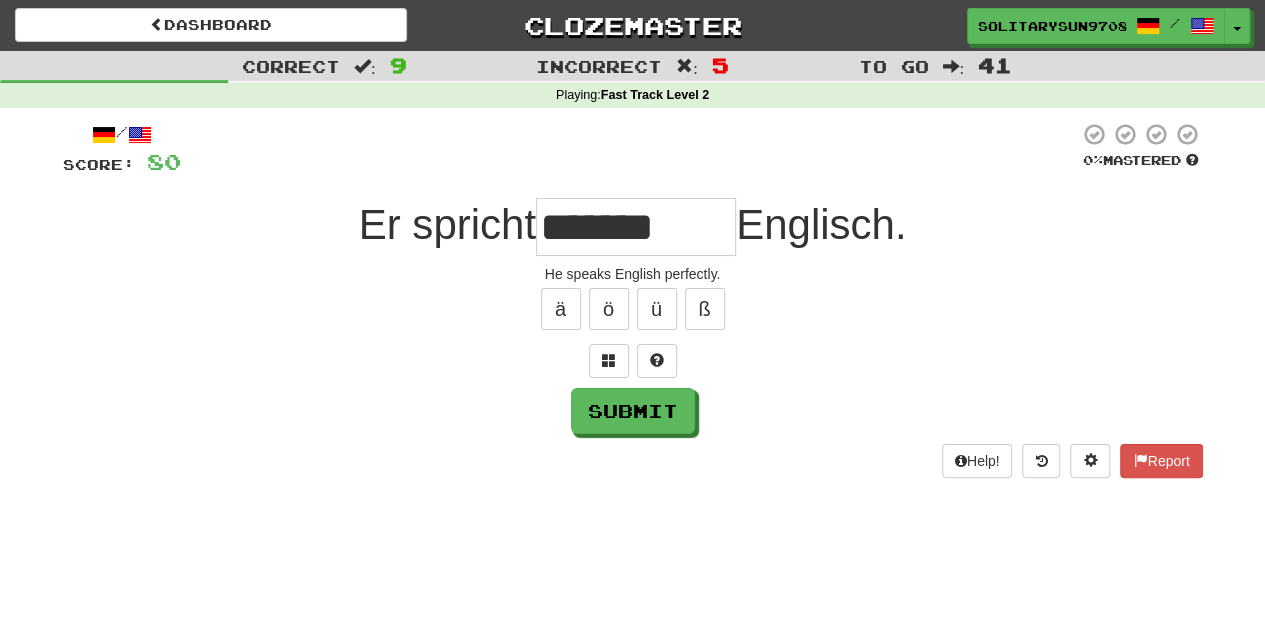 type on "*******" 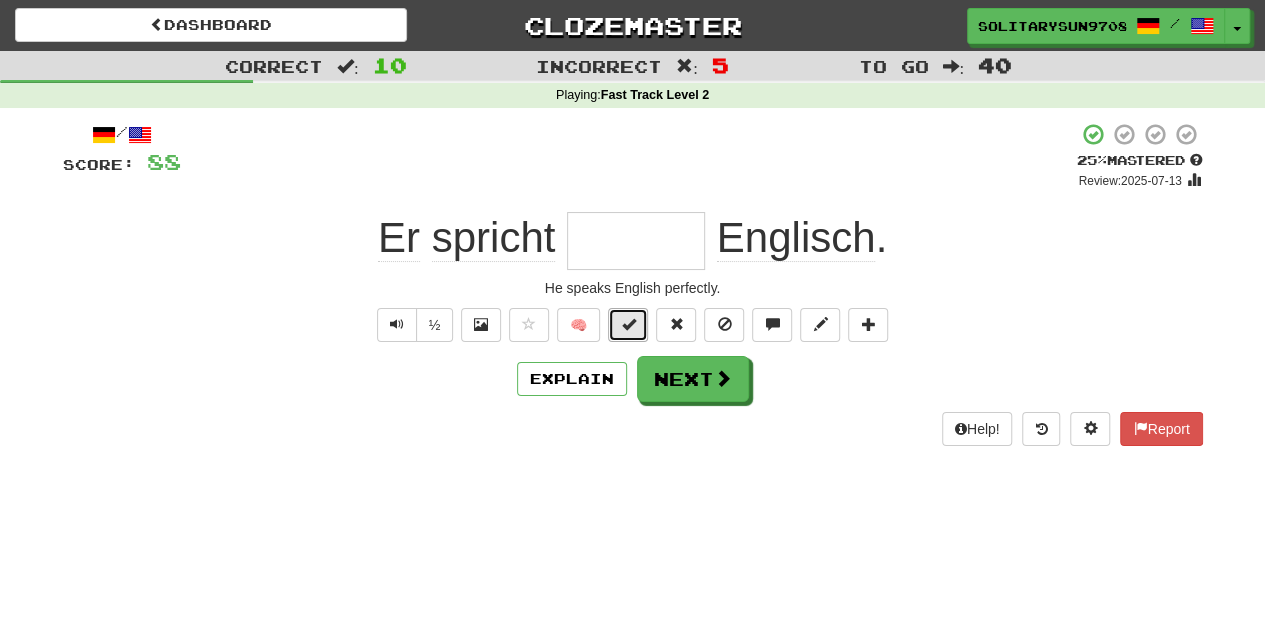 click at bounding box center (628, 325) 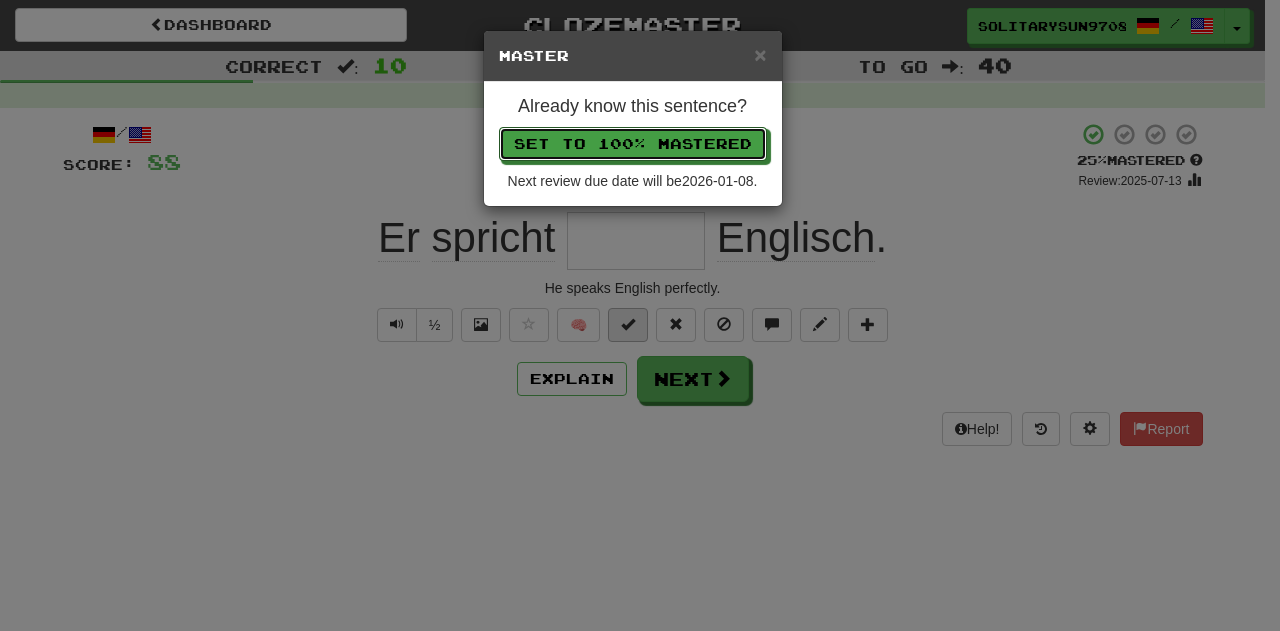 click on "Set to 100% Mastered" at bounding box center (633, 144) 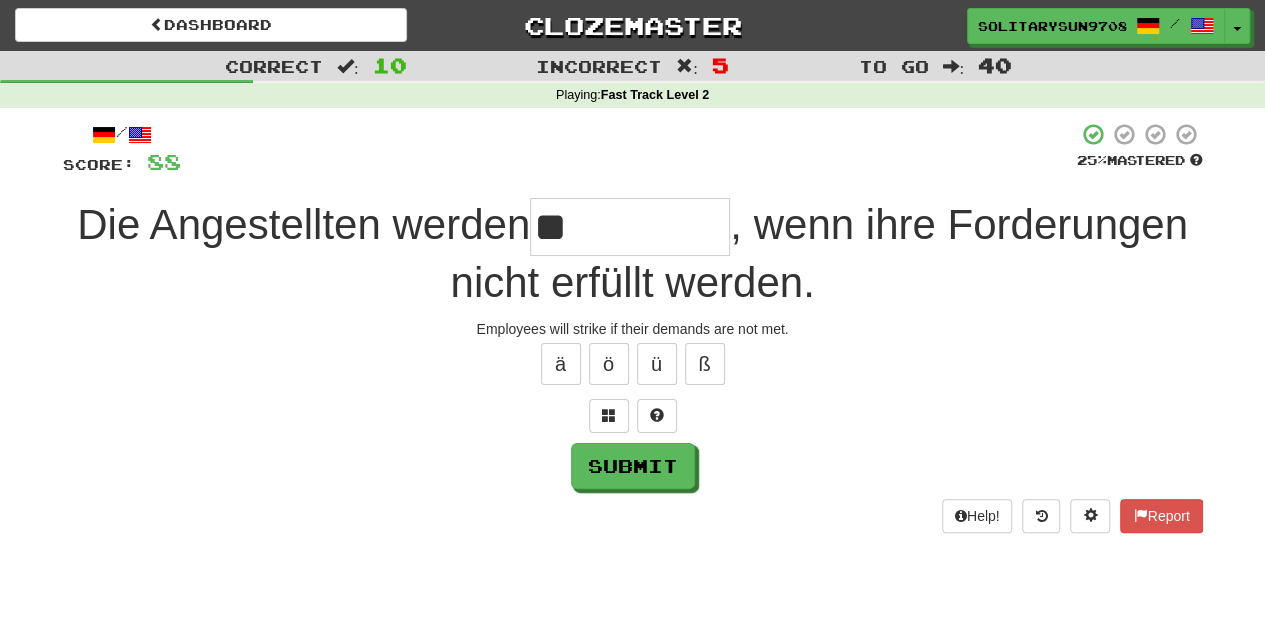 type on "*" 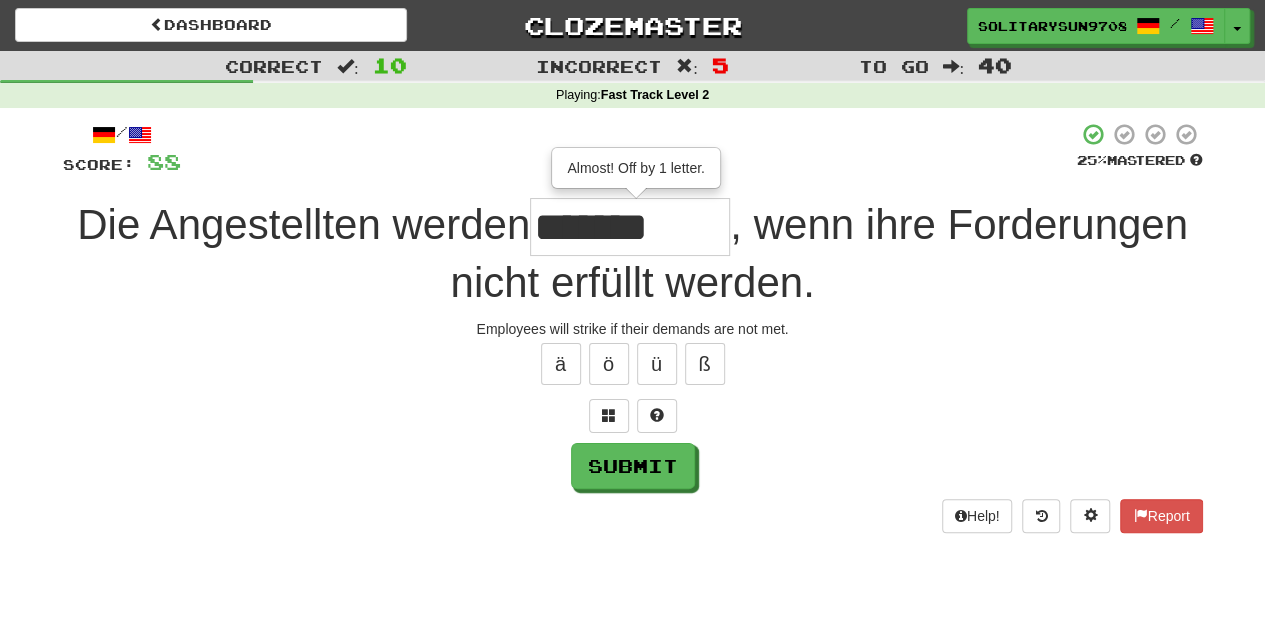 type on "********" 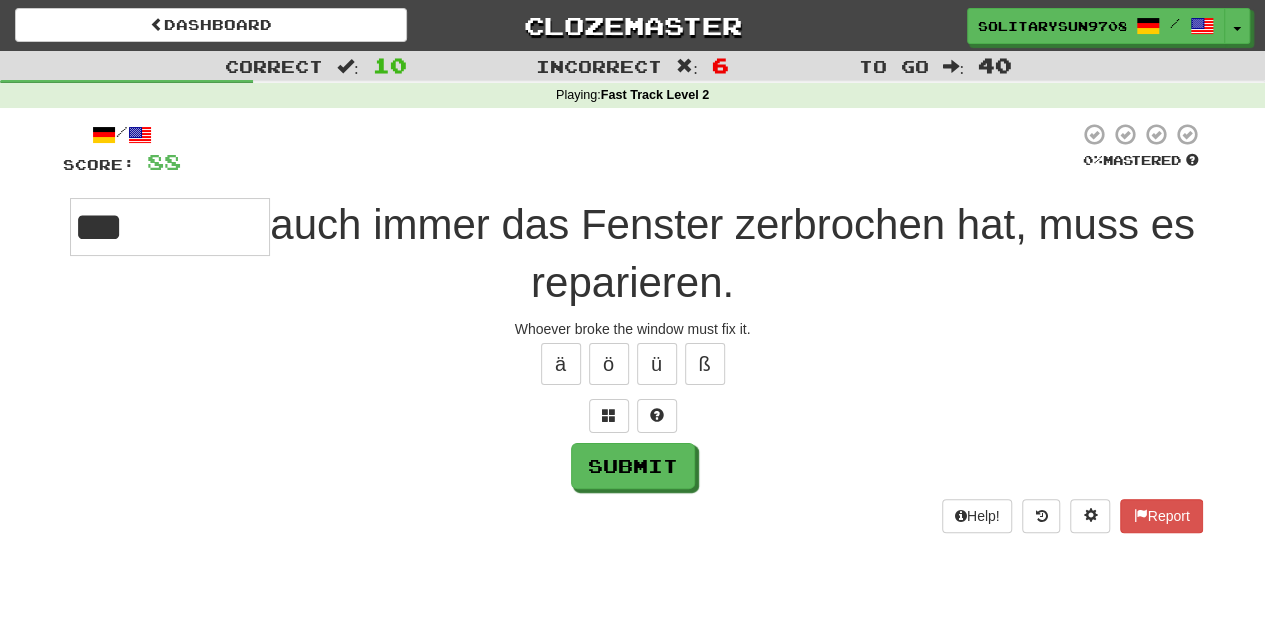 type on "***" 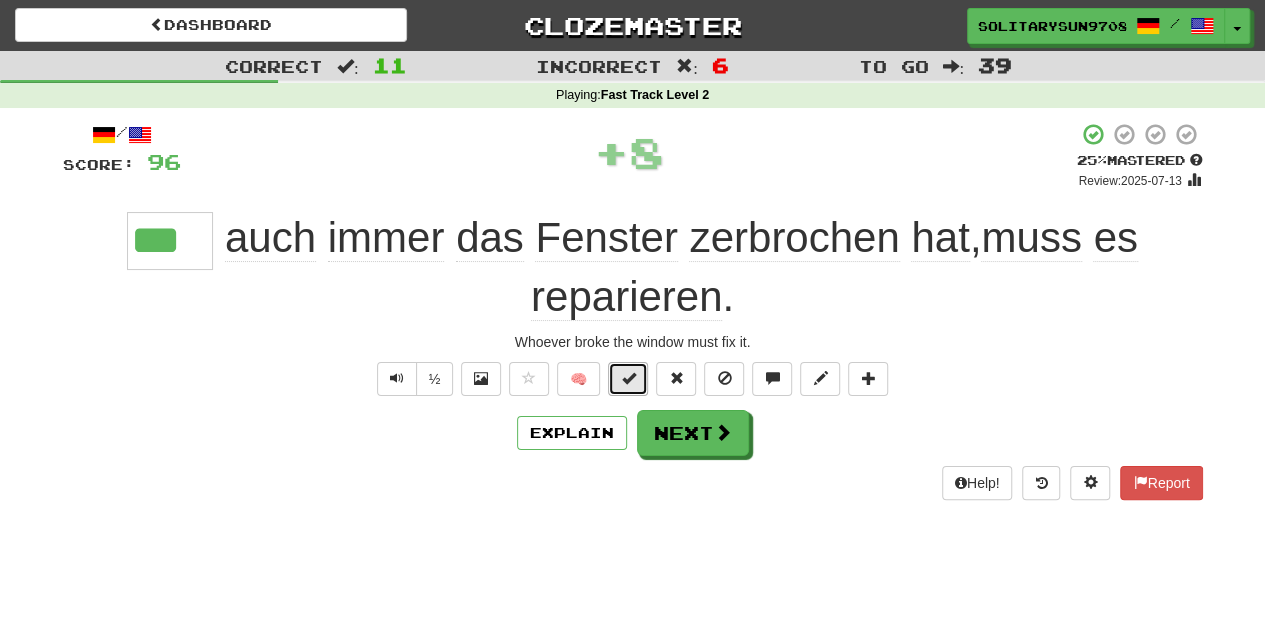click at bounding box center [628, 379] 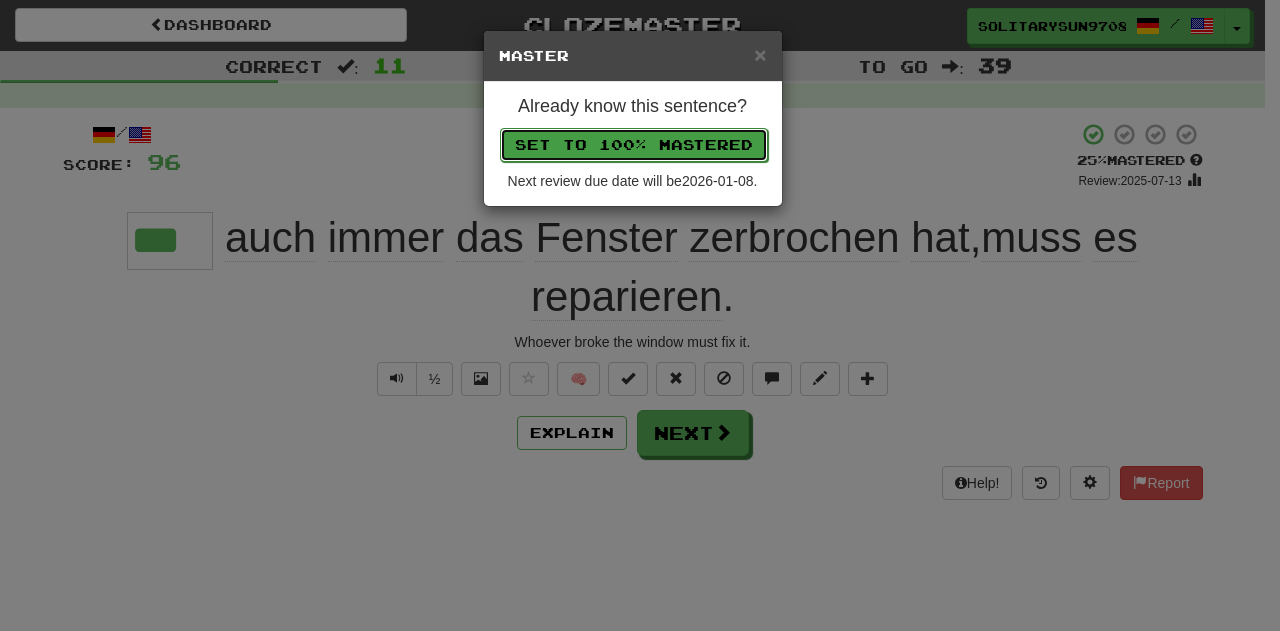 click on "Set to 100% Mastered" at bounding box center (634, 145) 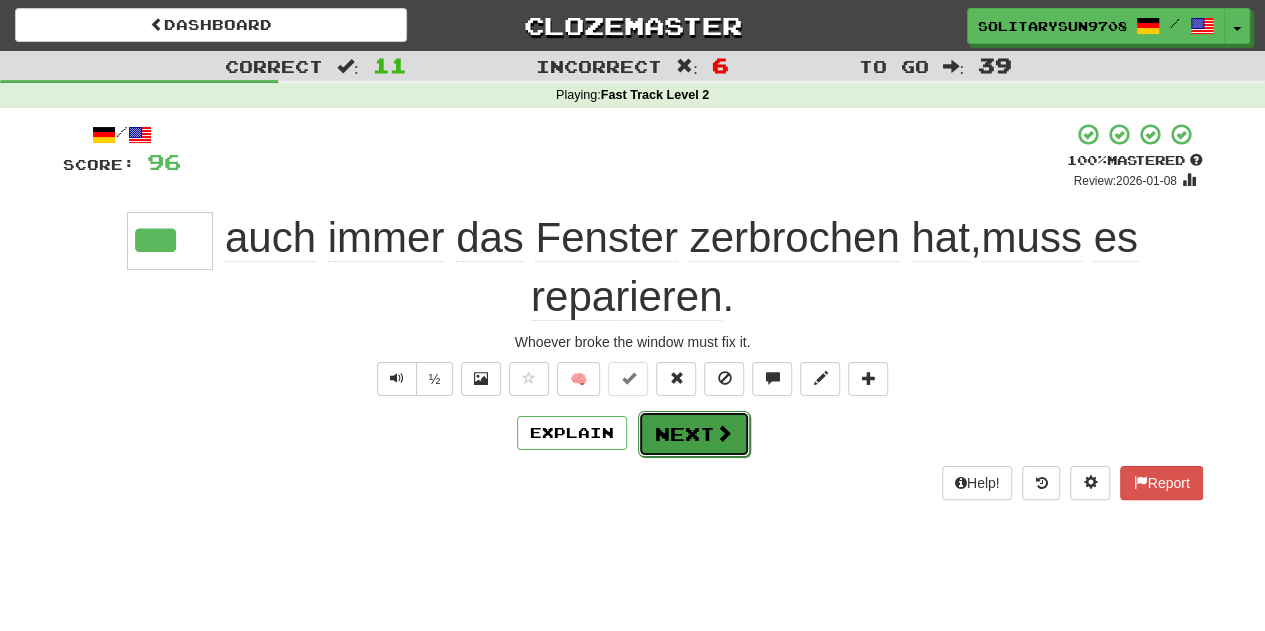 click on "Next" at bounding box center [694, 434] 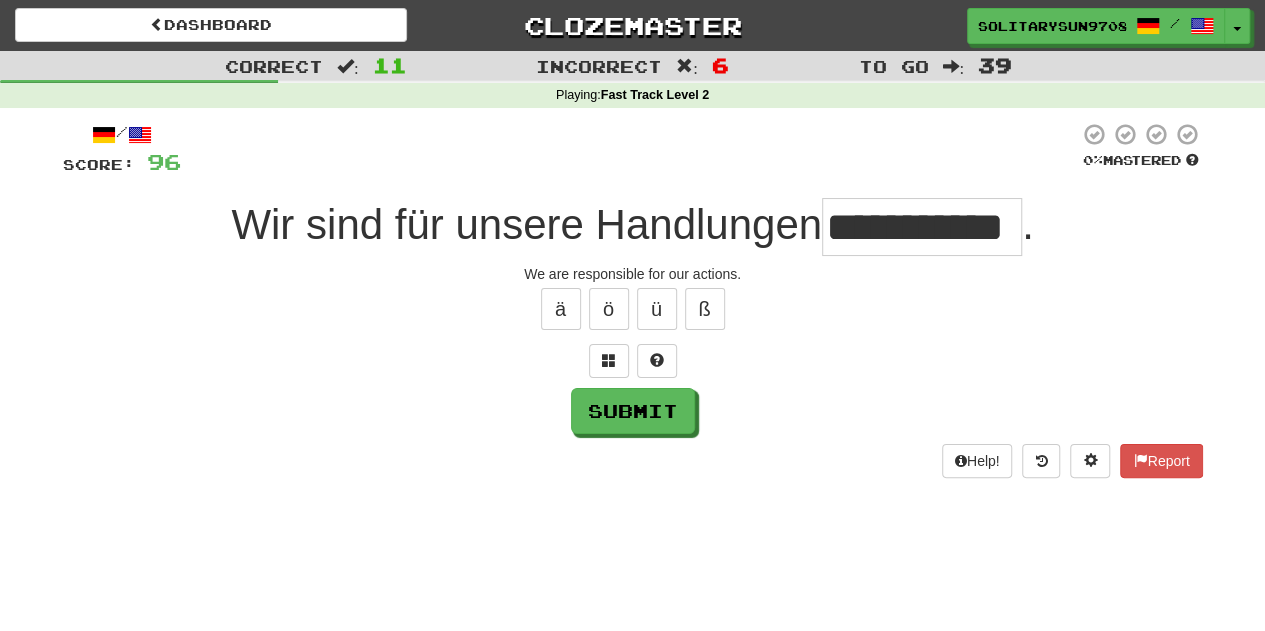 scroll, scrollTop: 0, scrollLeft: 26, axis: horizontal 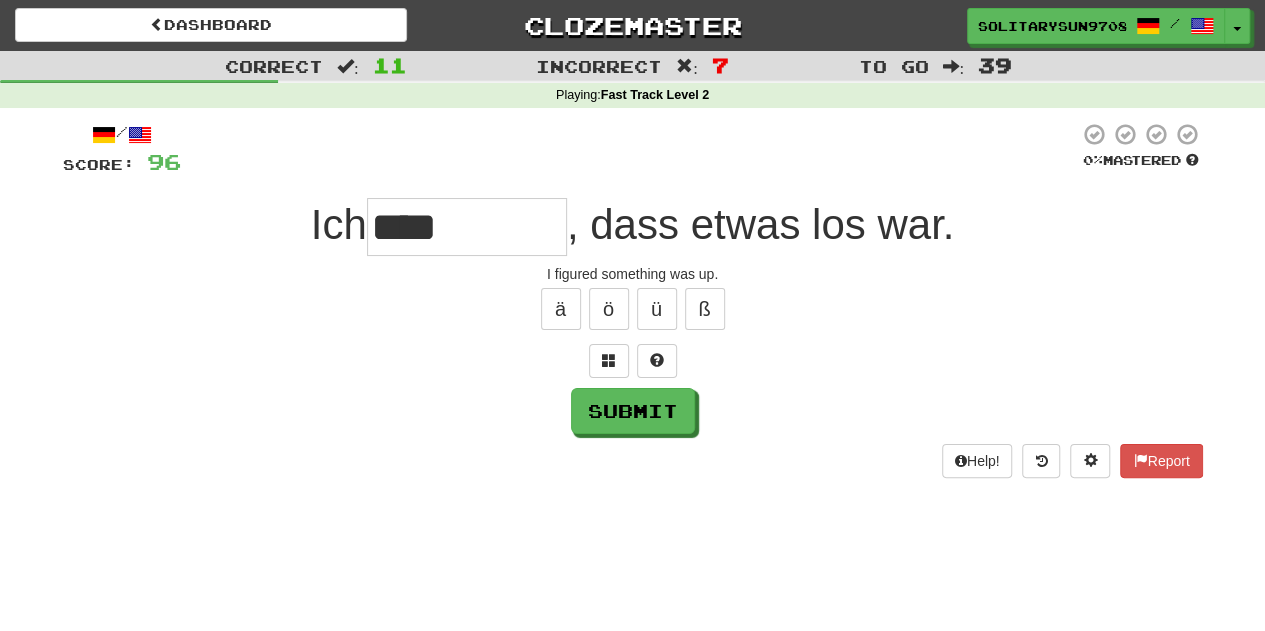 type on "*****" 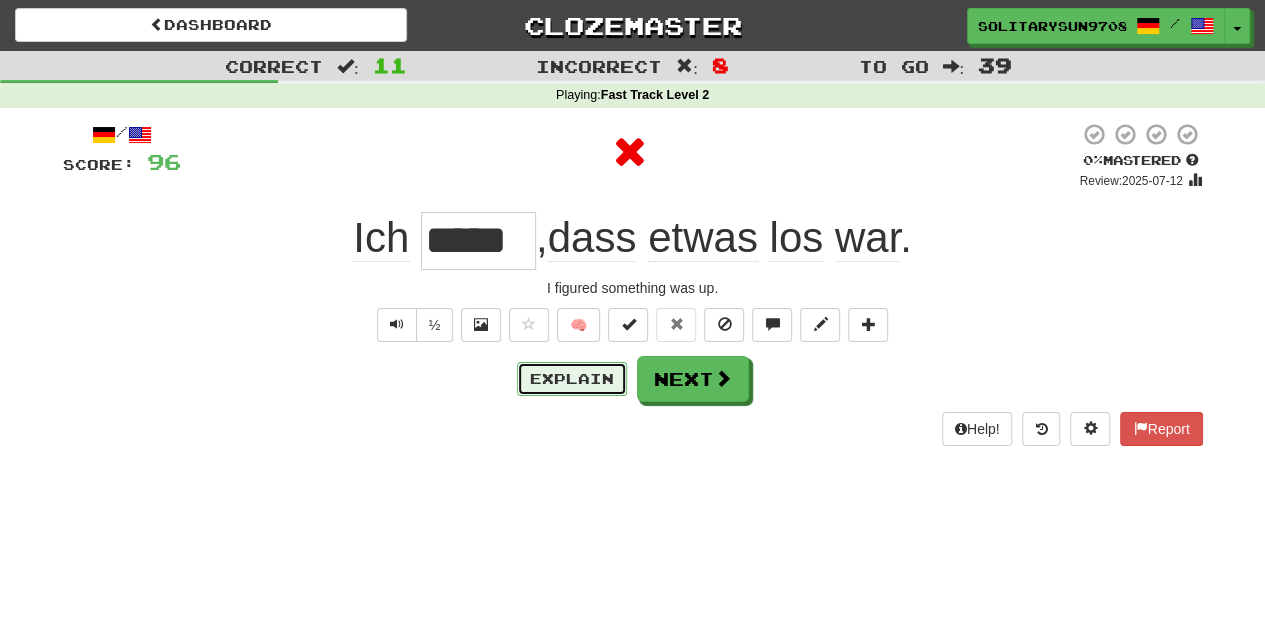 click on "Explain" at bounding box center [572, 379] 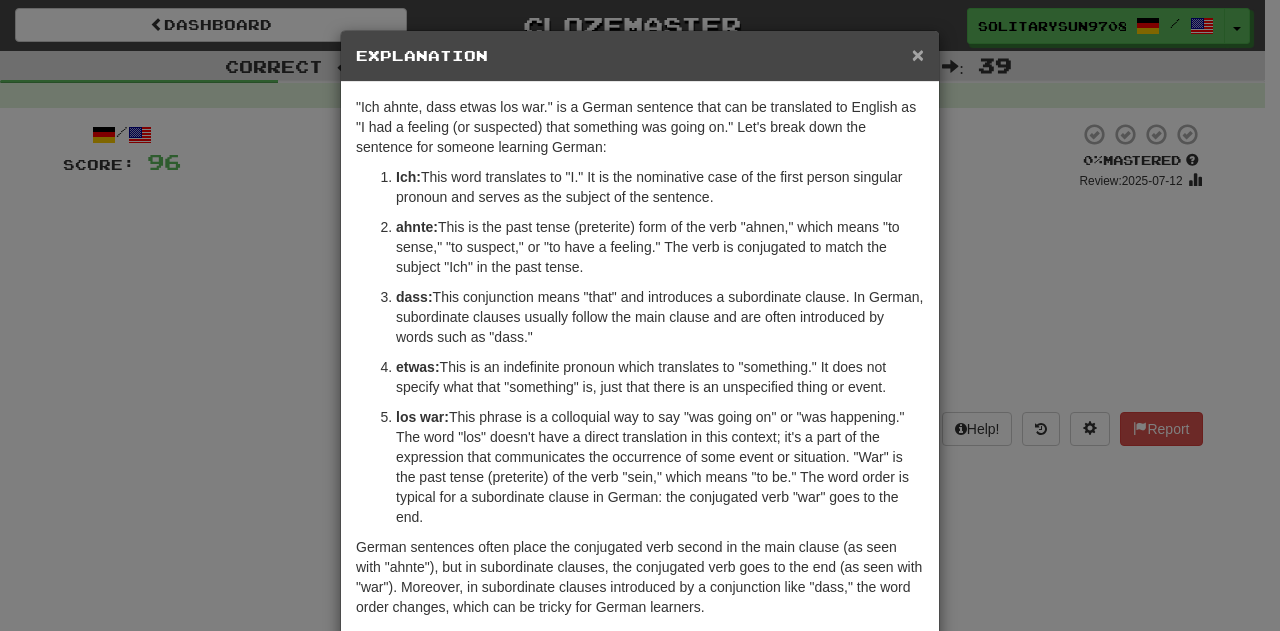 click on "×" at bounding box center [918, 54] 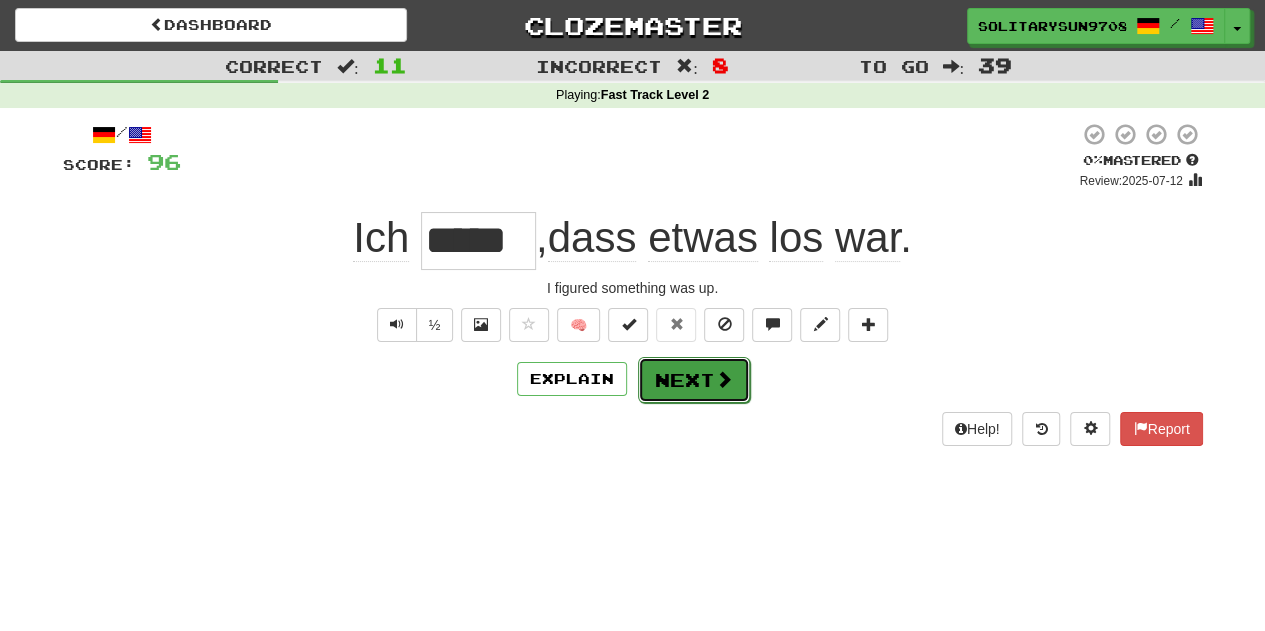 click on "Next" at bounding box center (694, 380) 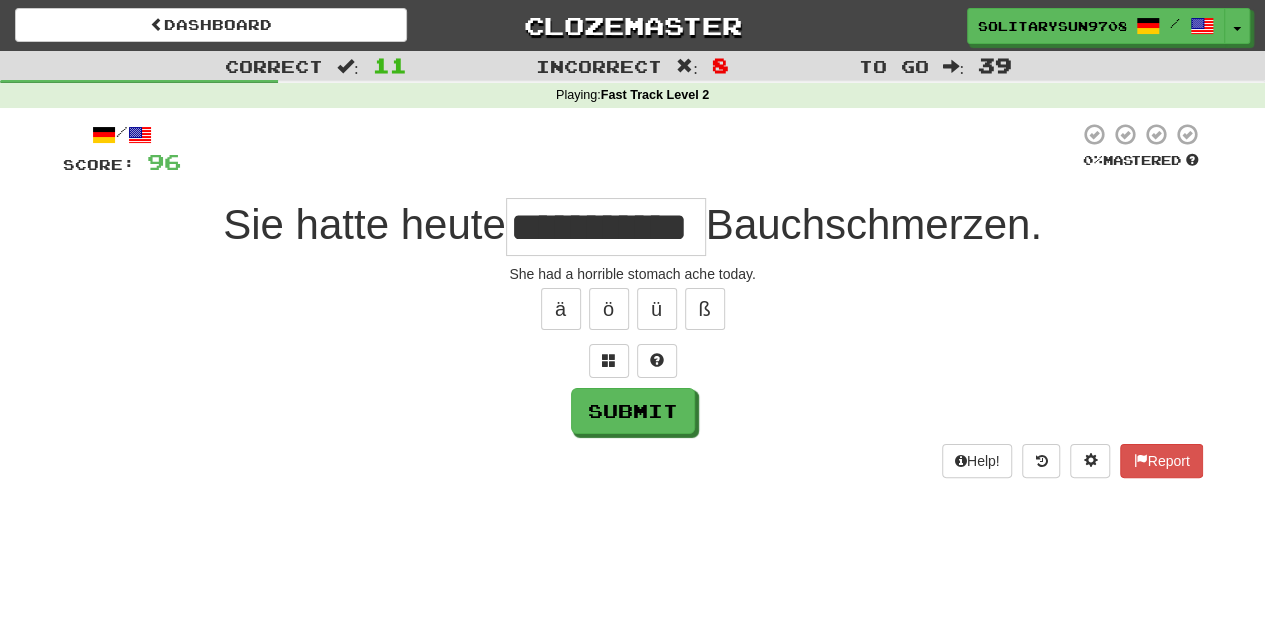 scroll, scrollTop: 0, scrollLeft: 15, axis: horizontal 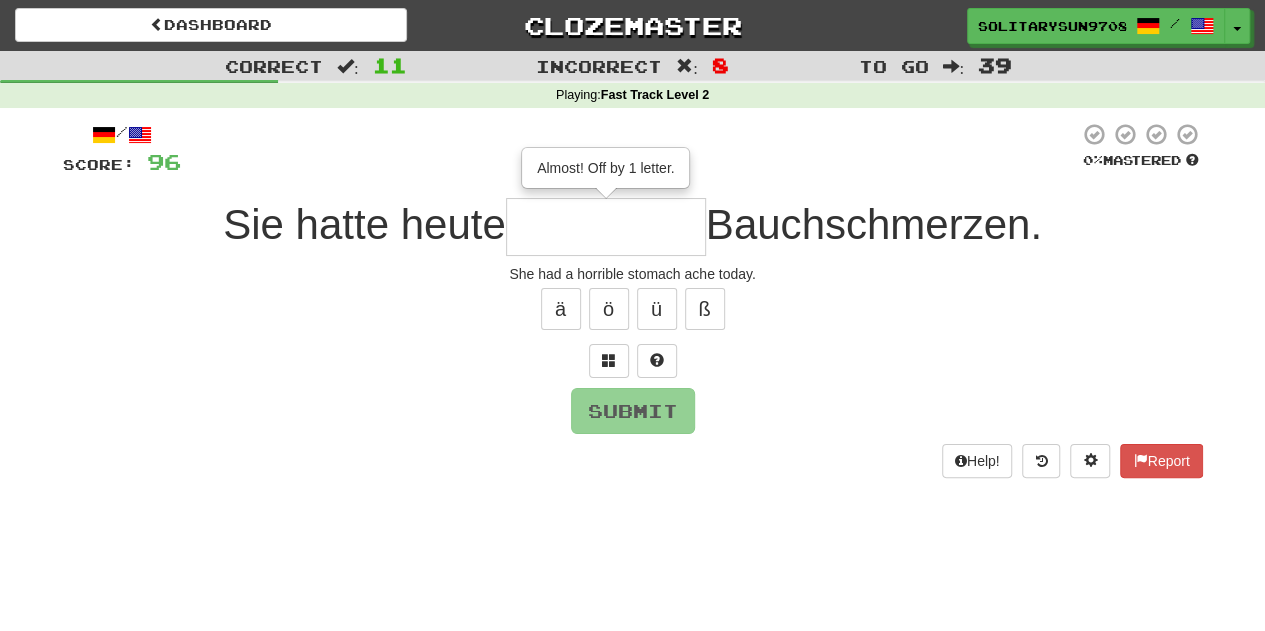 paste on "**********" 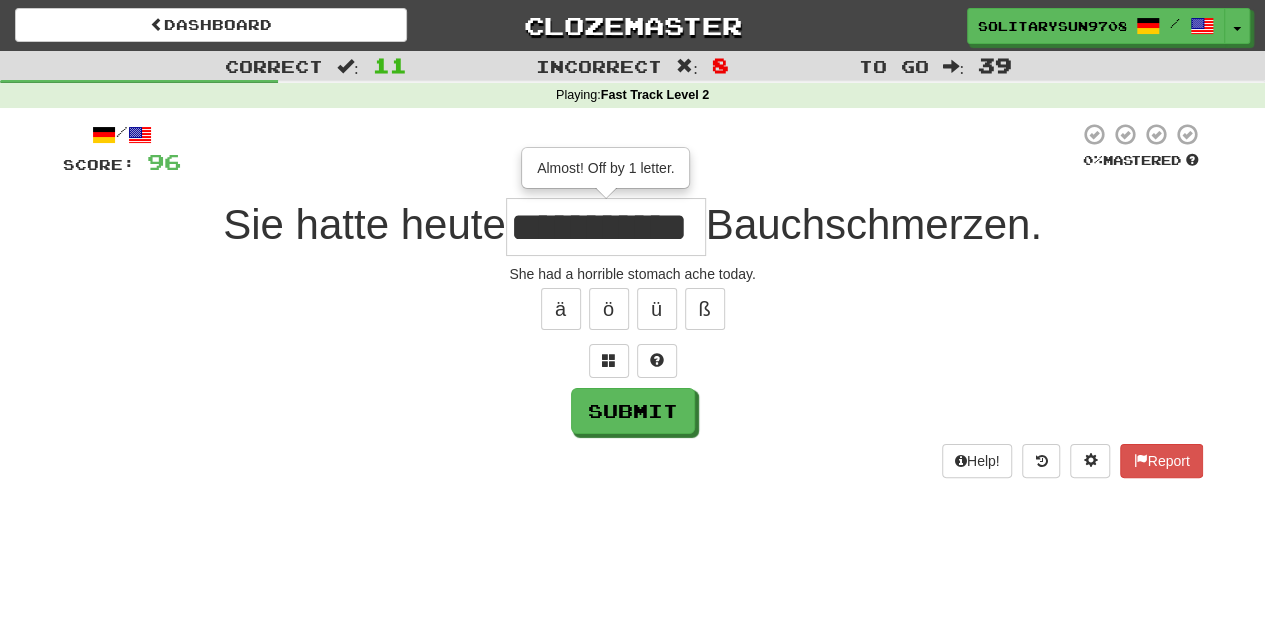 scroll, scrollTop: 0, scrollLeft: 15, axis: horizontal 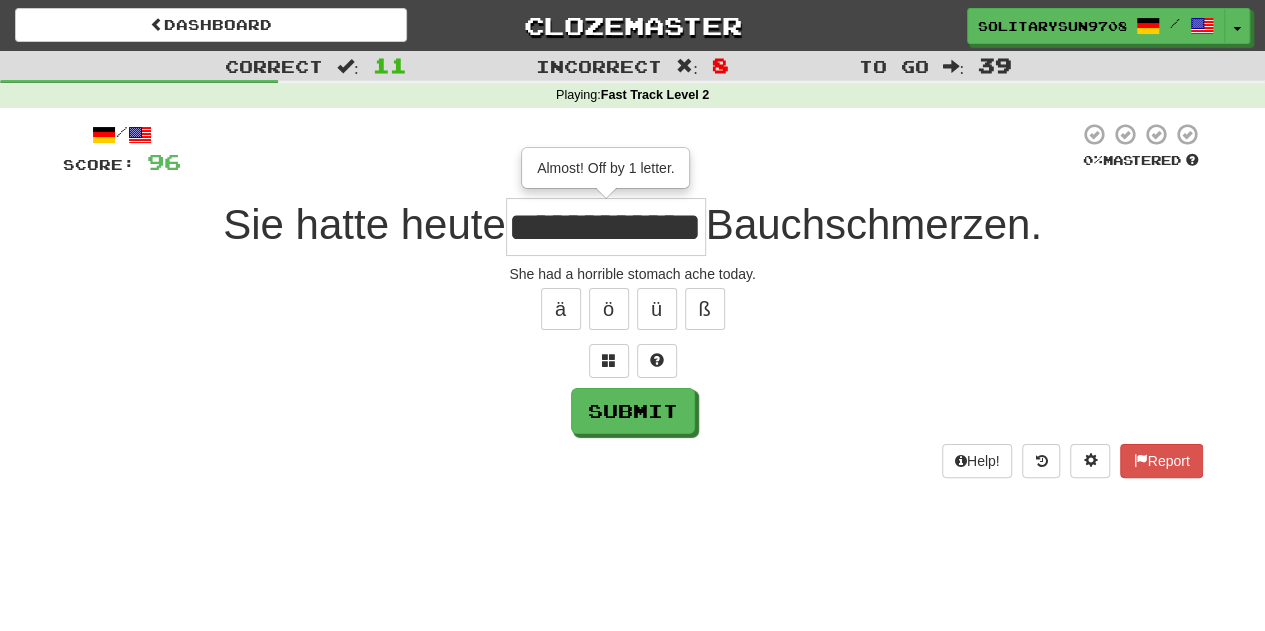 type on "**********" 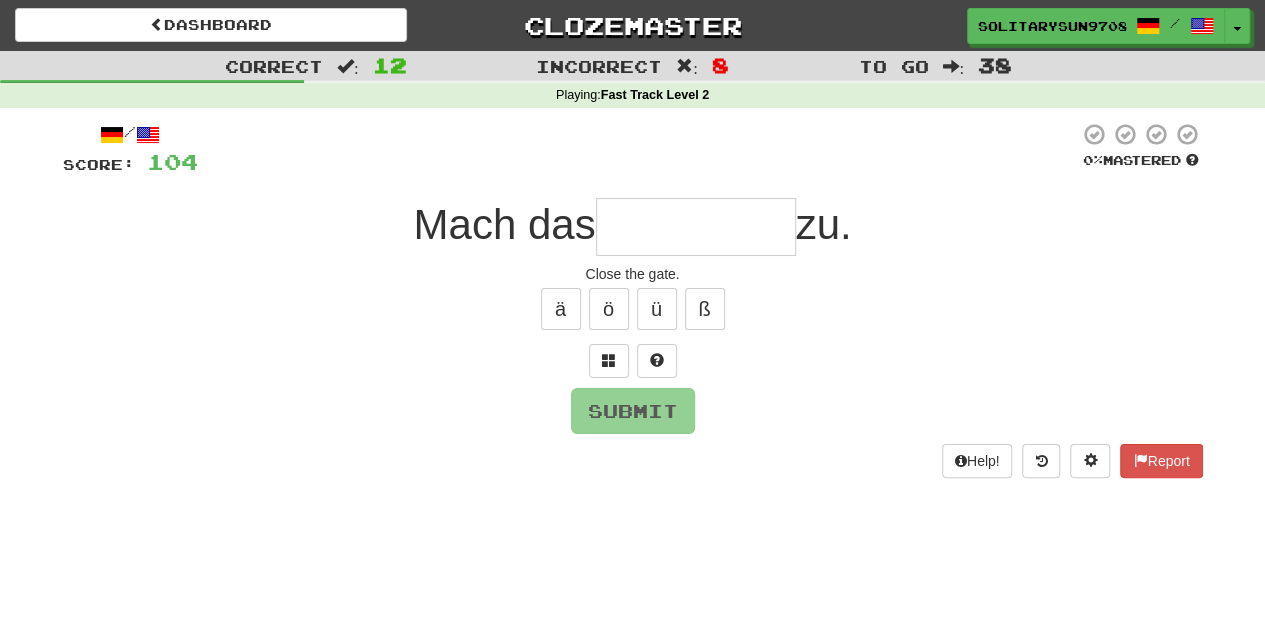 type on "***" 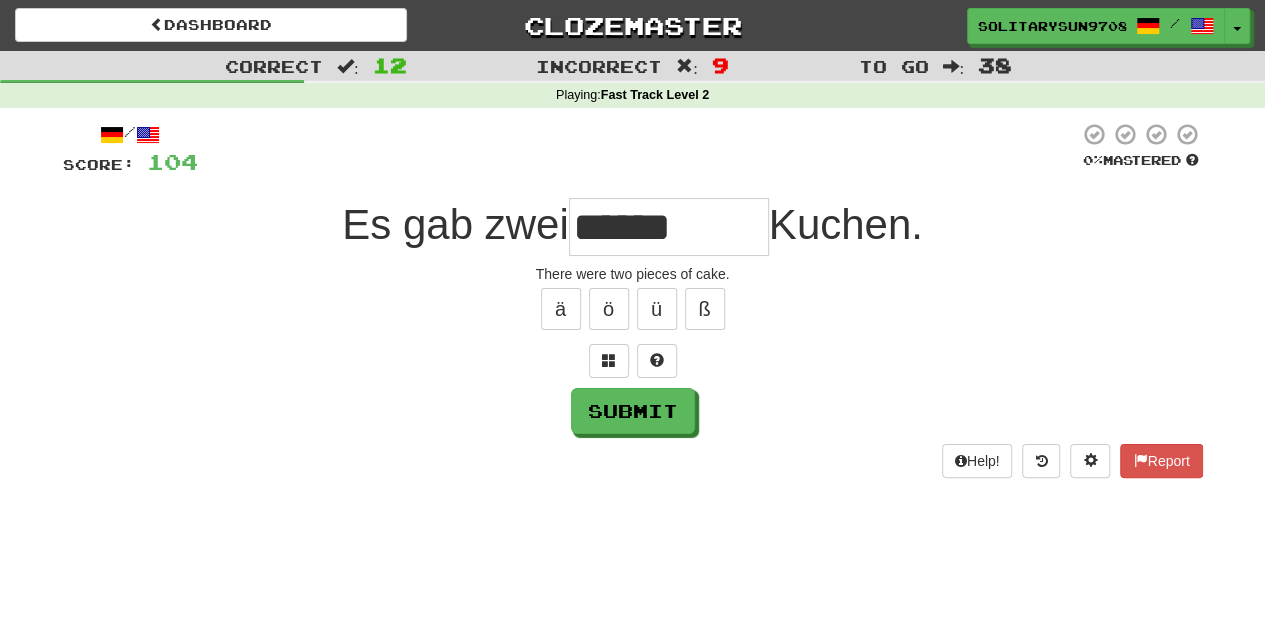 type on "******" 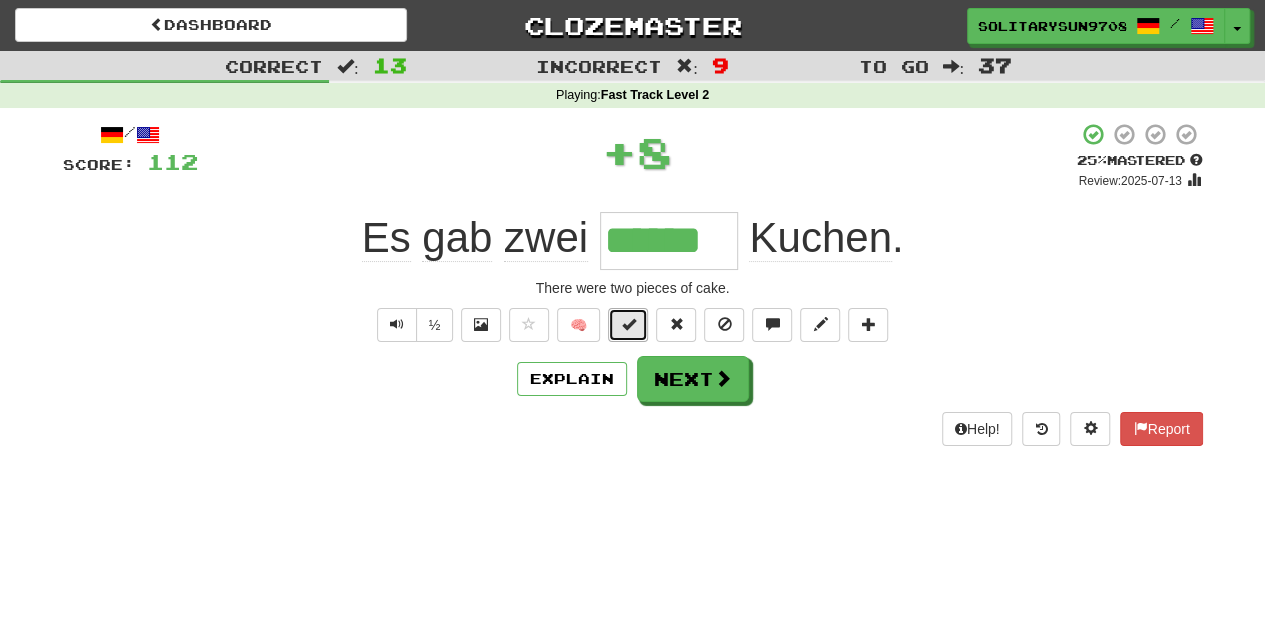 click at bounding box center [628, 324] 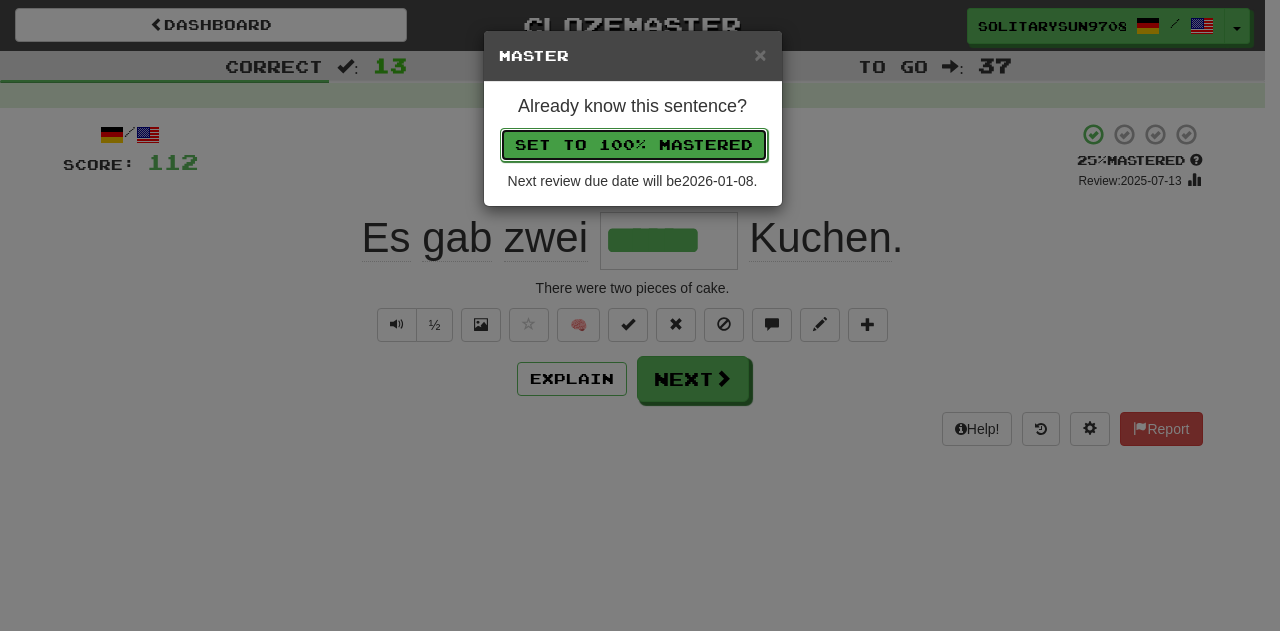 click on "Set to 100% Mastered" at bounding box center (634, 145) 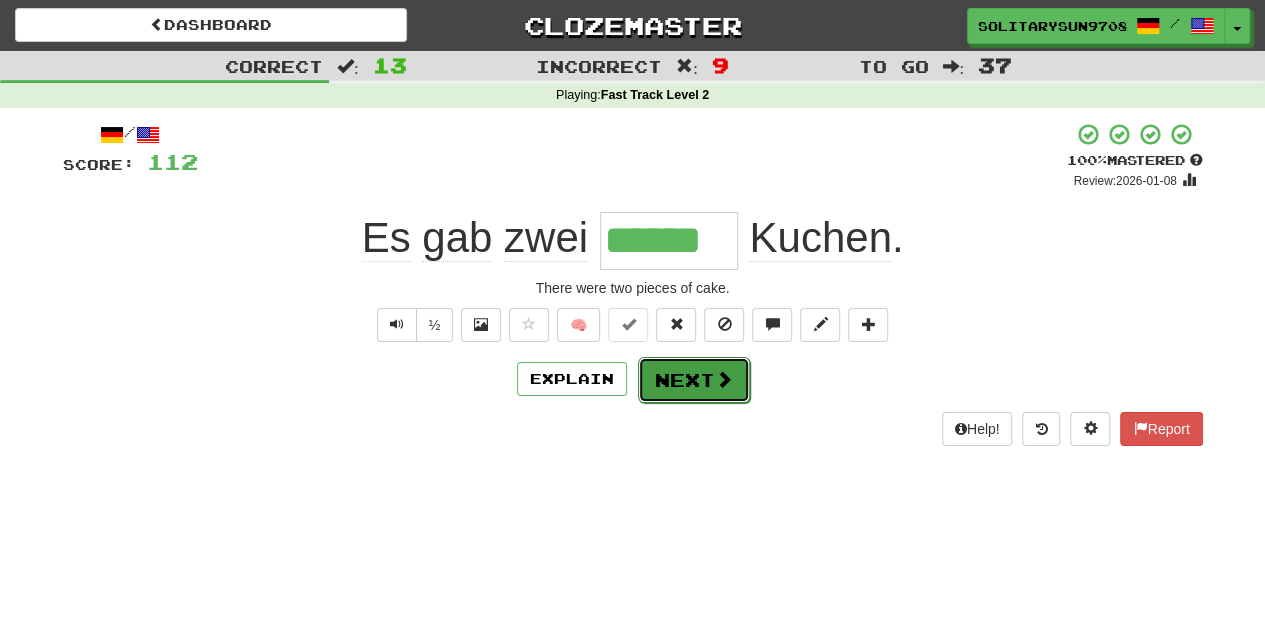 click on "Next" at bounding box center [694, 380] 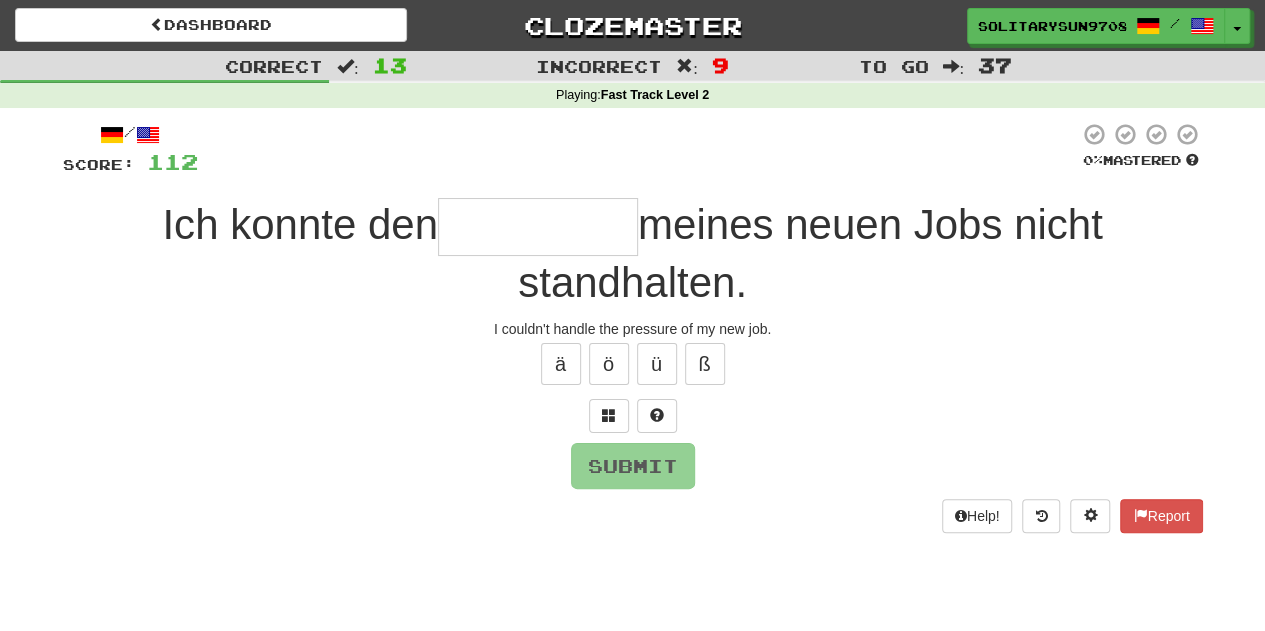 type on "*****" 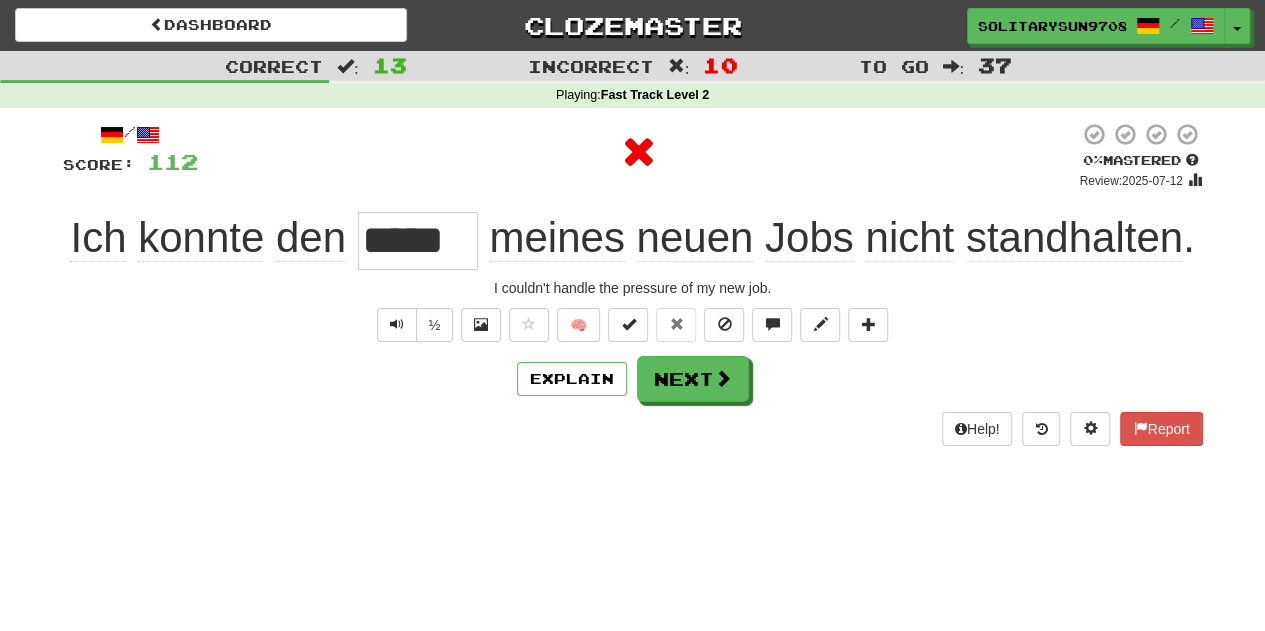 scroll, scrollTop: 1, scrollLeft: 0, axis: vertical 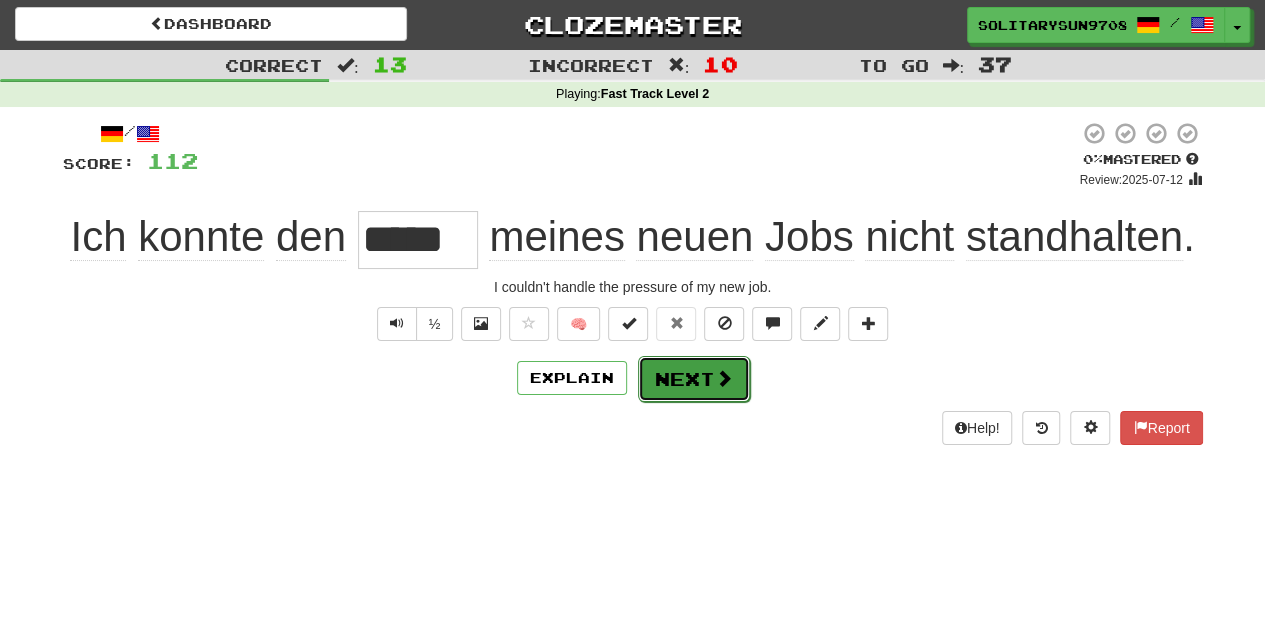 click on "Next" at bounding box center [694, 379] 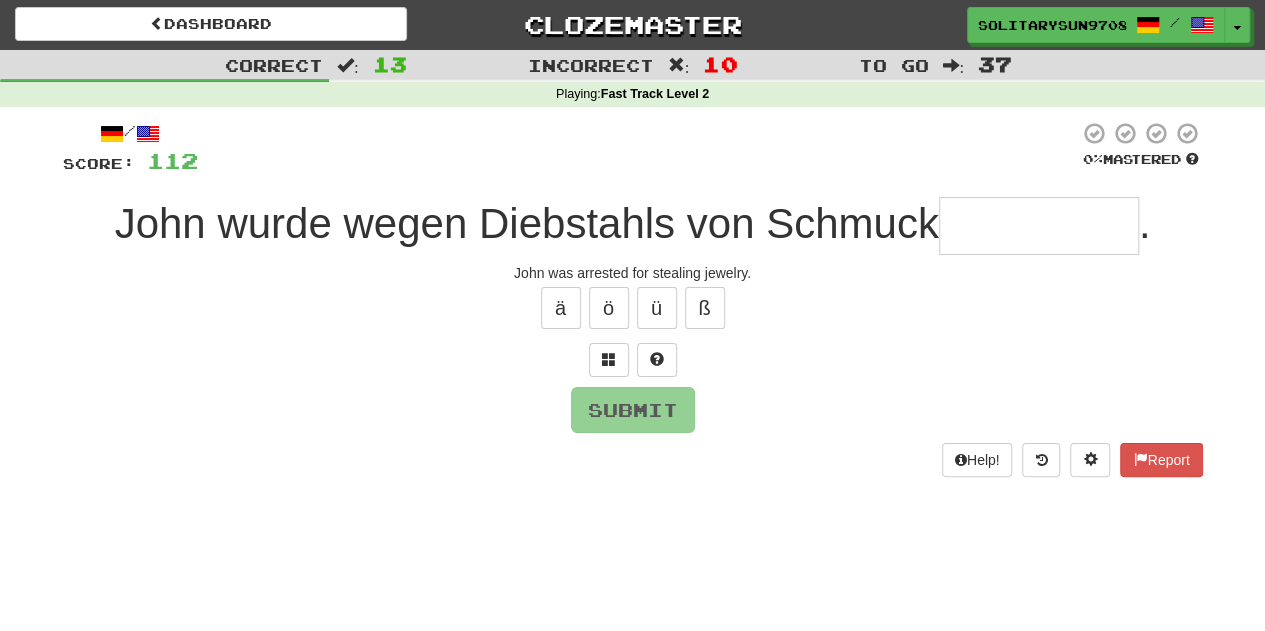 type on "**********" 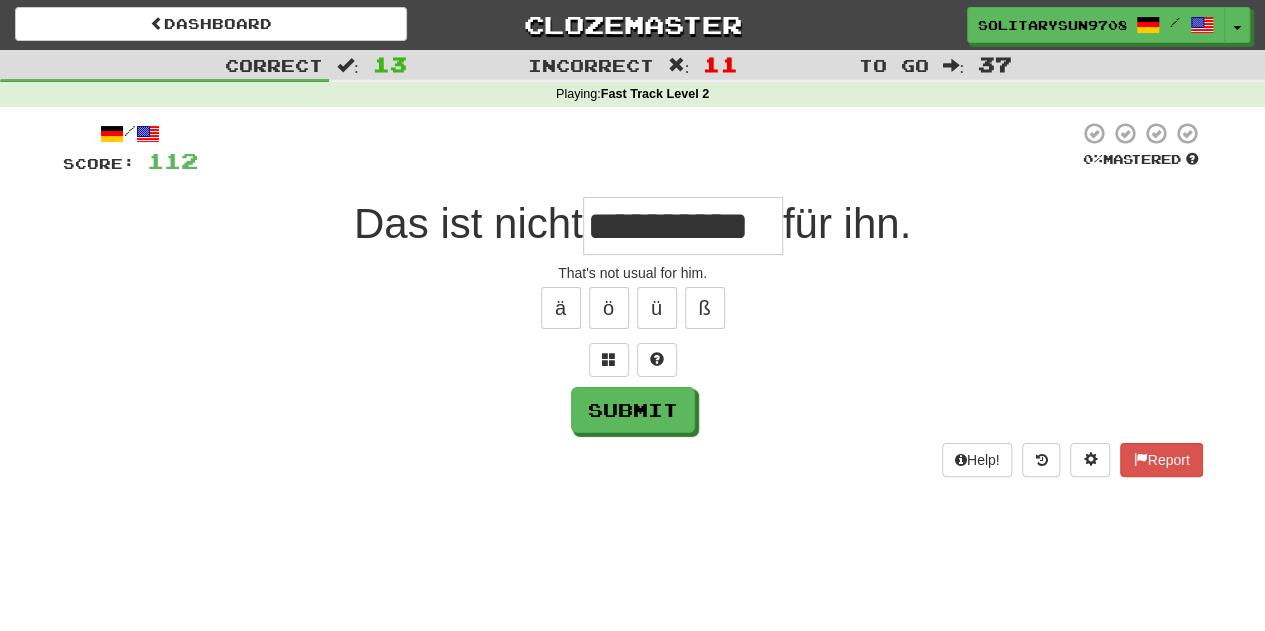 scroll, scrollTop: 0, scrollLeft: 17, axis: horizontal 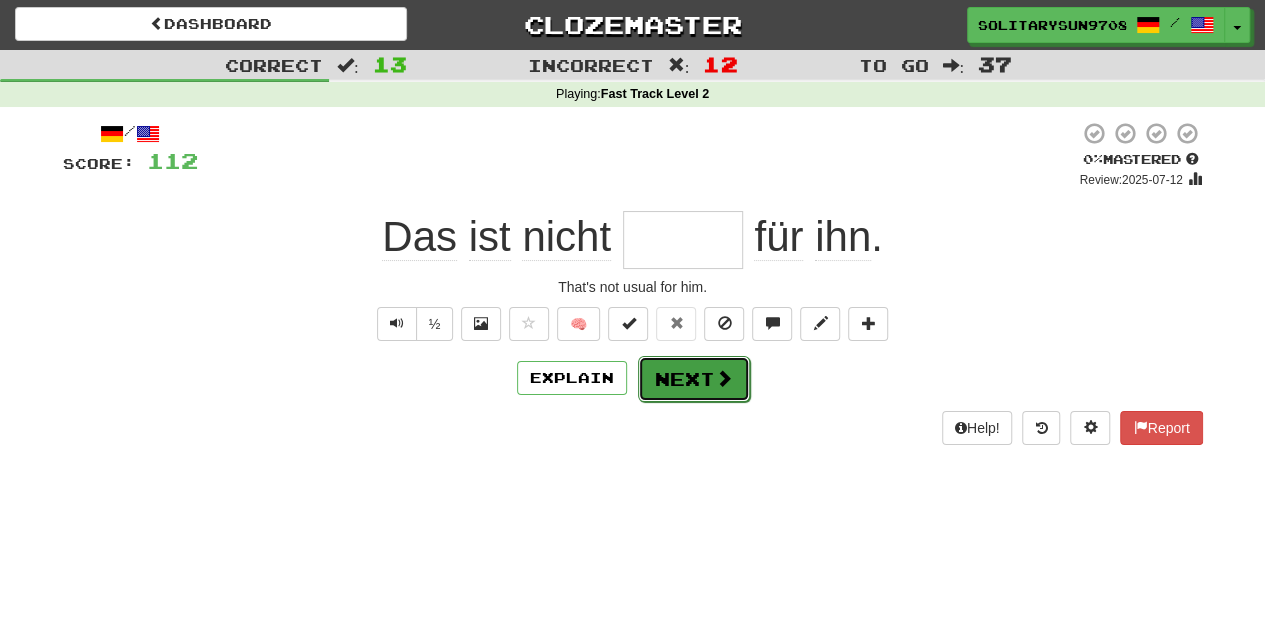 click on "Next" at bounding box center (694, 379) 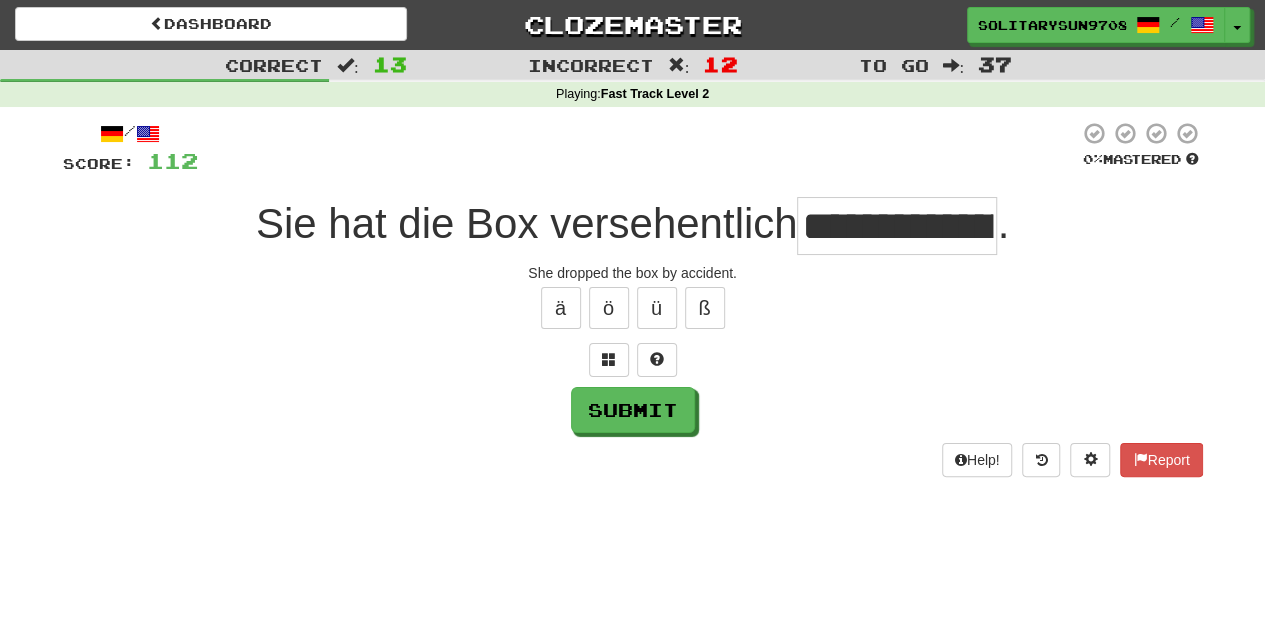 type on "*" 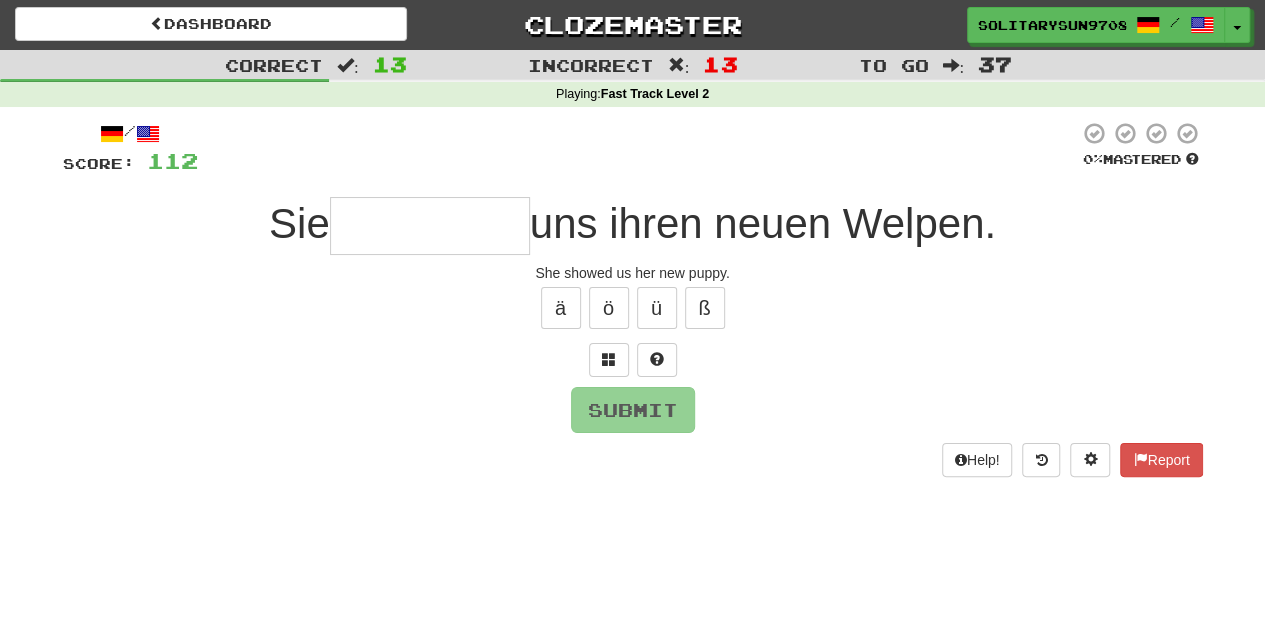 type on "*" 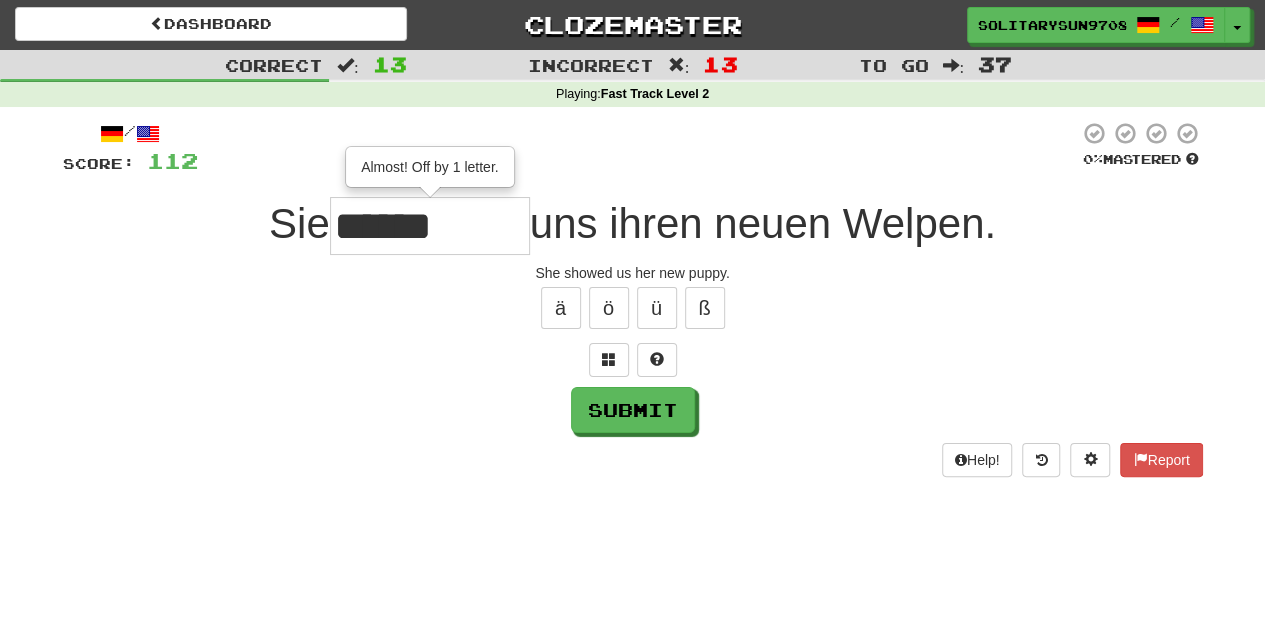 type on "******" 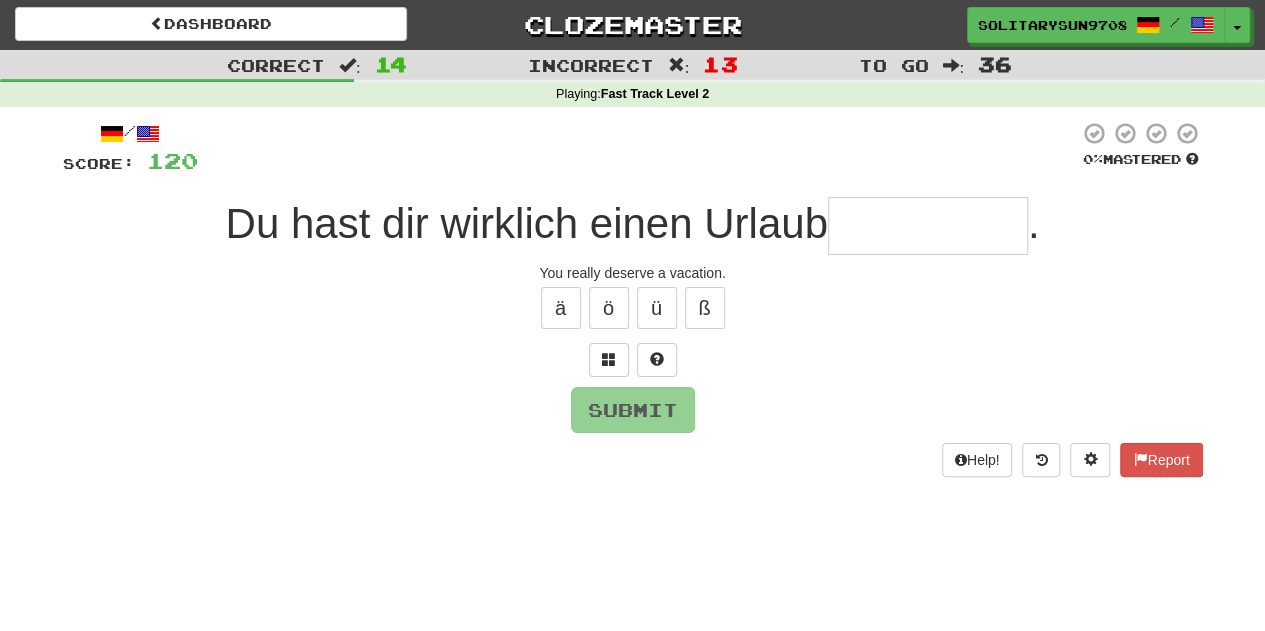 type on "********" 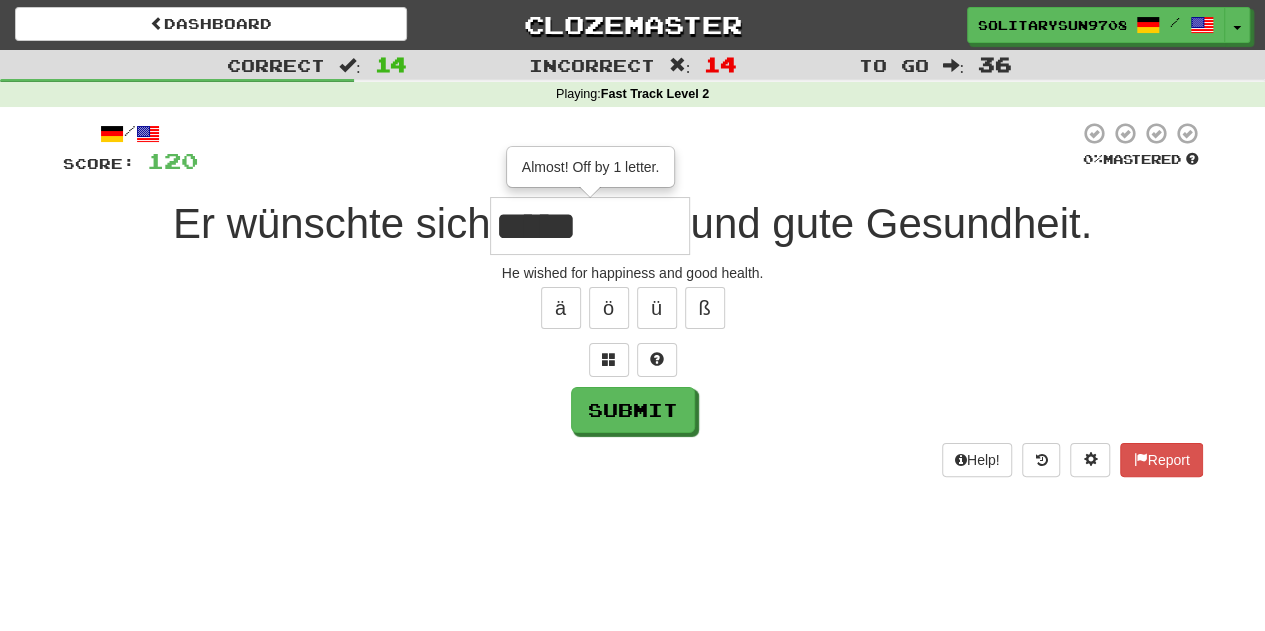 type on "*****" 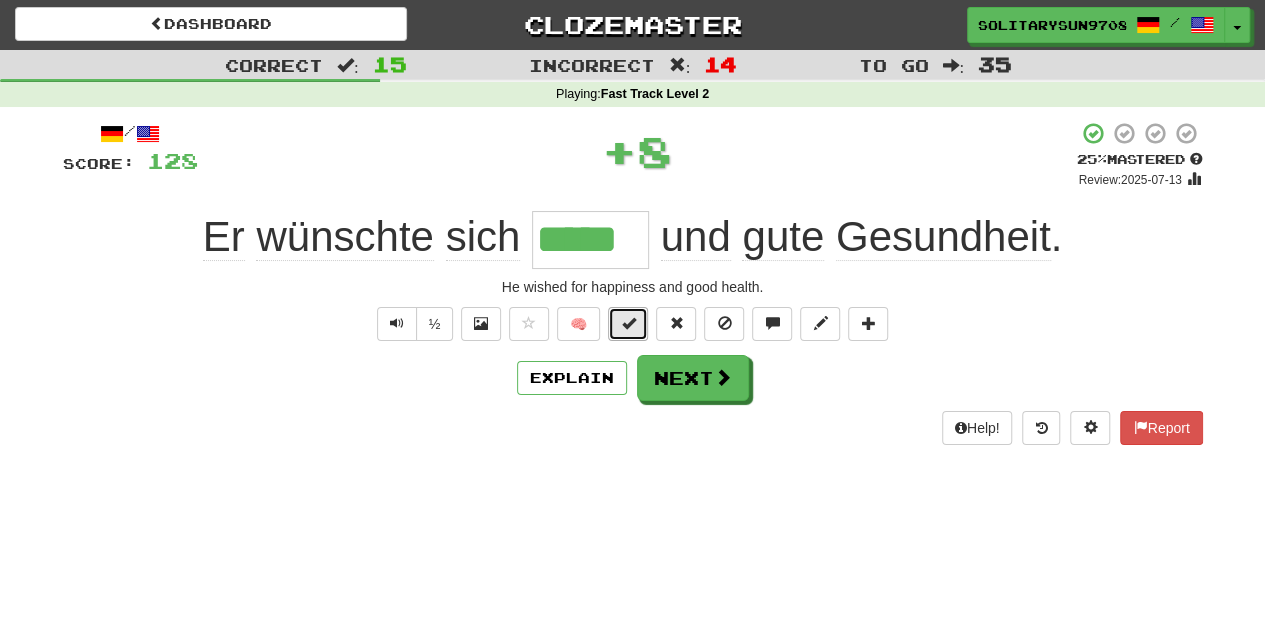 click at bounding box center (628, 324) 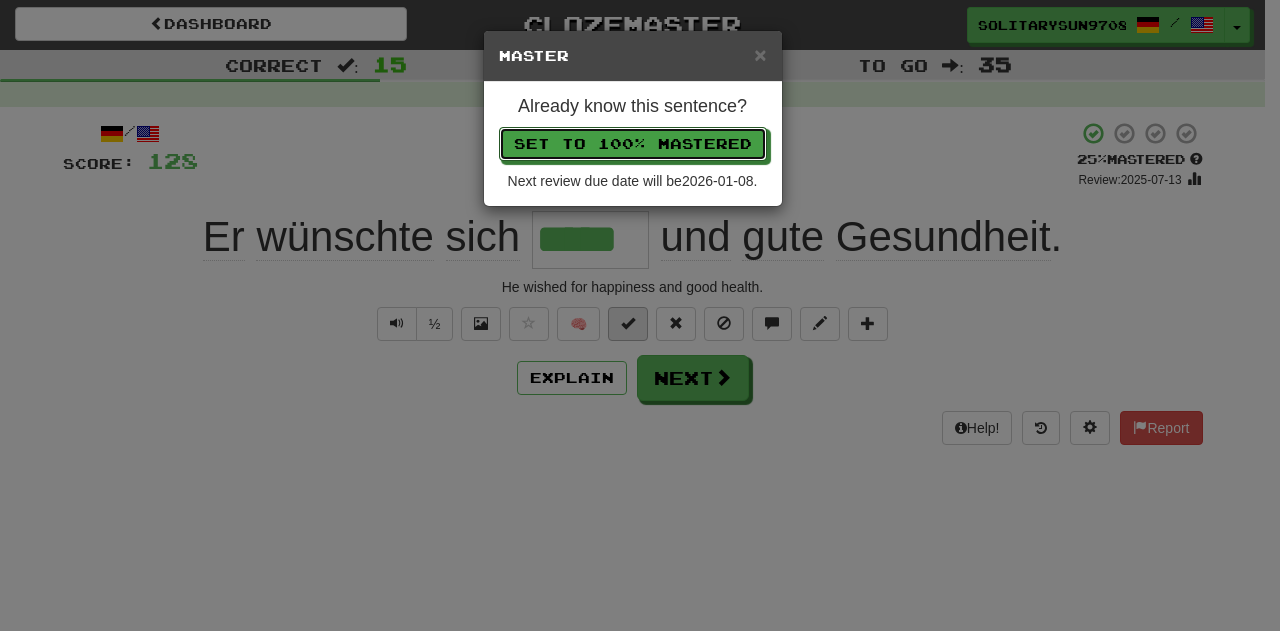 click on "Set to 100% Mastered" at bounding box center (633, 144) 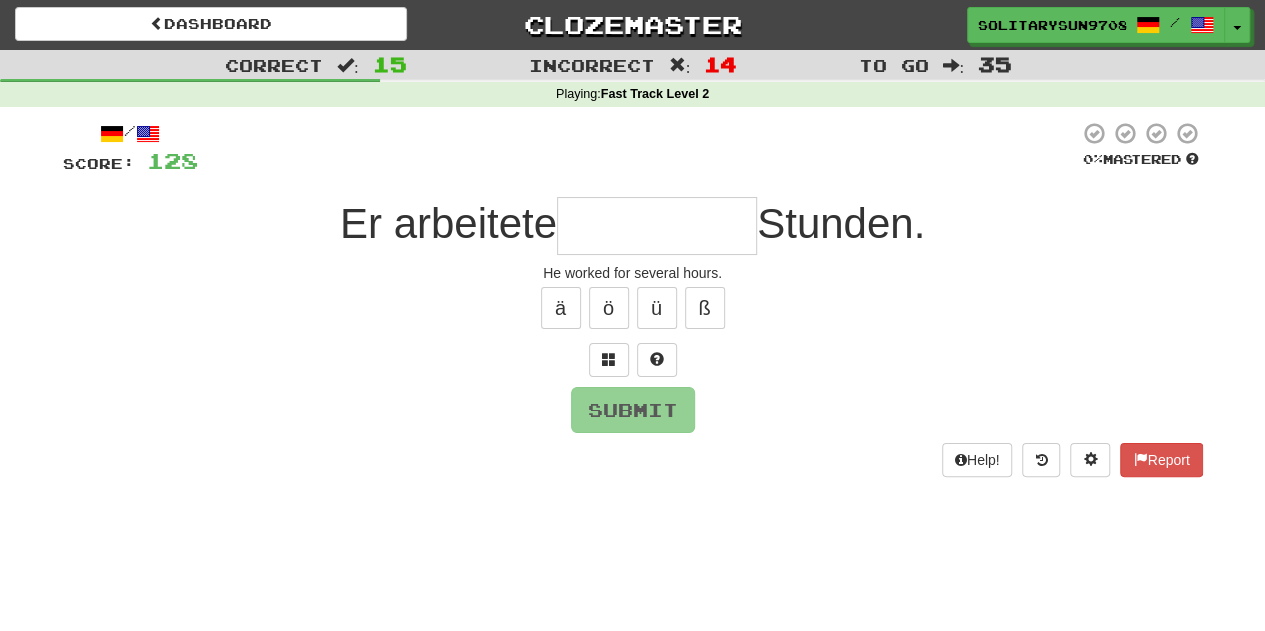 type on "*******" 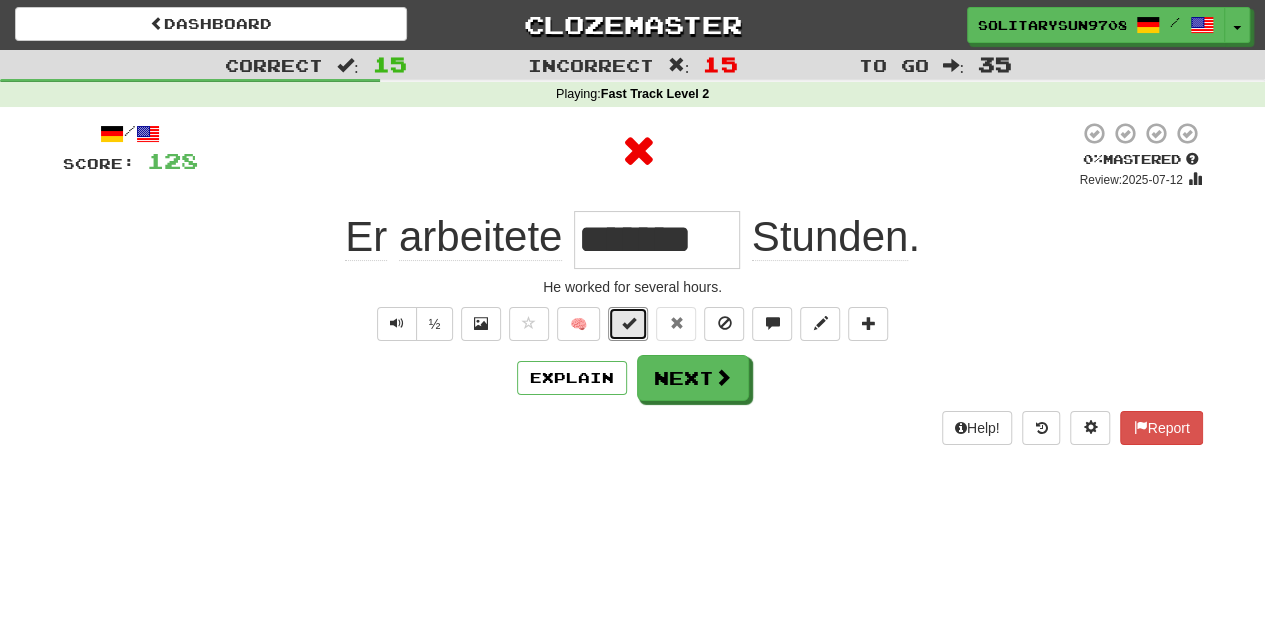 click at bounding box center (628, 324) 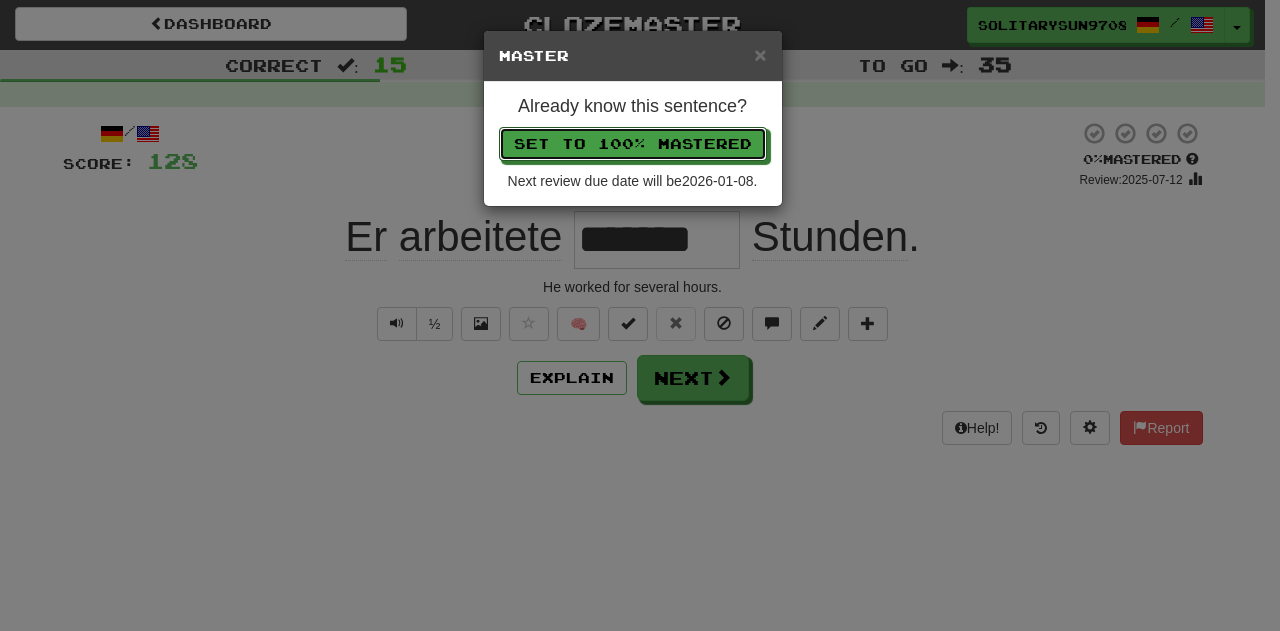 click on "Set to 100% Mastered" at bounding box center [633, 144] 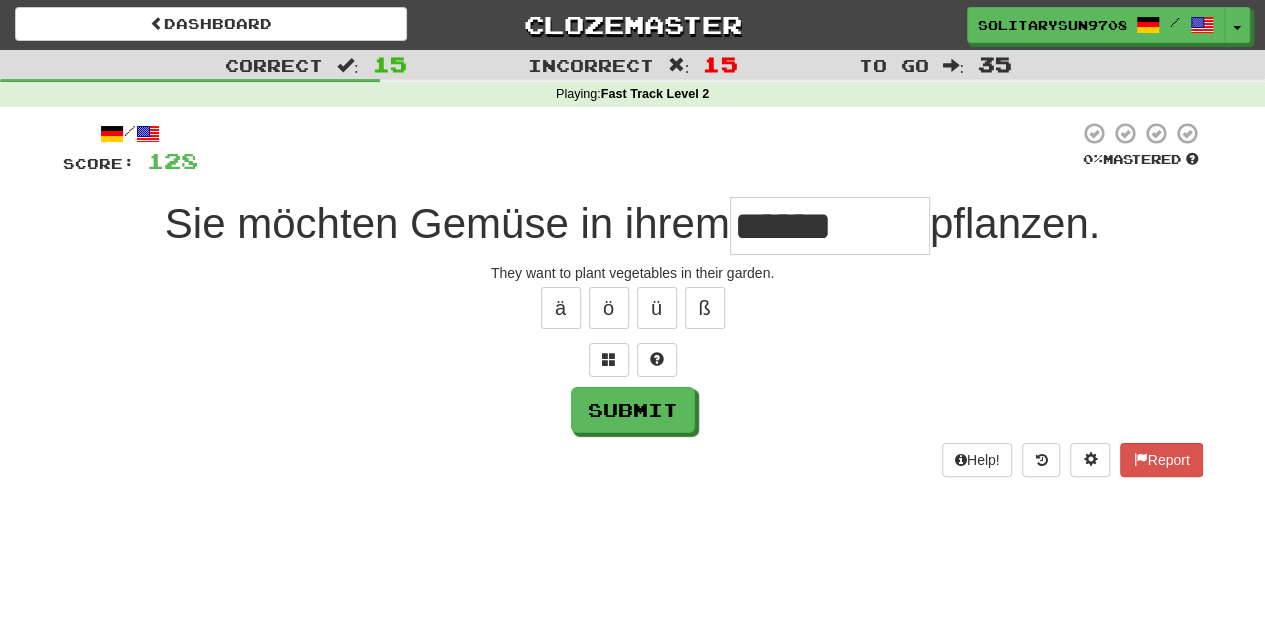 type on "******" 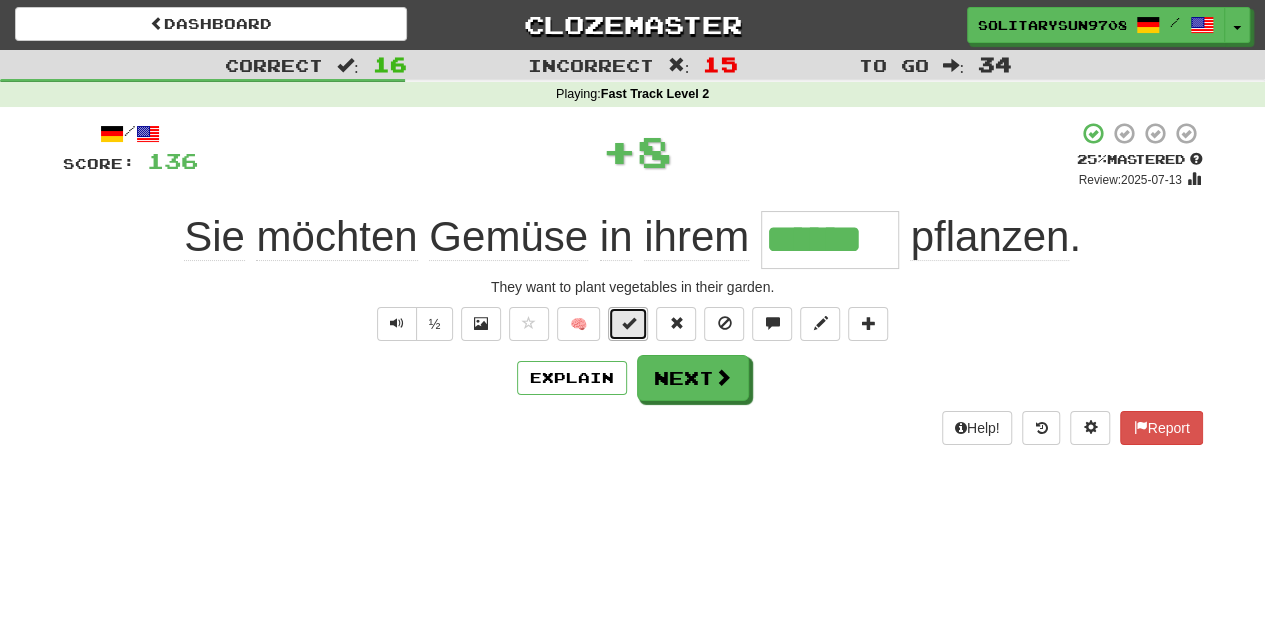 click at bounding box center (628, 323) 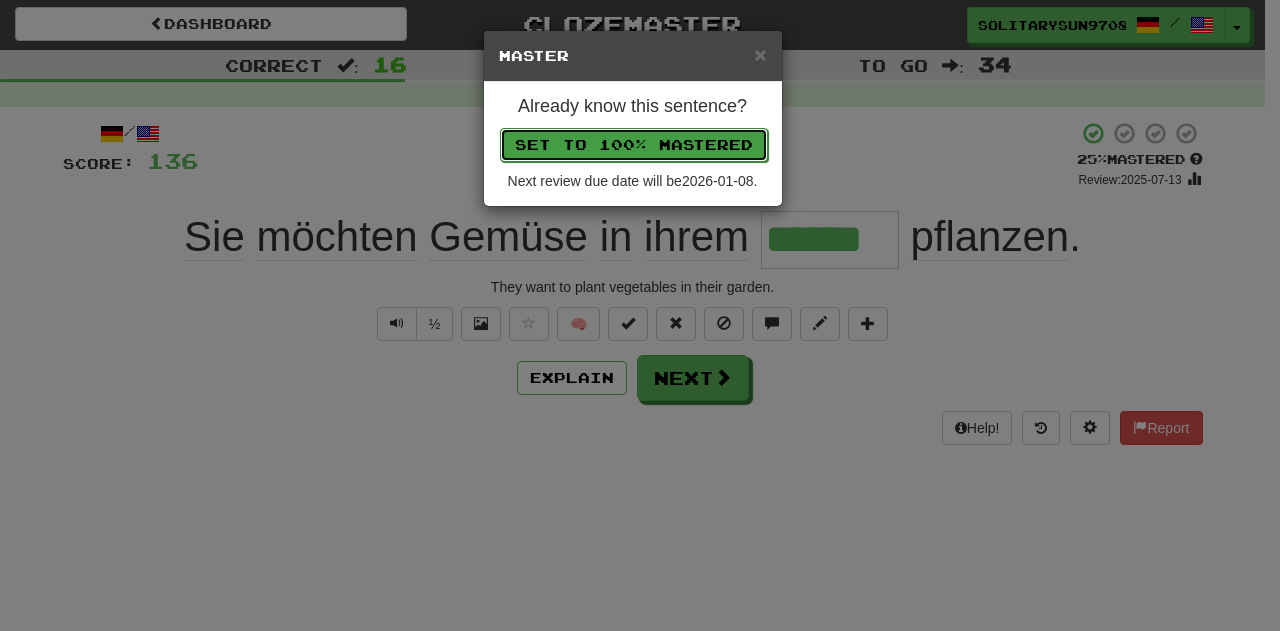 click on "Set to 100% Mastered" at bounding box center [634, 145] 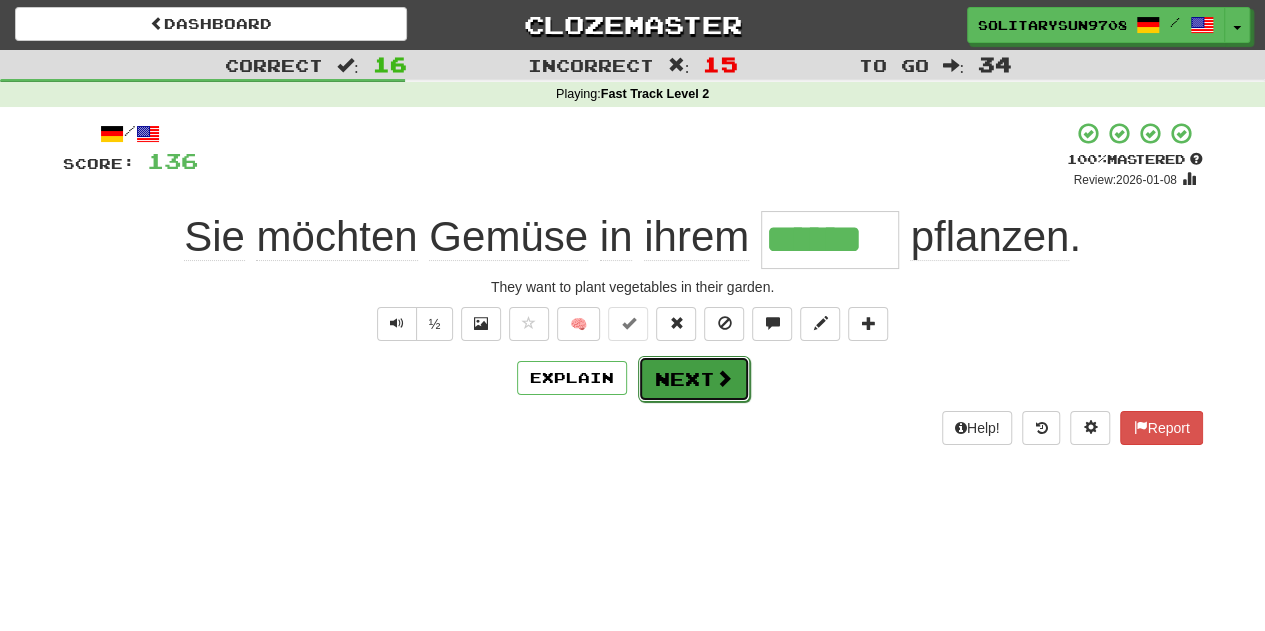 click on "Next" at bounding box center [694, 379] 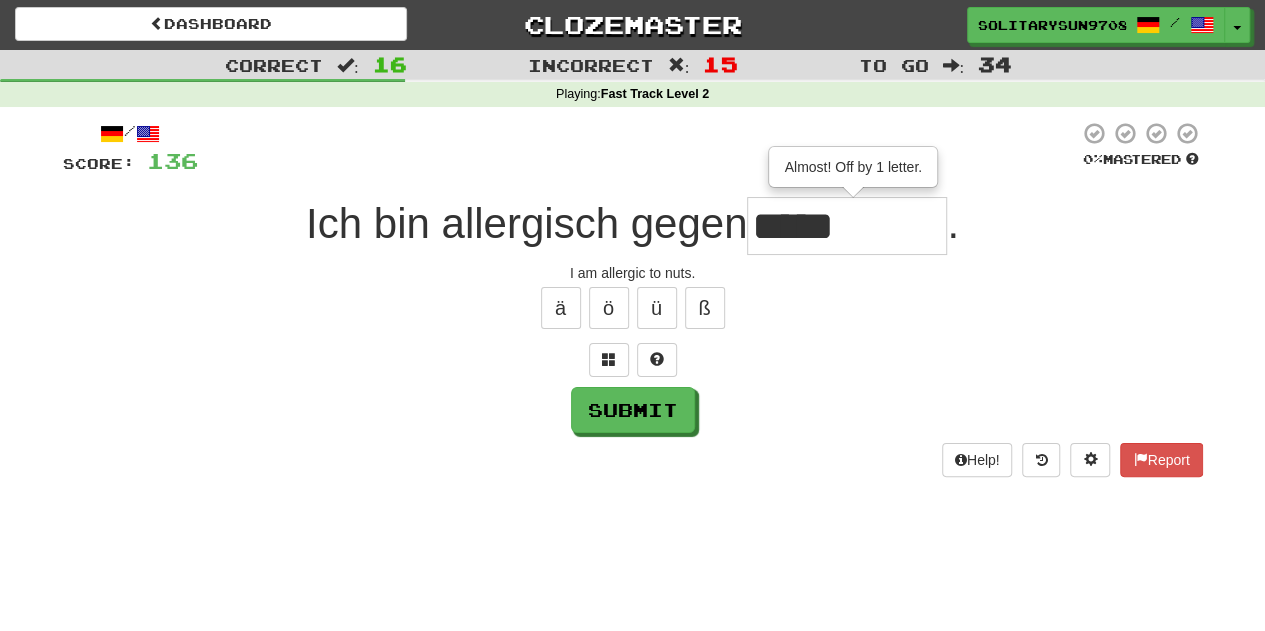 type on "*****" 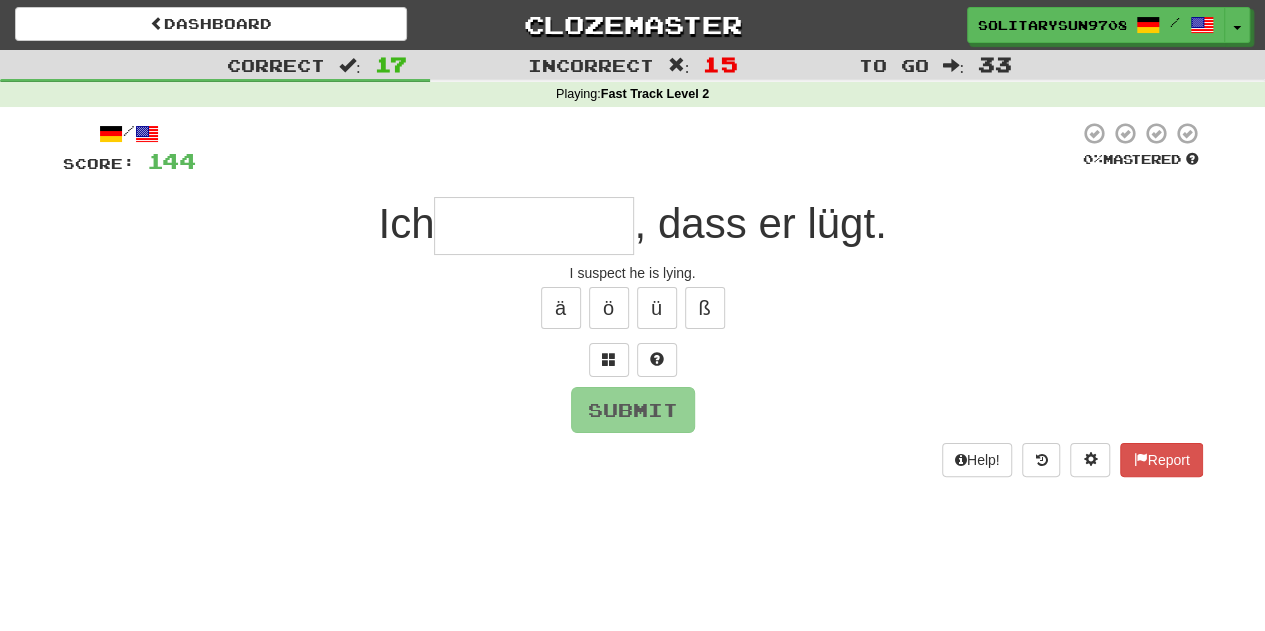 type on "*******" 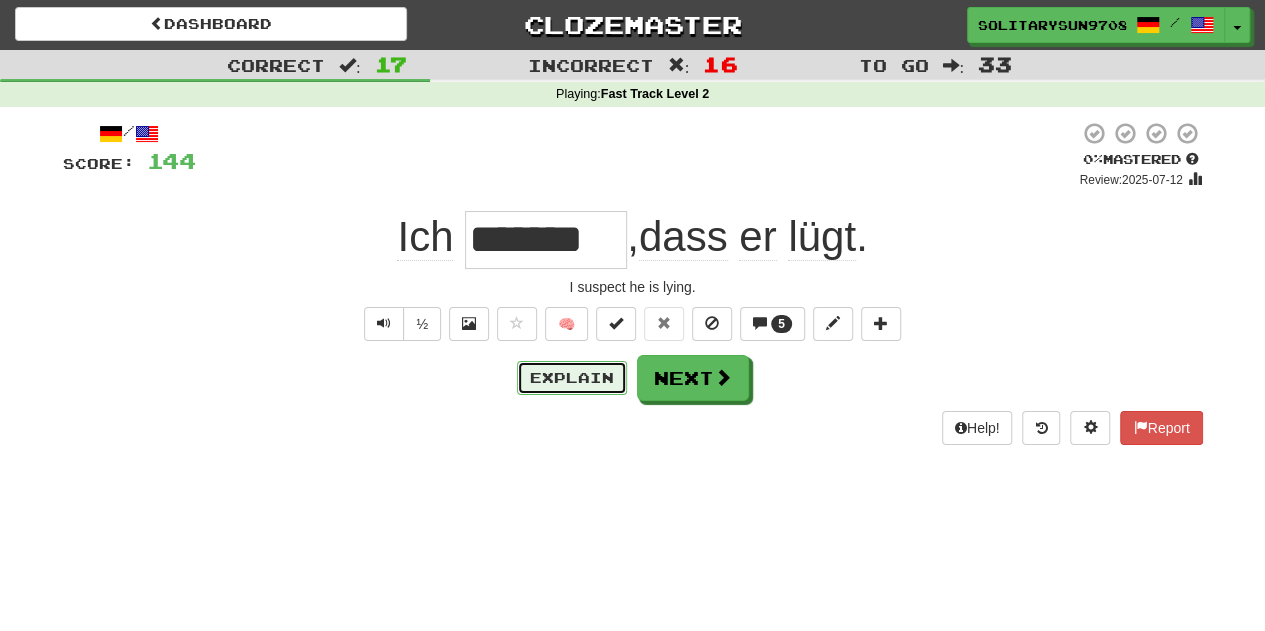 click on "Explain" at bounding box center [572, 378] 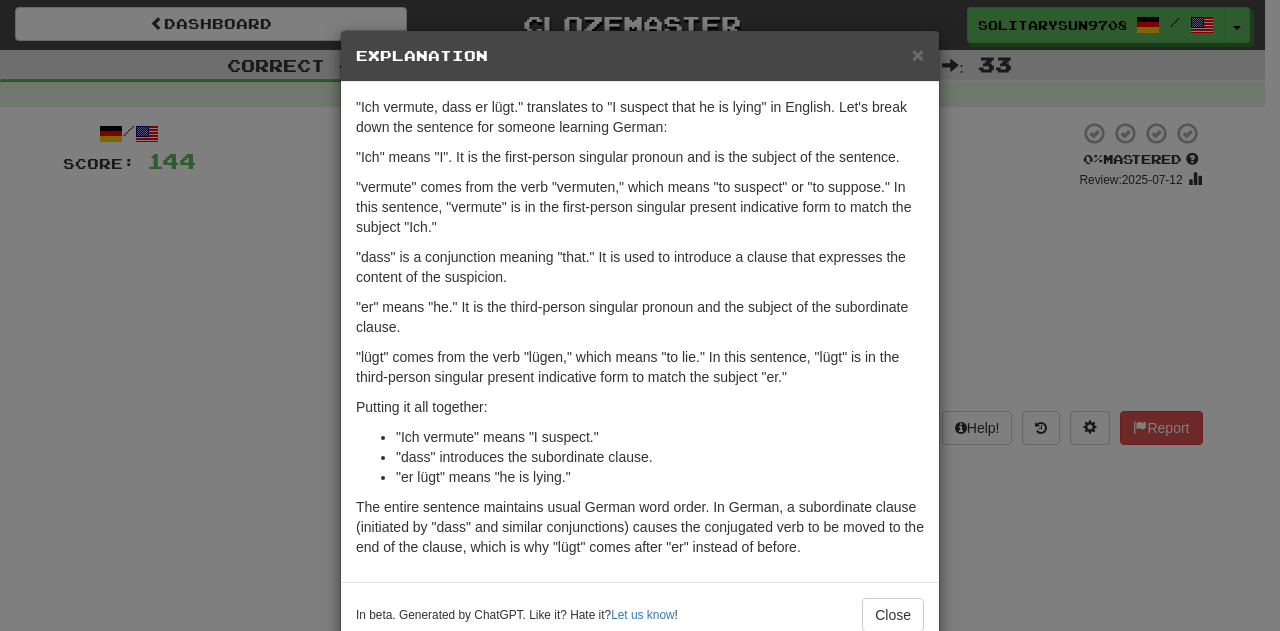 click on "× Explanation "Ich vermute, dass er lügt." translates to "I suspect that he is lying" in English. Let's break down the sentence for someone learning German:
"Ich" means "I". It is the first-person singular pronoun and is the subject of the sentence.
"vermute" comes from the verb "vermuten," which means "to suspect" or "to suppose." In this sentence, "vermute" is in the first-person singular present indicative form to match the subject "Ich."
"dass" is a conjunction meaning "that." It is used to introduce a clause that expresses the content of the suspicion.
"er" means "he." It is the third-person singular pronoun and the subject of the subordinate clause.
"lügt" comes from the verb "lügen," which means "to lie." In this sentence, "lügt" is in the third-person singular present indicative form to match the subject "er."
Putting it all together:
"Ich vermute" means "I suspect."
"dass" introduces the subordinate clause.
"er lügt" means "he is lying."
Let us know ! Close" at bounding box center [640, 315] 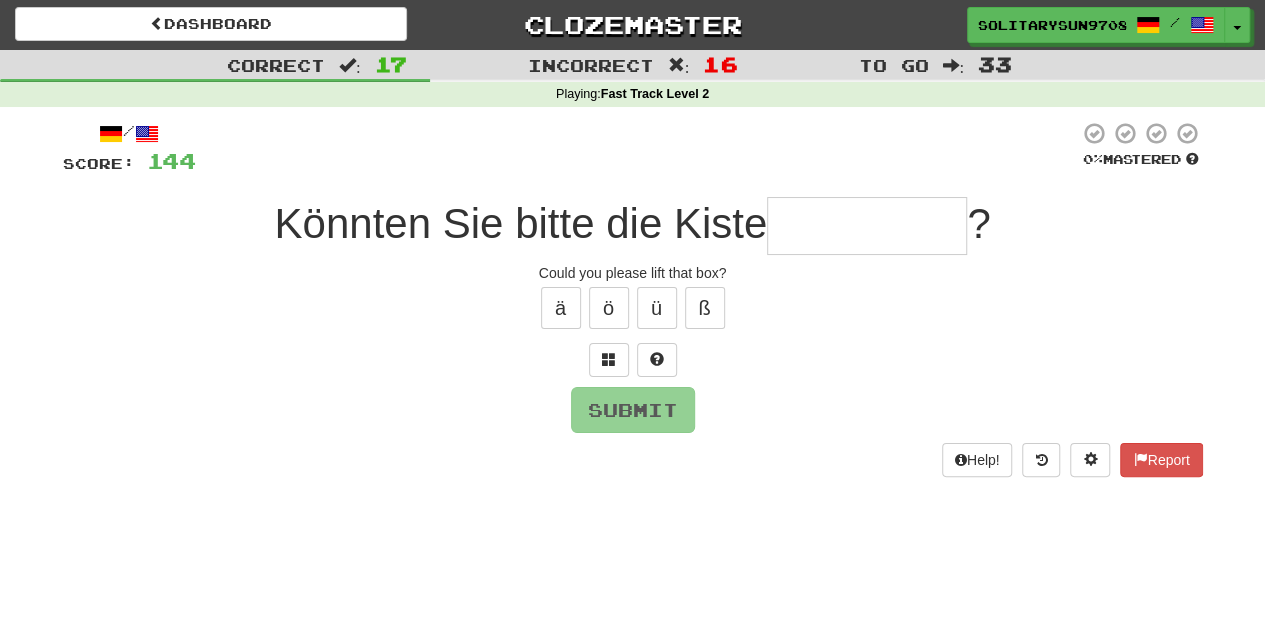 type on "*********" 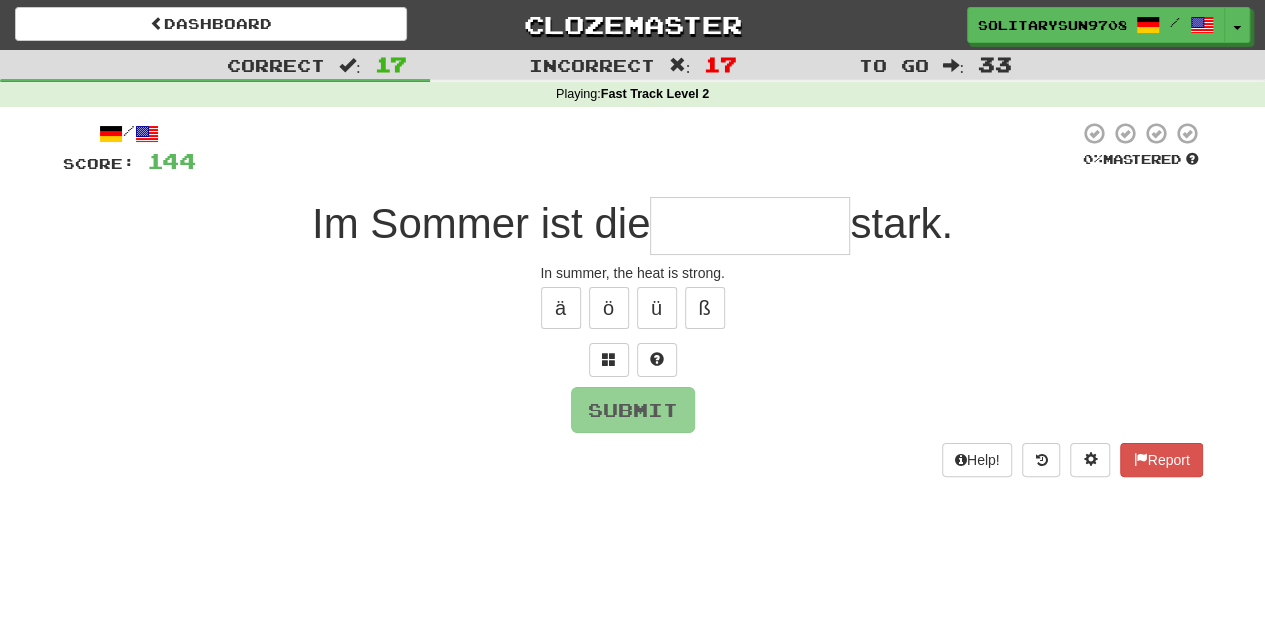 type on "*****" 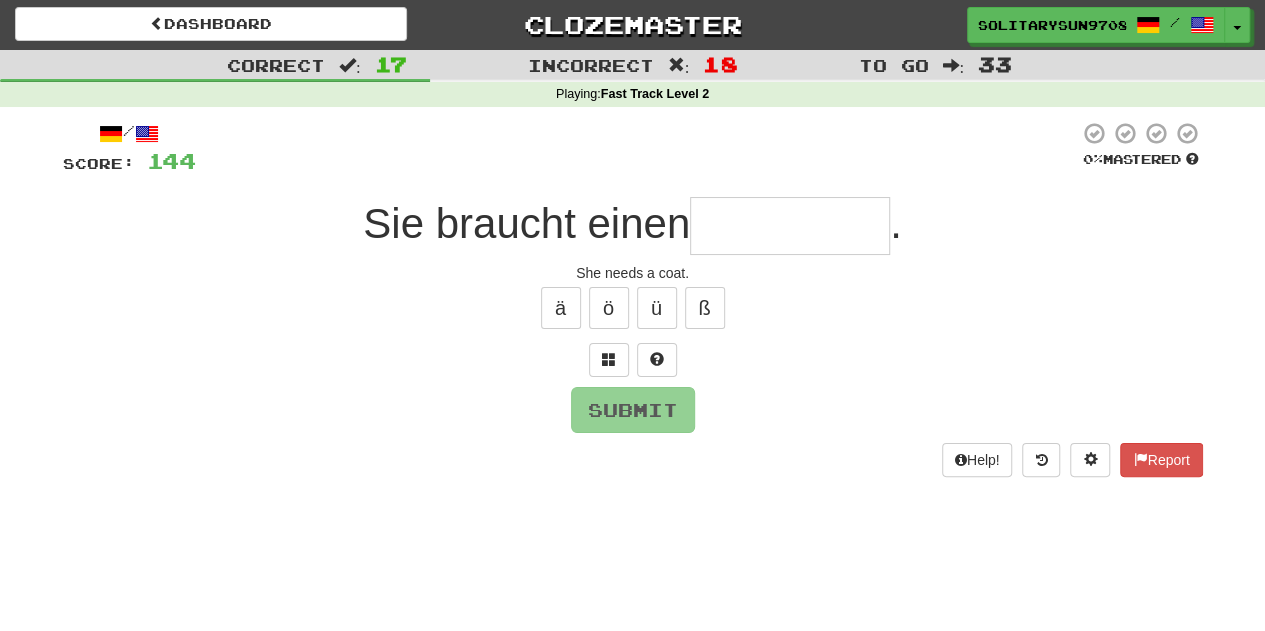 type on "******" 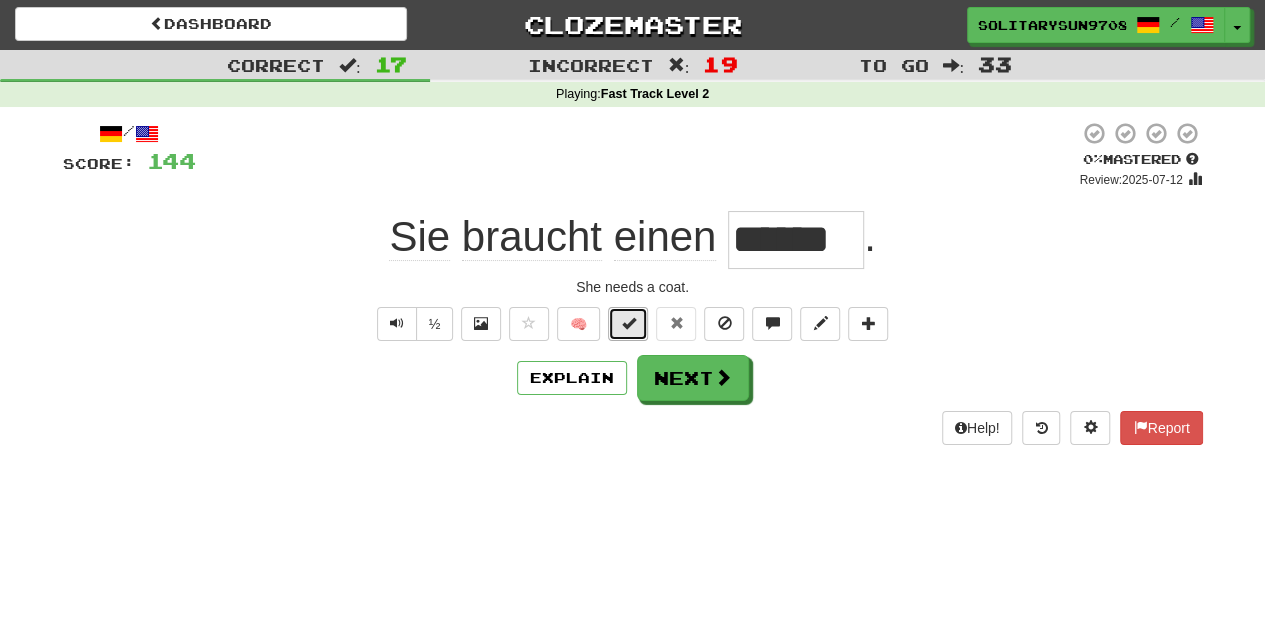 click at bounding box center [628, 323] 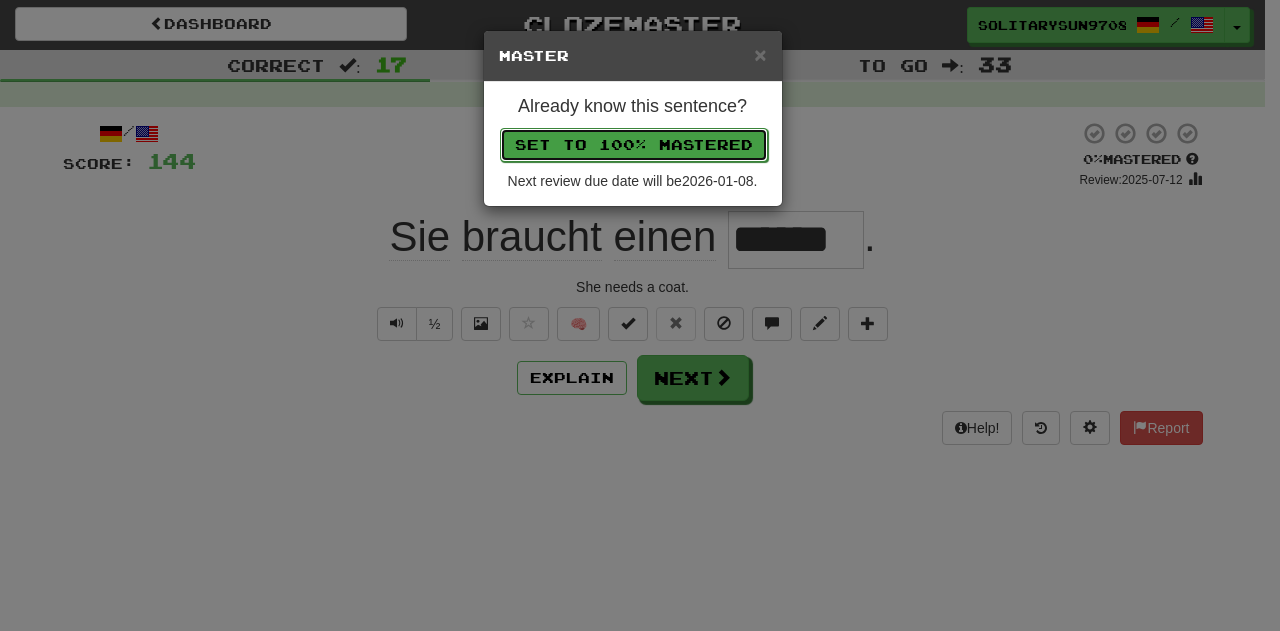 click on "Set to 100% Mastered" at bounding box center [634, 145] 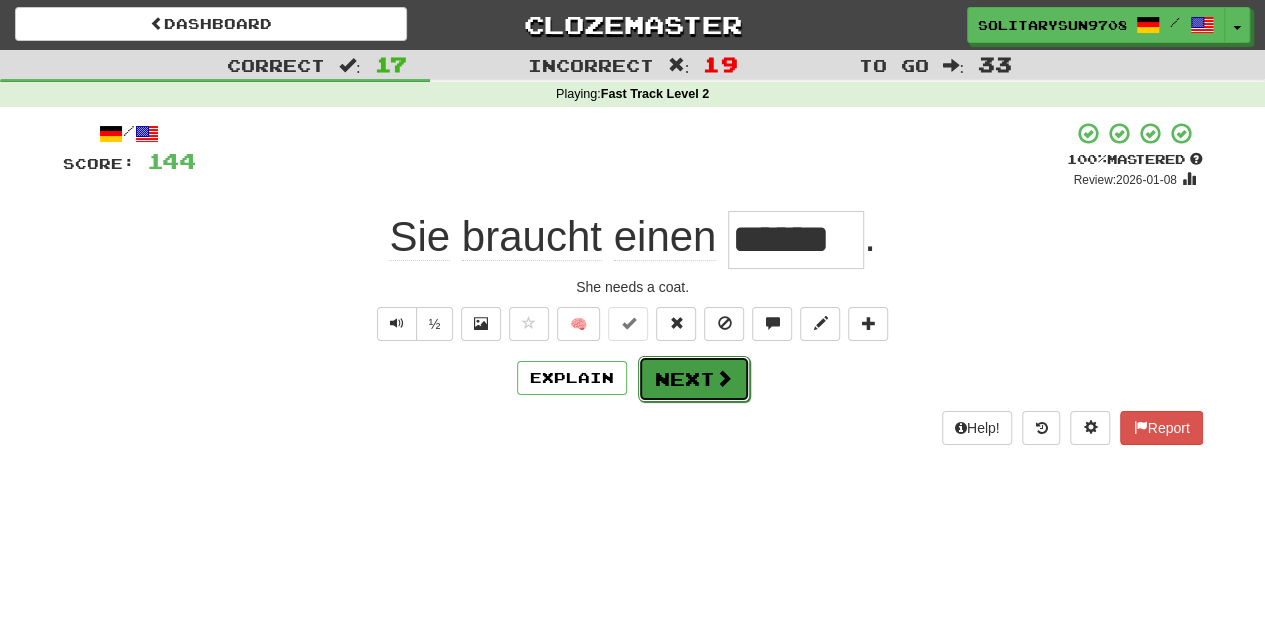 click on "Next" at bounding box center [694, 379] 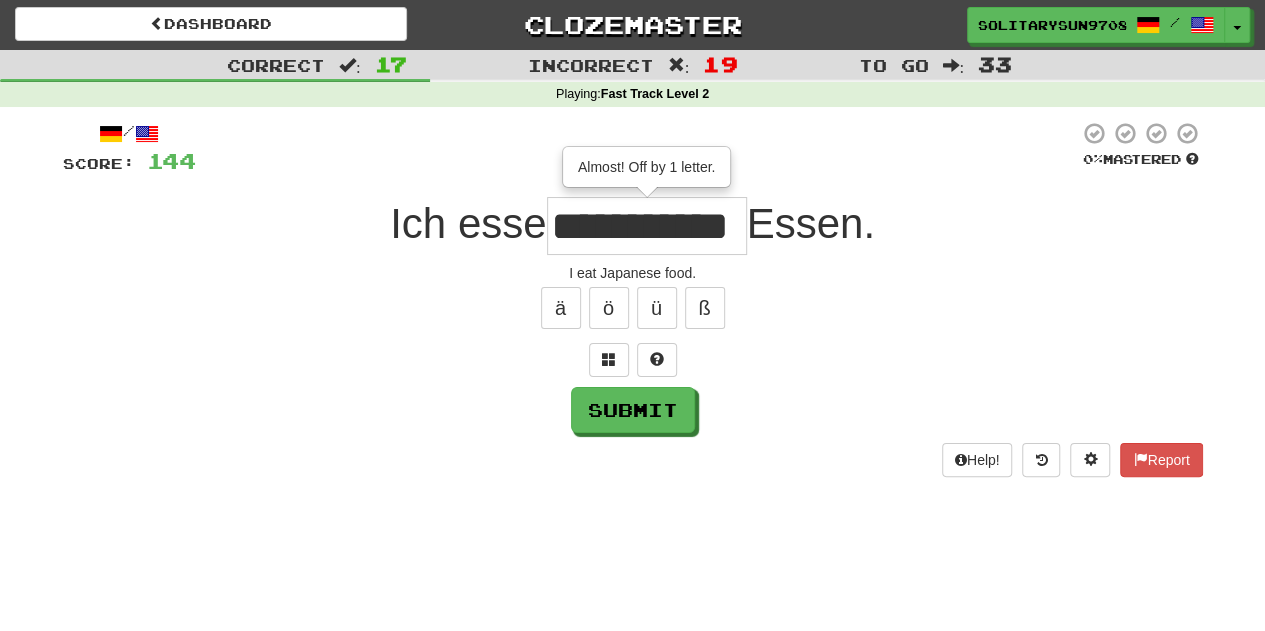 scroll, scrollTop: 0, scrollLeft: 43, axis: horizontal 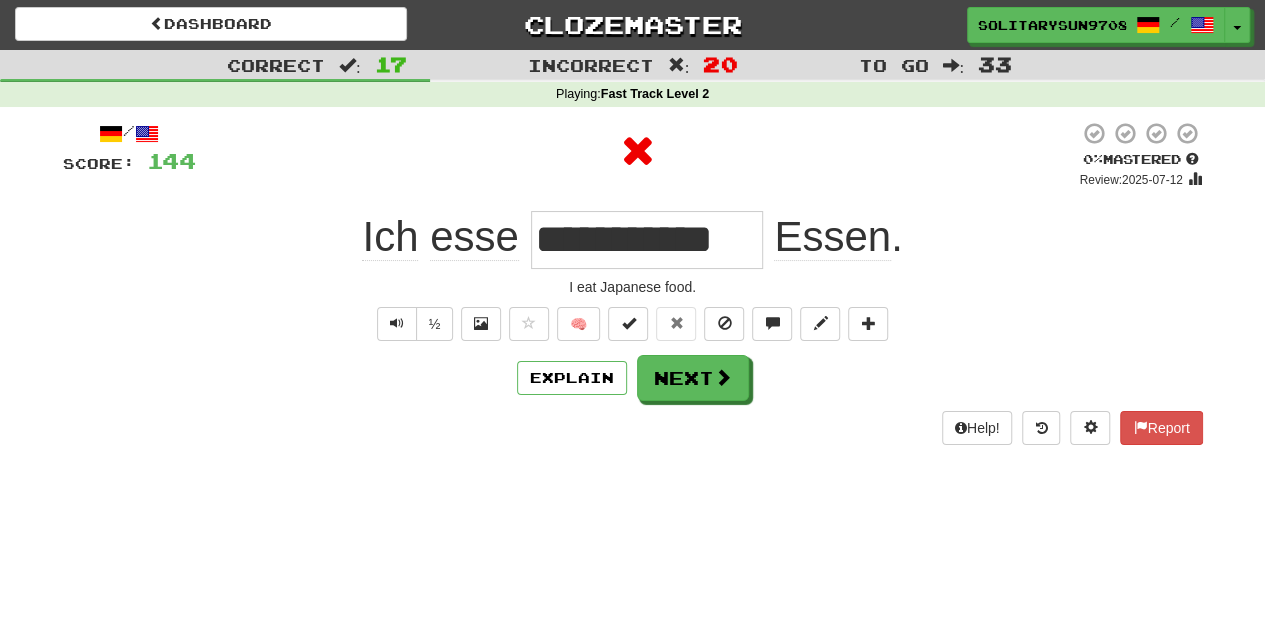 type 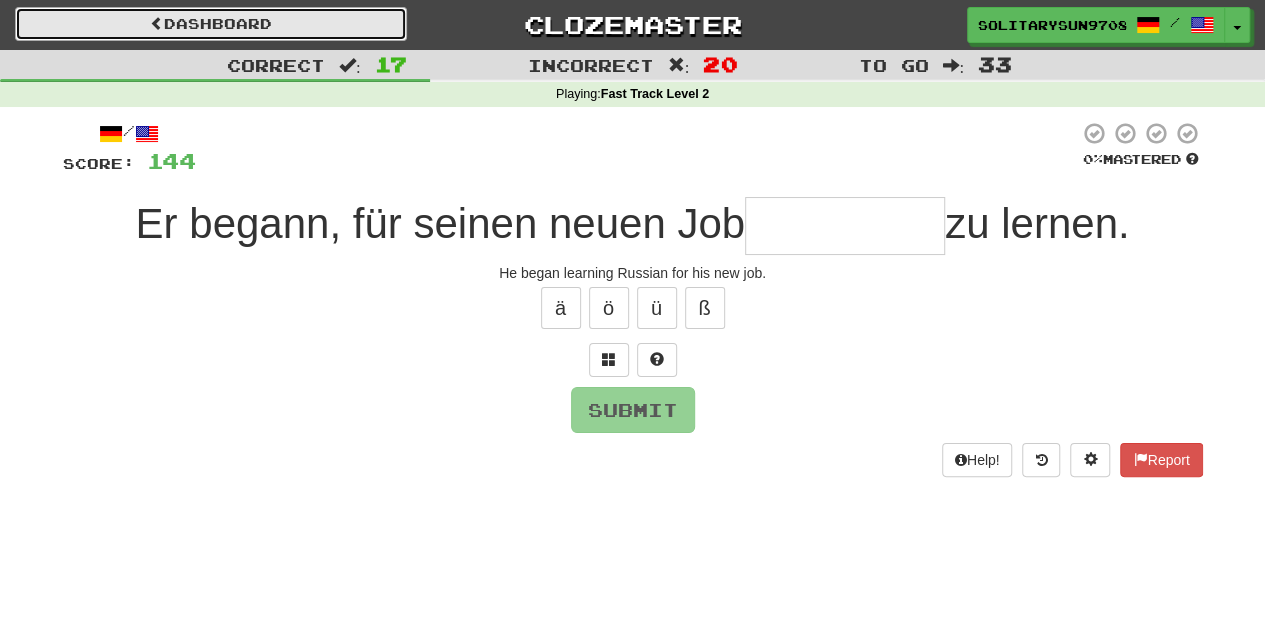 click on "Dashboard" at bounding box center (211, 24) 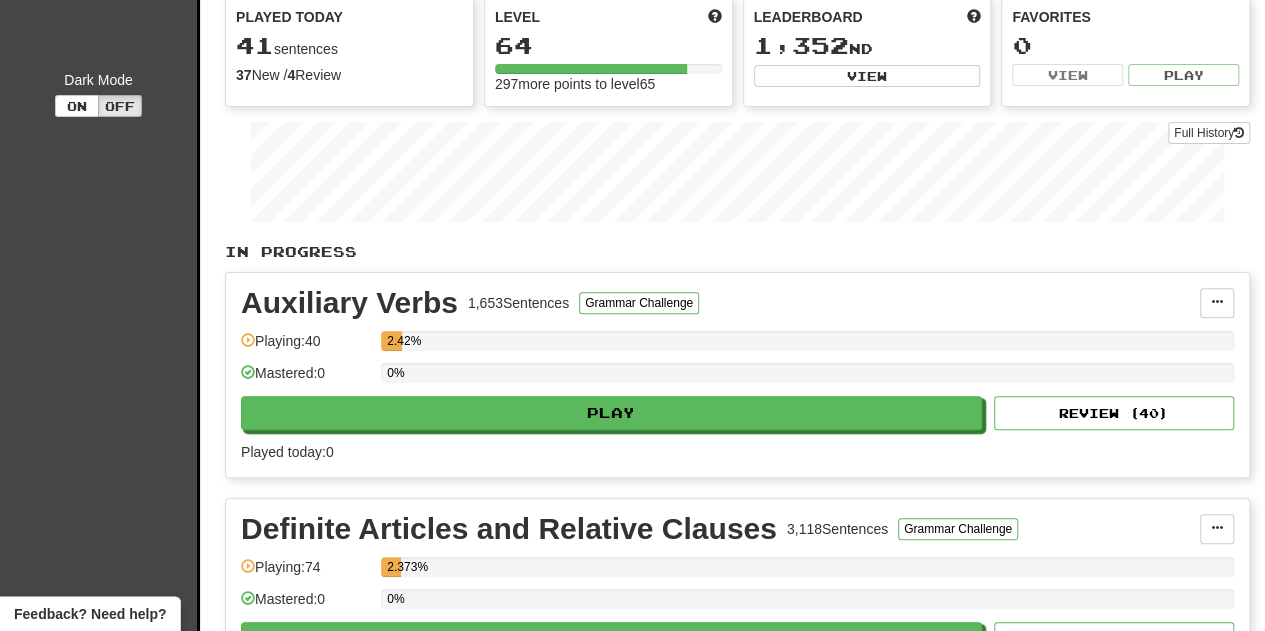 scroll, scrollTop: 100, scrollLeft: 0, axis: vertical 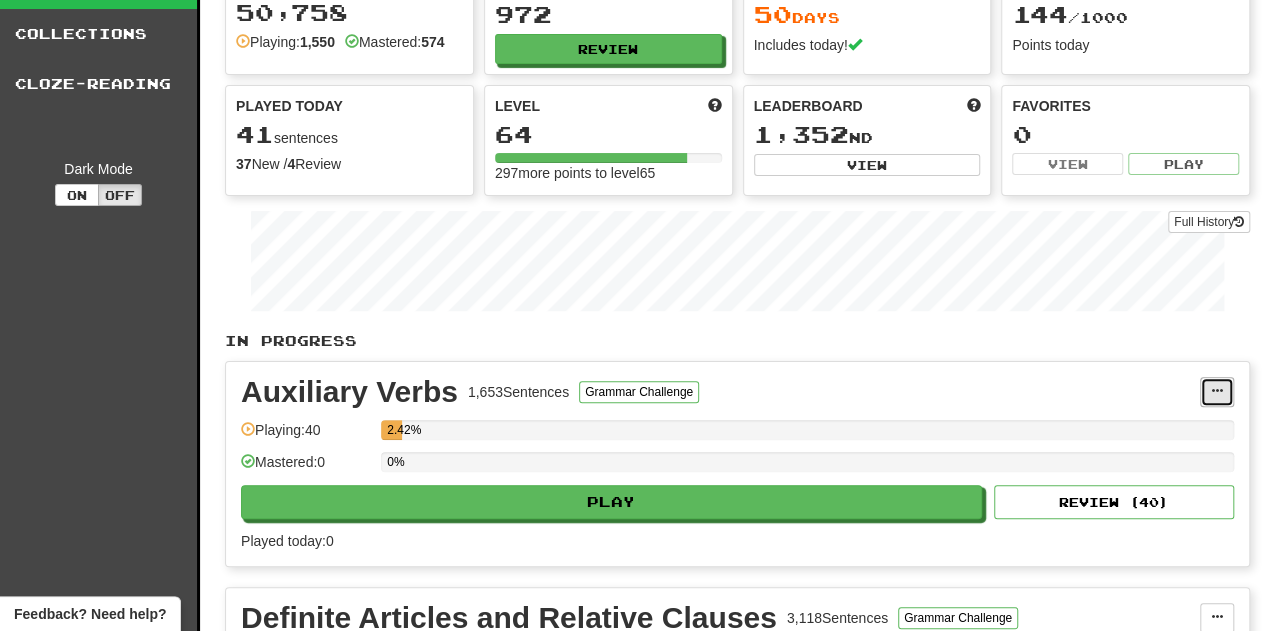 click at bounding box center (1217, 392) 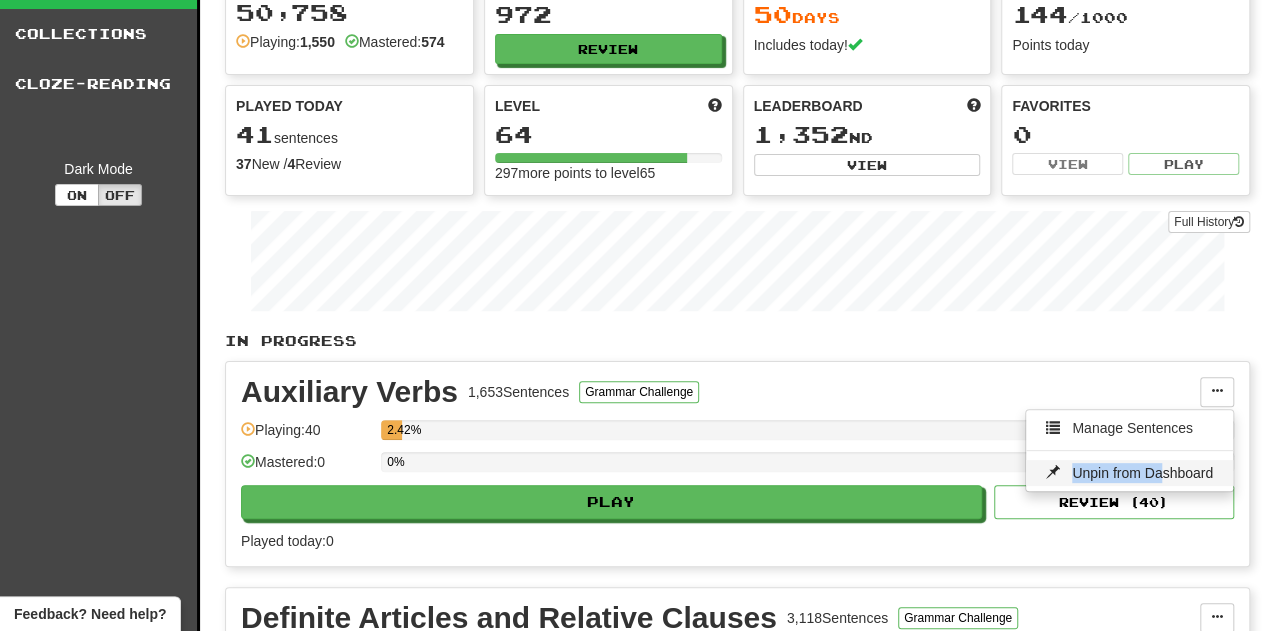 drag, startPoint x: 1156, startPoint y: 444, endPoint x: 1160, endPoint y: 460, distance: 16.492422 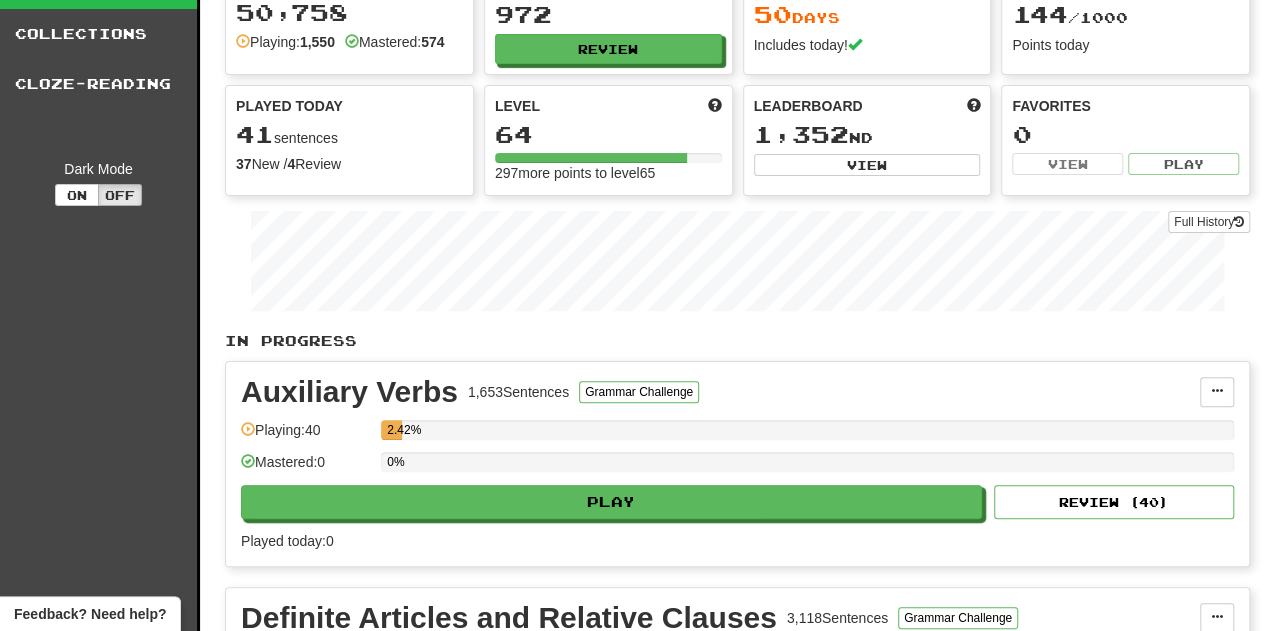 click on "0%" at bounding box center [807, 462] 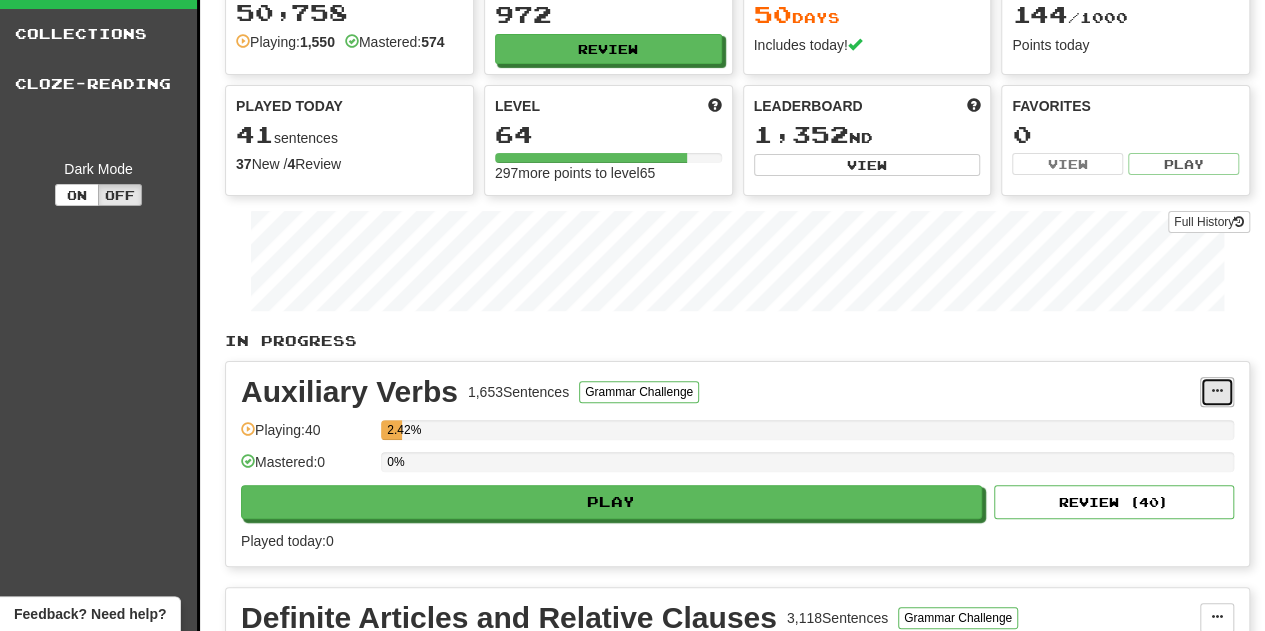 click at bounding box center (1217, 392) 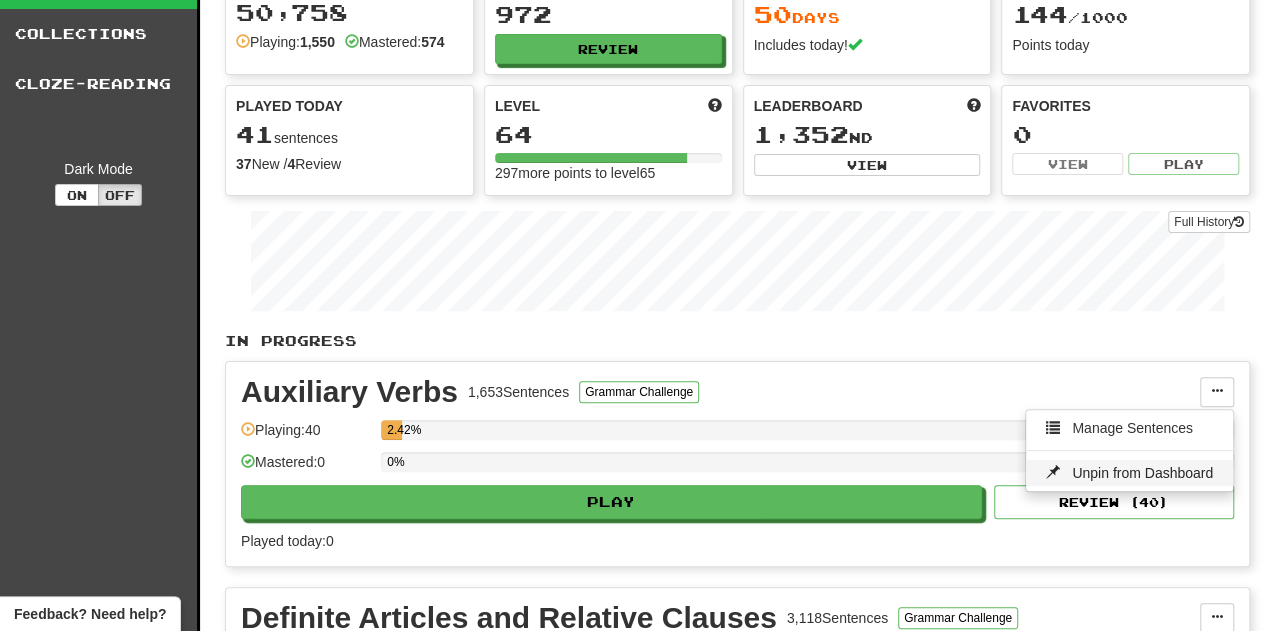 click on "Unpin from Dashboard" at bounding box center (1129, 473) 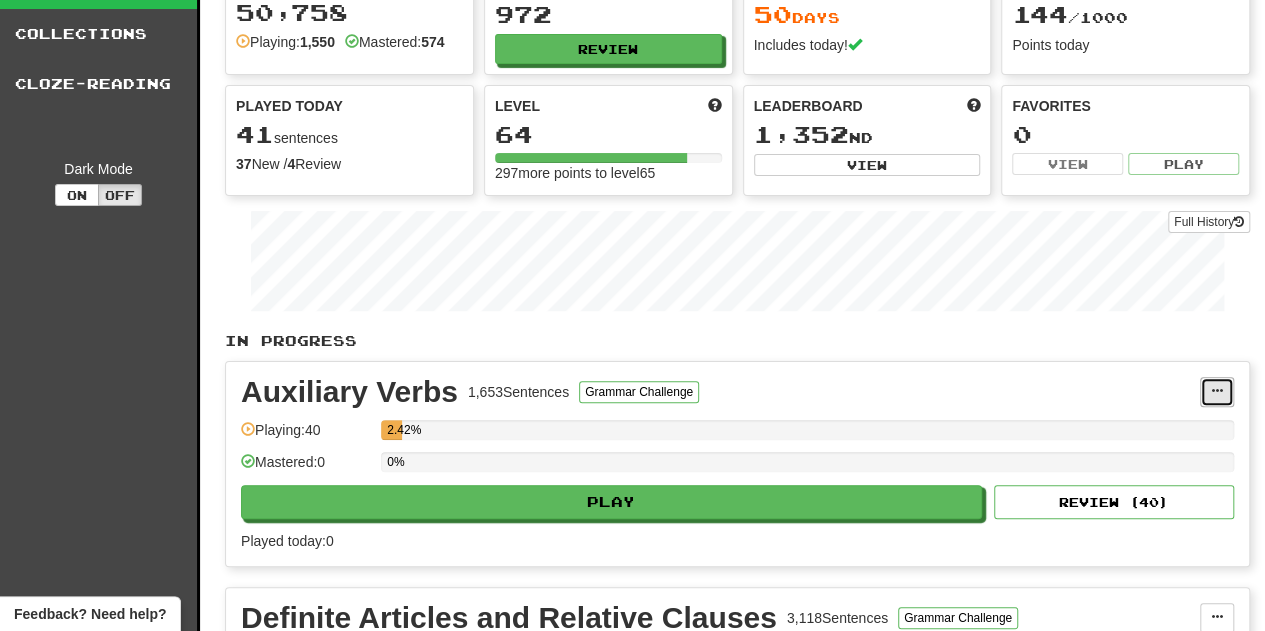 click at bounding box center [1217, 391] 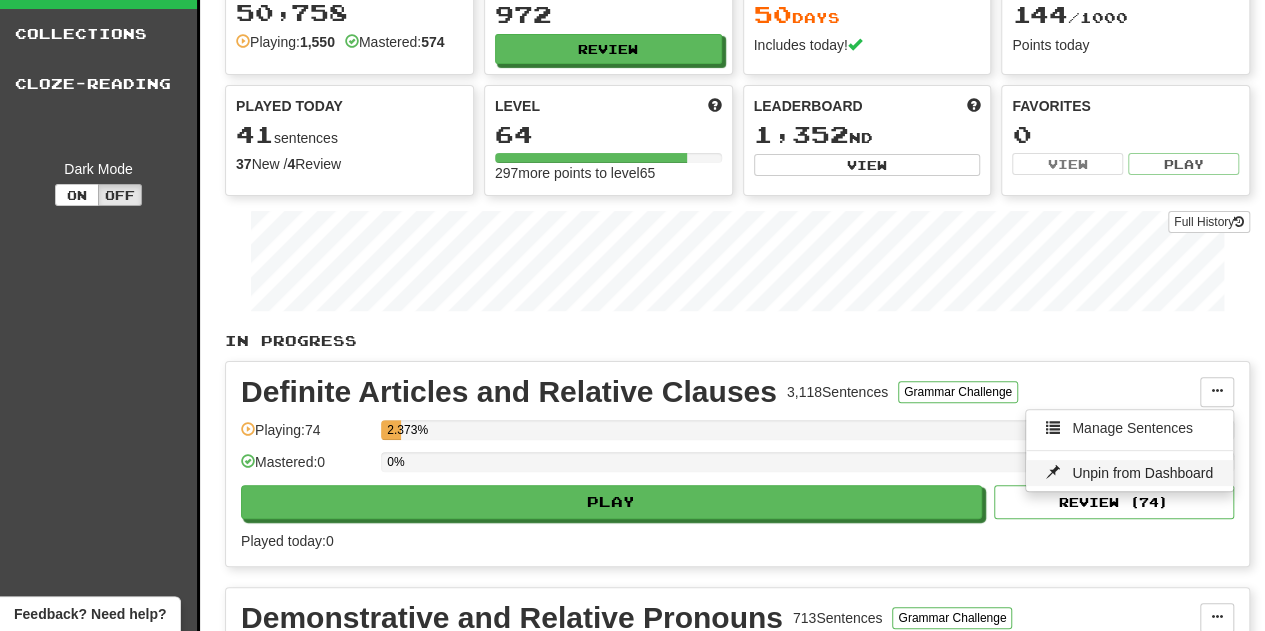 click on "Unpin from Dashboard" at bounding box center (1142, 473) 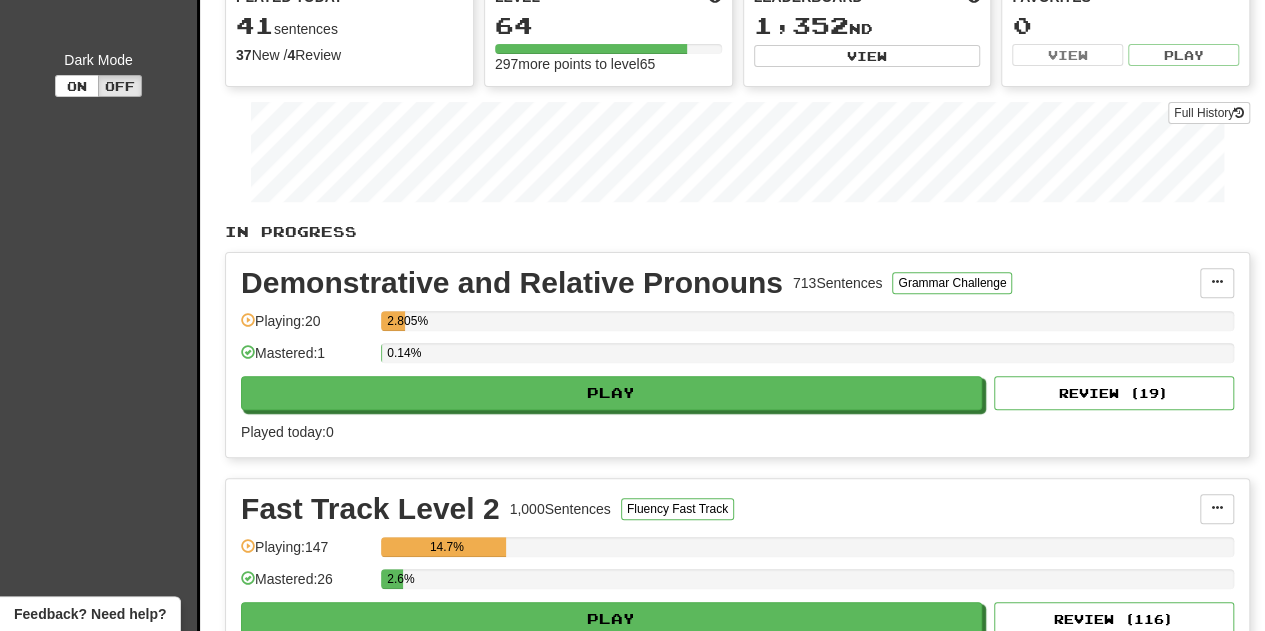 scroll, scrollTop: 300, scrollLeft: 0, axis: vertical 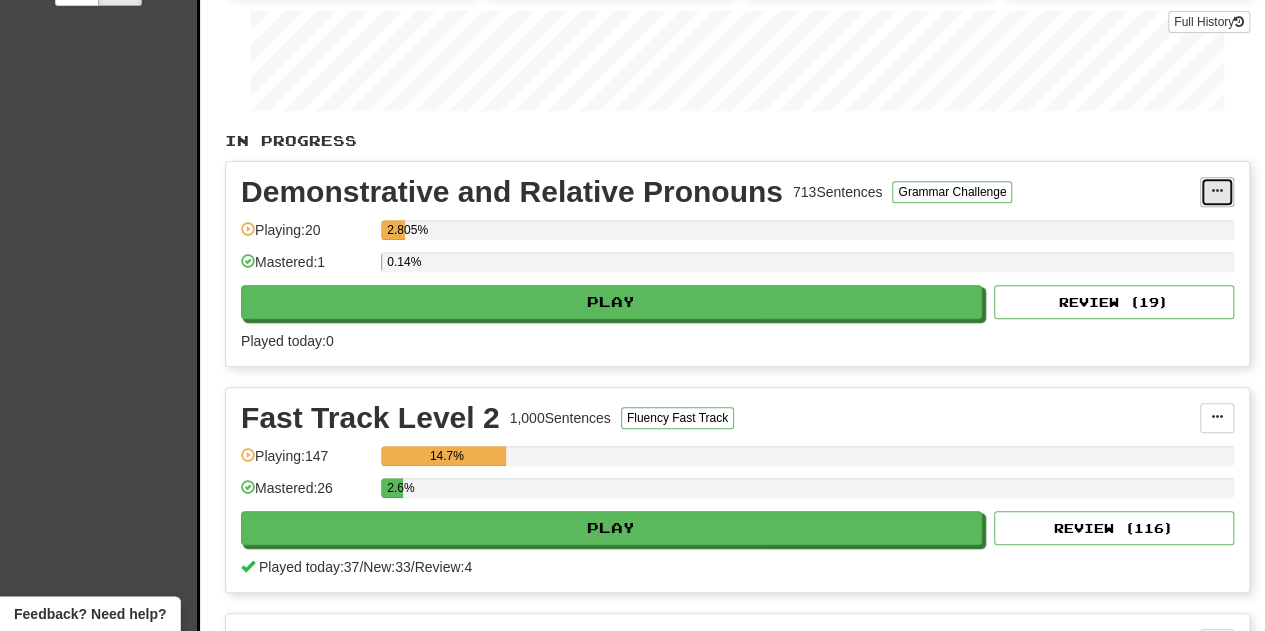 click at bounding box center (1217, 192) 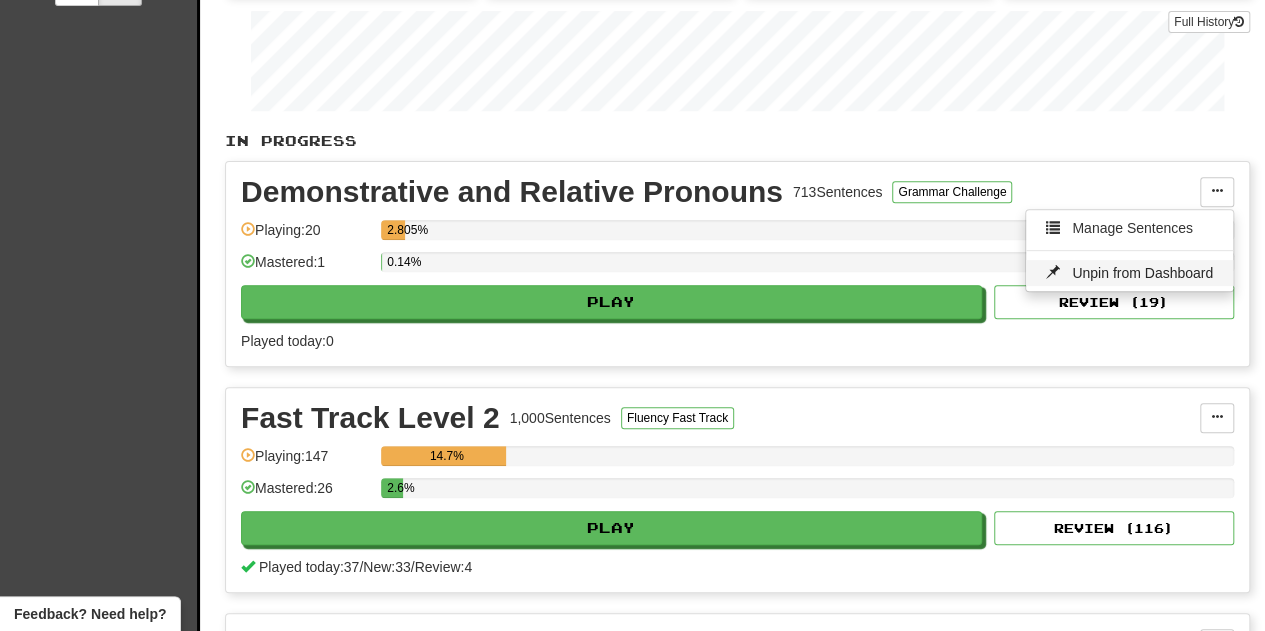 click on "Unpin from Dashboard" at bounding box center (1142, 273) 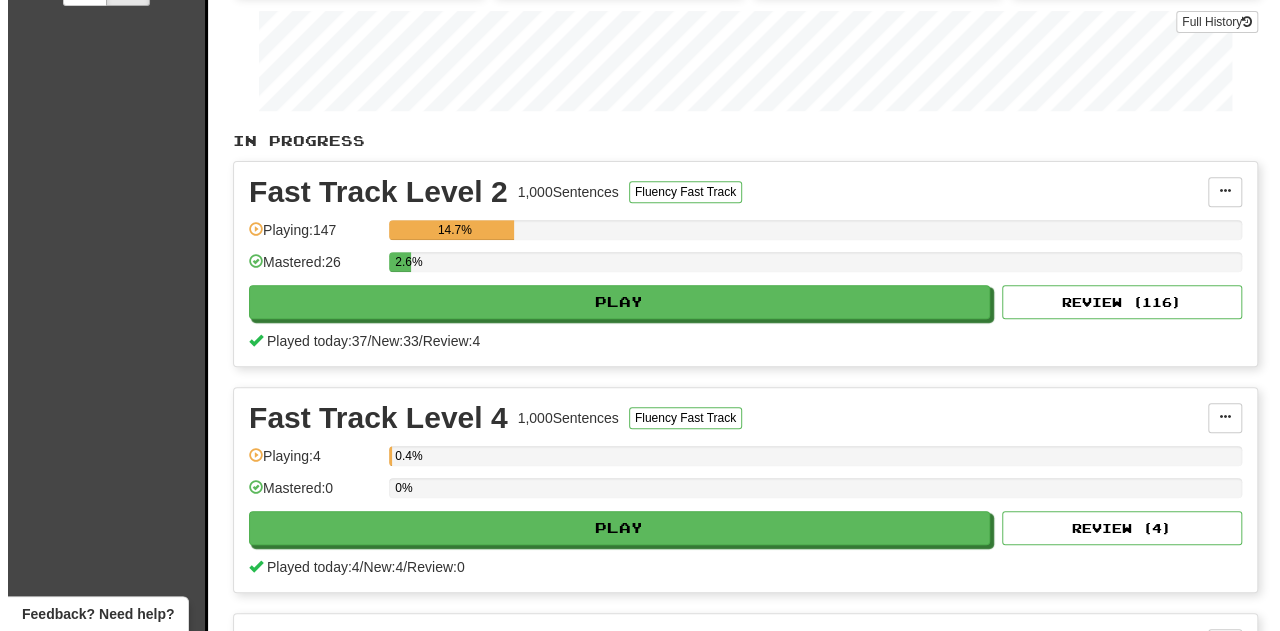 scroll, scrollTop: 200, scrollLeft: 0, axis: vertical 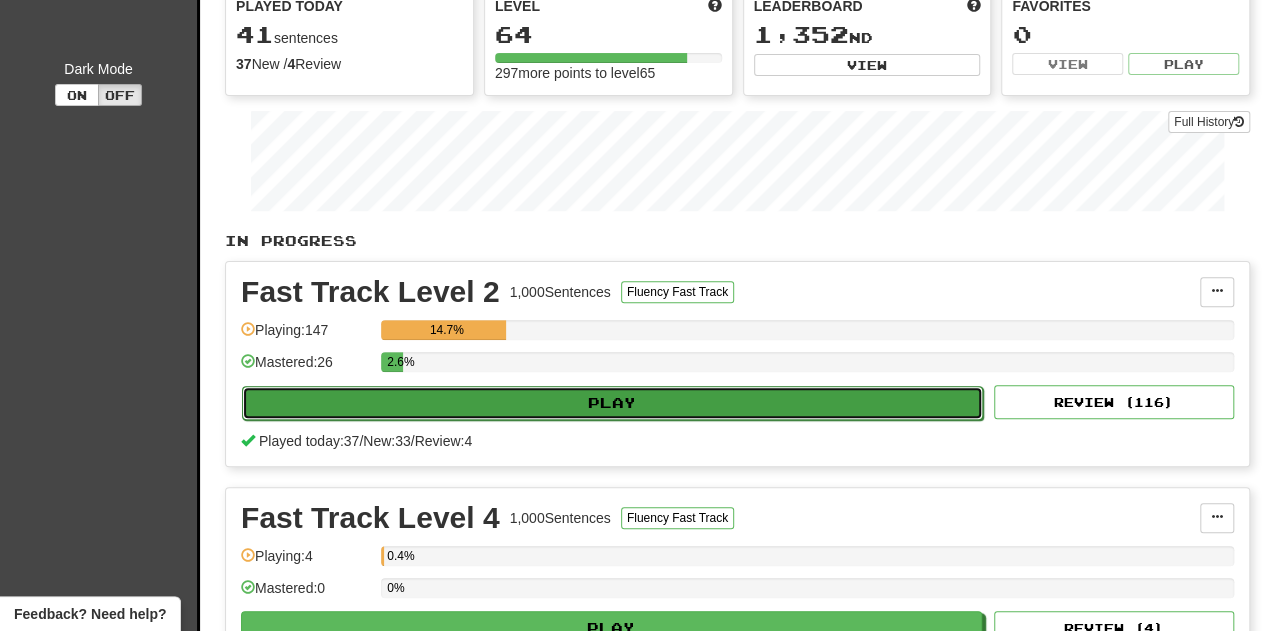 click on "Play" at bounding box center (612, 403) 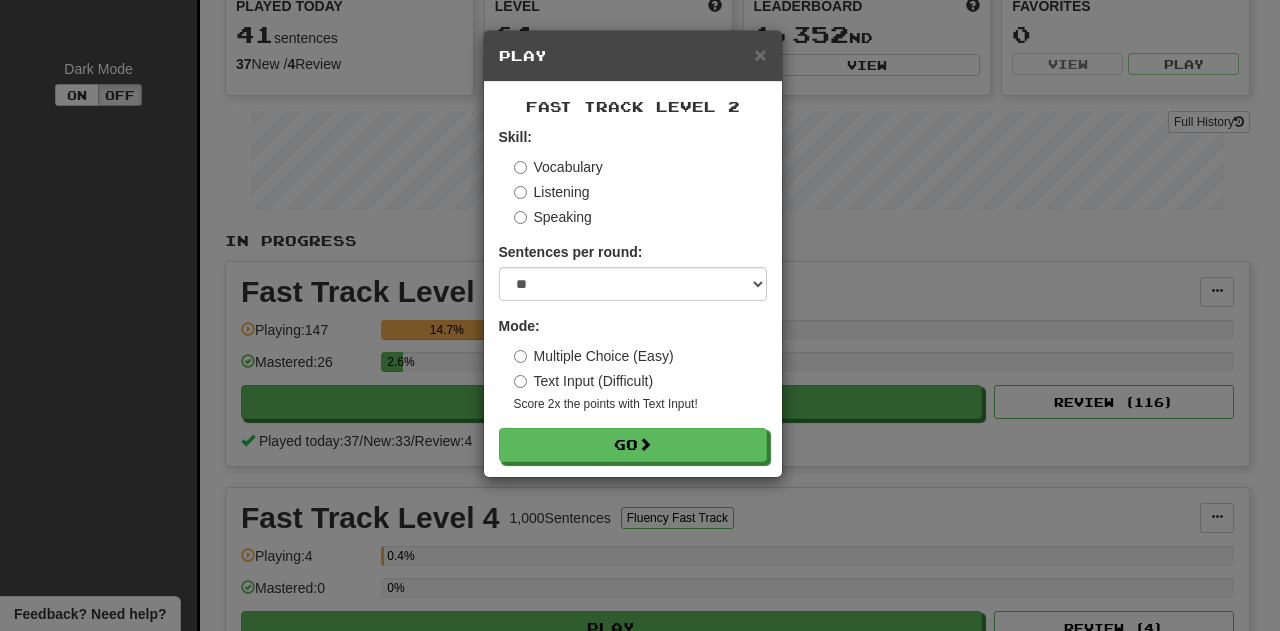 click on "Multiple Choice (Easy)" at bounding box center (594, 356) 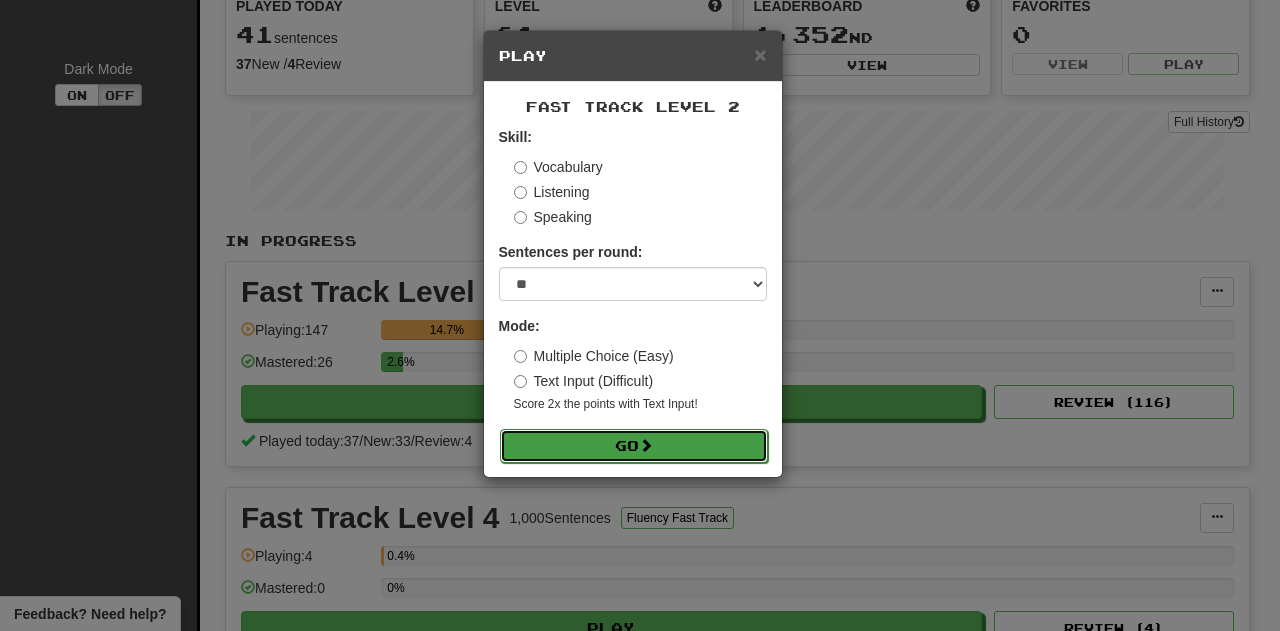 click on "Go" at bounding box center [634, 446] 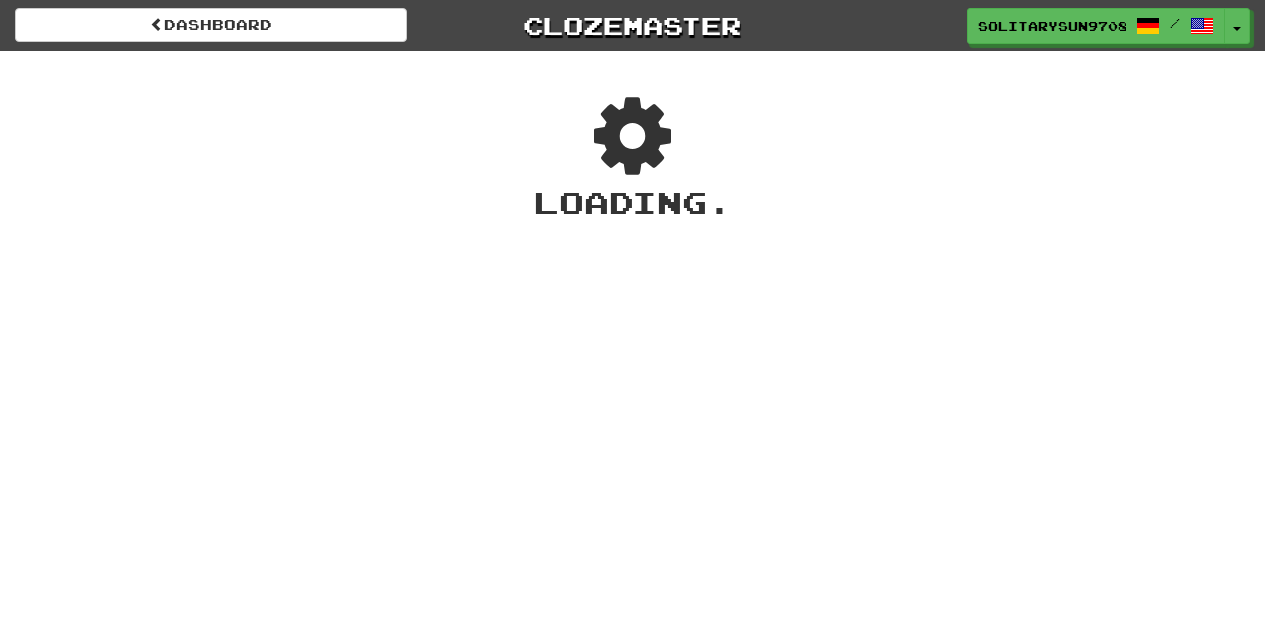 scroll, scrollTop: 0, scrollLeft: 0, axis: both 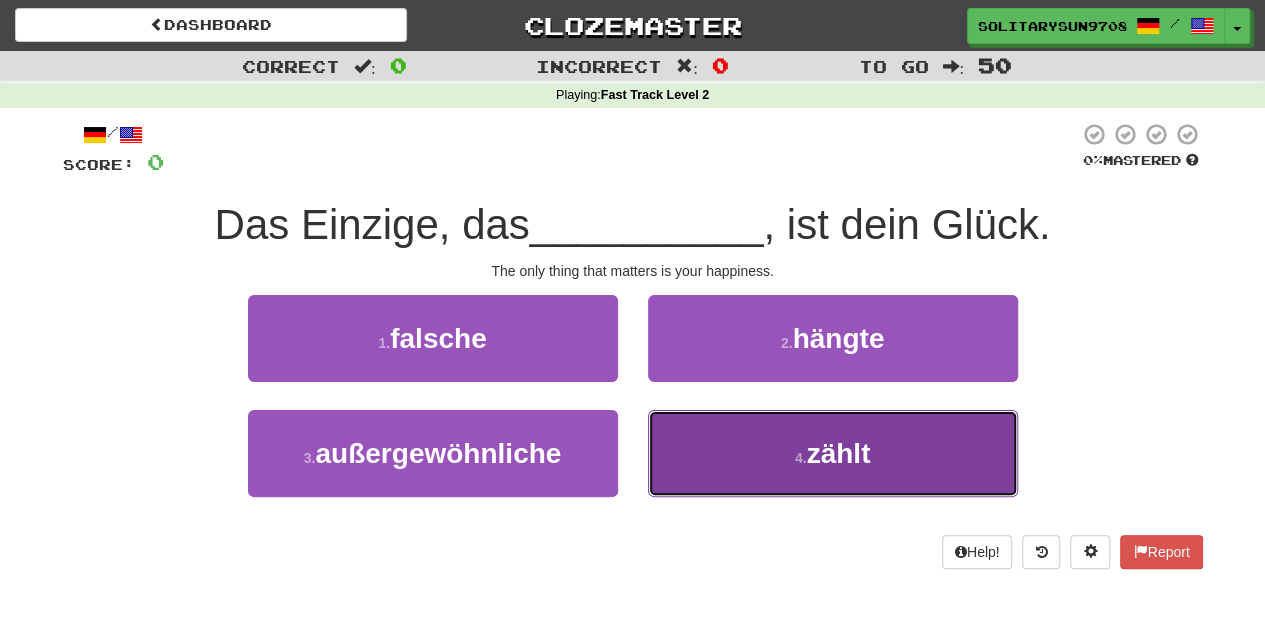 click on "4 .  zählt" at bounding box center (833, 453) 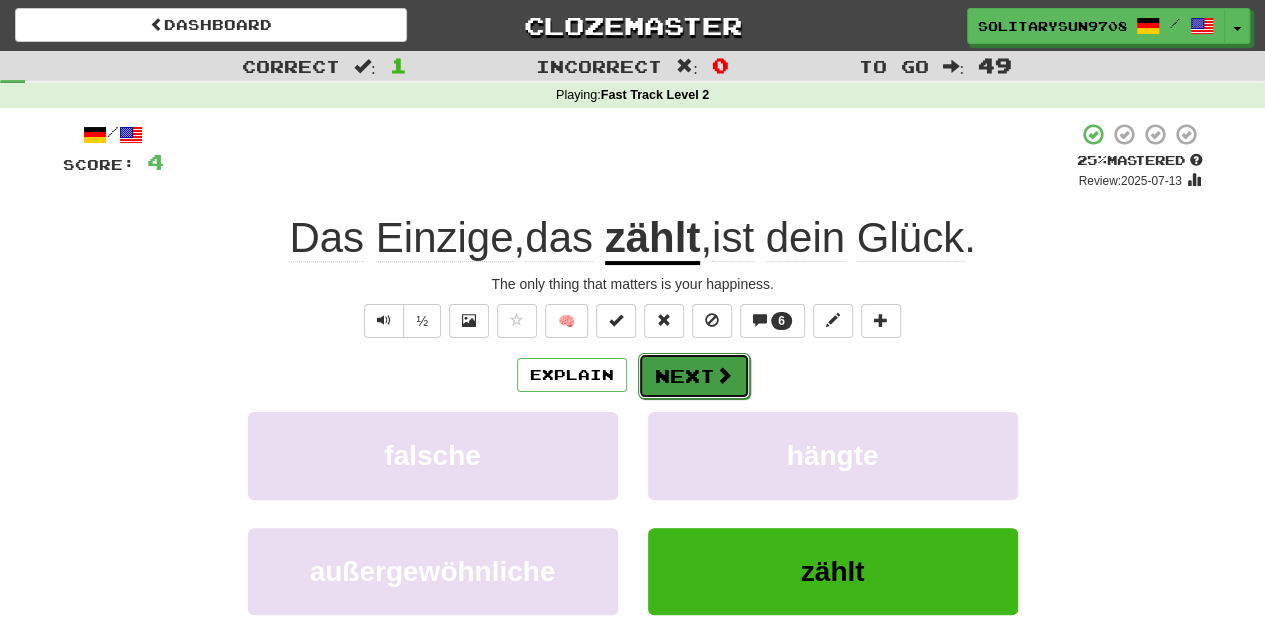 click on "Next" at bounding box center (694, 376) 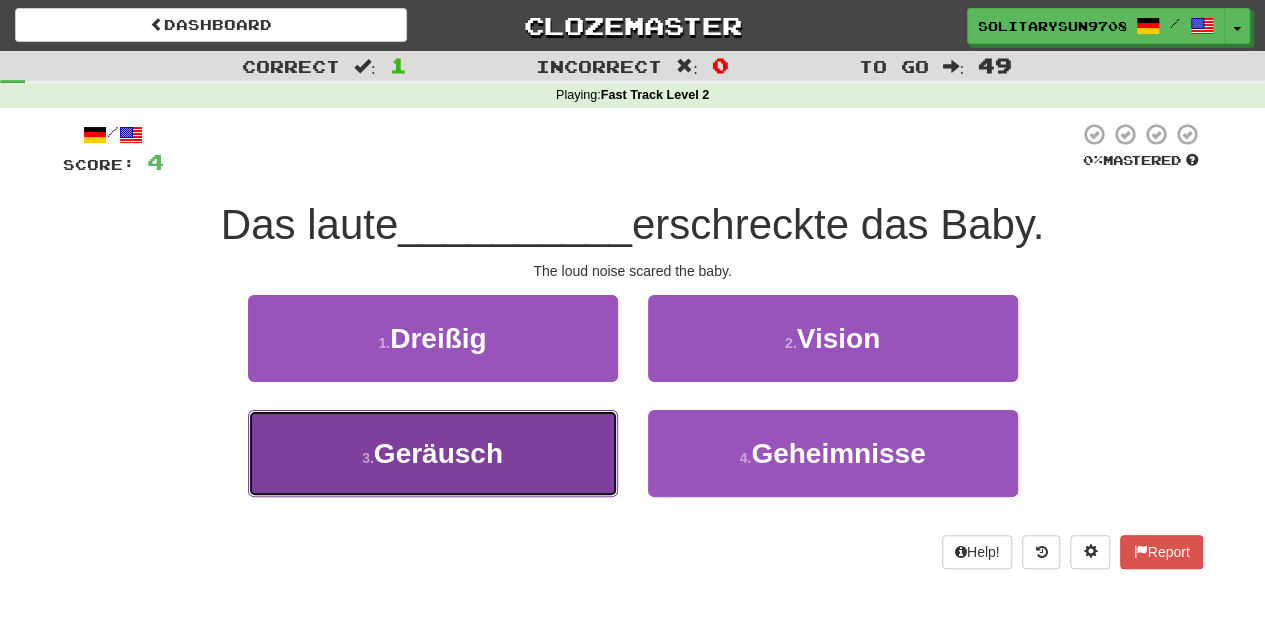 click on "3 .  Geräusch" at bounding box center [433, 453] 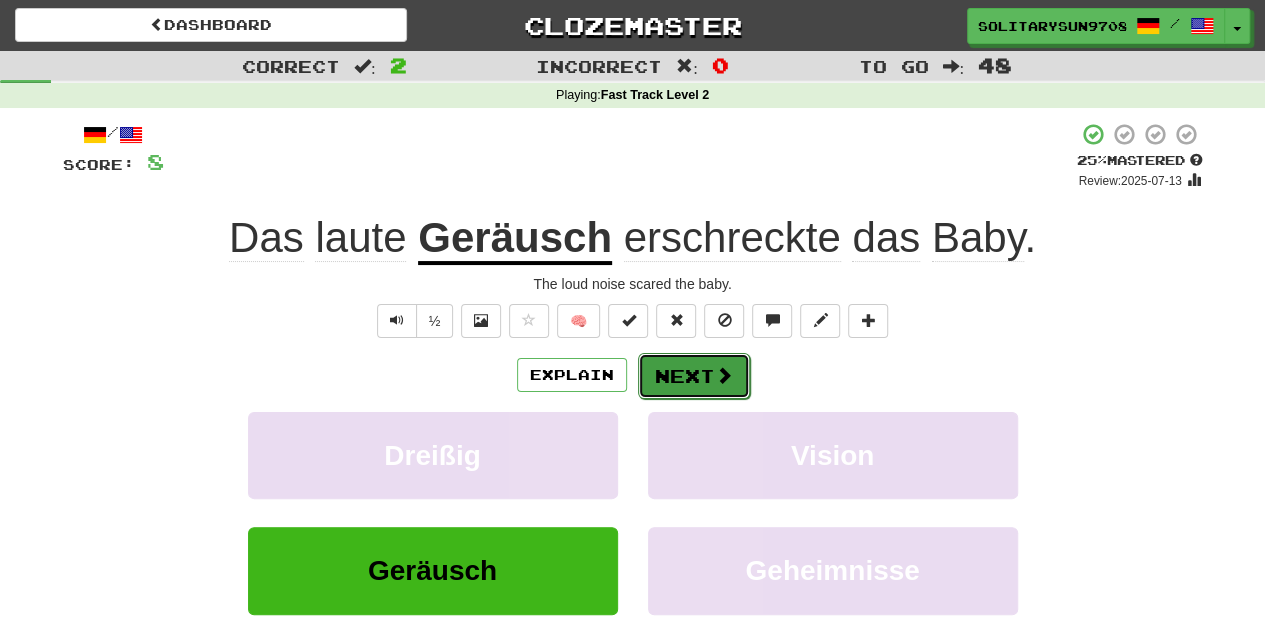 click on "Next" at bounding box center (694, 376) 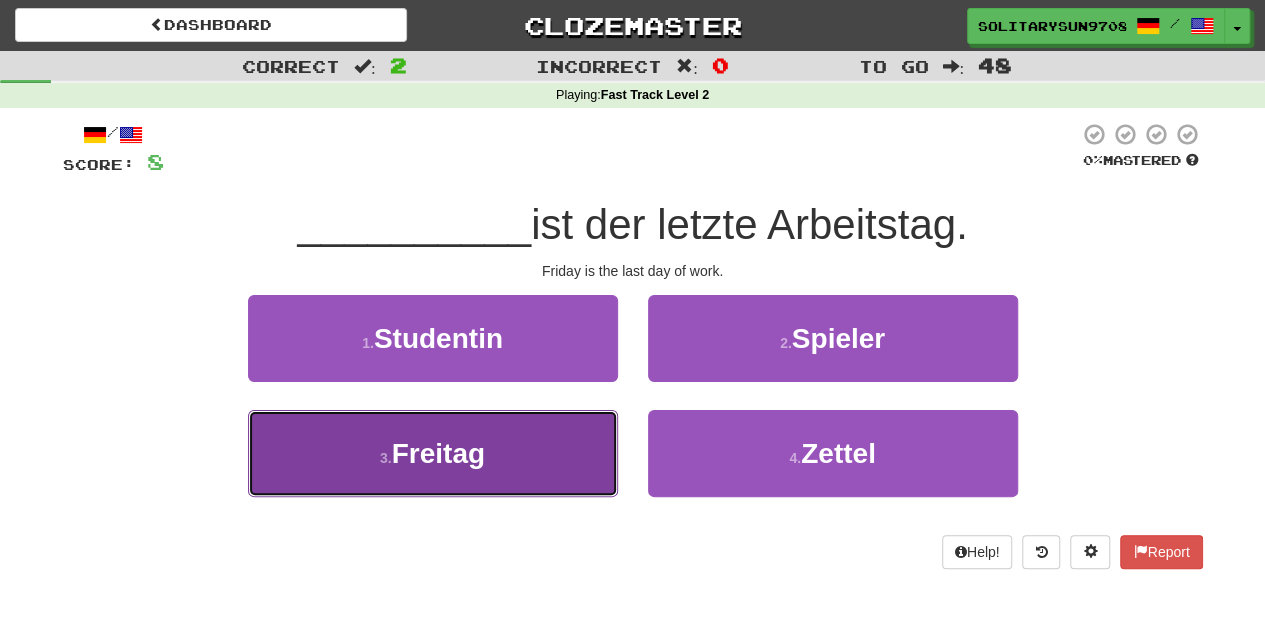 click on "3 .  Freitag" at bounding box center (433, 453) 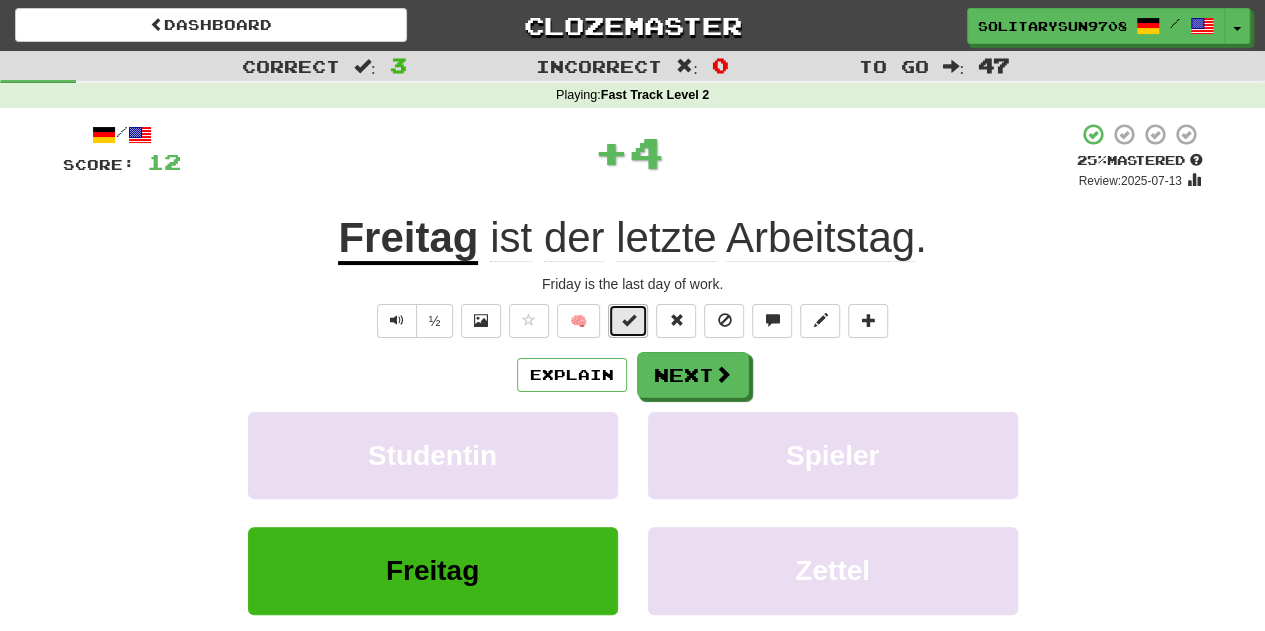 click at bounding box center (628, 320) 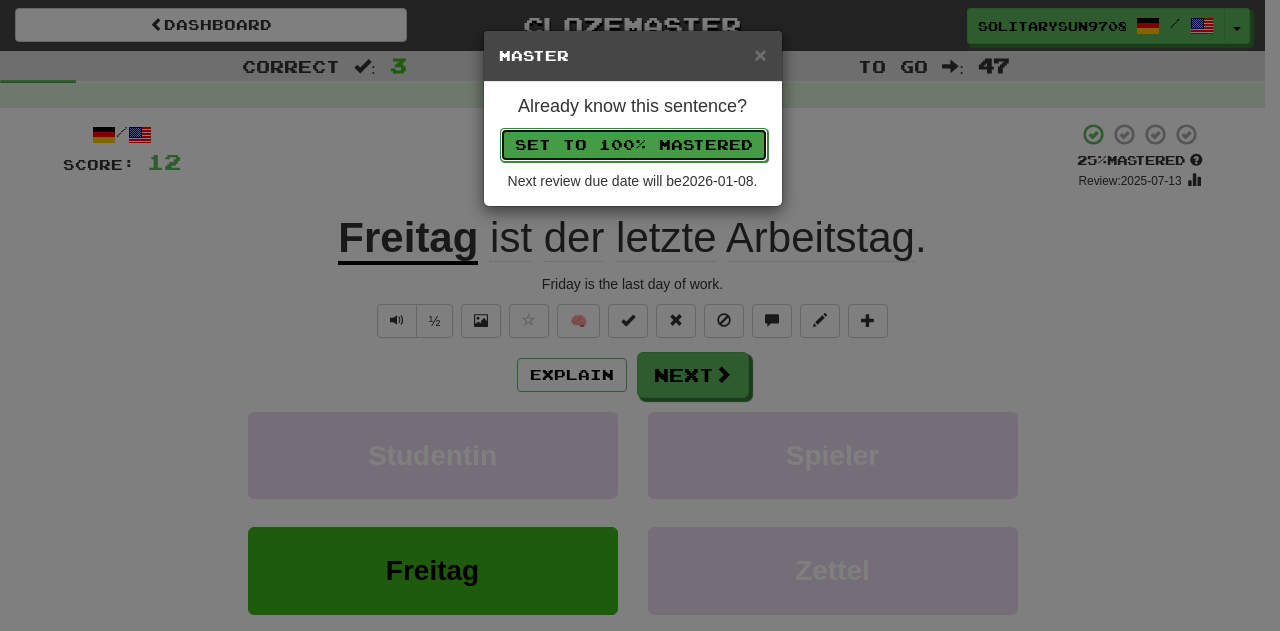 click on "Set to 100% Mastered" at bounding box center [634, 145] 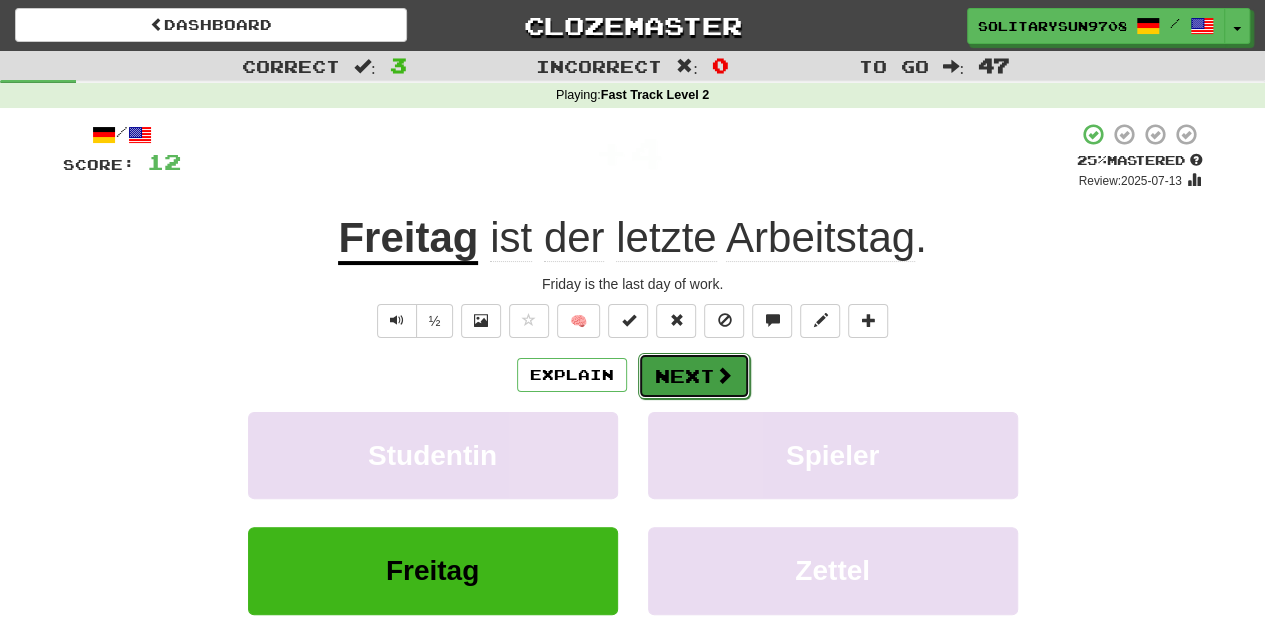 click on "Next" at bounding box center (694, 376) 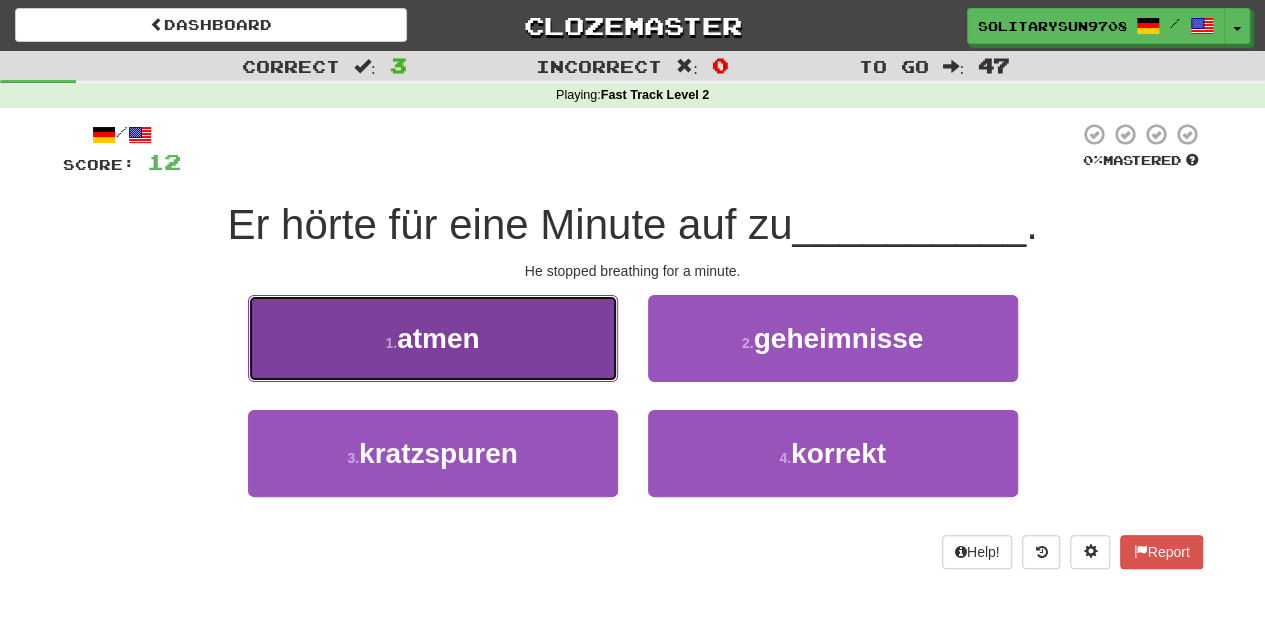 click on "atmen" at bounding box center [438, 338] 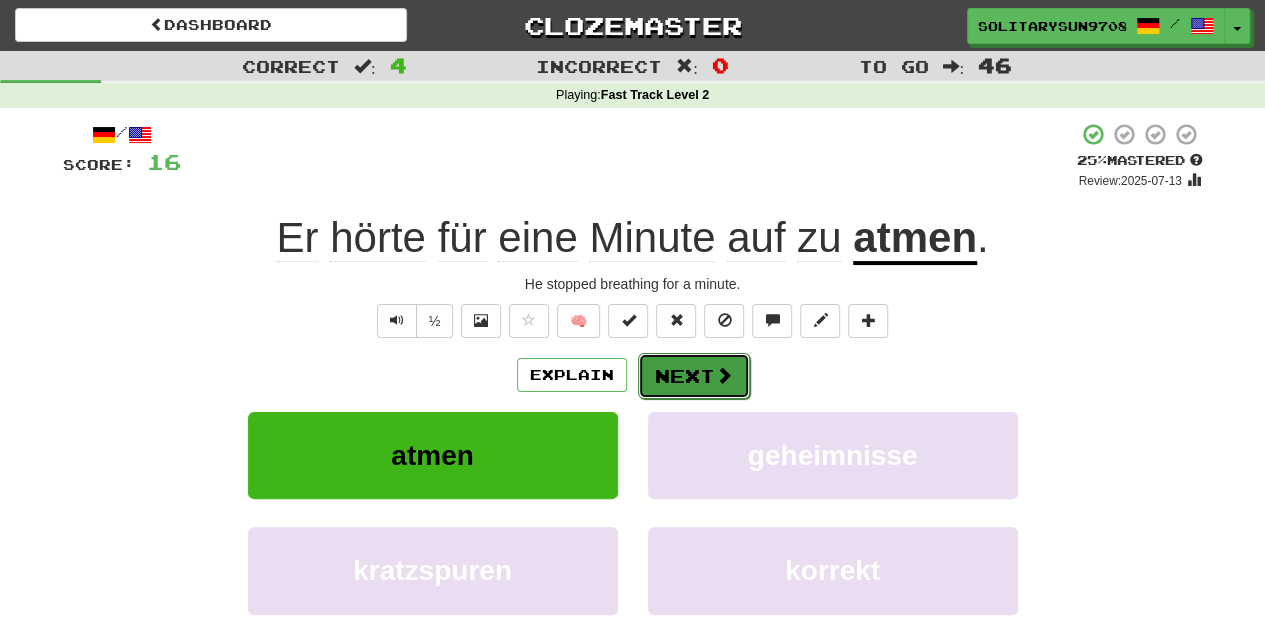 click on "Next" at bounding box center (694, 376) 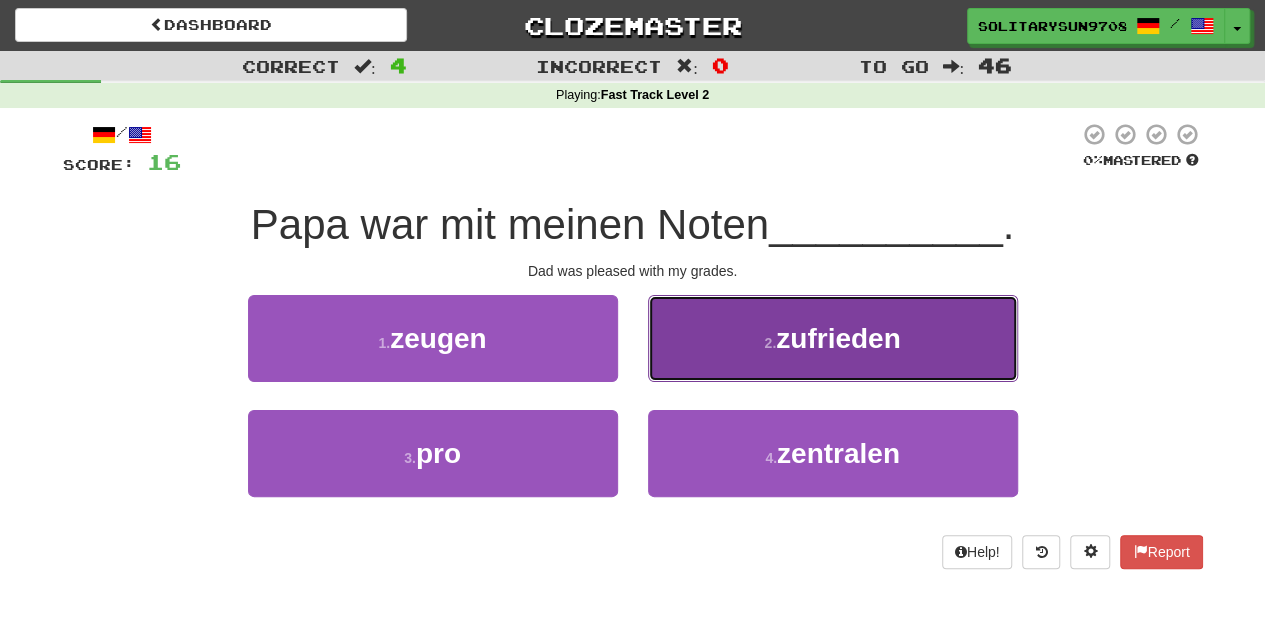 click on "2 .  zufrieden" at bounding box center (833, 338) 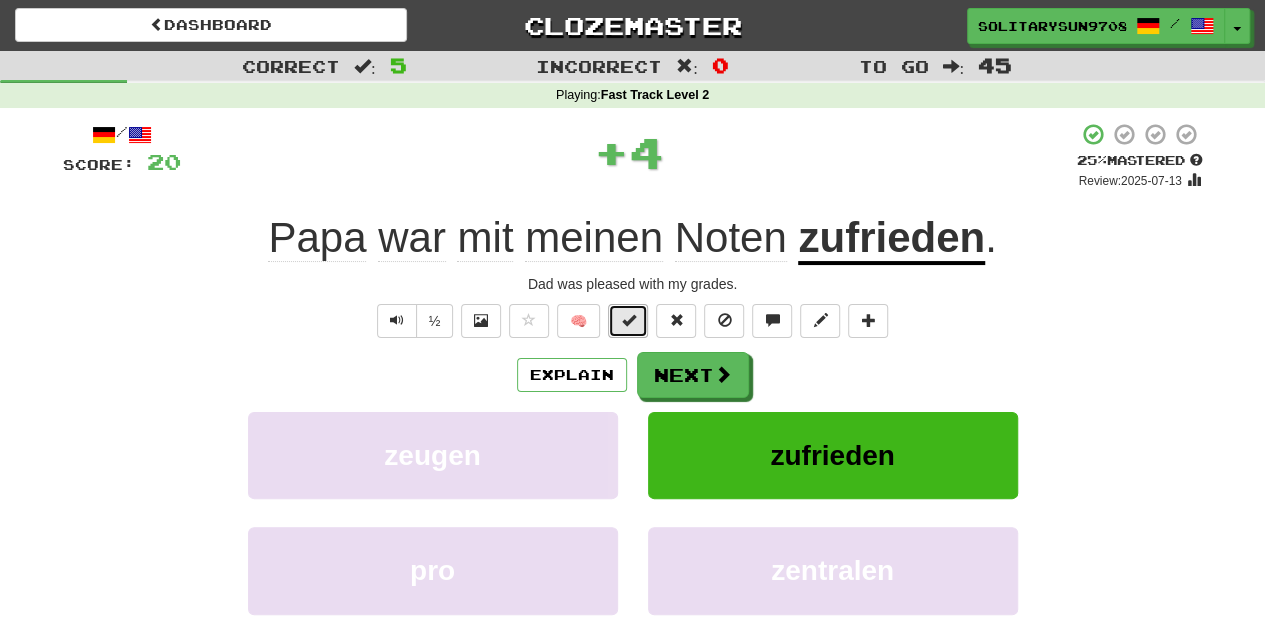 click at bounding box center [628, 320] 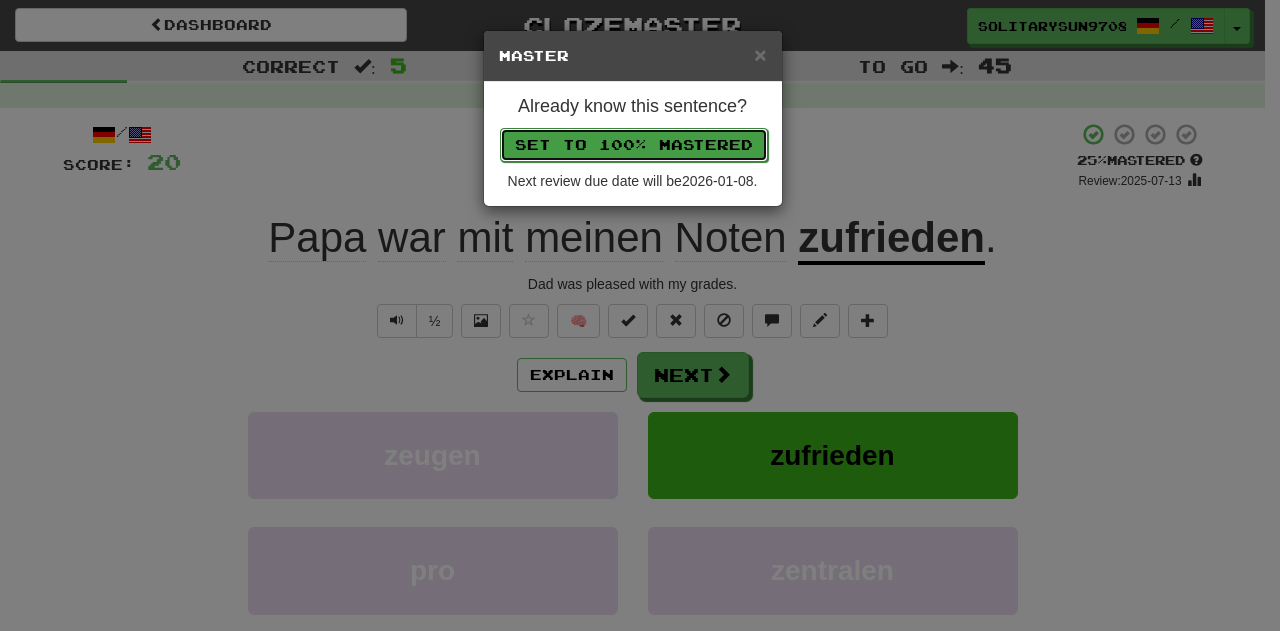 click on "Set to 100% Mastered" at bounding box center (634, 145) 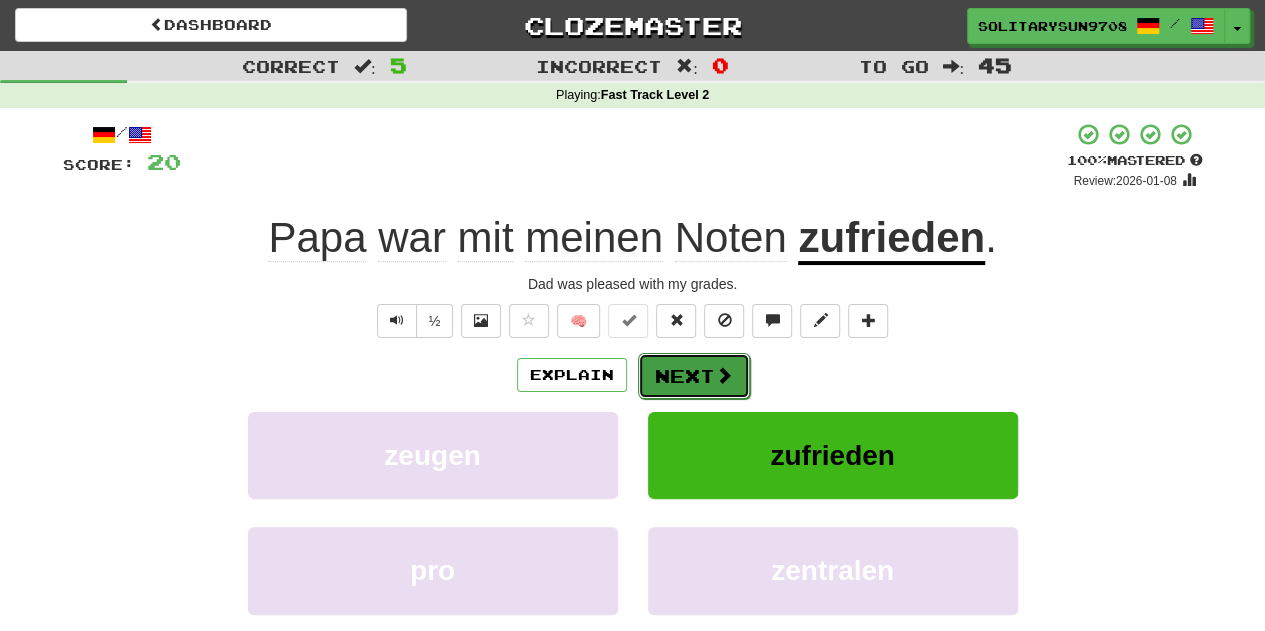 click on "Next" at bounding box center [694, 376] 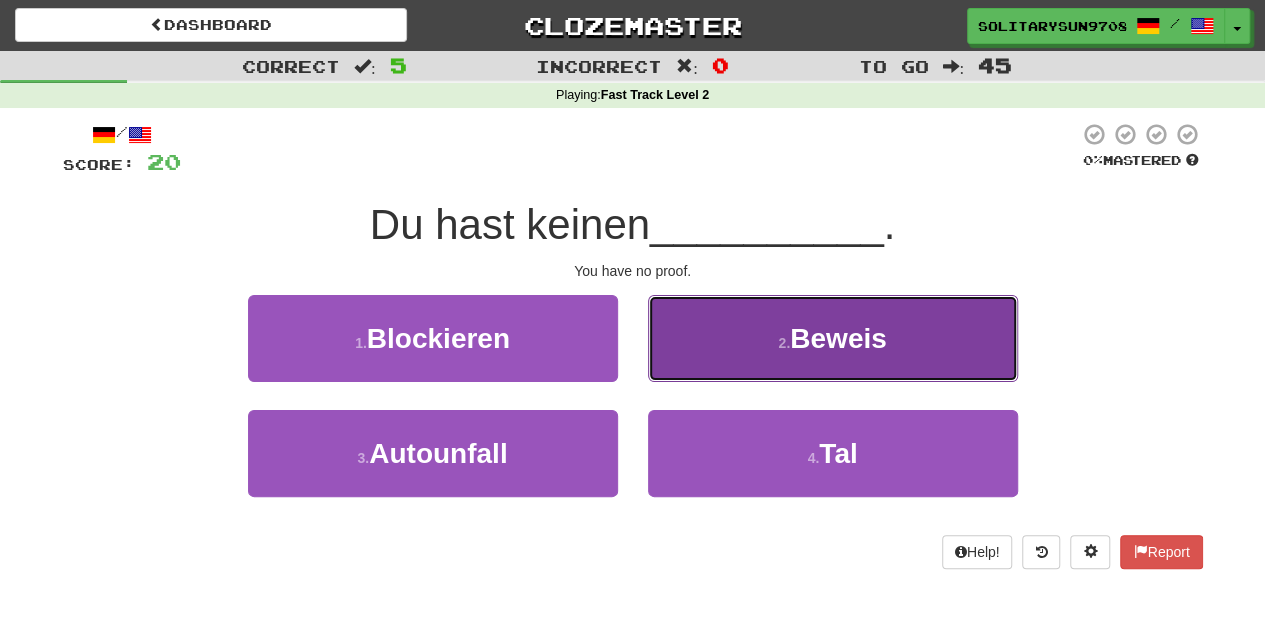 click on "2 .  Beweis" at bounding box center [833, 338] 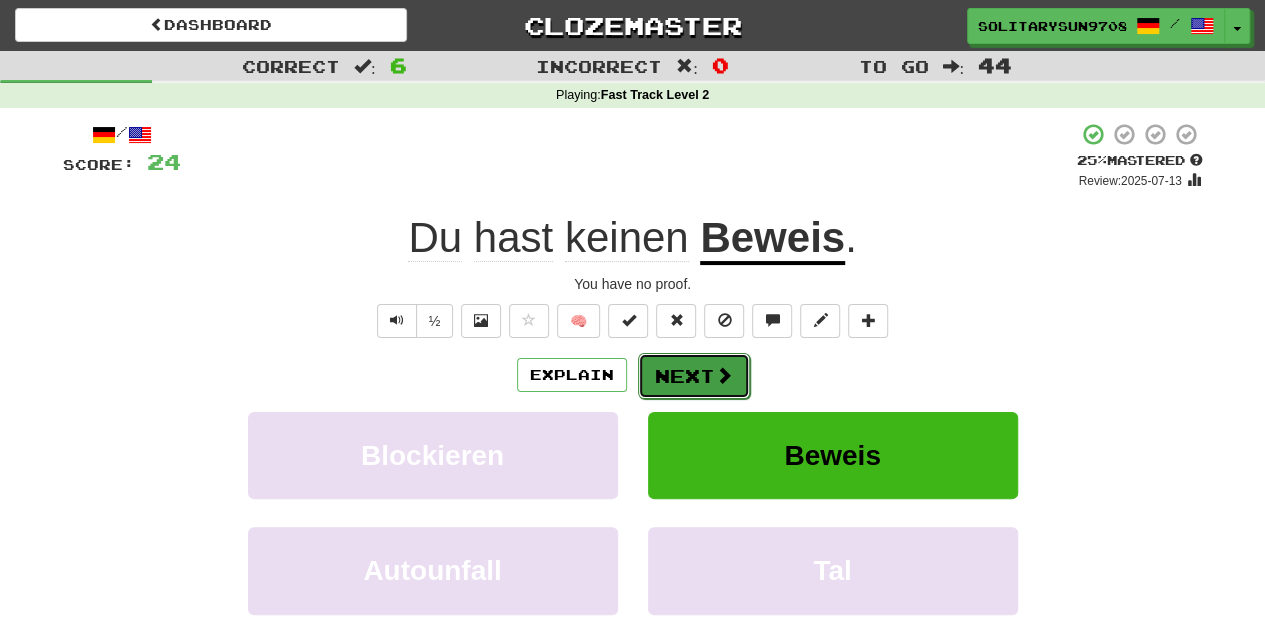 click on "Next" at bounding box center (694, 376) 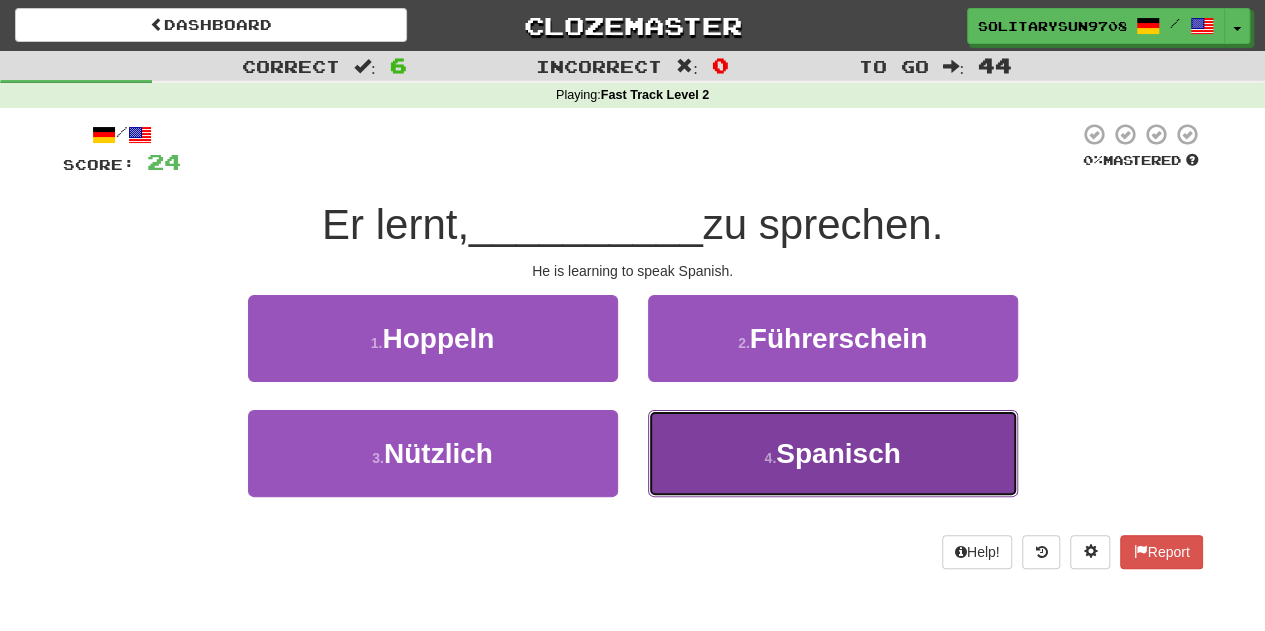 click on "4 .  Spanisch" at bounding box center (833, 453) 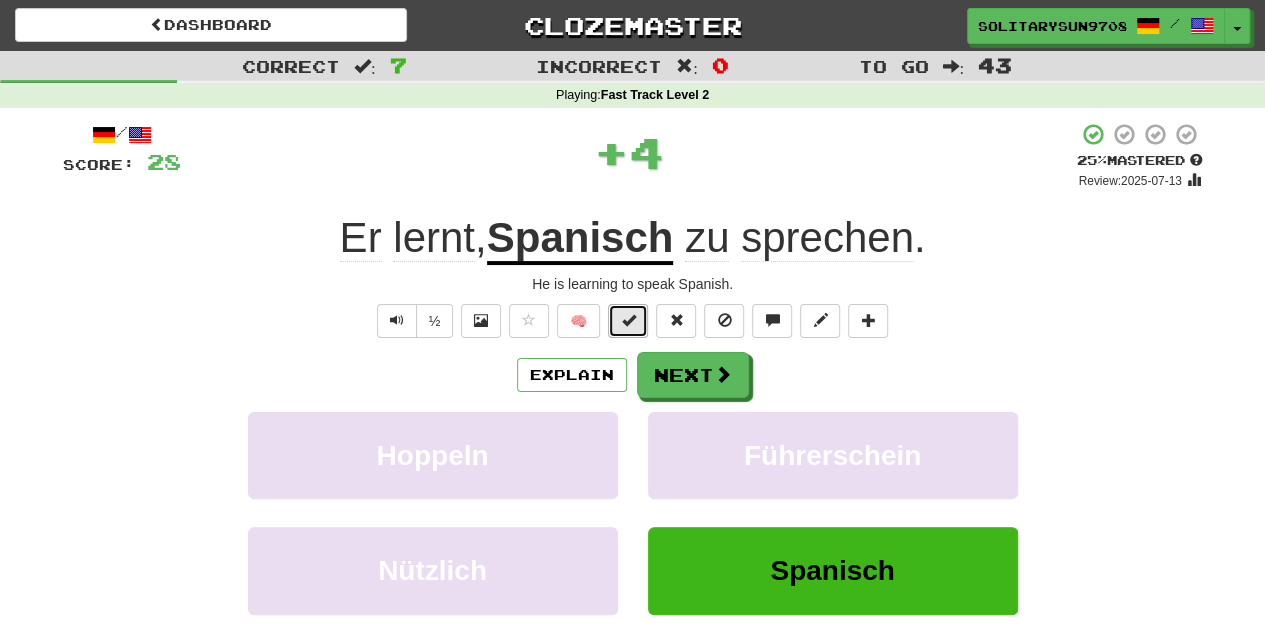 click at bounding box center [628, 320] 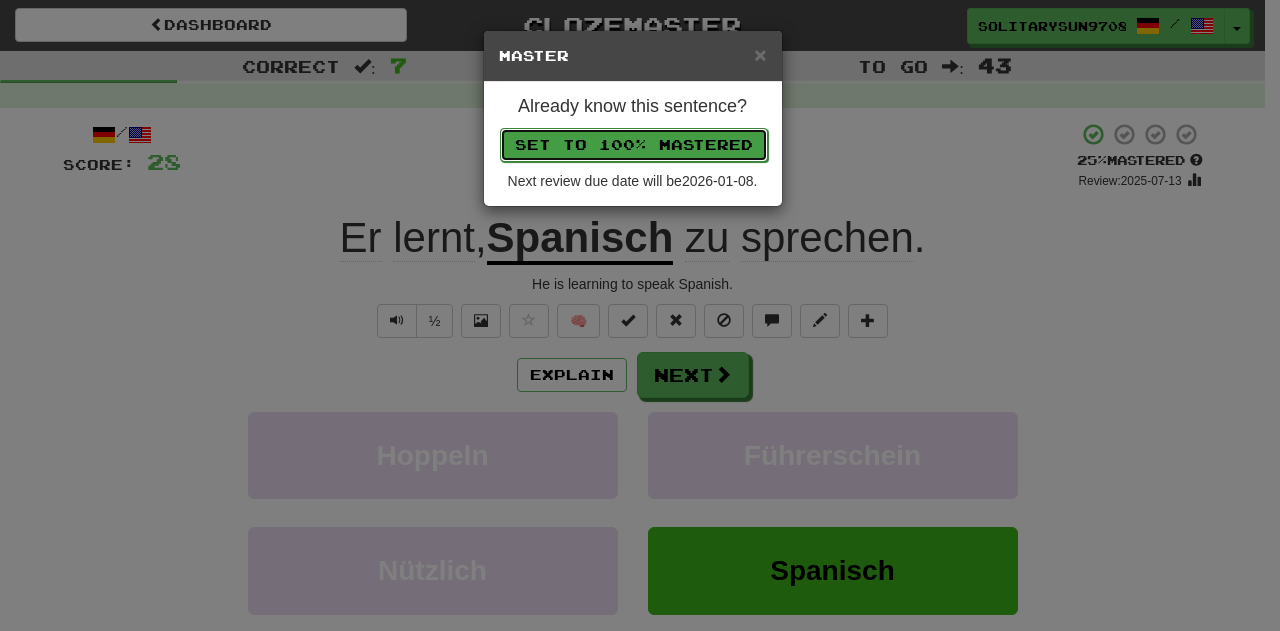 click on "Set to 100% Mastered" at bounding box center (634, 145) 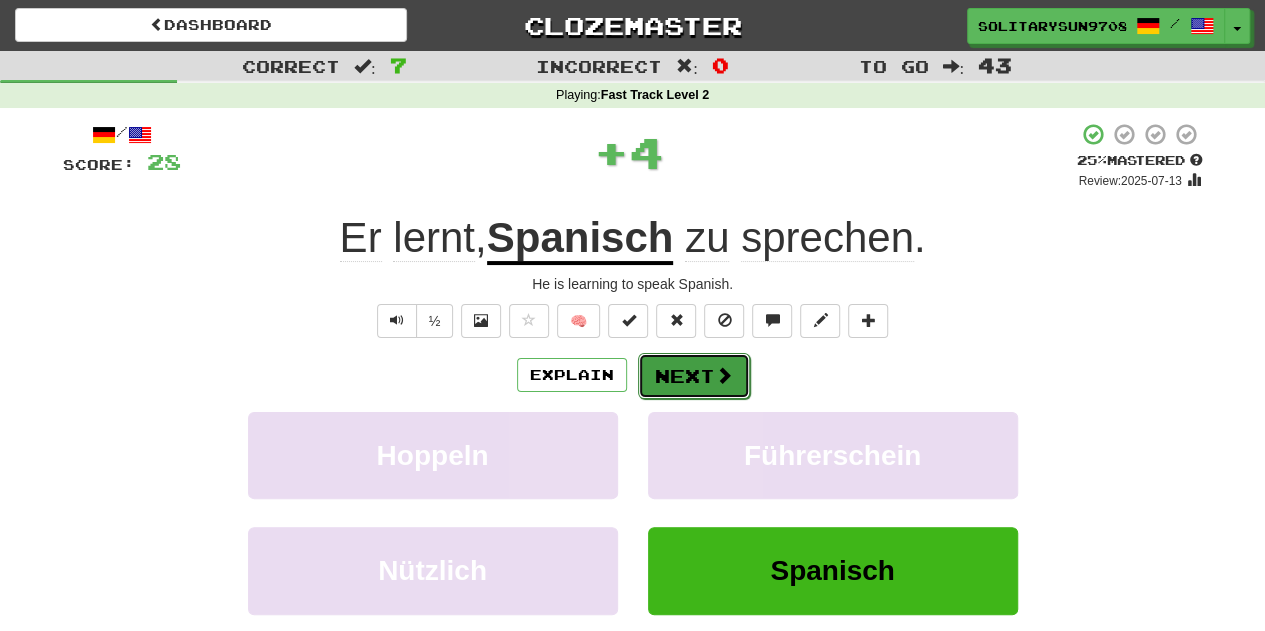 click on "Next" at bounding box center [694, 376] 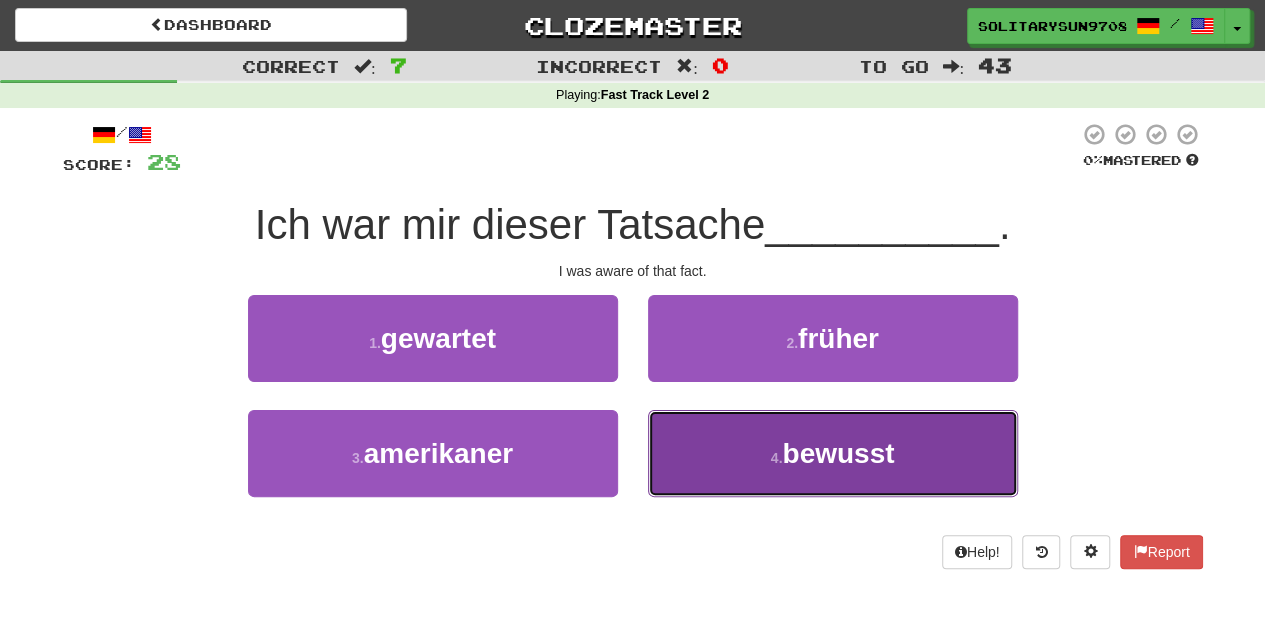 click on "4 .  bewusst" at bounding box center (833, 453) 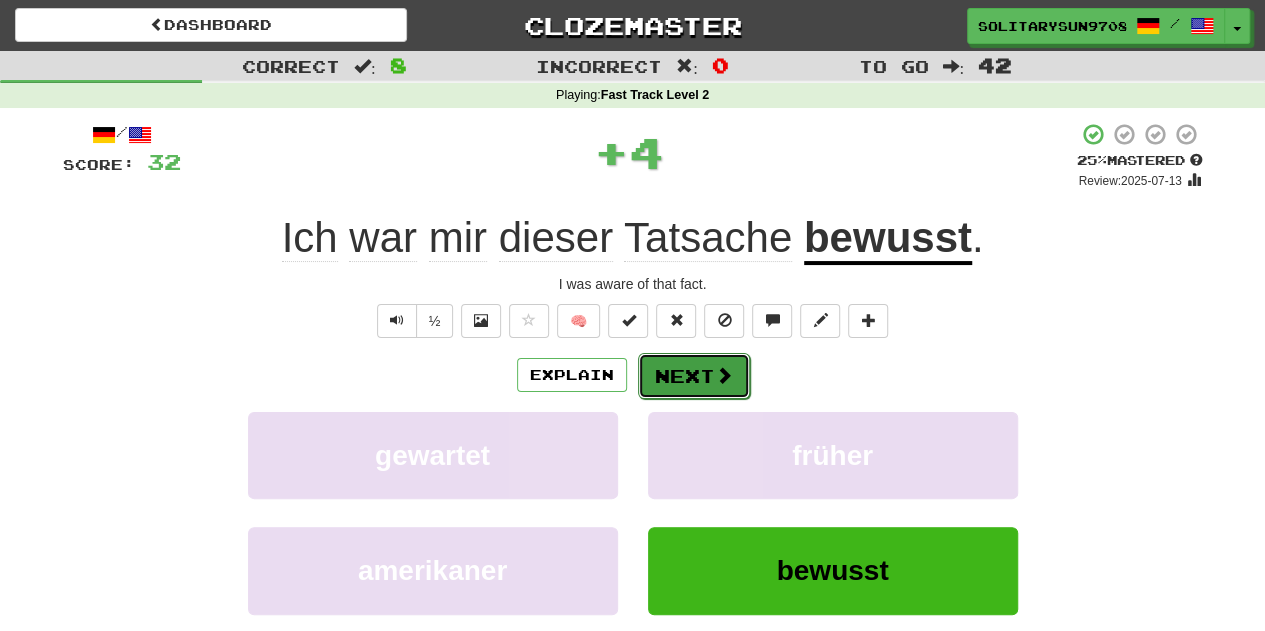 click on "Next" at bounding box center (694, 376) 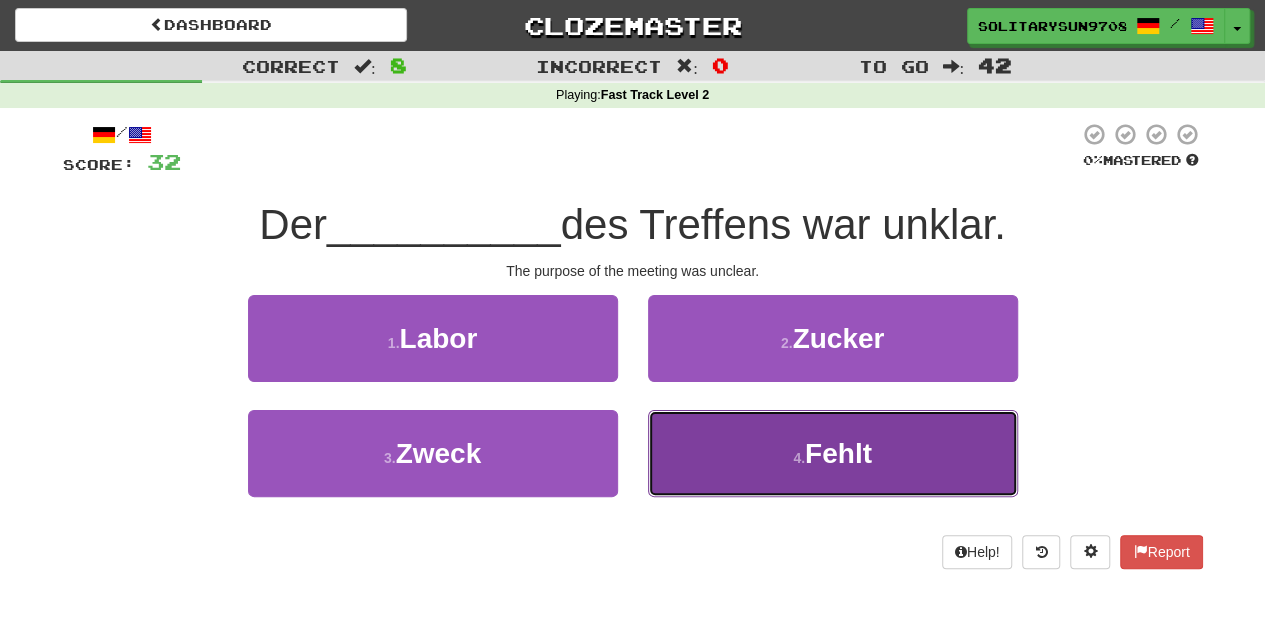 click on "4 .  Fehlt" at bounding box center (833, 453) 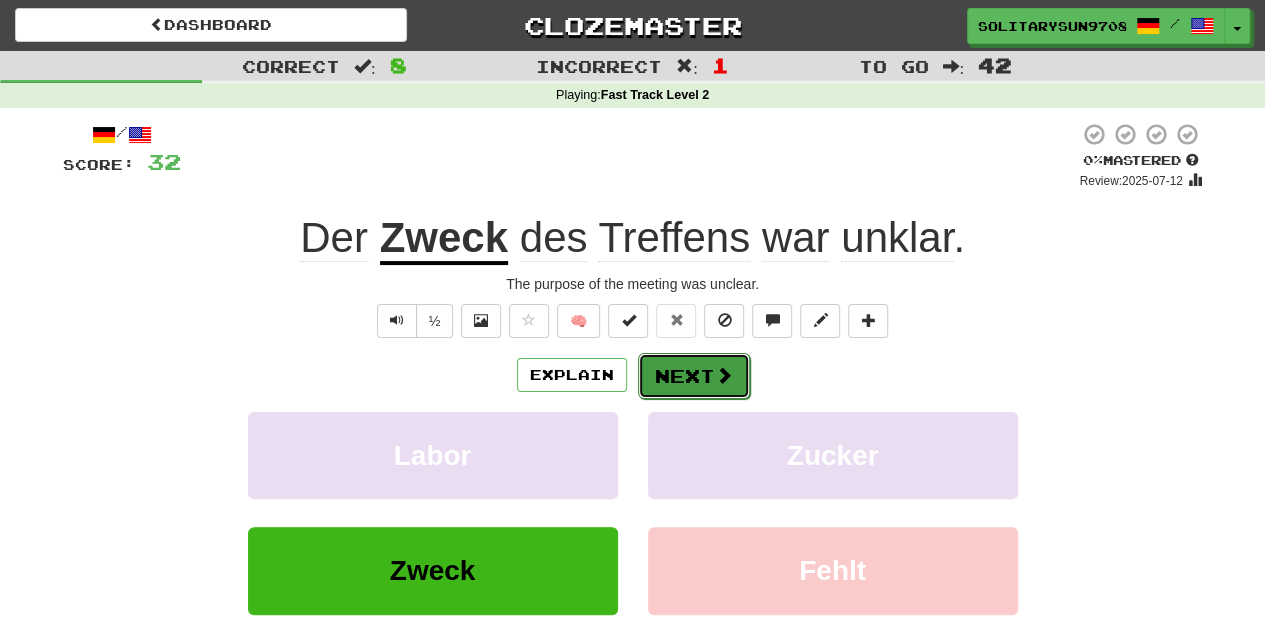 click on "Next" at bounding box center (694, 376) 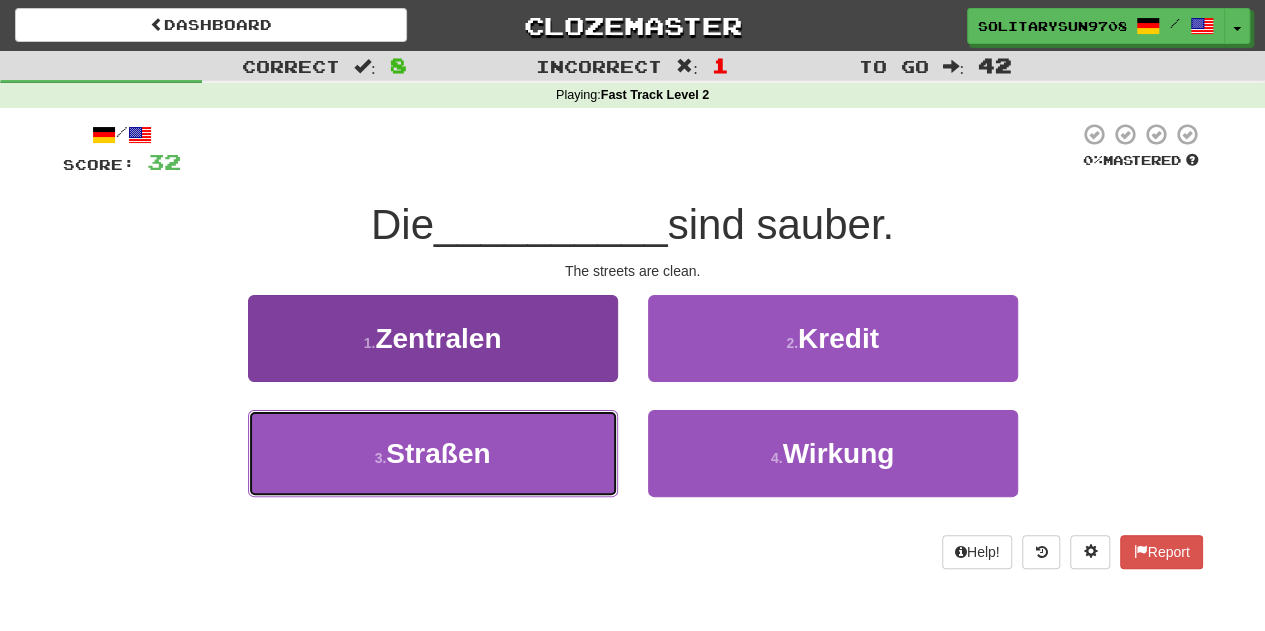 click on "3 .  Straßen" at bounding box center (433, 453) 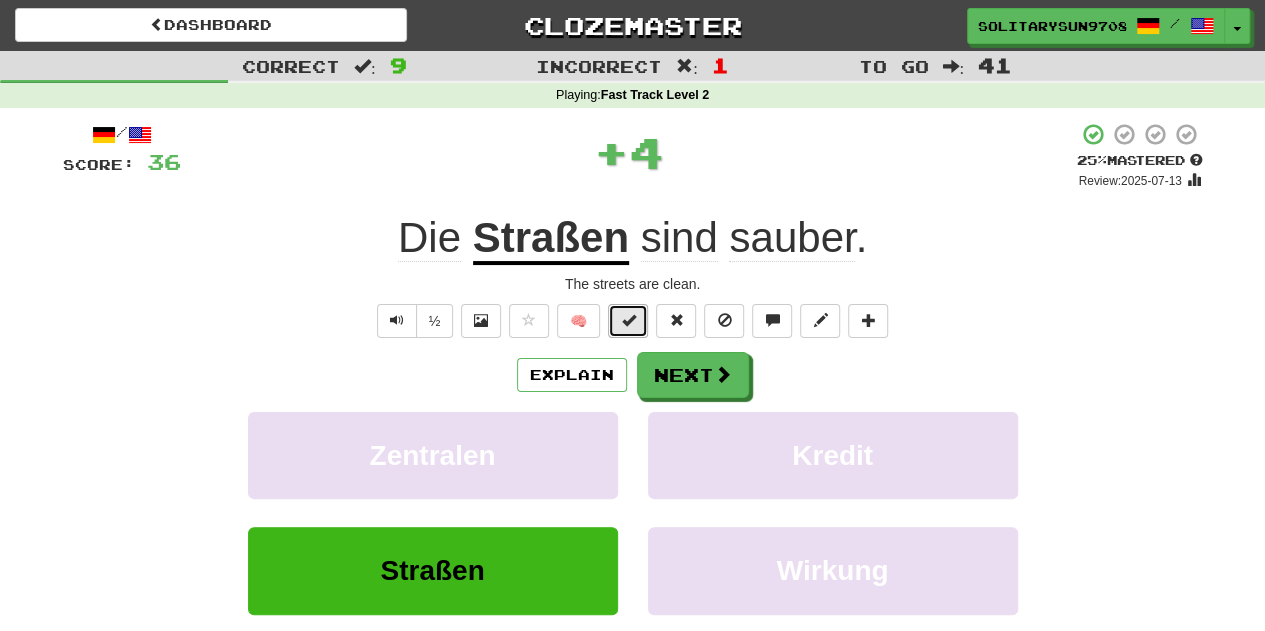 click at bounding box center (628, 320) 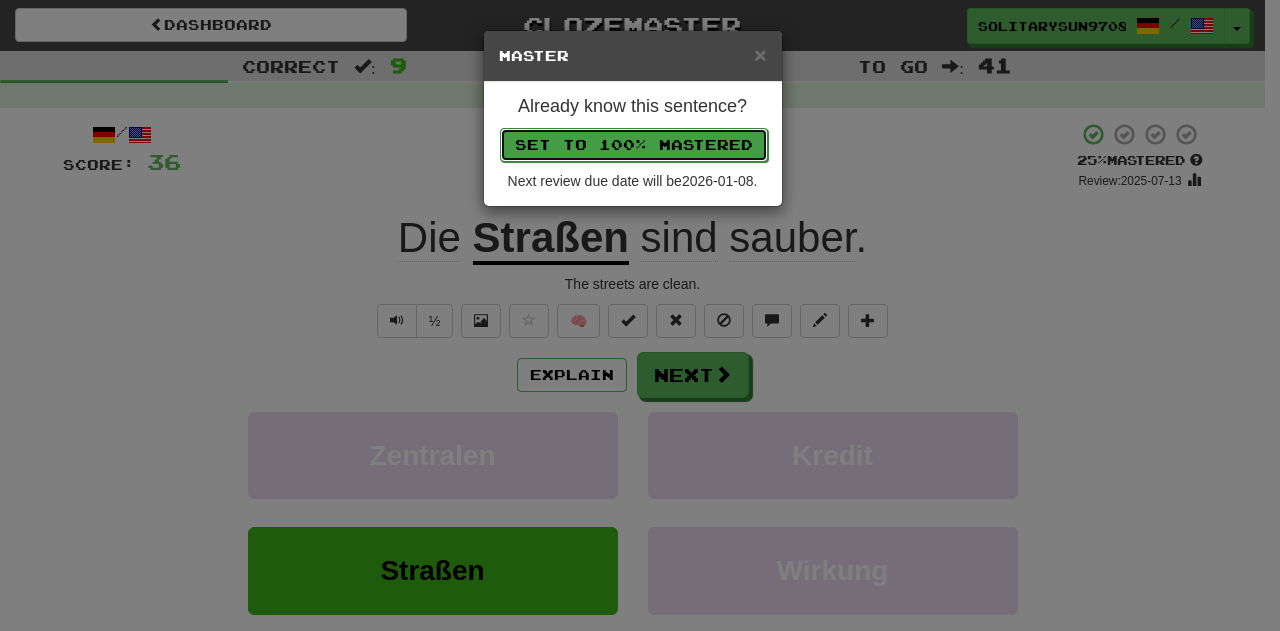 click on "Set to 100% Mastered" at bounding box center [634, 145] 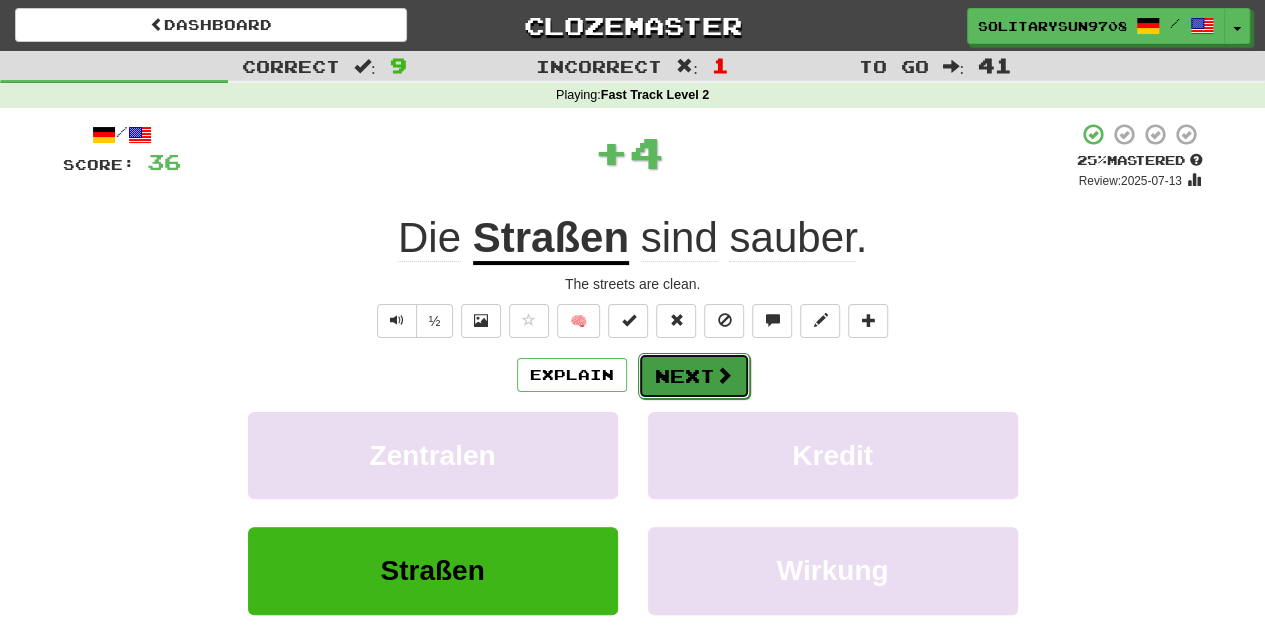 click on "Next" at bounding box center (694, 376) 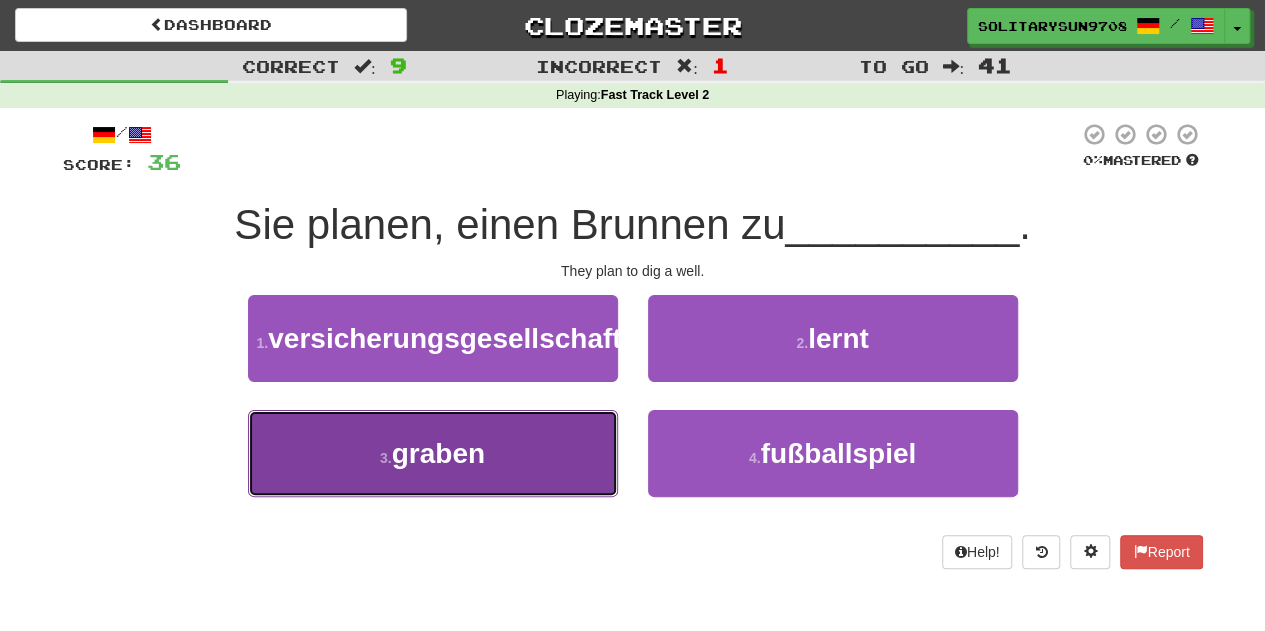 click on "3 .  graben" at bounding box center [433, 453] 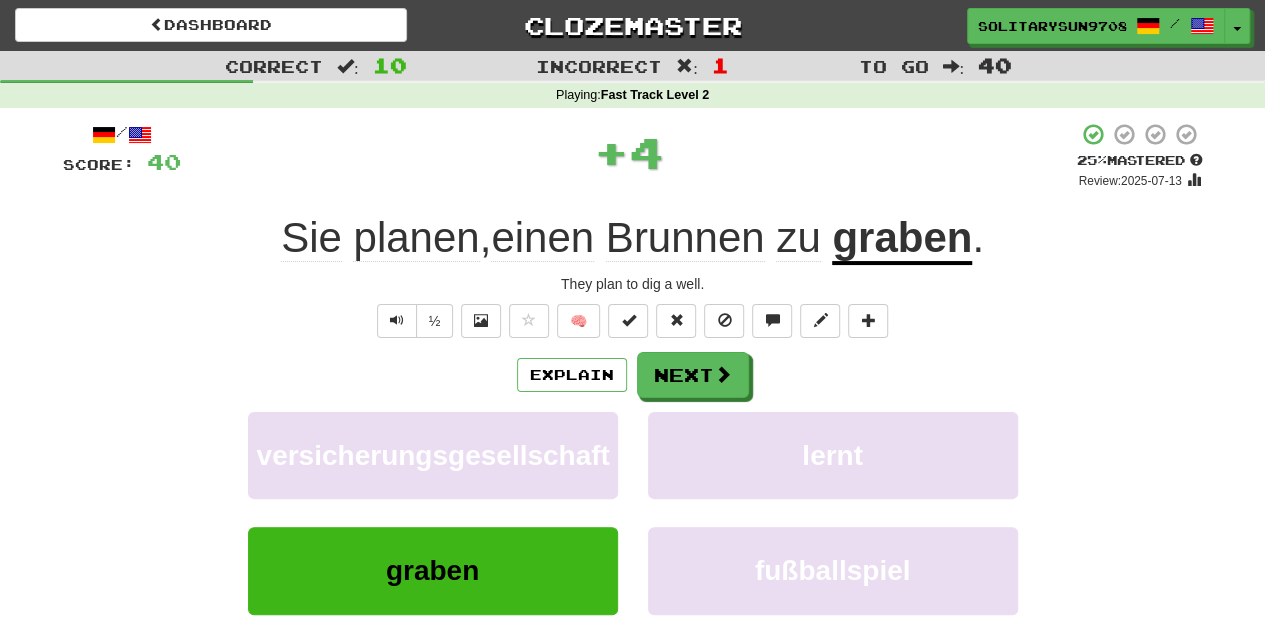 click on "/  Score:   40 + 4 25 %  Mastered Review:  2025-07-13 Sie   planen ,  einen   Brunnen   zu   graben . They plan to dig a well. ½ 🧠 Explain Next versicherungsgesellschaft lernt graben fußballspiel Learn more: versicherungsgesellschaft lernt graben fußballspiel  Help!  Report" at bounding box center (633, 419) 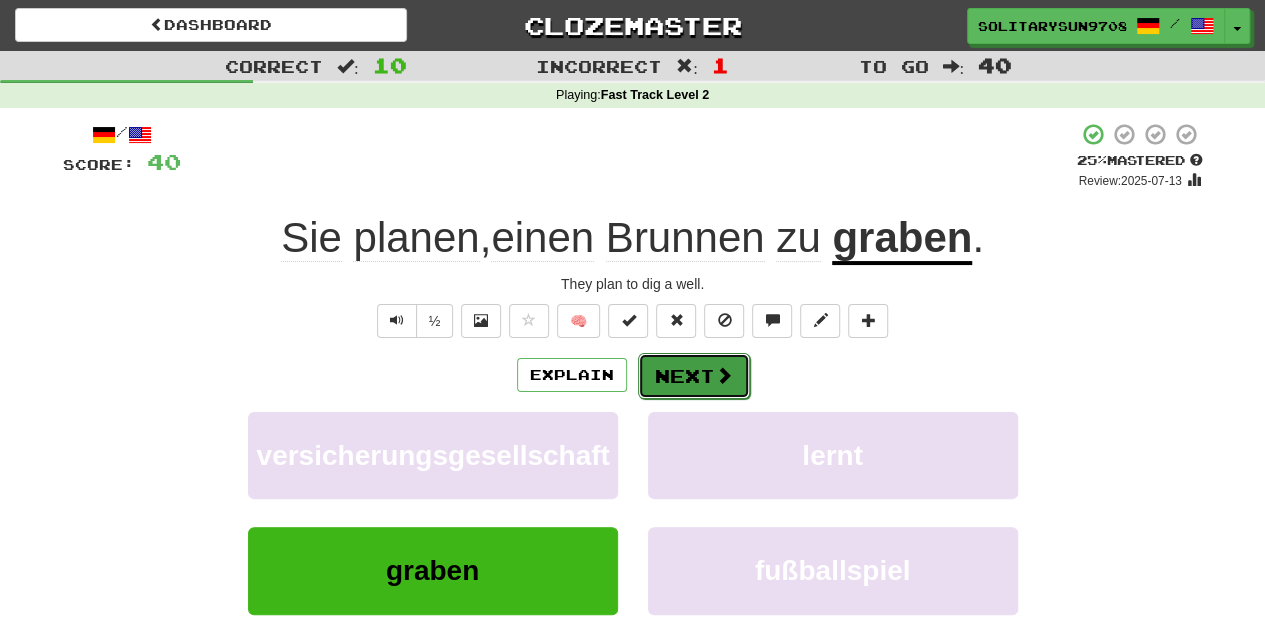 click on "Next" at bounding box center [694, 376] 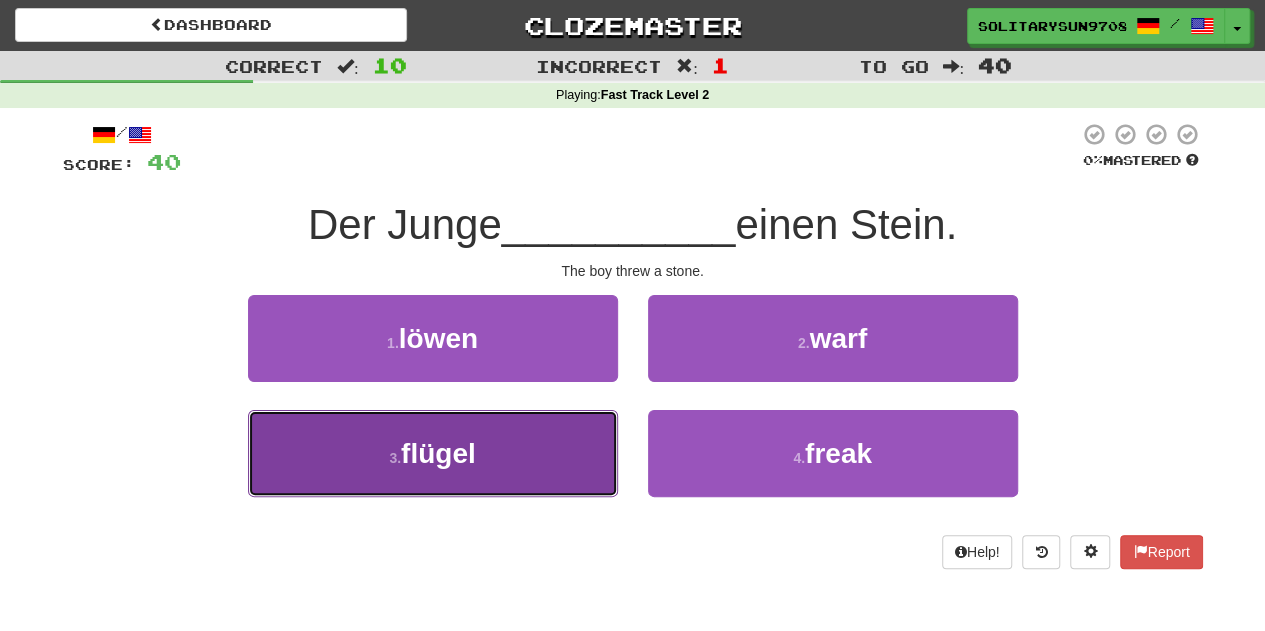 click on "flügel" at bounding box center [438, 453] 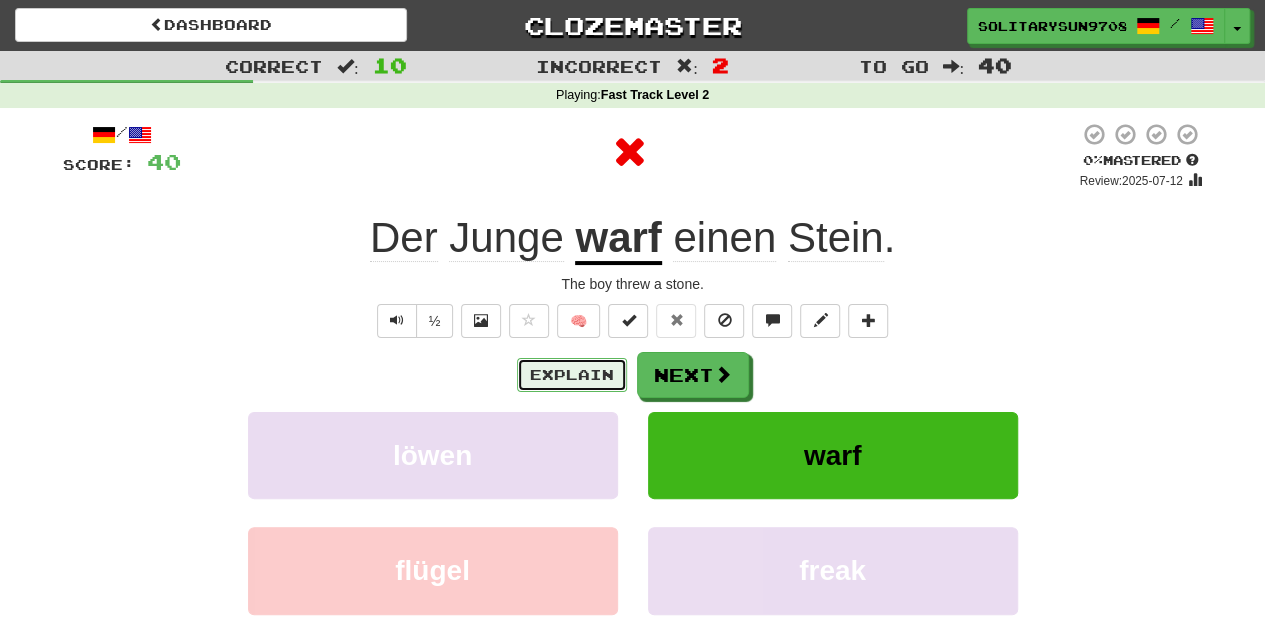 click on "Explain" at bounding box center (572, 375) 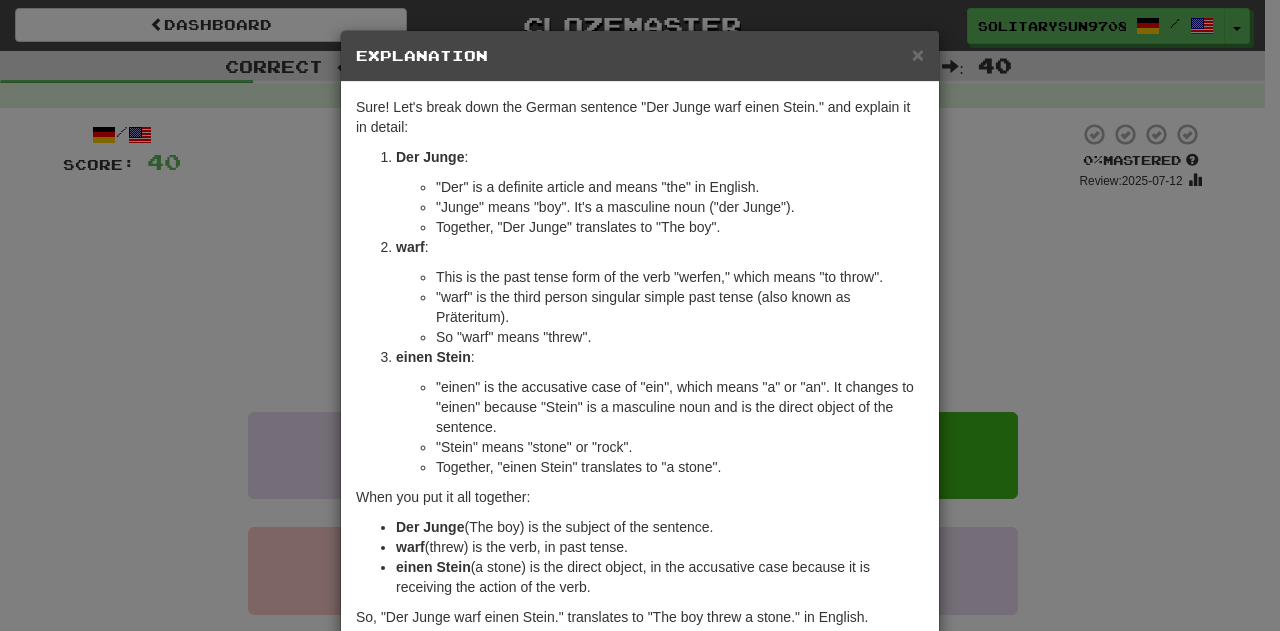 click on "× Explanation Sure! Let's break down the German sentence "Der Junge warf einen Stein." and explain it in detail:
Der Junge :
"Der" is a definite article and means "the" in English.
"Junge" means "boy". It's a masculine noun ("der Junge").
Together, "Der Junge" translates to "The boy".
warf :
This is the past tense form of the verb "werfen," which means "to throw".
"warf" is the third person singular simple past tense (also known as Präteritum).
So "warf" means "threw".
einen Stein :
"einen" is the accusative case of "ein", which means "a" or "an". It changes to "einen" because "Stein" is a masculine noun and is the direct object of the sentence.
"Stein" means "stone" or "rock".
Together, "einen Stein" translates to "a stone".
When you put it all together:
Der Junge  (The boy) is the subject of the sentence.
warf  (threw) is the verb, in past tense.
einen Stein
Grammar points to remember:
The subject "Der Junge" uses the nominative case." at bounding box center (640, 315) 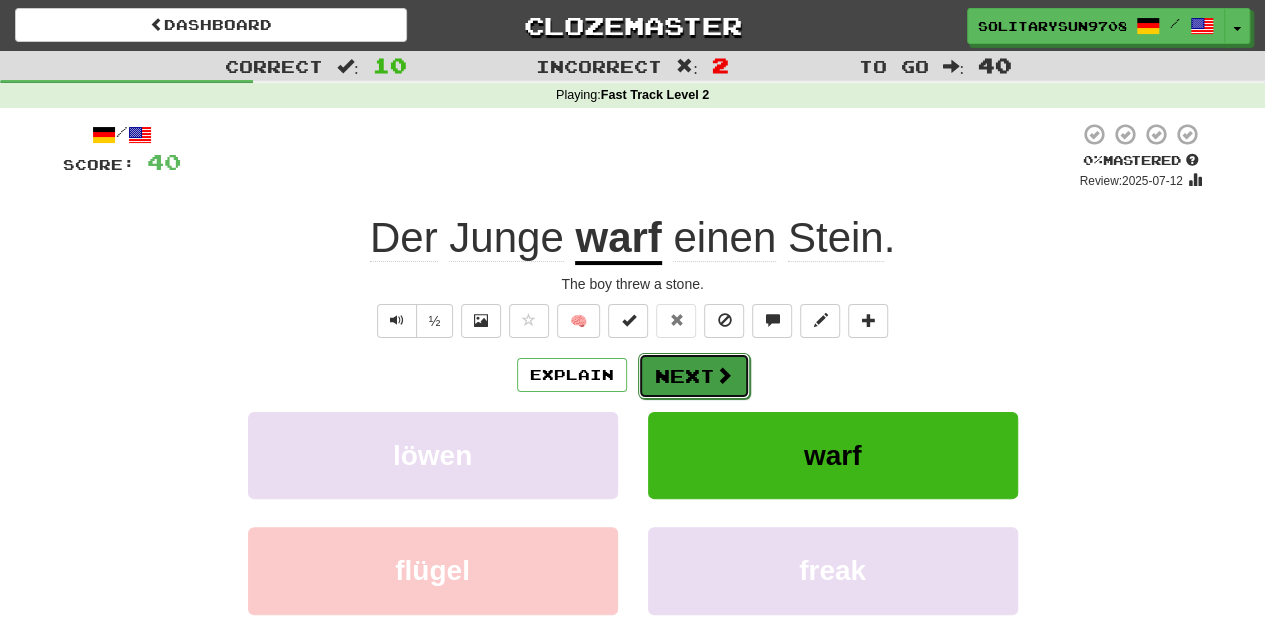click on "Next" at bounding box center (694, 376) 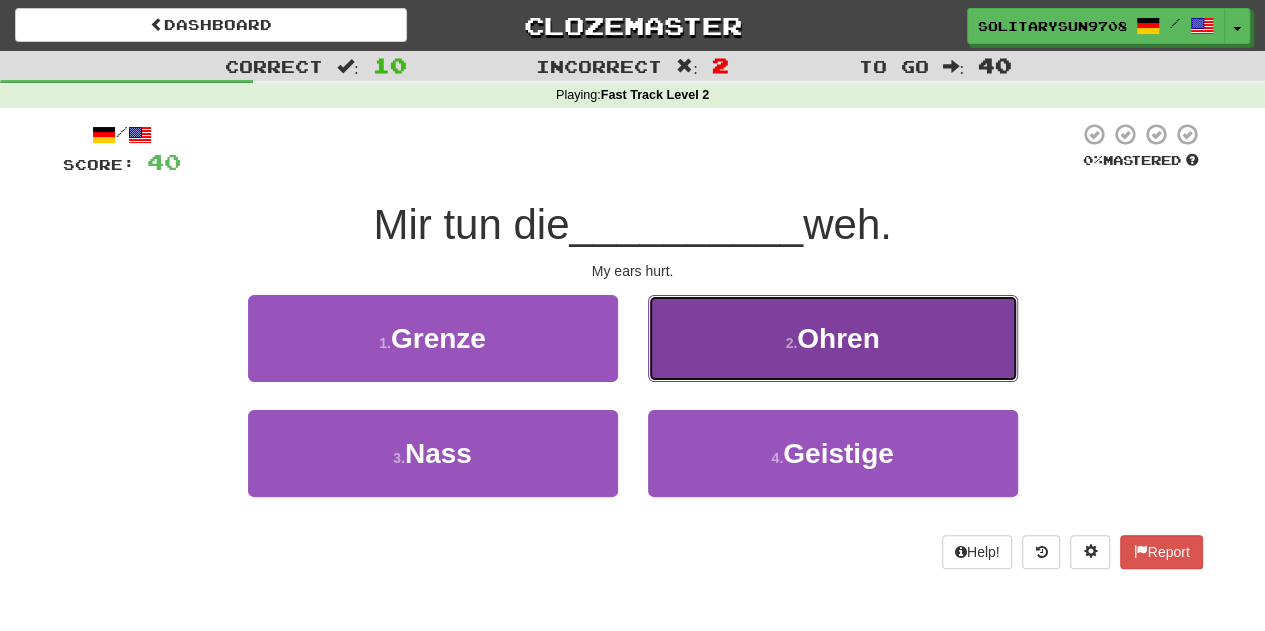 click on "2 .  Ohren" at bounding box center [833, 338] 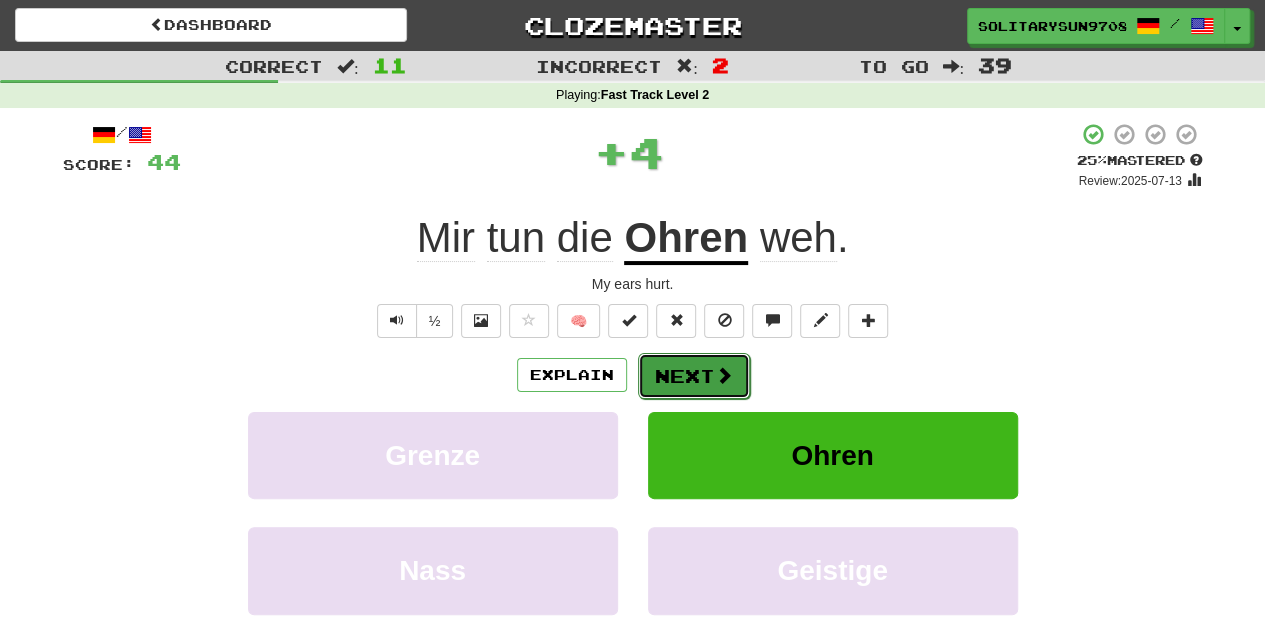 click on "Next" at bounding box center [694, 376] 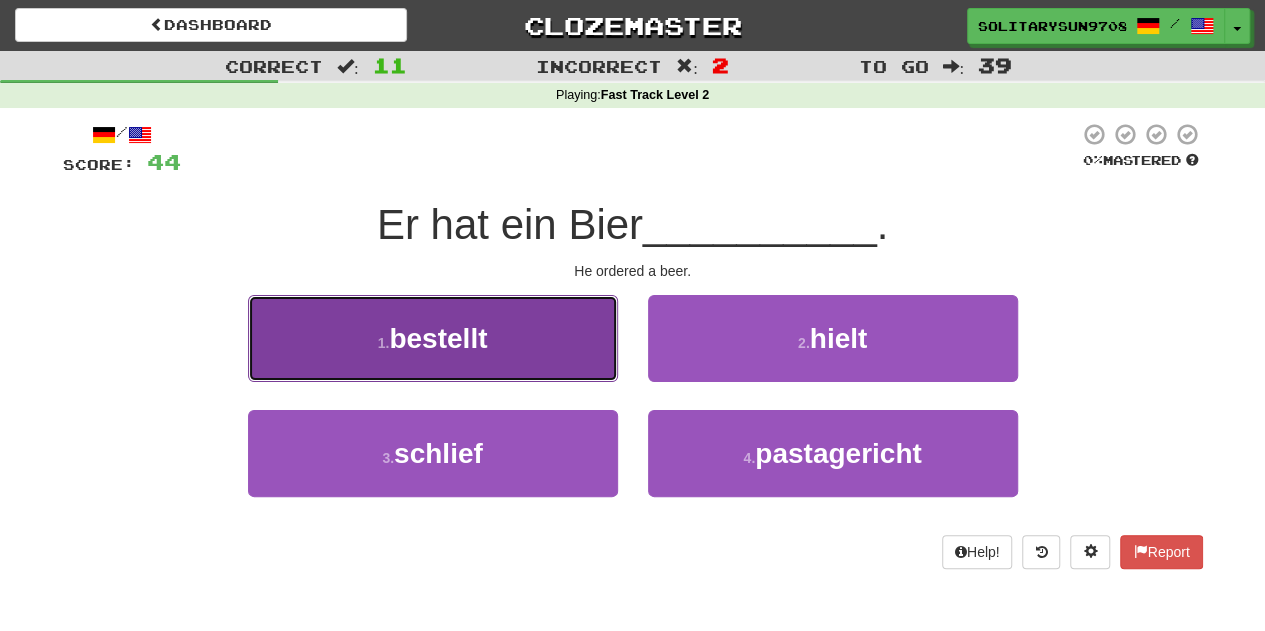 click on "1 .  bestellt" at bounding box center [433, 338] 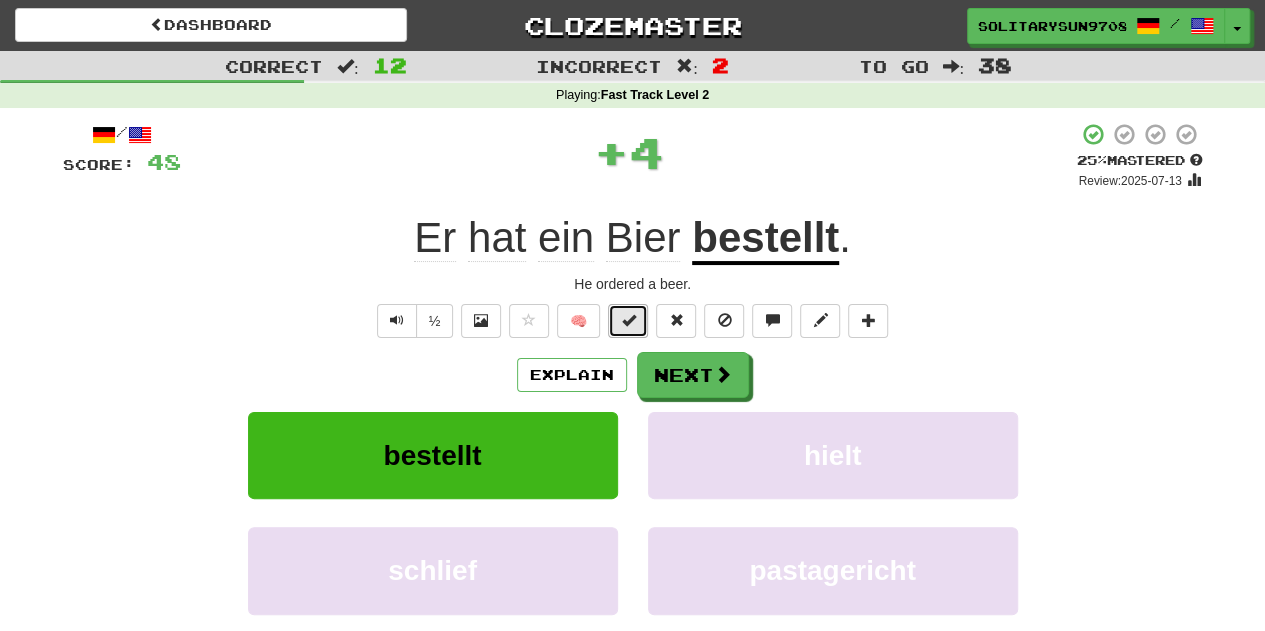click at bounding box center [628, 321] 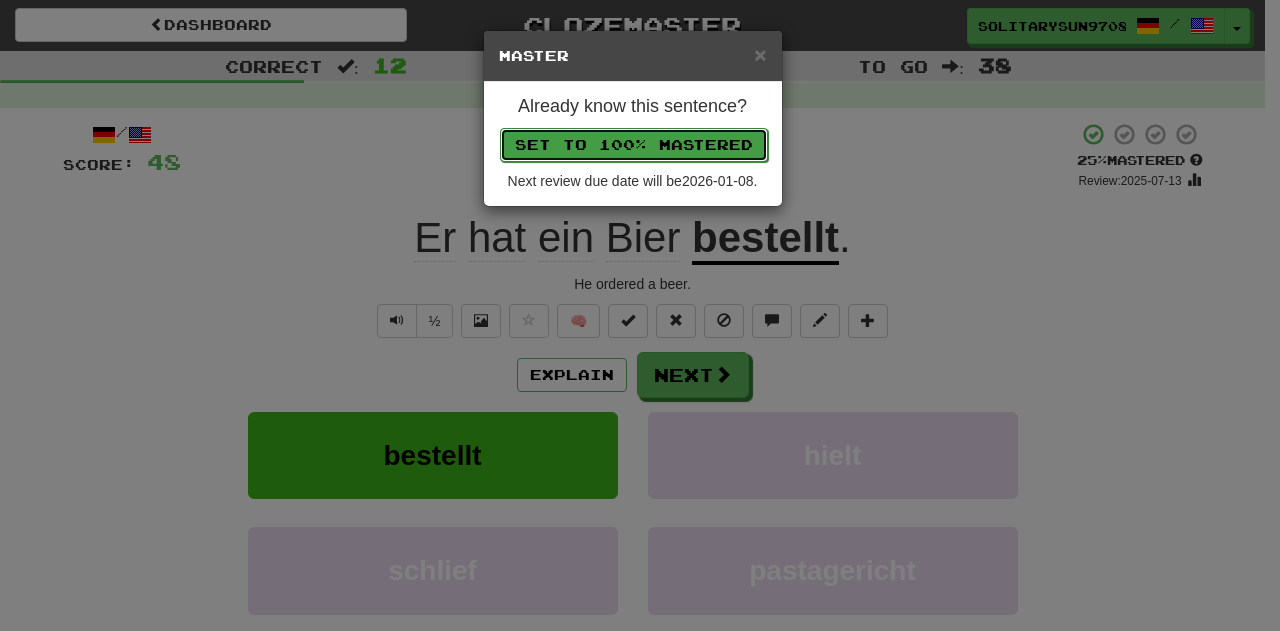 click on "Set to 100% Mastered" at bounding box center [634, 145] 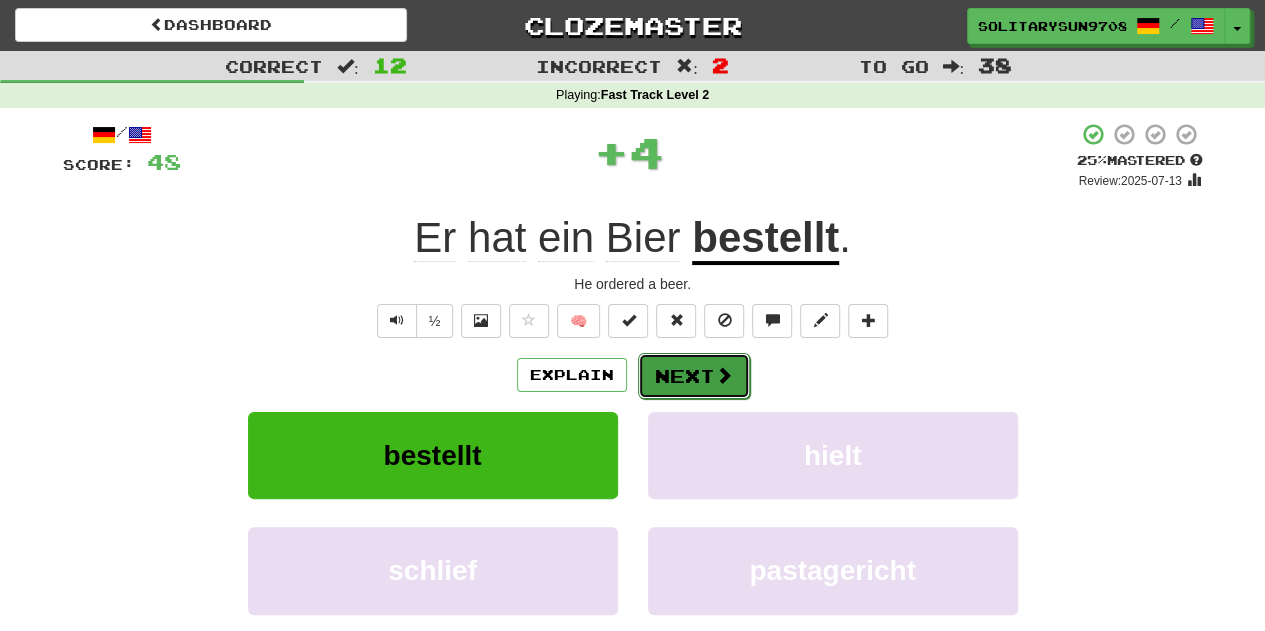 click on "Next" at bounding box center (694, 376) 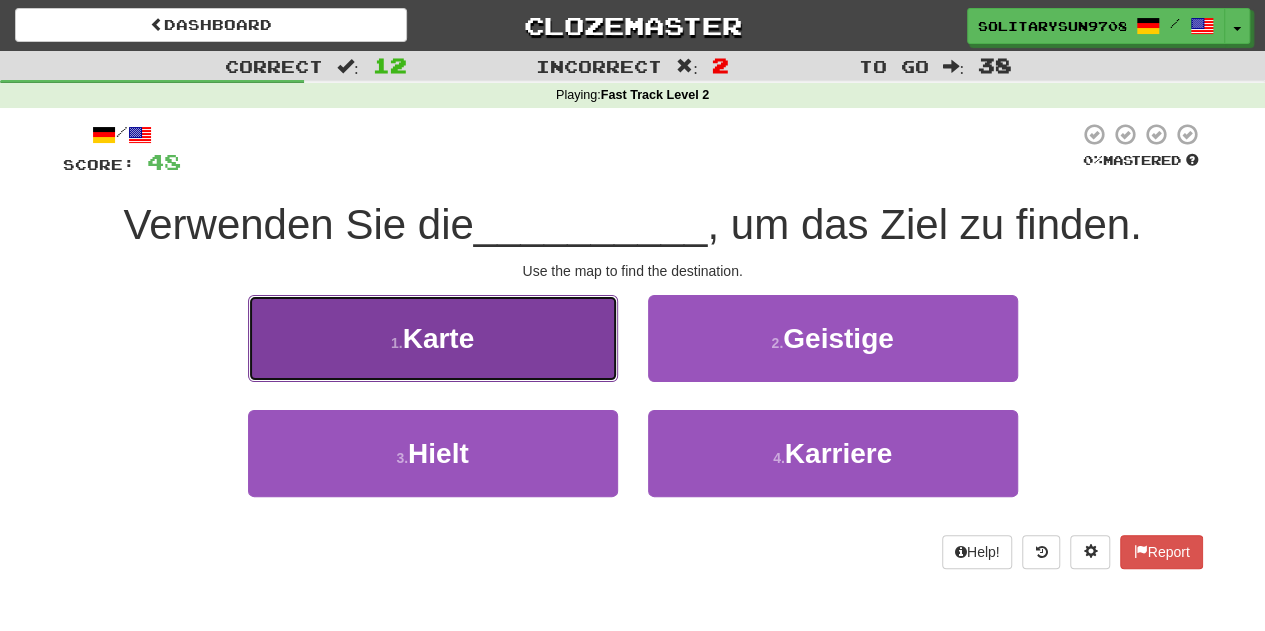 click on "1 .  Karte" at bounding box center [433, 338] 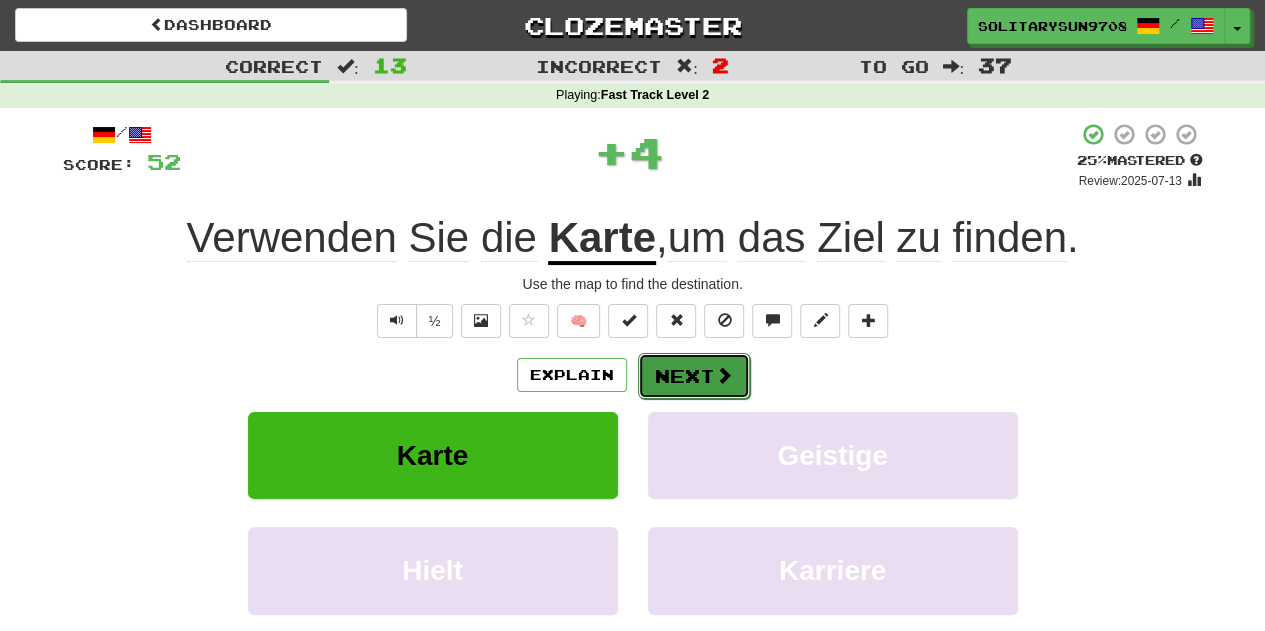 click on "Next" at bounding box center [694, 376] 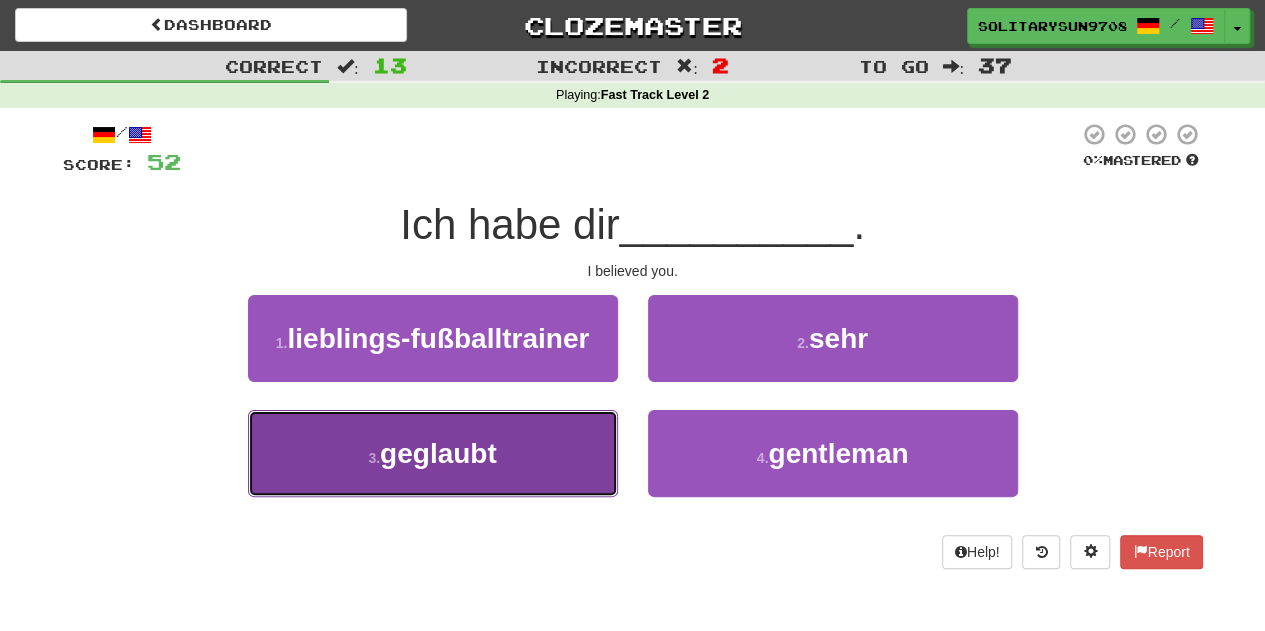 click on "3 .  geglaubt" at bounding box center (433, 453) 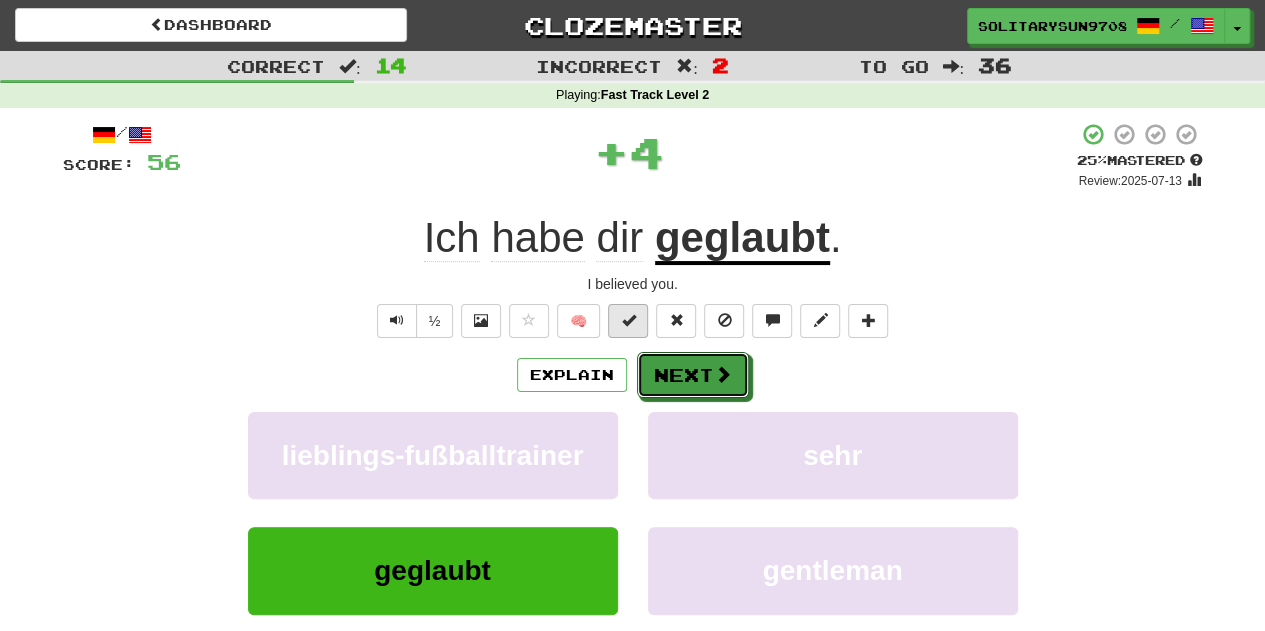 drag, startPoint x: 718, startPoint y: 386, endPoint x: 624, endPoint y: 329, distance: 109.9318 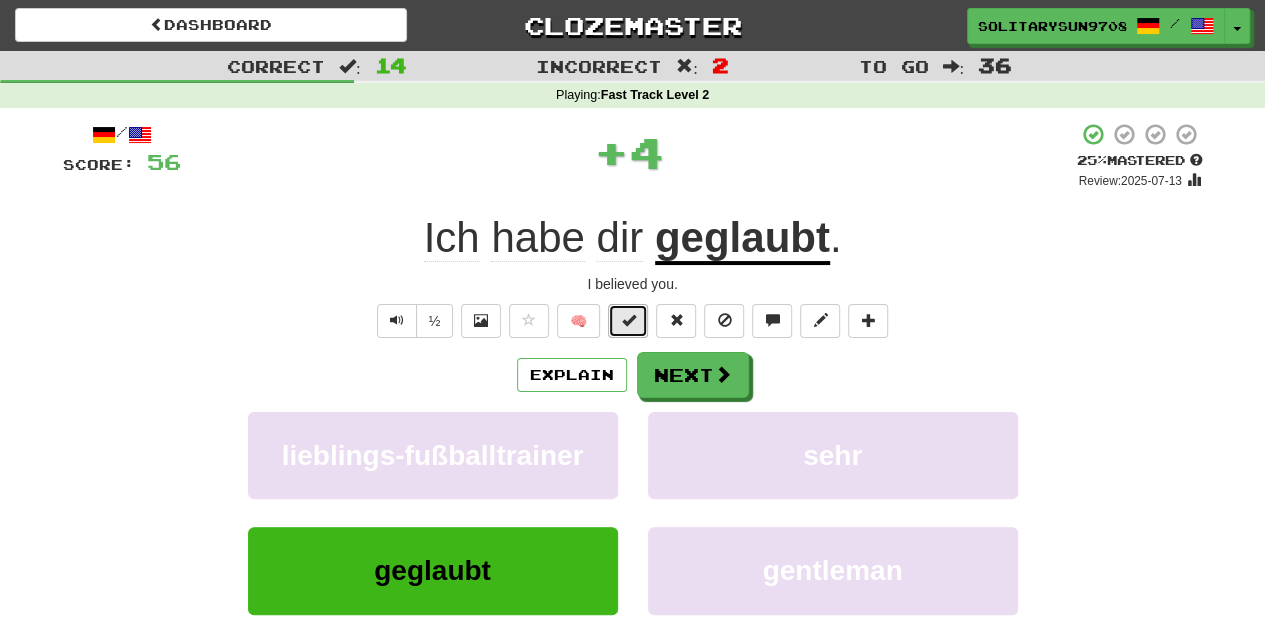 click at bounding box center [628, 321] 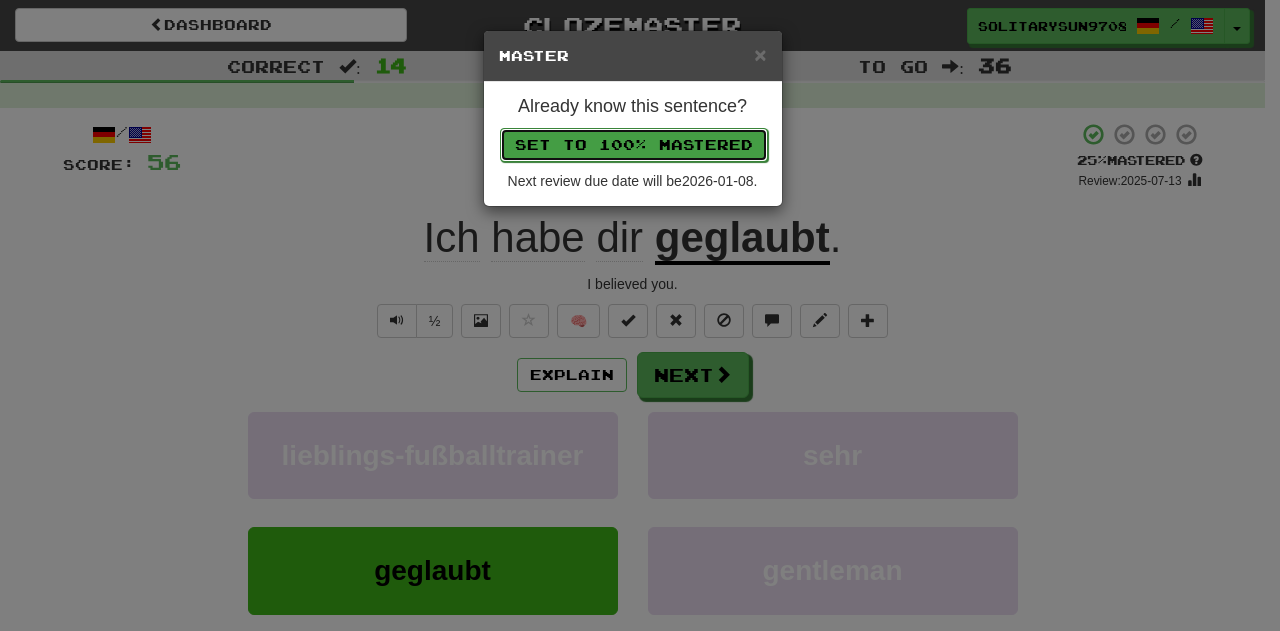 click on "Set to 100% Mastered" at bounding box center [634, 145] 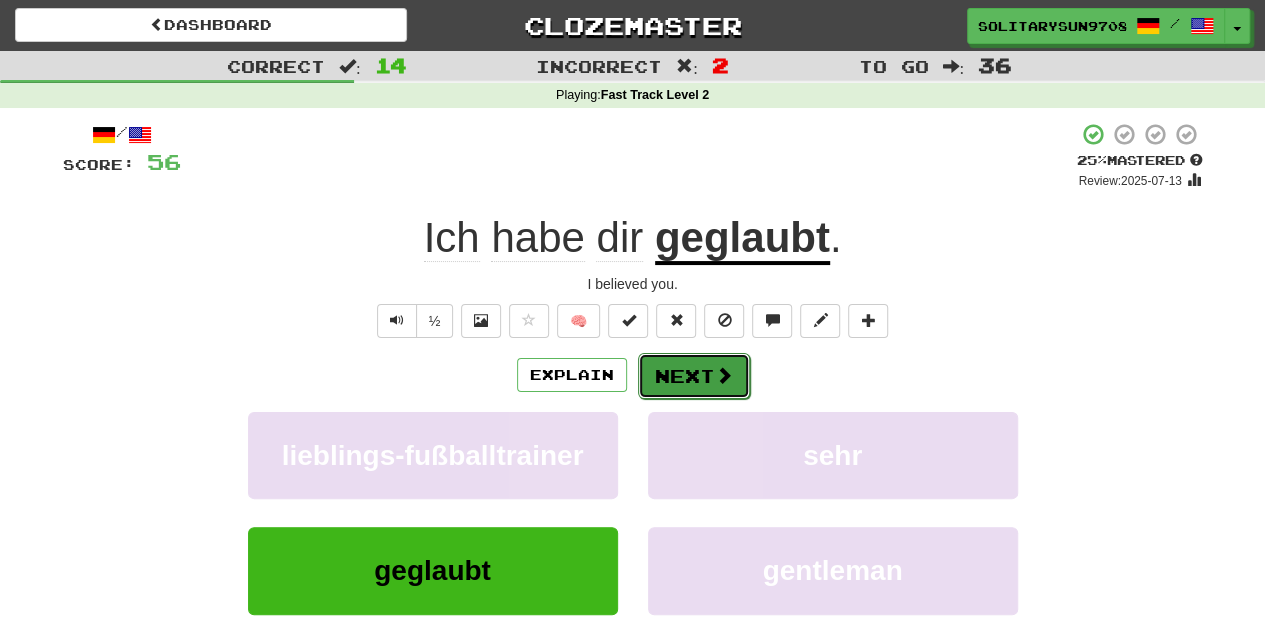 click on "Next" at bounding box center (694, 376) 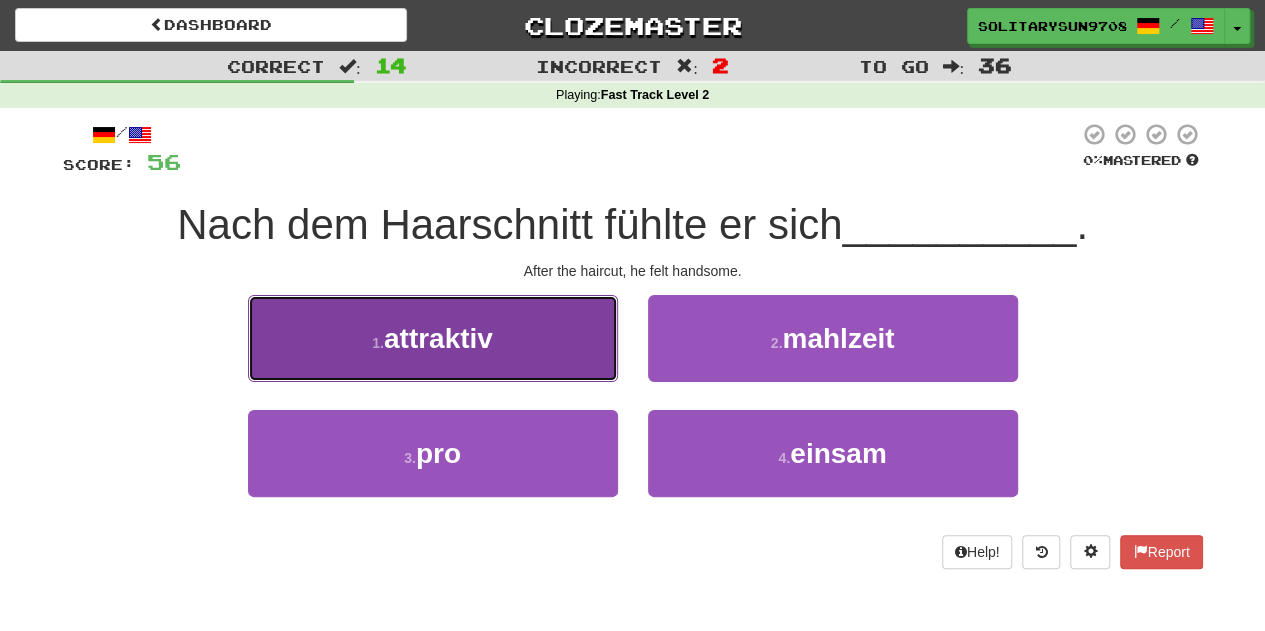 click on "attraktiv" at bounding box center [438, 338] 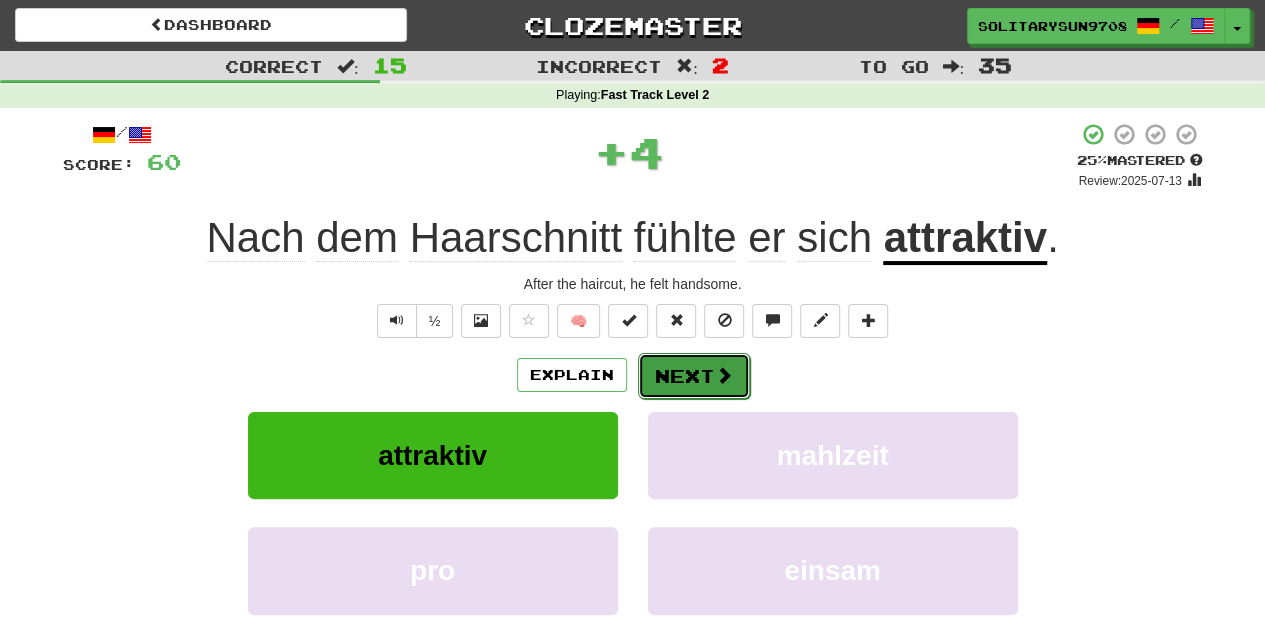 click on "Next" at bounding box center (694, 376) 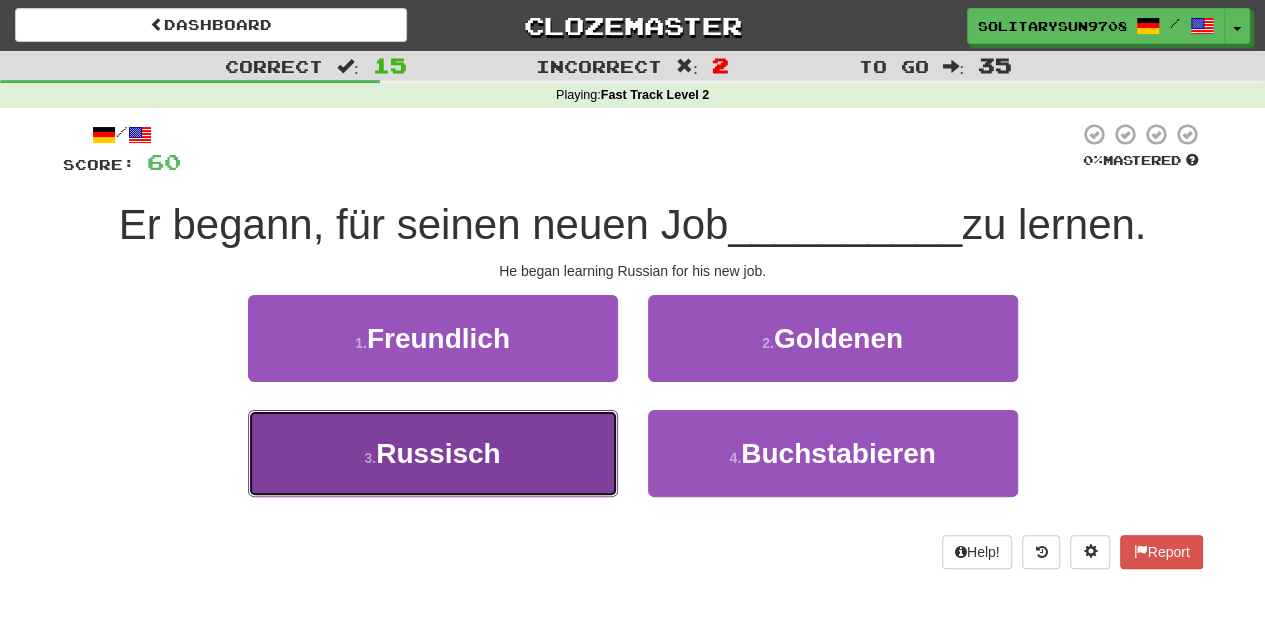 click on "3 .  Russisch" at bounding box center (433, 453) 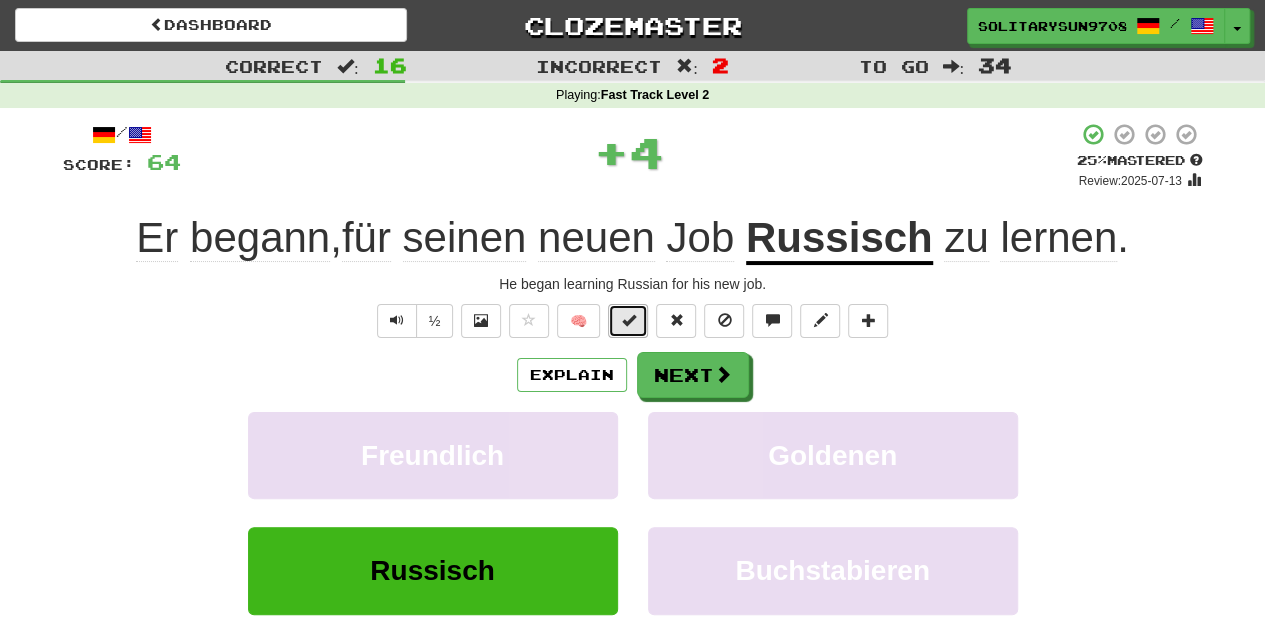 click at bounding box center [628, 320] 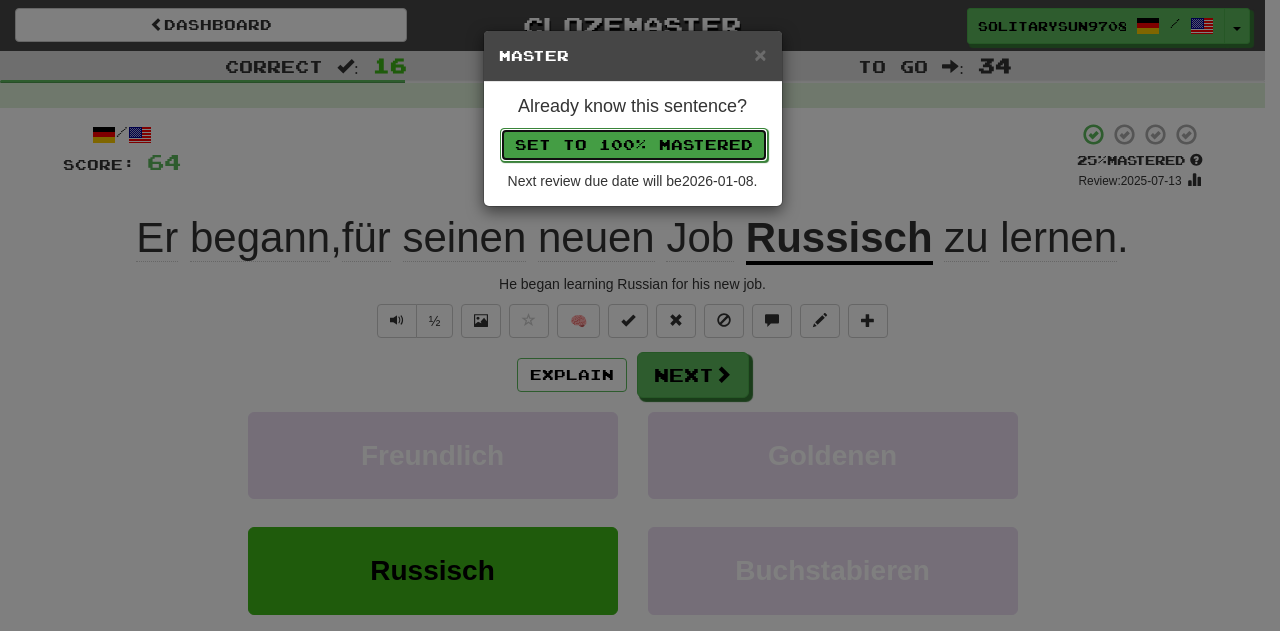 click on "Set to 100% Mastered" at bounding box center (634, 145) 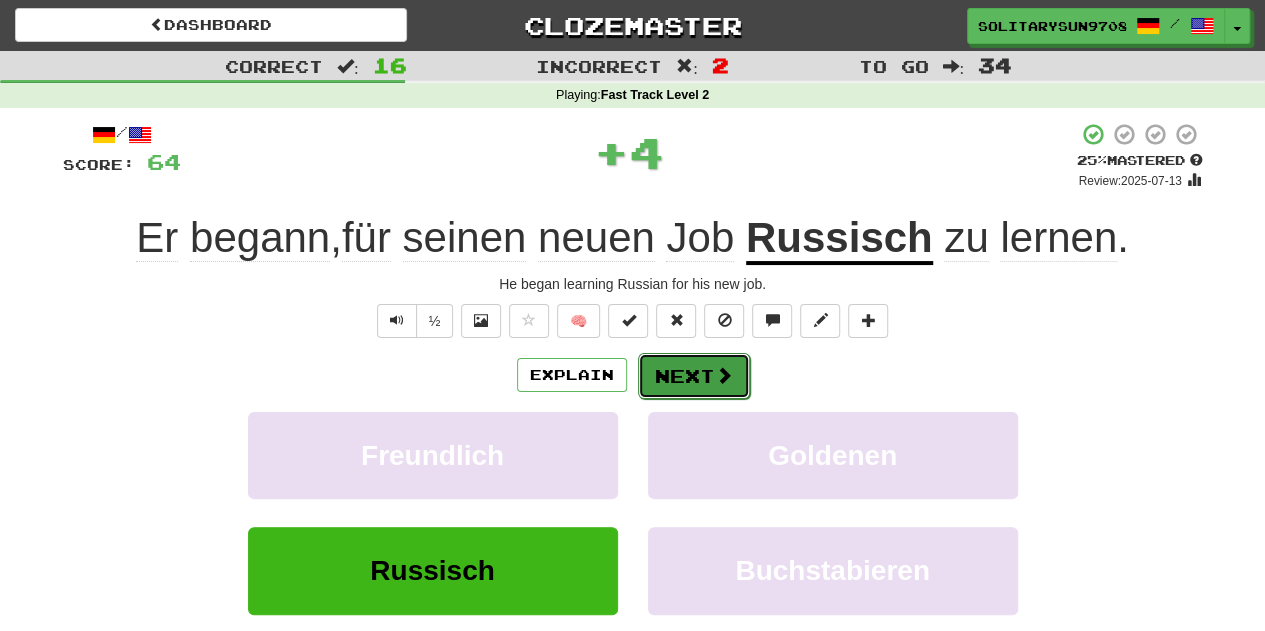 click on "Next" at bounding box center (694, 376) 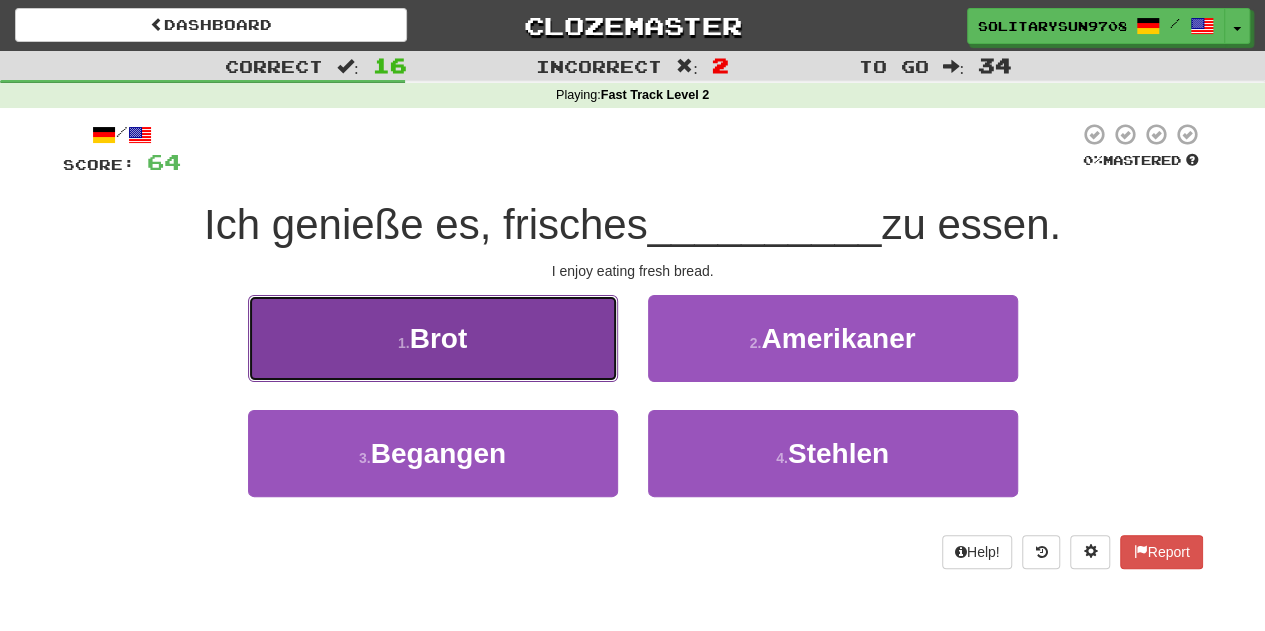 click on "1 .  Brot" at bounding box center [433, 338] 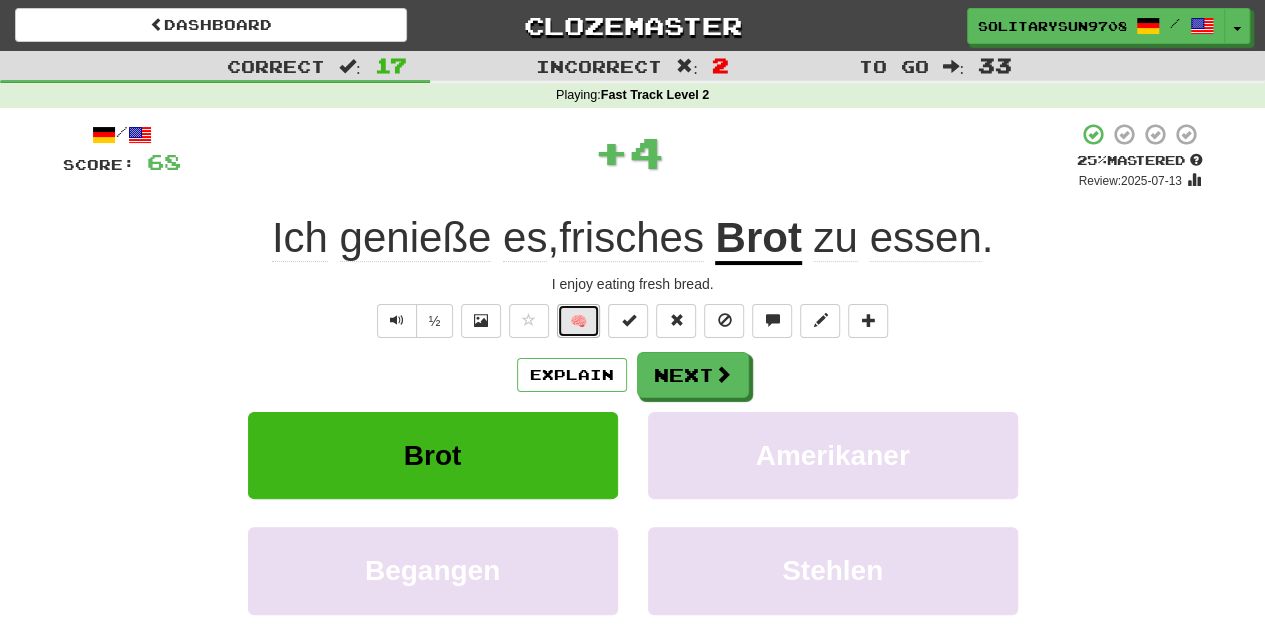 click on "🧠" at bounding box center (578, 321) 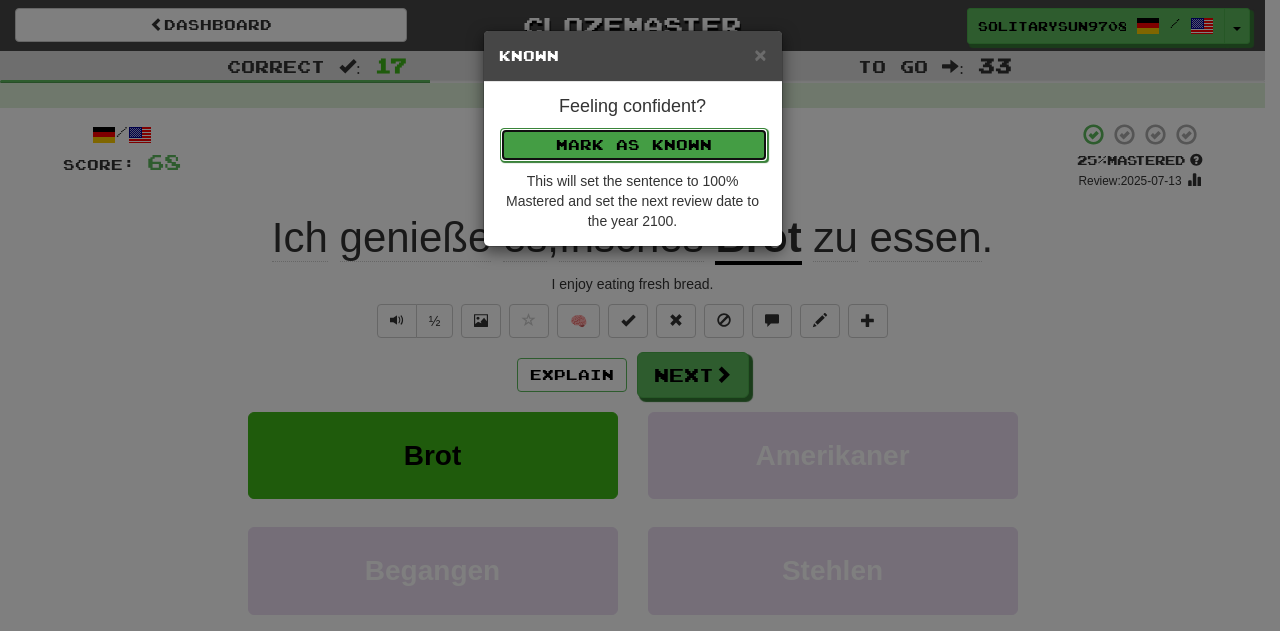 click on "Mark as Known" at bounding box center [634, 145] 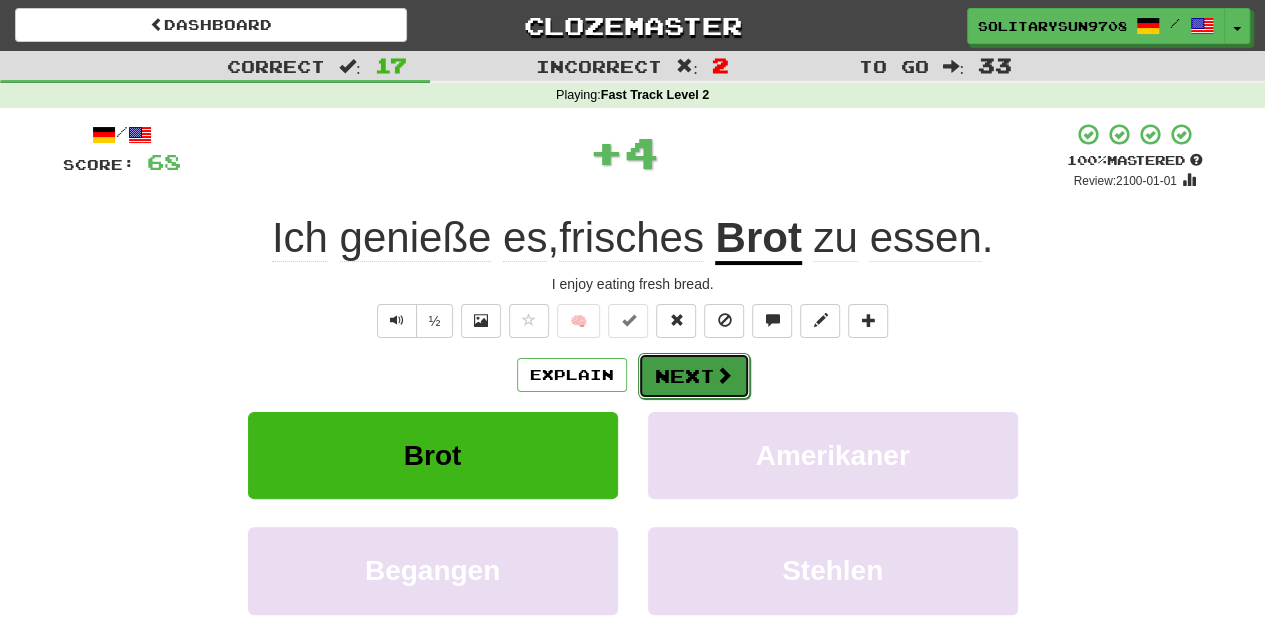click on "Next" at bounding box center [694, 376] 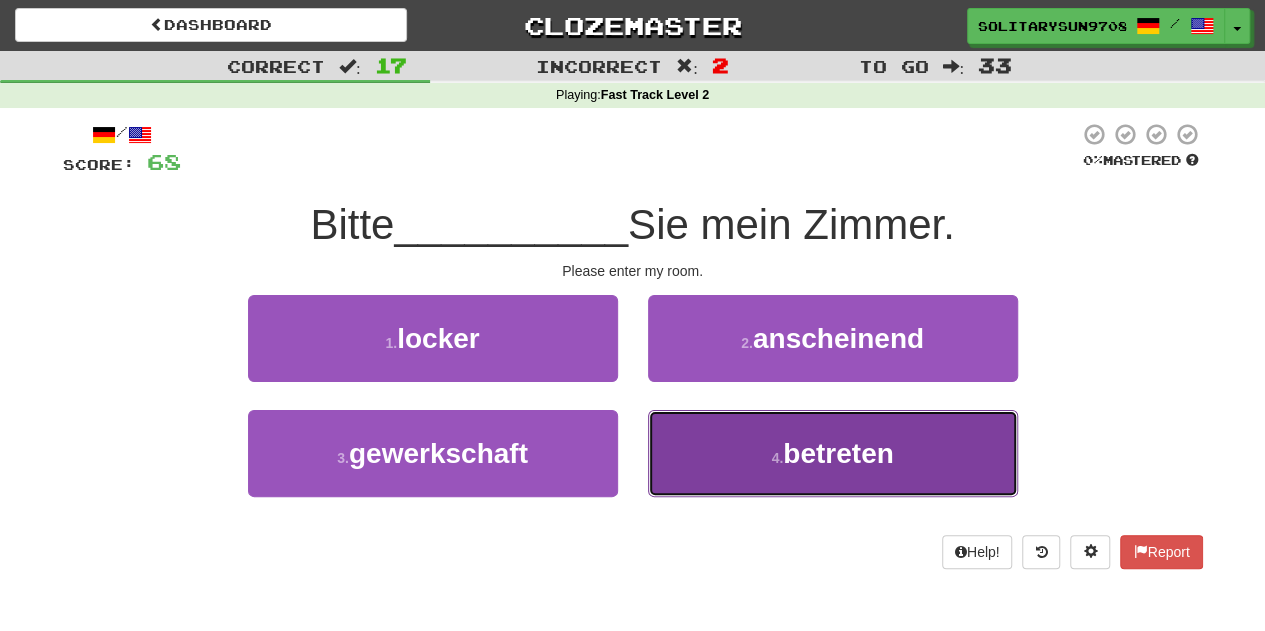 click on "4 .  betreten" at bounding box center (833, 453) 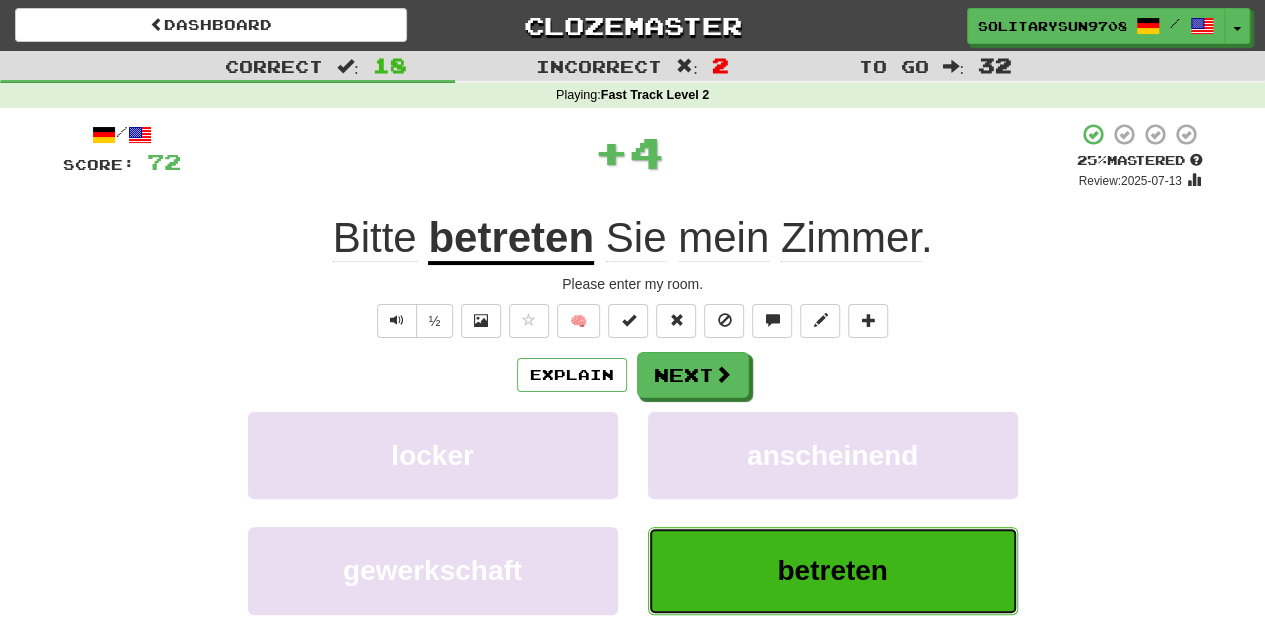 type 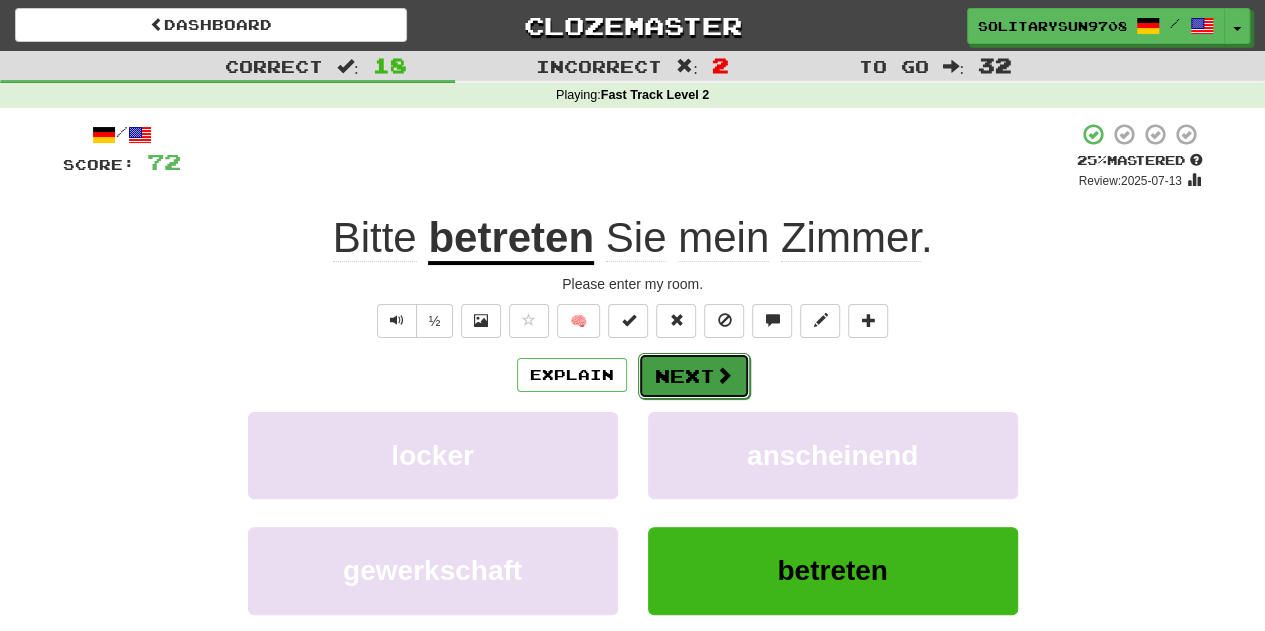 click on "Next" at bounding box center [694, 376] 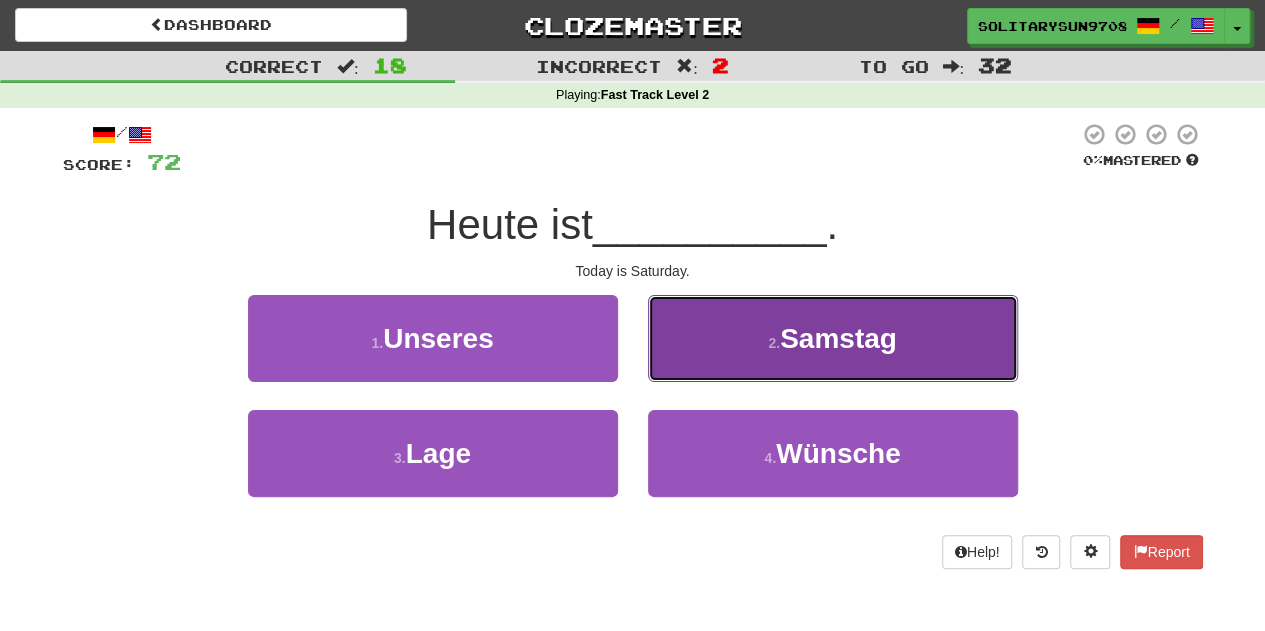 click on "2 .  Samstag" at bounding box center (833, 338) 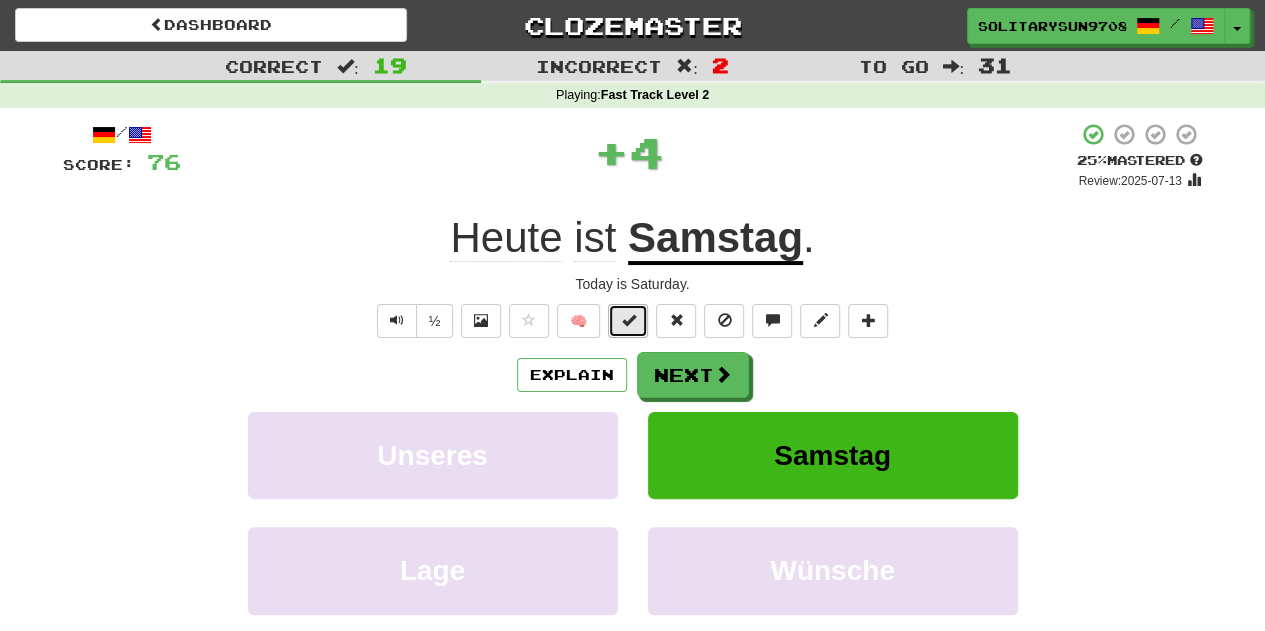 click at bounding box center [628, 321] 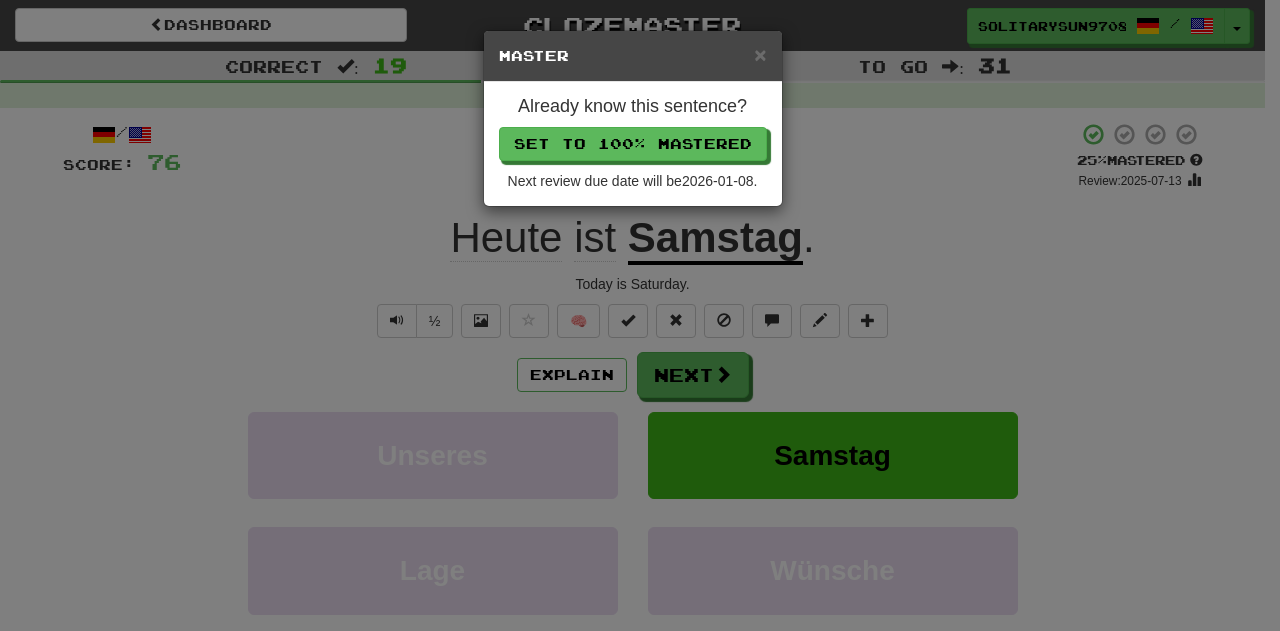 click on "Already know this sentence? Set to 100% Mastered Next review due date will be  2026-01-08 ." at bounding box center [633, 144] 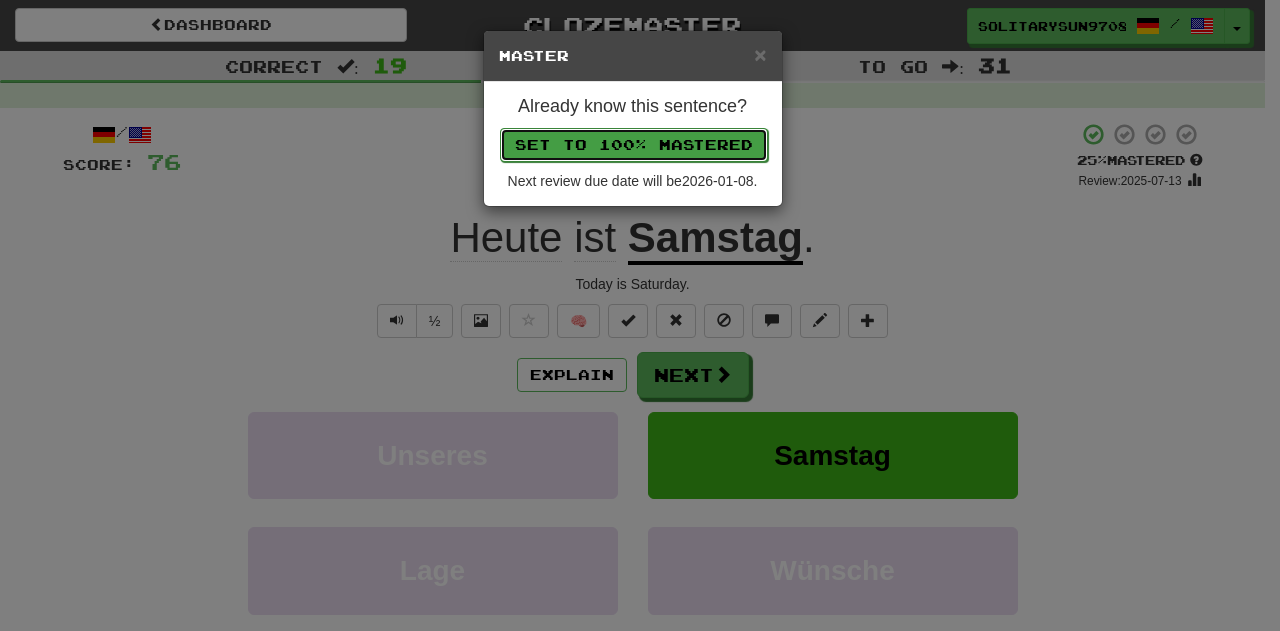 click on "Set to 100% Mastered" at bounding box center (634, 145) 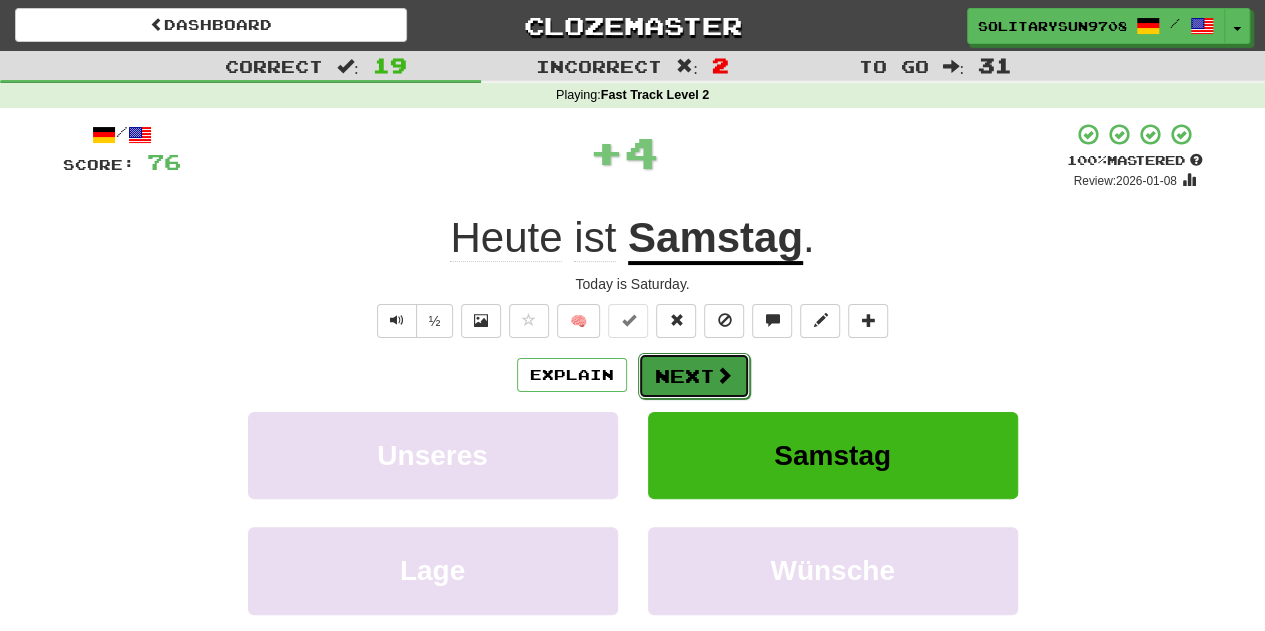 click on "Next" at bounding box center [694, 376] 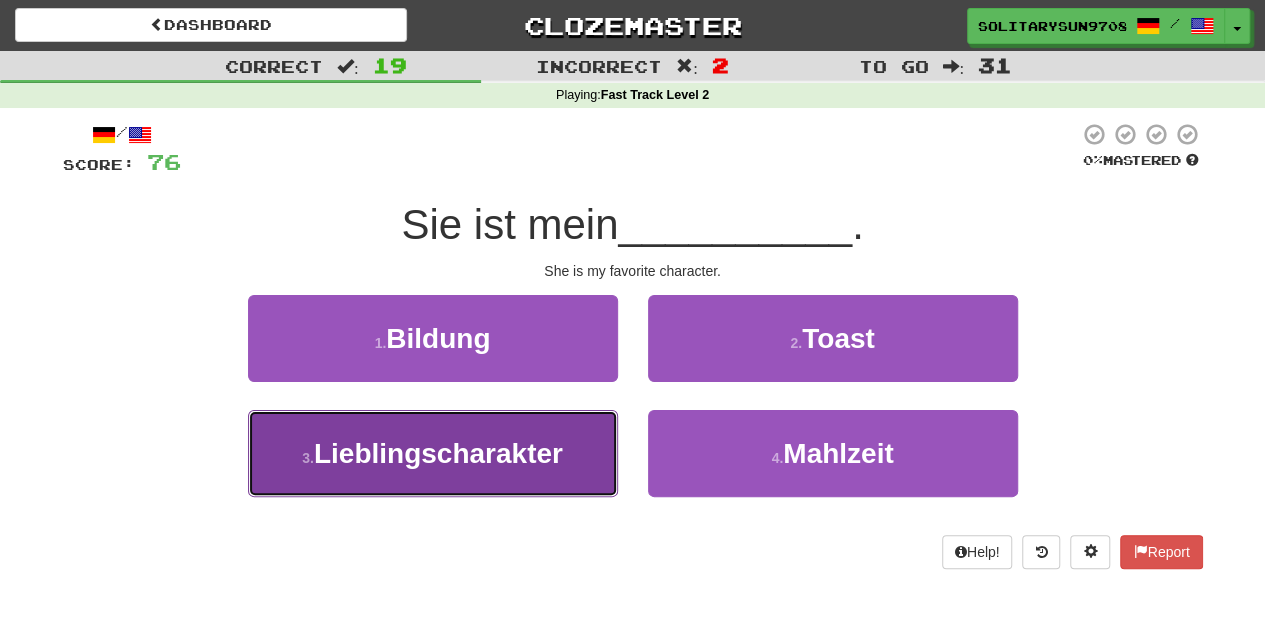 click on "3 .  Lieblingscharakter" at bounding box center (433, 453) 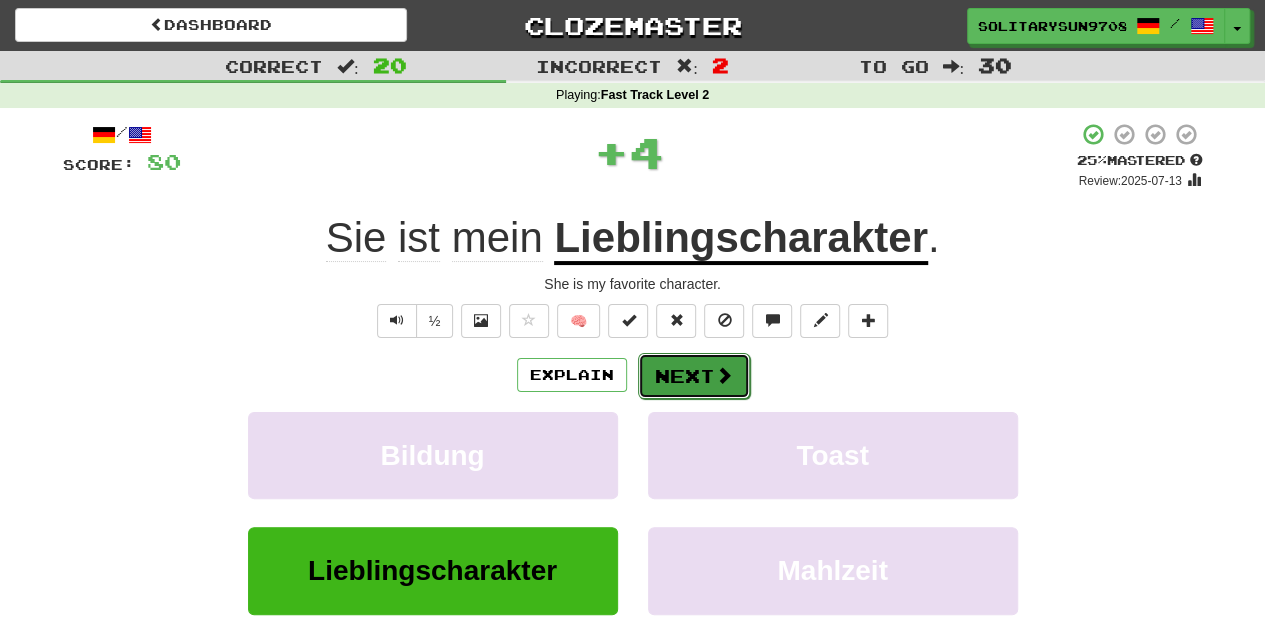 click on "Next" at bounding box center (694, 376) 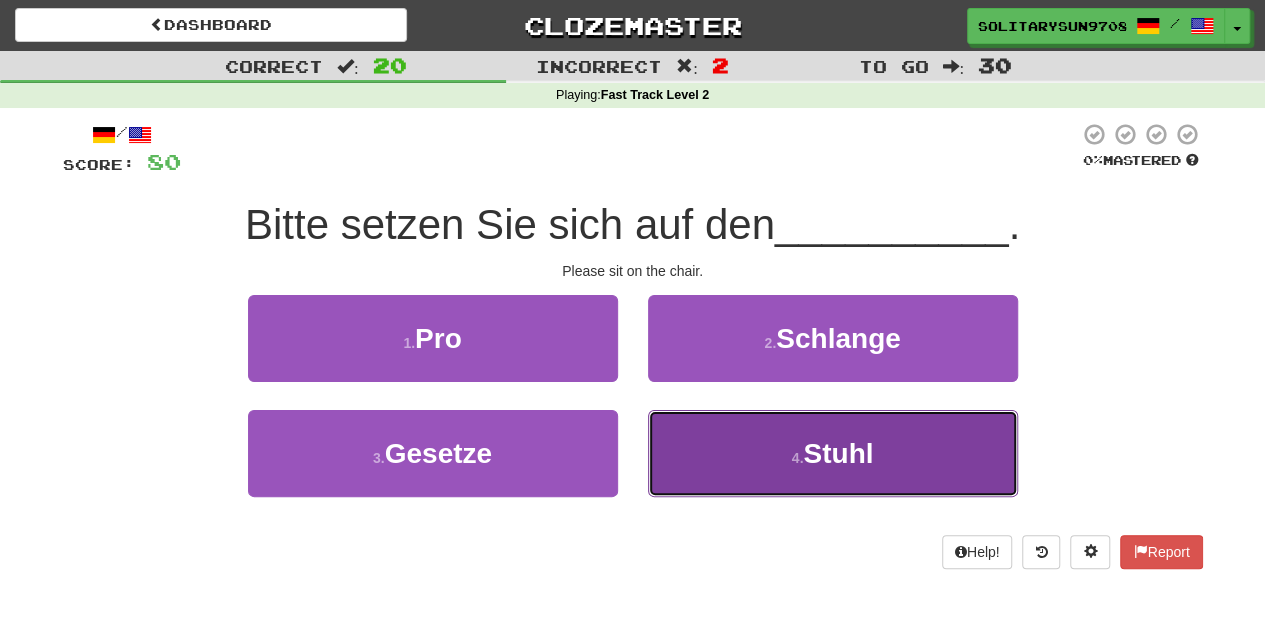 click on "4 .  Stuhl" at bounding box center [833, 453] 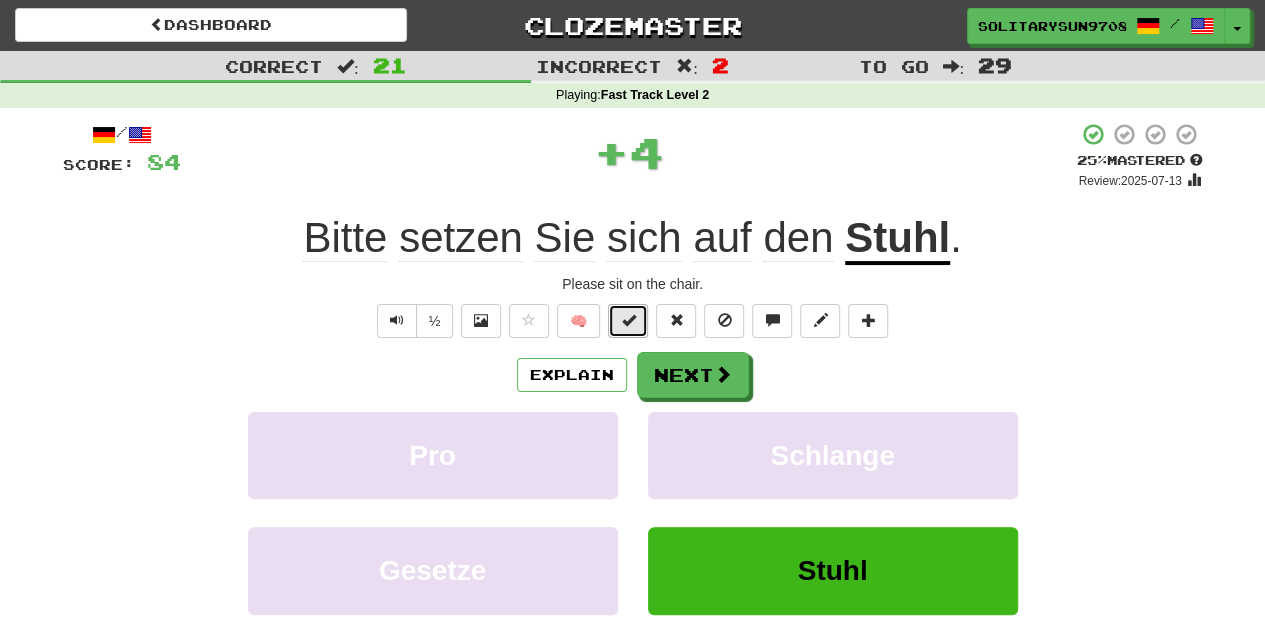 click at bounding box center [628, 320] 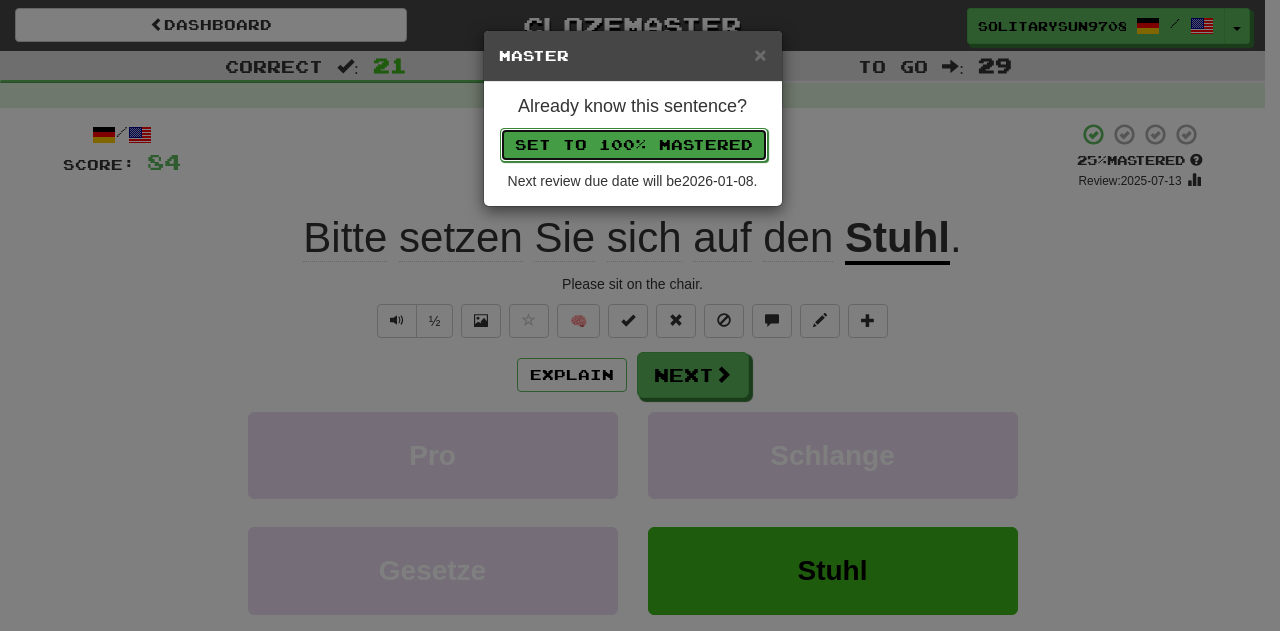 click on "Set to 100% Mastered" at bounding box center (634, 145) 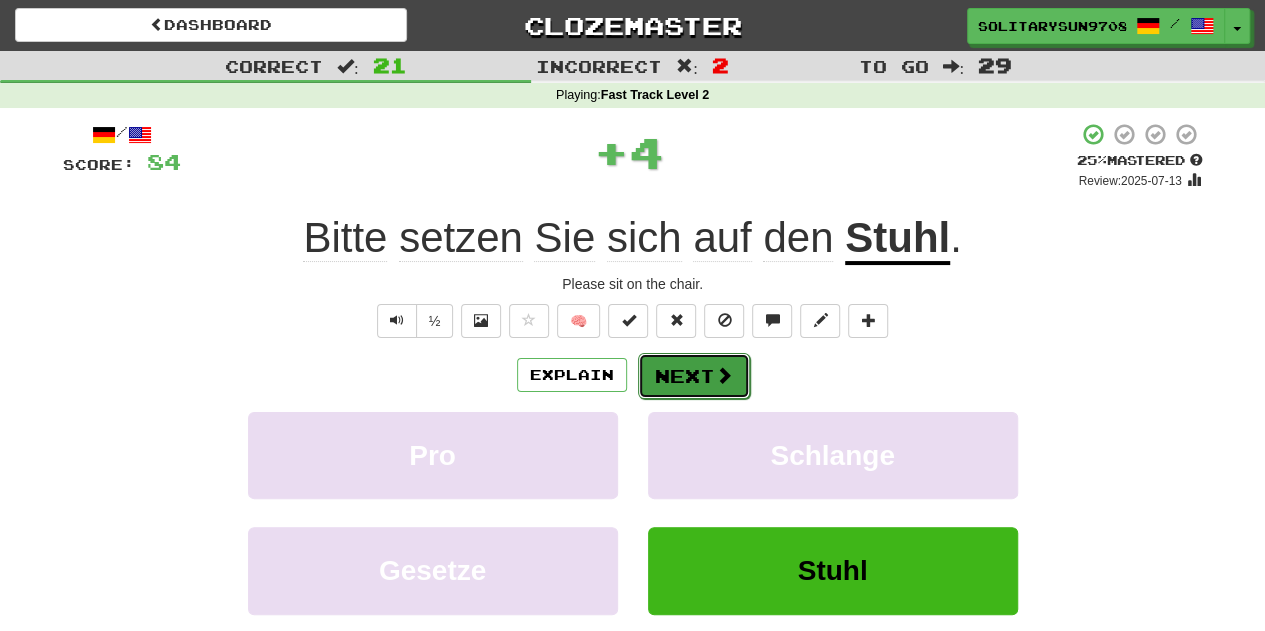click on "Next" at bounding box center [694, 376] 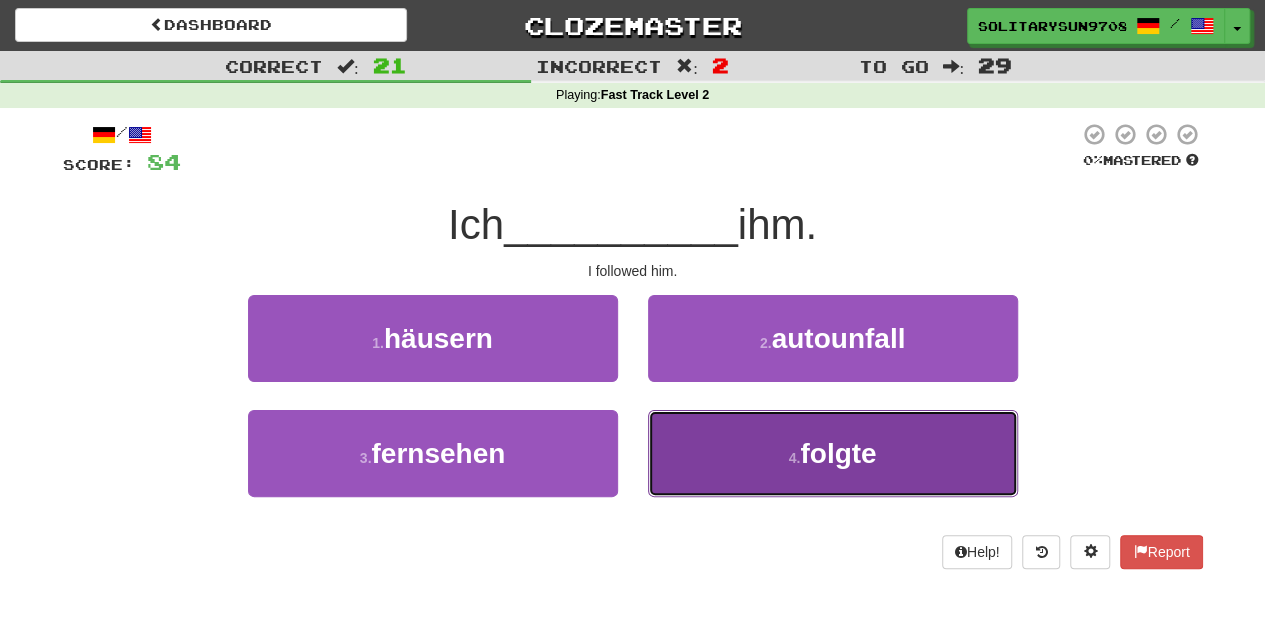 click on "4 .  folgte" at bounding box center (833, 453) 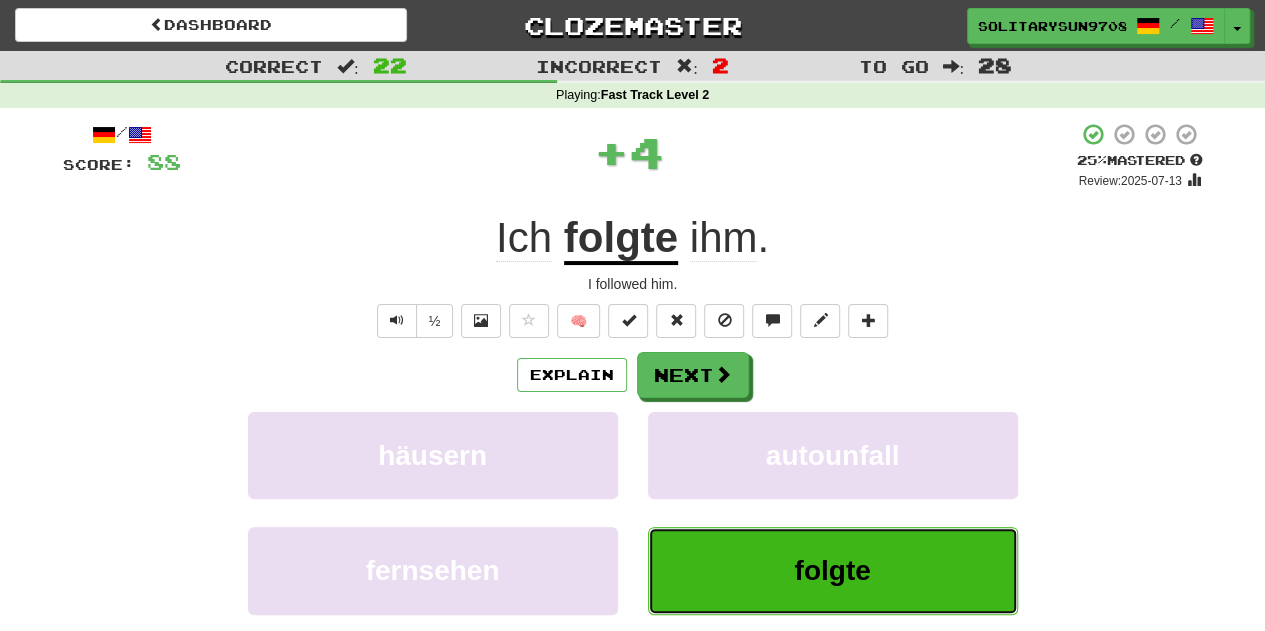 type 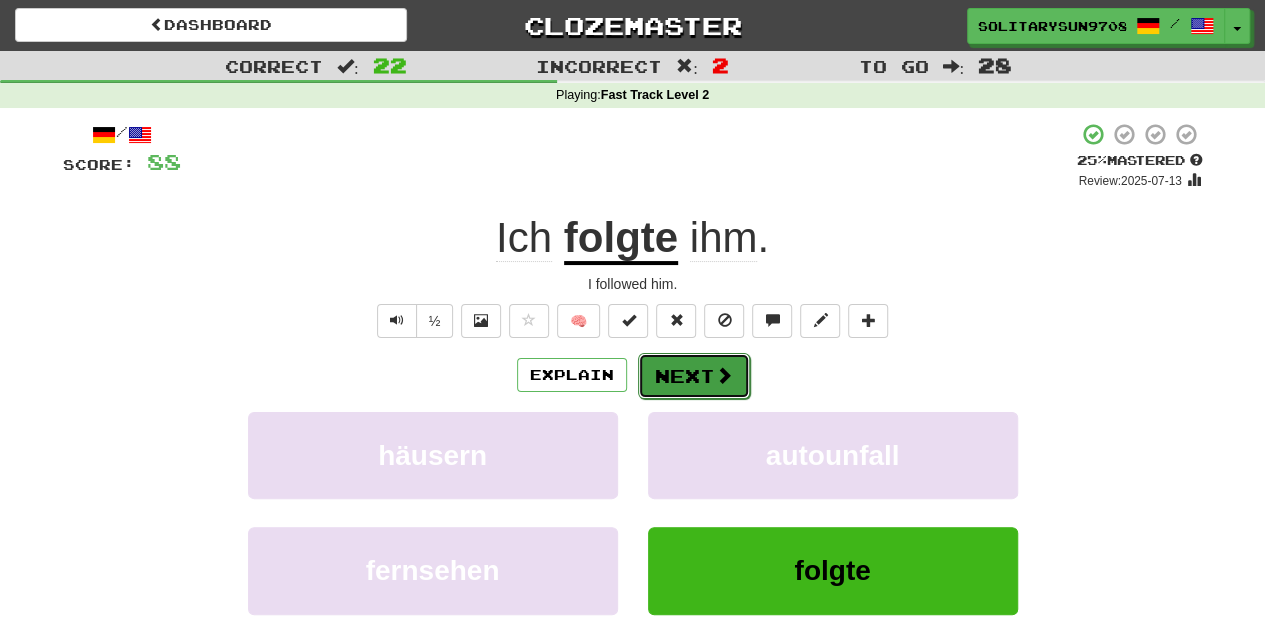 click on "Next" at bounding box center (694, 376) 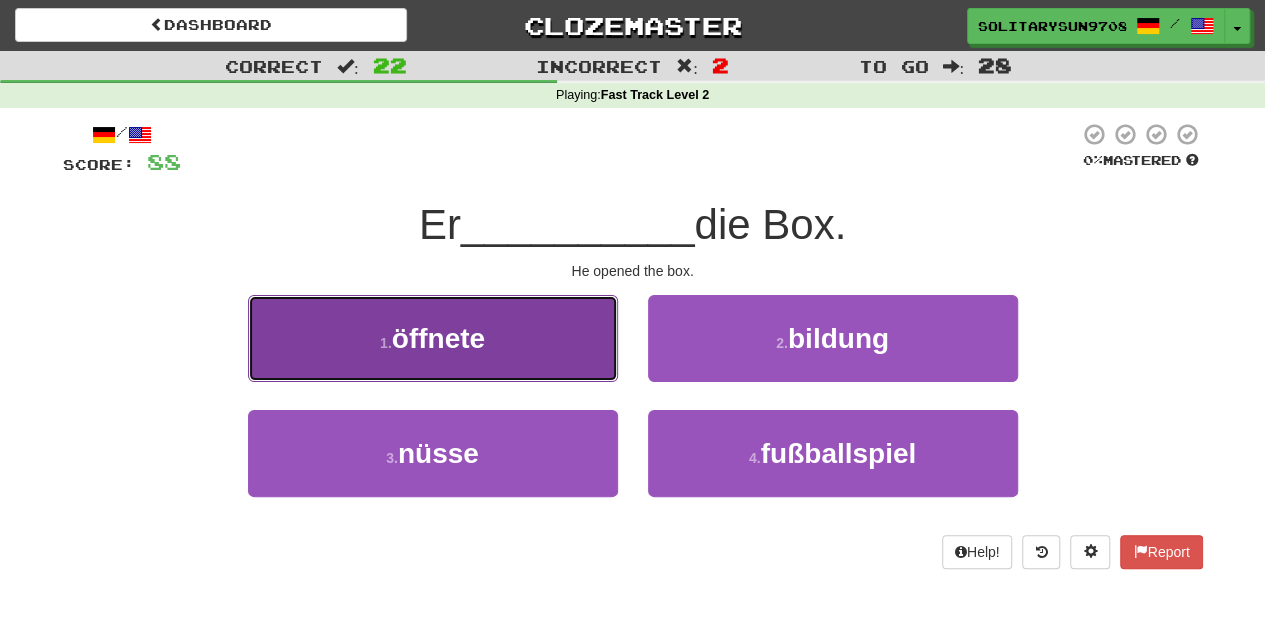 click on "1 .  öffnete" at bounding box center [433, 338] 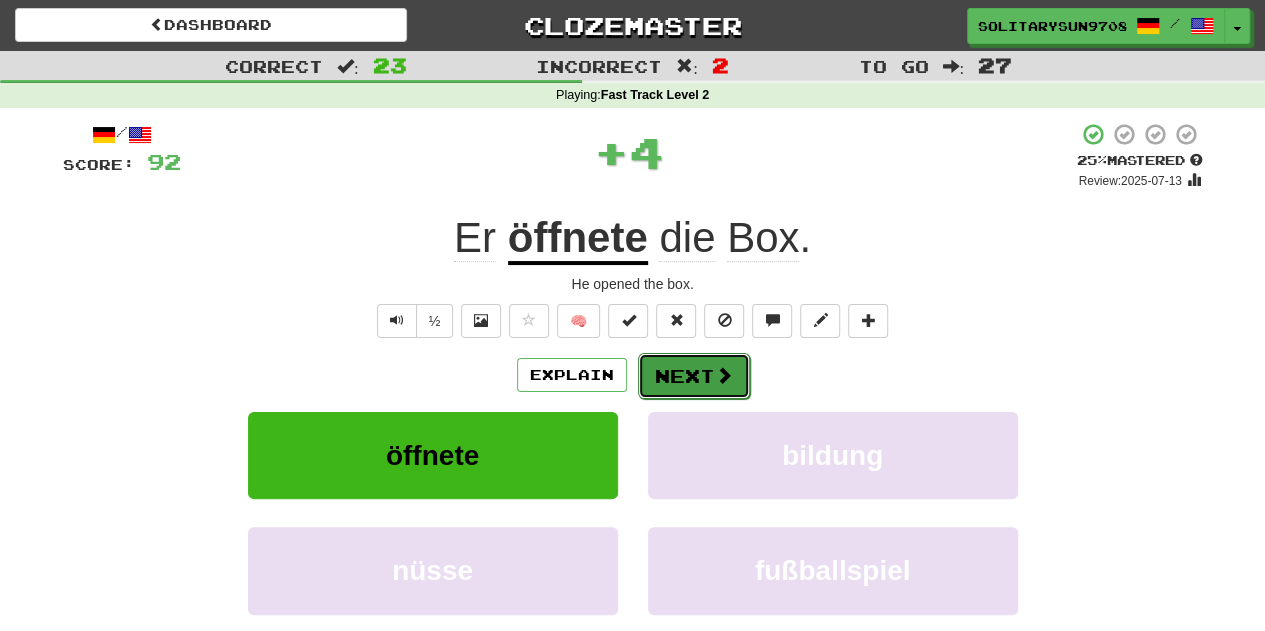 click on "Next" at bounding box center [694, 376] 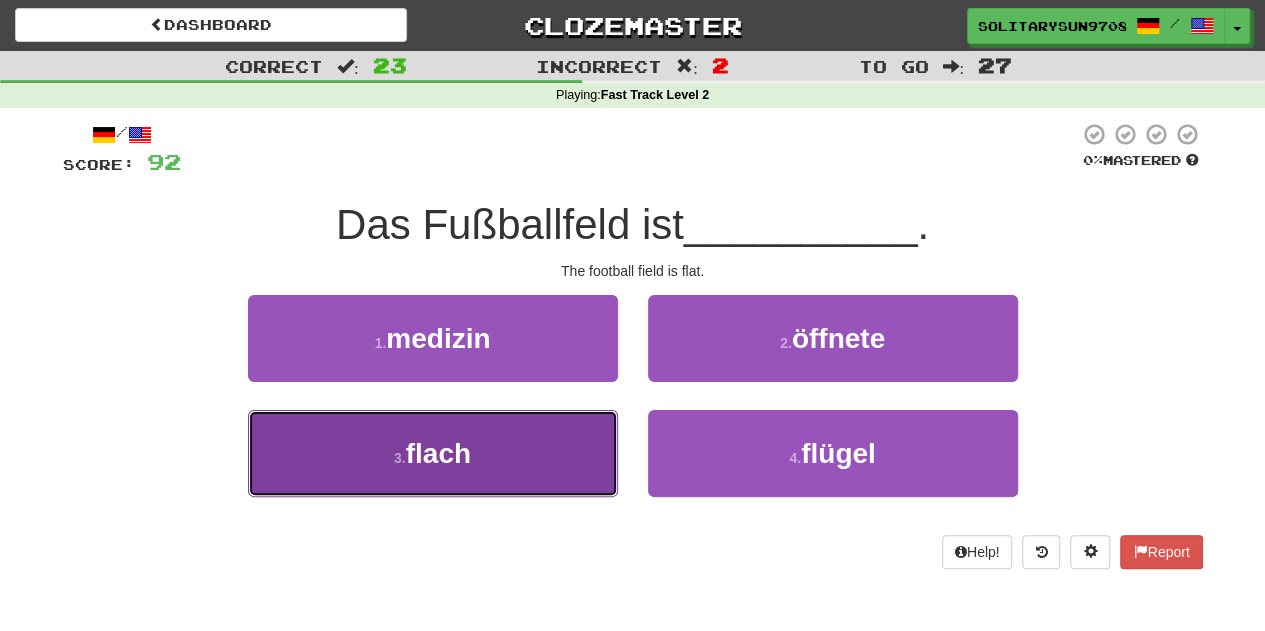 click on "3 .  flach" at bounding box center (433, 453) 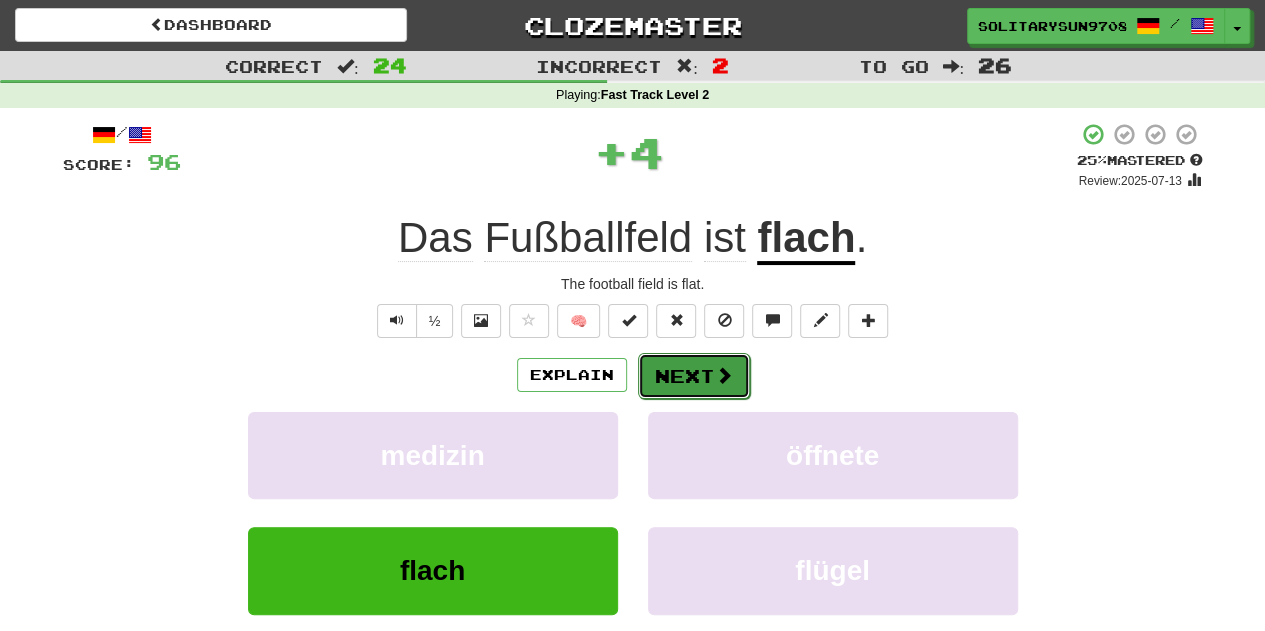 click on "Next" at bounding box center [694, 376] 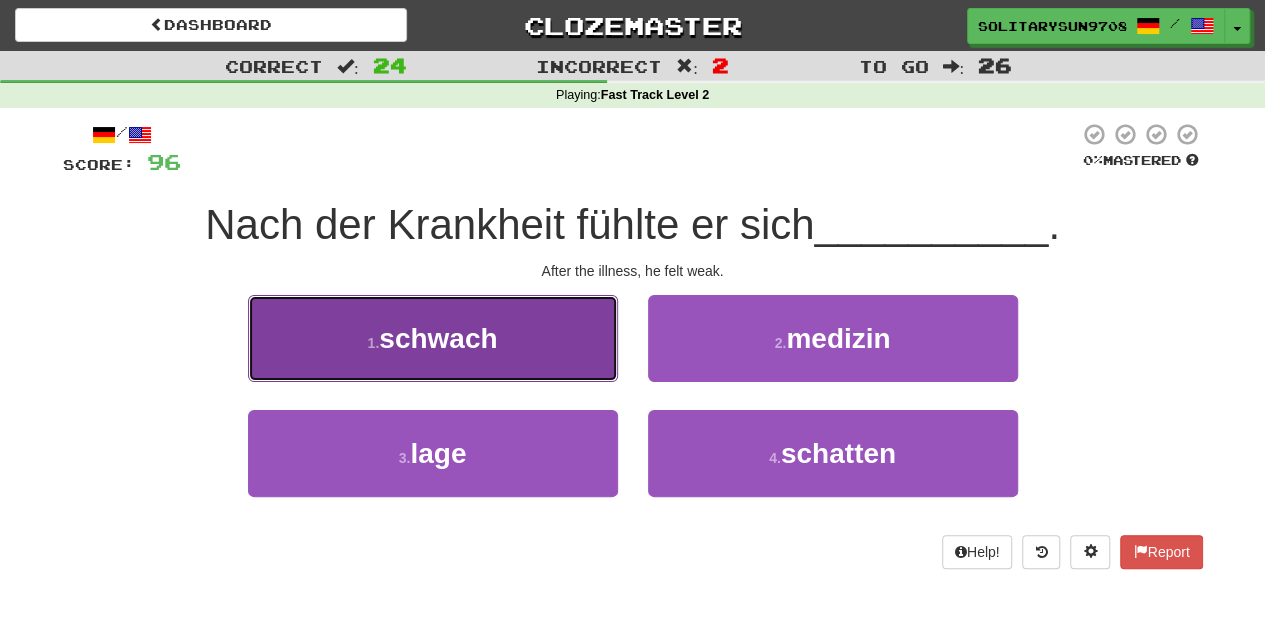 click on "schwach" at bounding box center [438, 338] 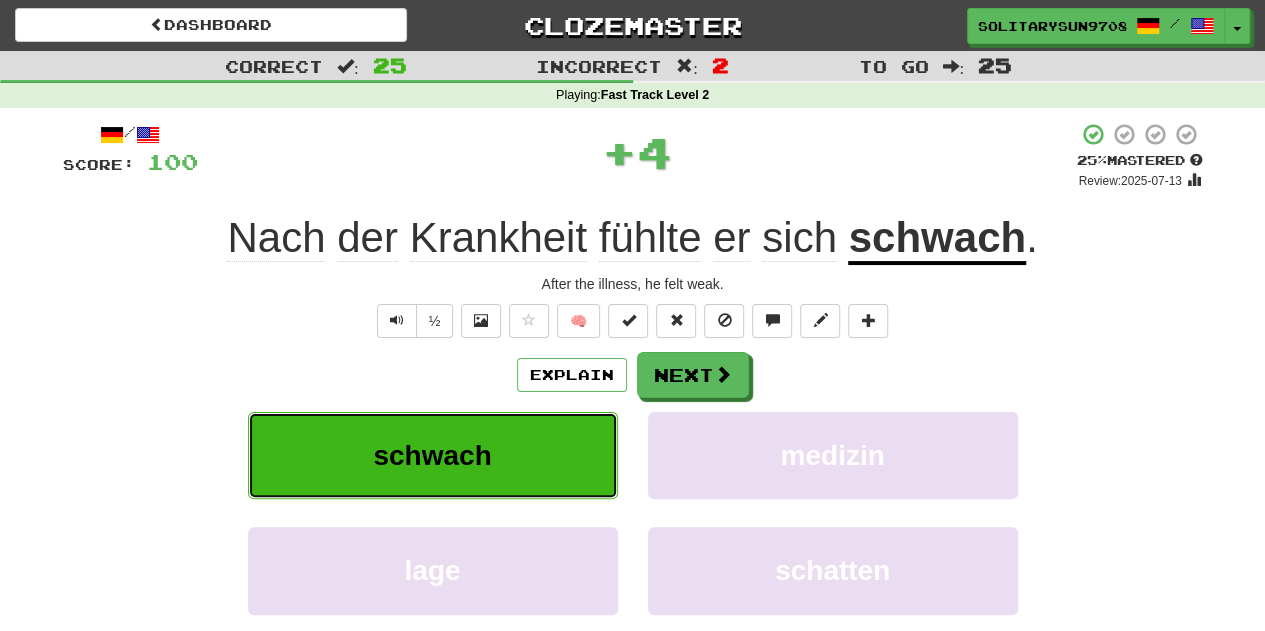 type 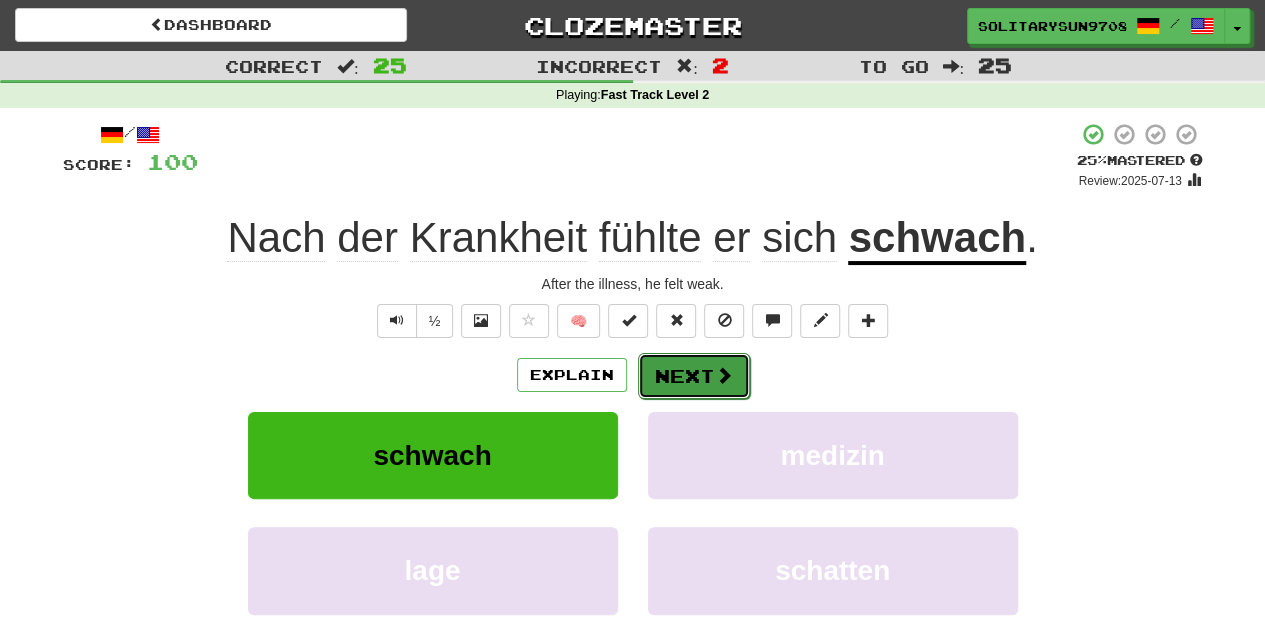 click on "Next" at bounding box center [694, 376] 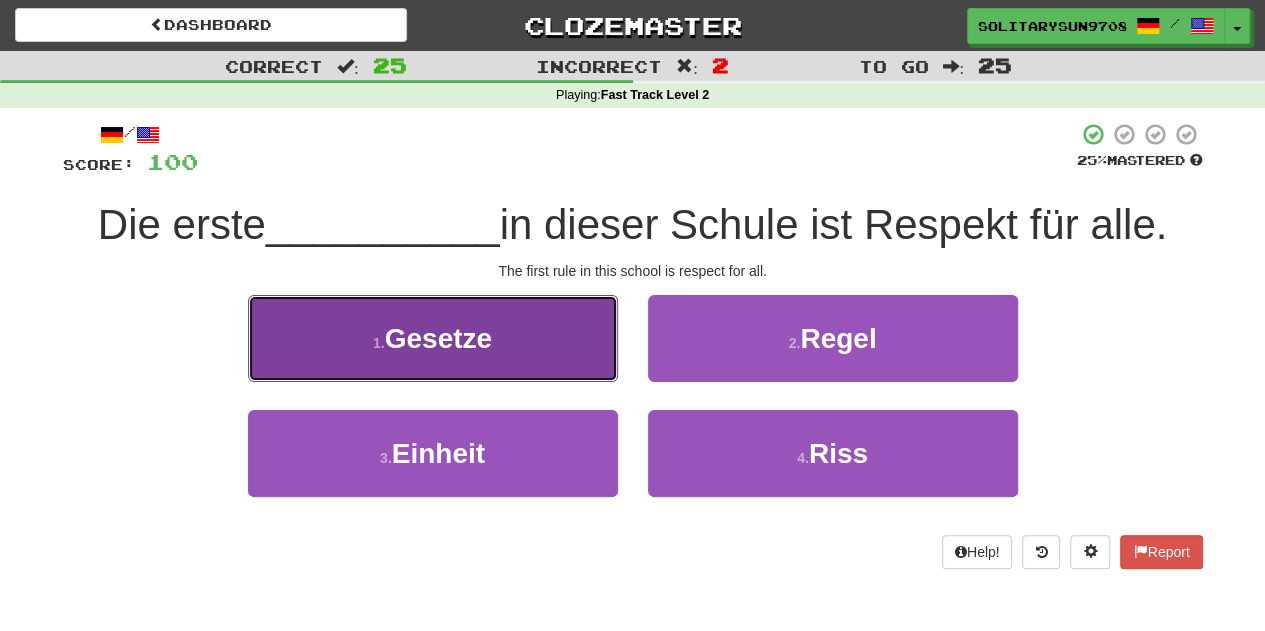 click on "1 .  Gesetze" at bounding box center (433, 338) 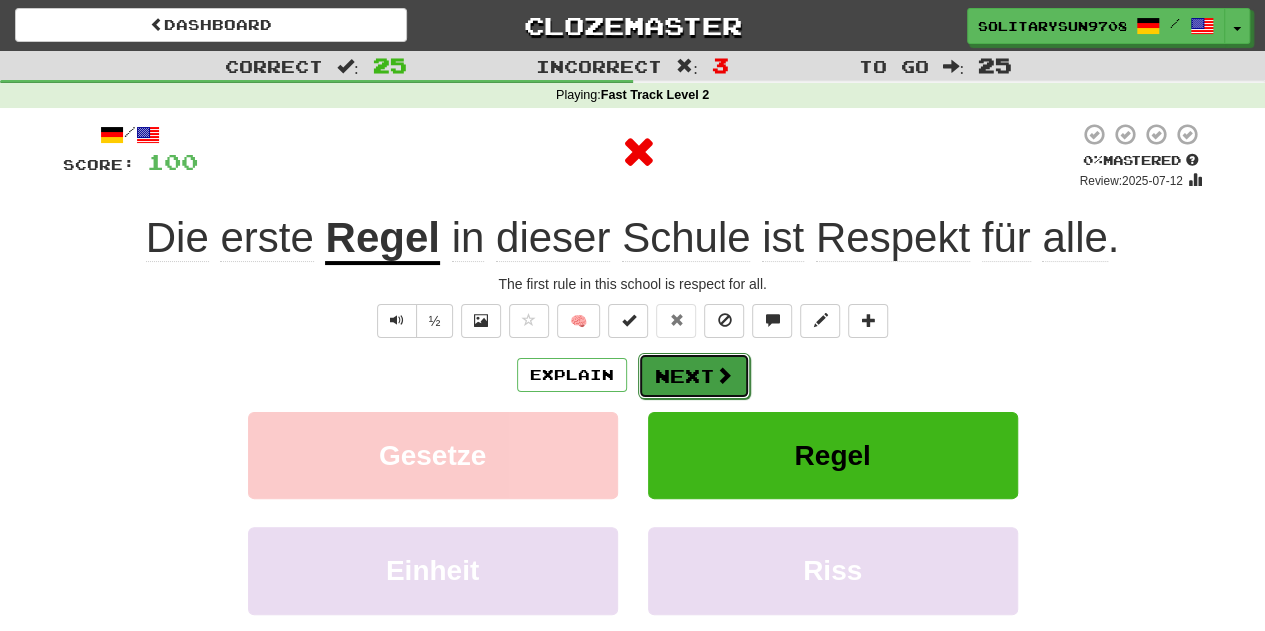 click on "Next" at bounding box center [694, 376] 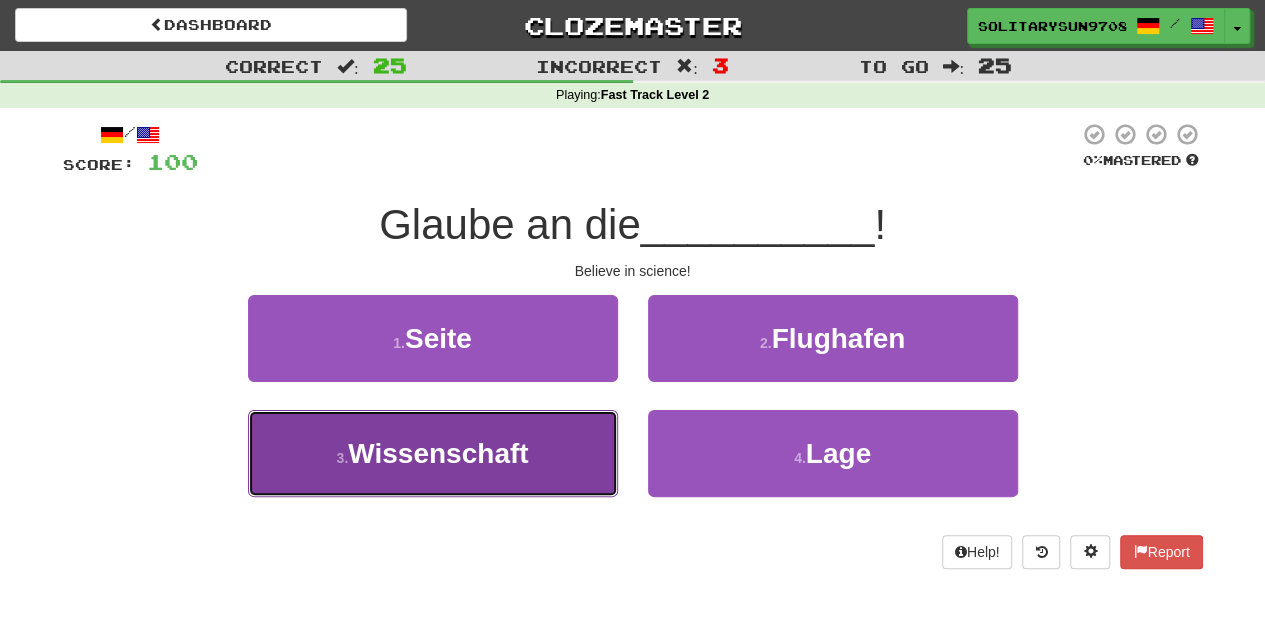 click on "3 .  Wissenschaft" at bounding box center (433, 453) 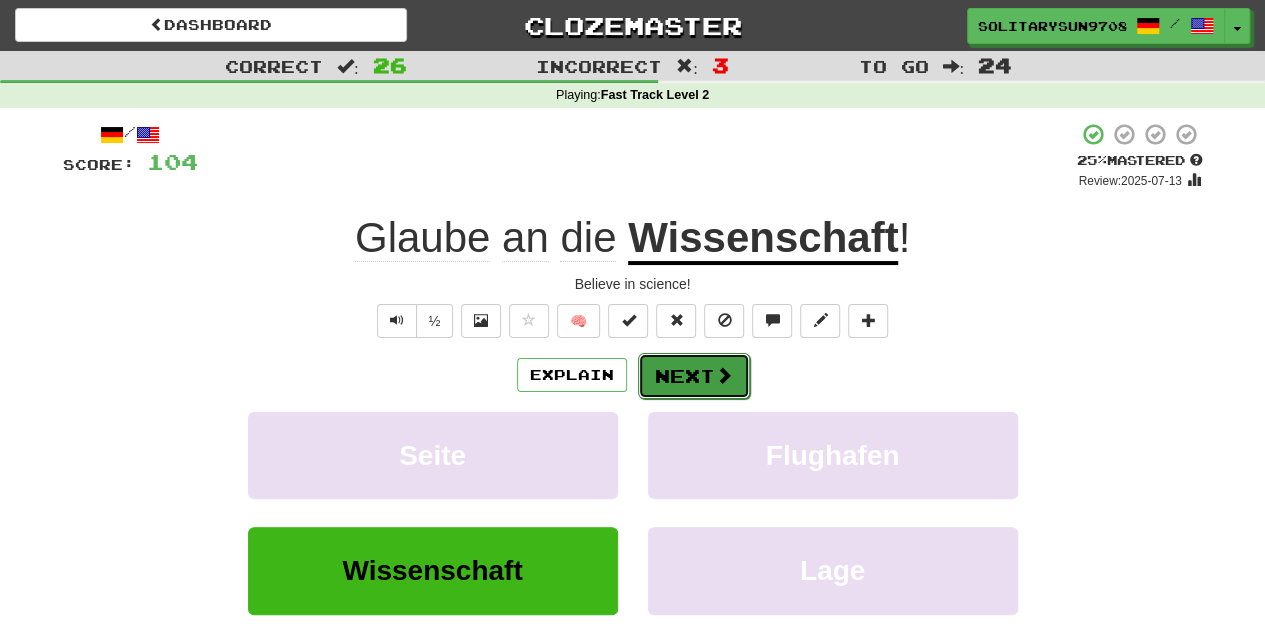 click on "Next" at bounding box center (694, 376) 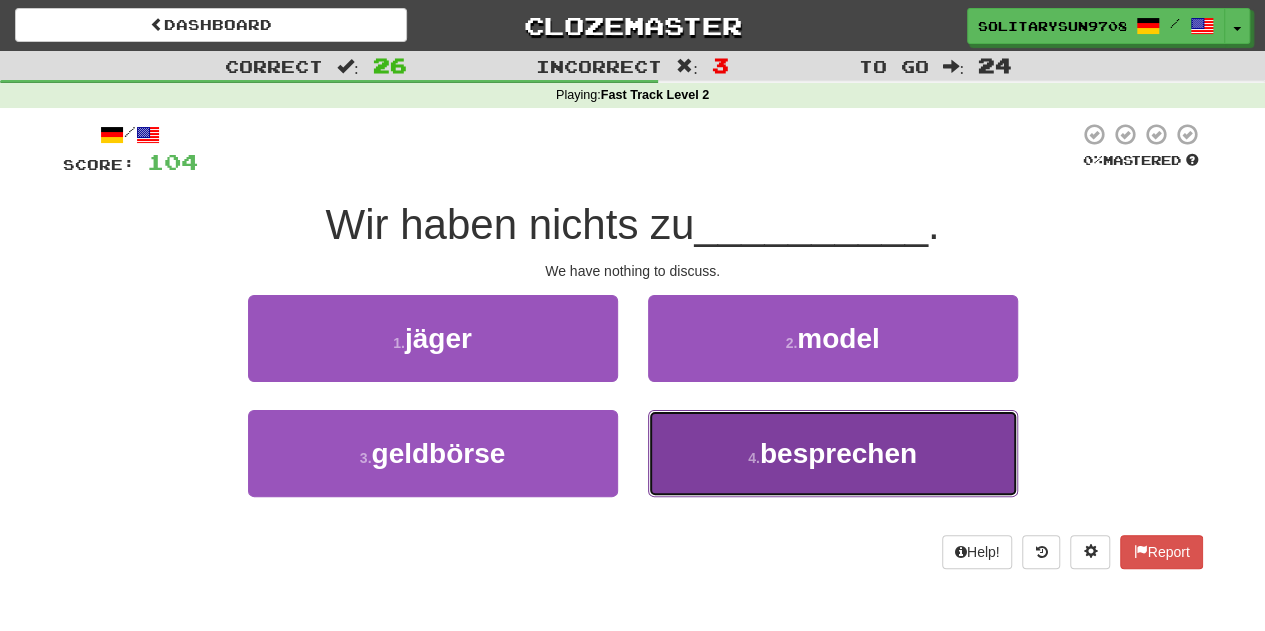 click on "besprechen" at bounding box center (838, 453) 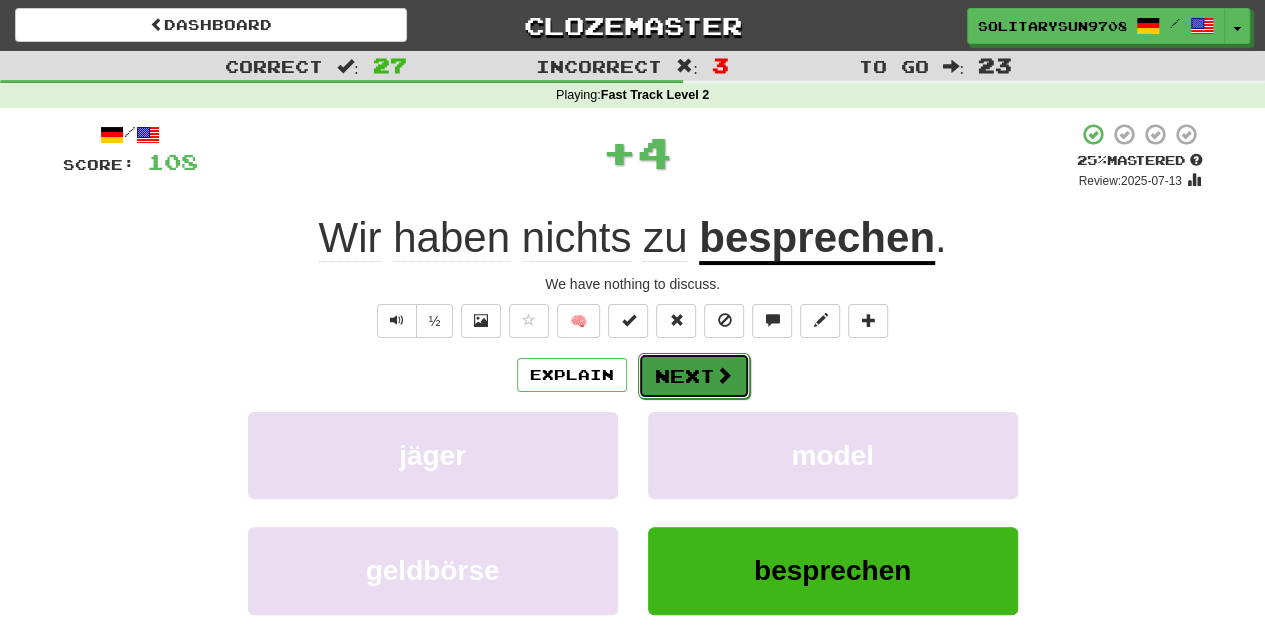 click at bounding box center (724, 375) 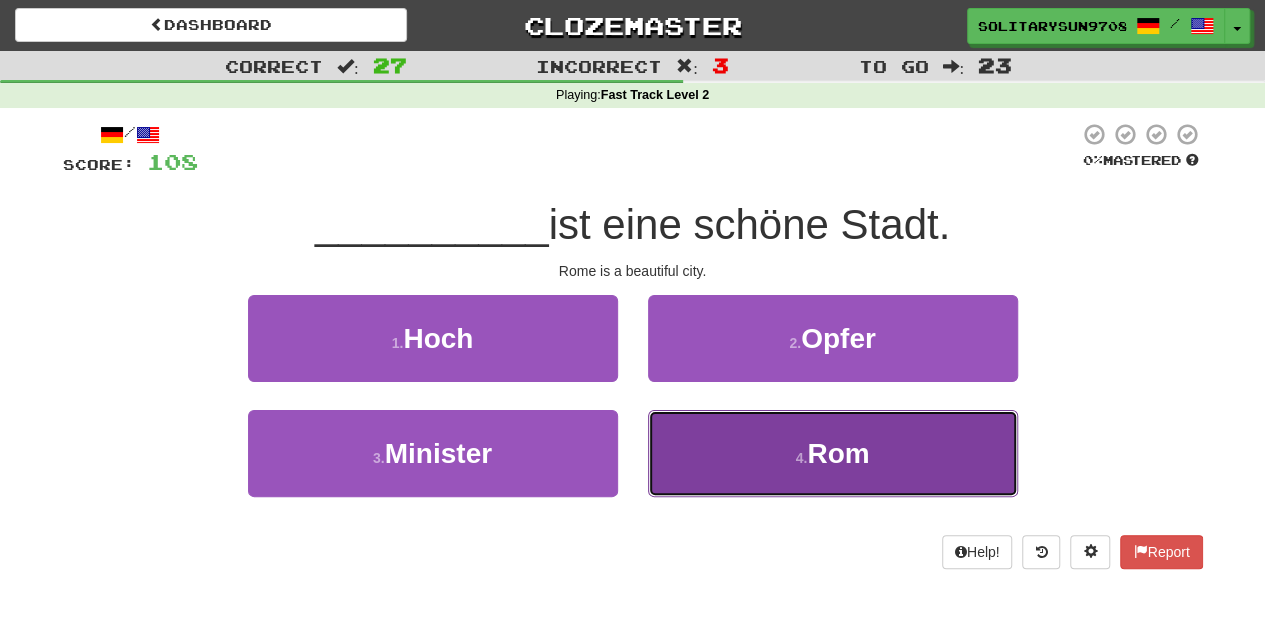 click on "4 .  Rom" at bounding box center [833, 453] 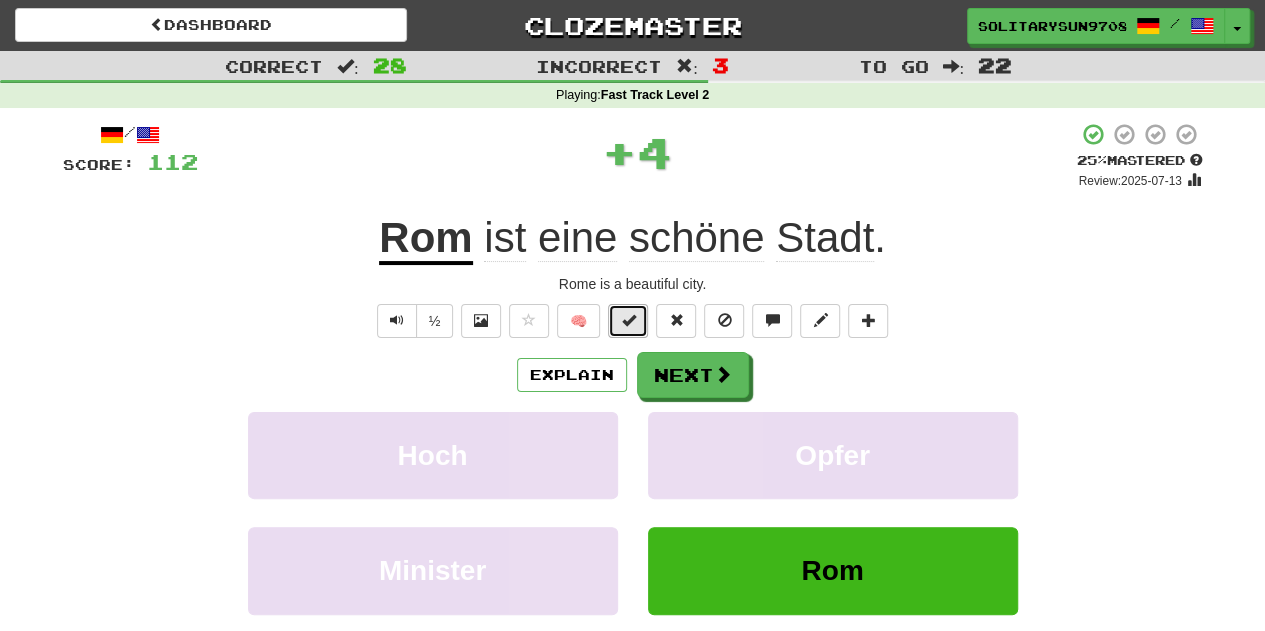 click at bounding box center [628, 321] 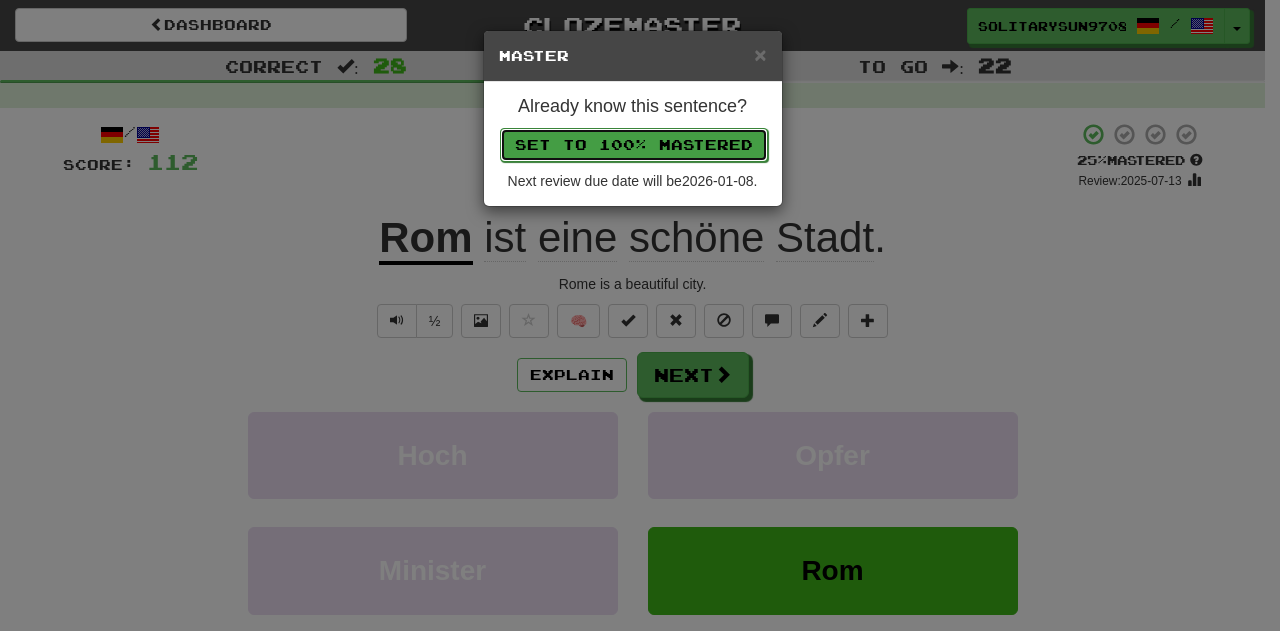 click on "Set to 100% Mastered" at bounding box center [634, 145] 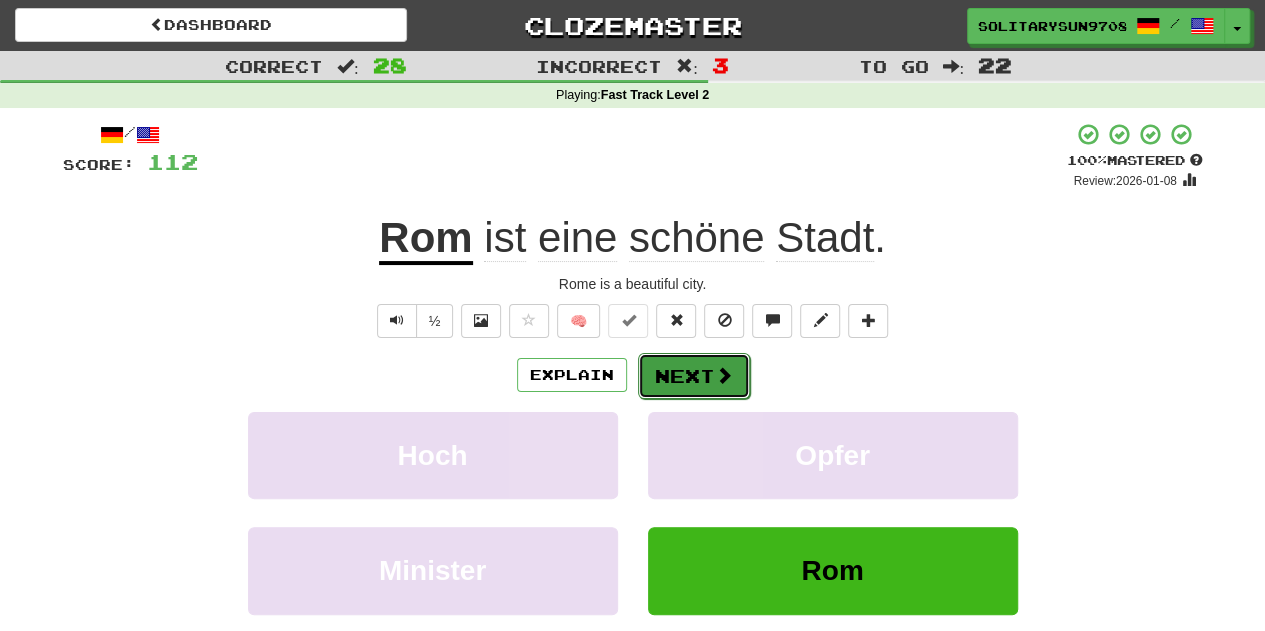 click on "Next" at bounding box center (694, 376) 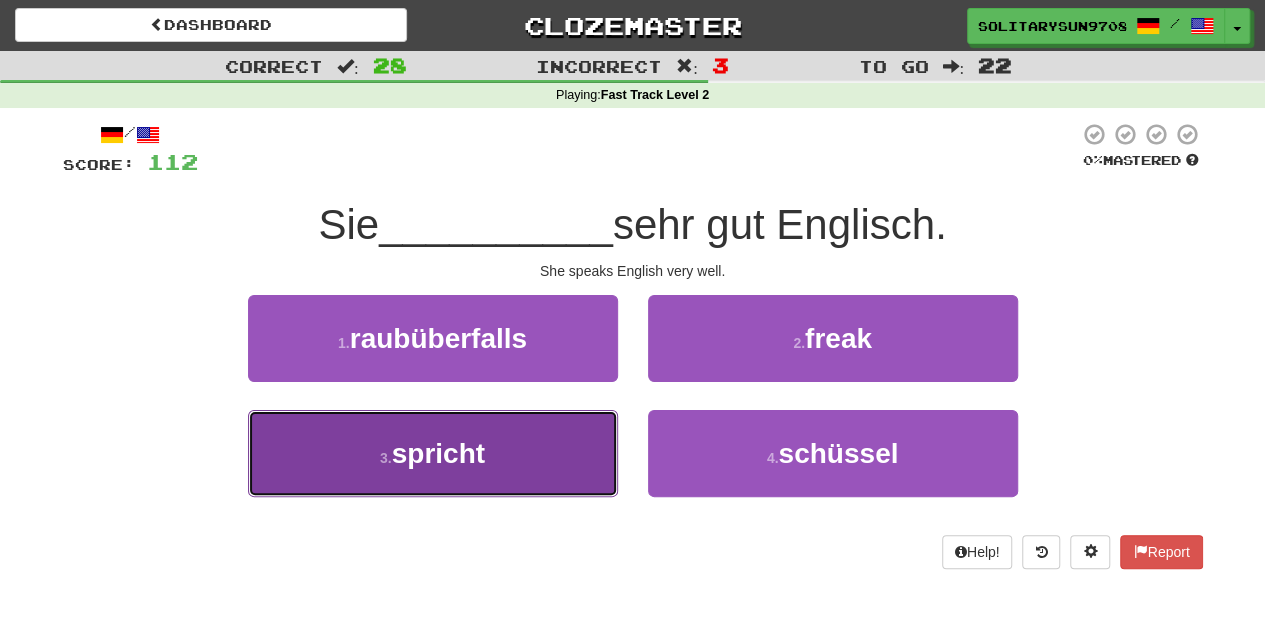 click on "3 .  spricht" at bounding box center [433, 453] 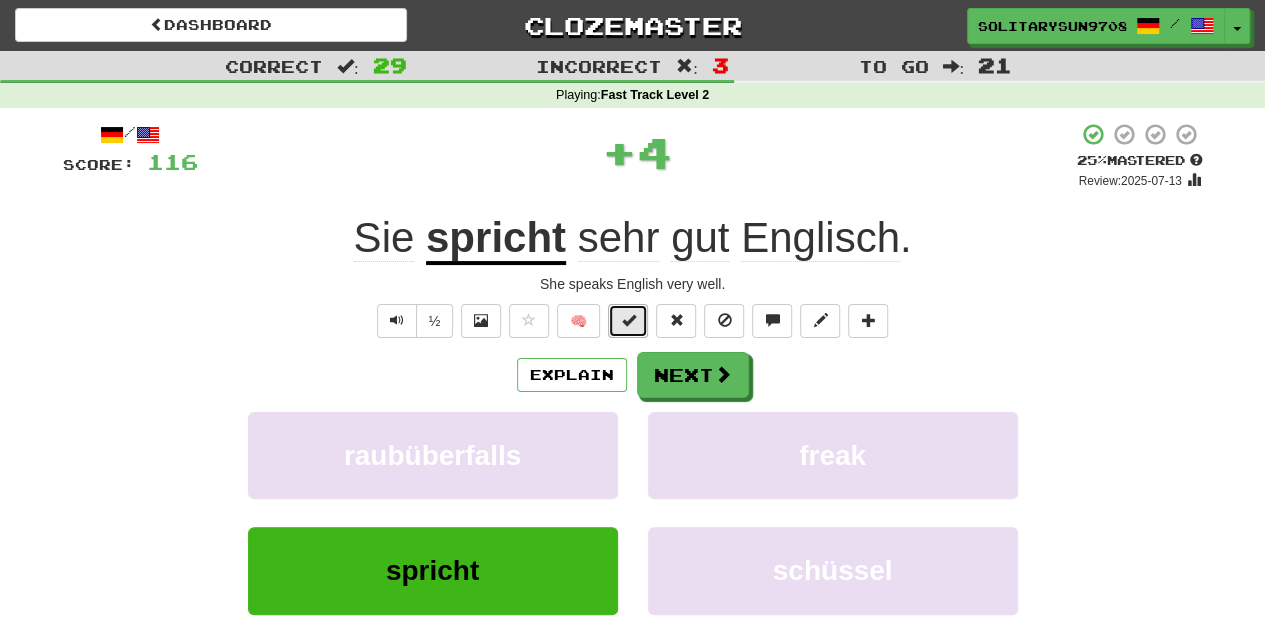 click at bounding box center [628, 320] 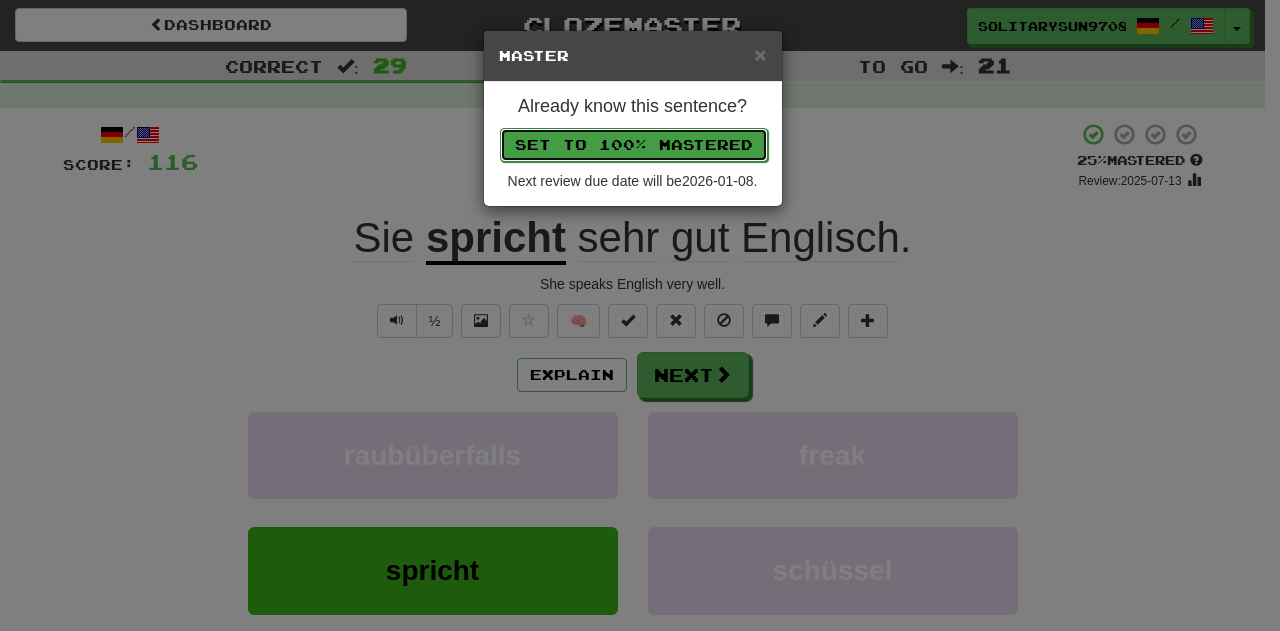 click on "Set to 100% Mastered" at bounding box center [634, 145] 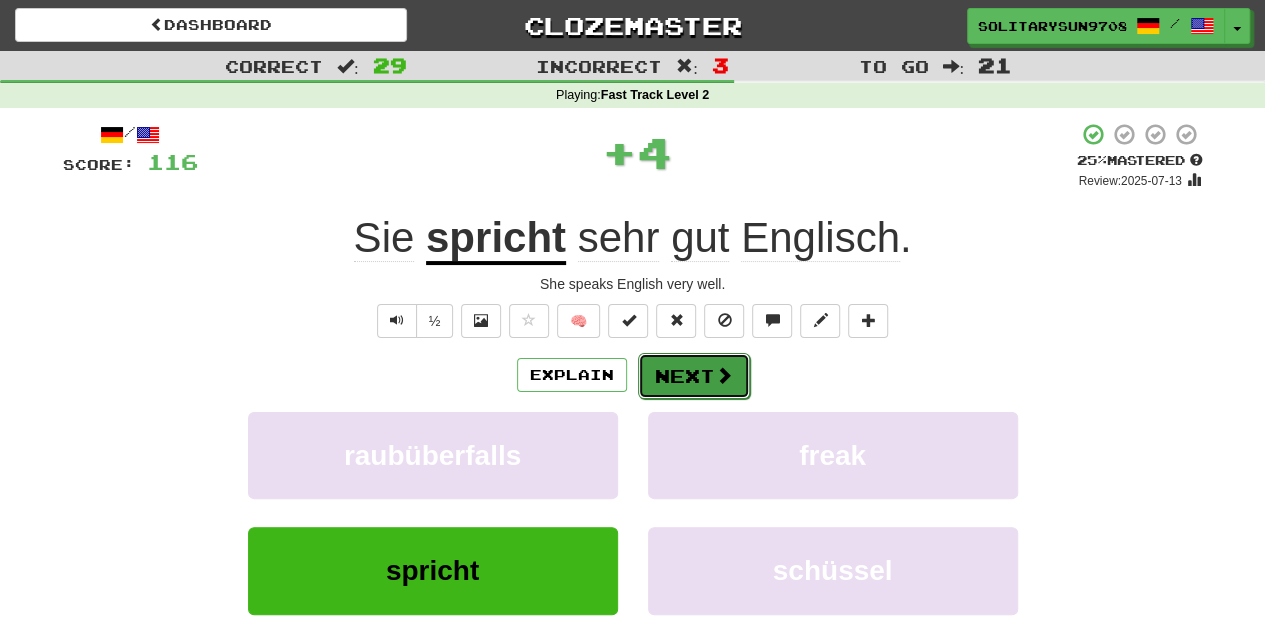 click on "Next" at bounding box center [694, 376] 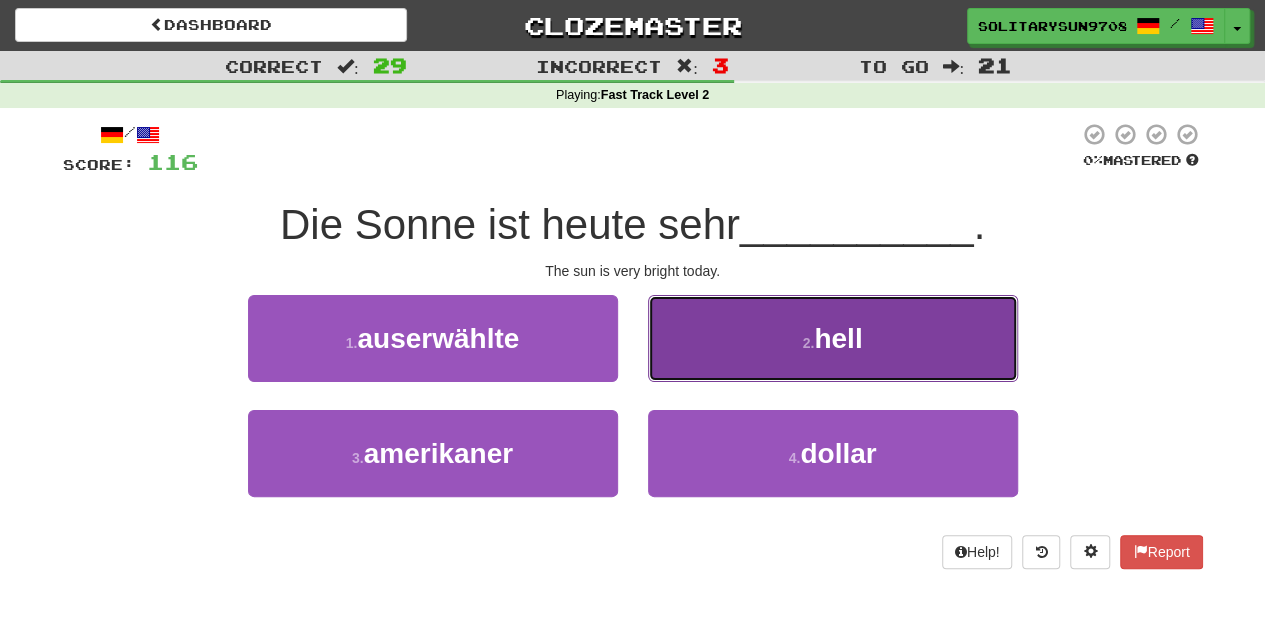 click on "2 .  hell" at bounding box center (833, 338) 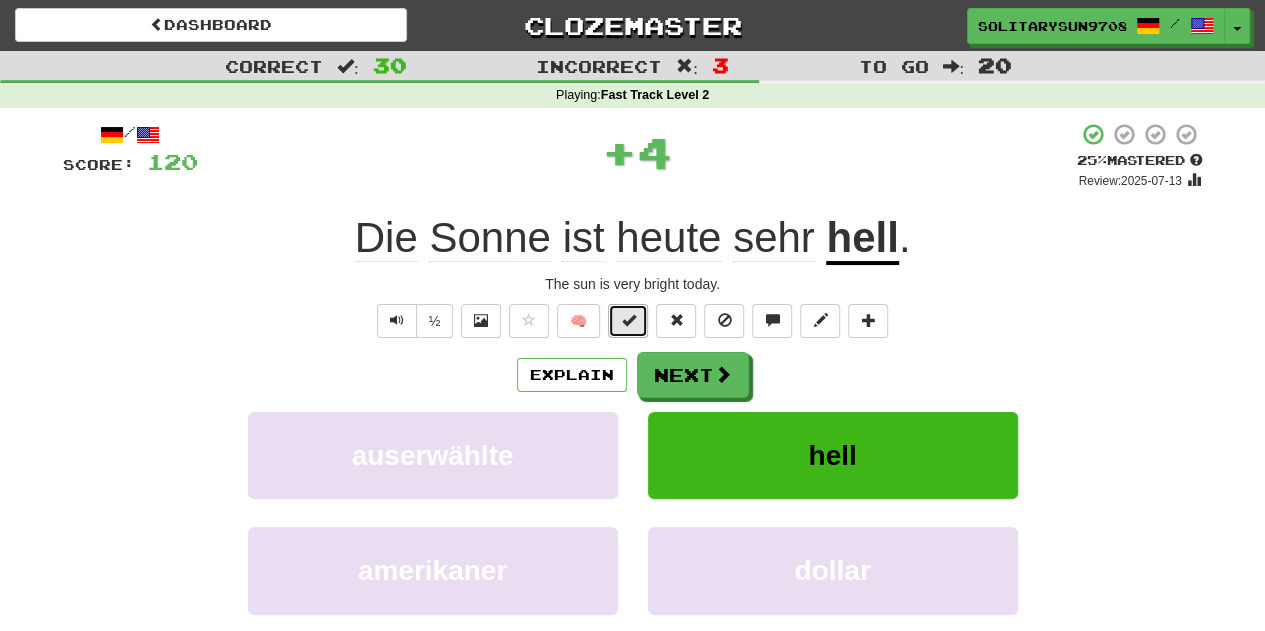 click at bounding box center (628, 321) 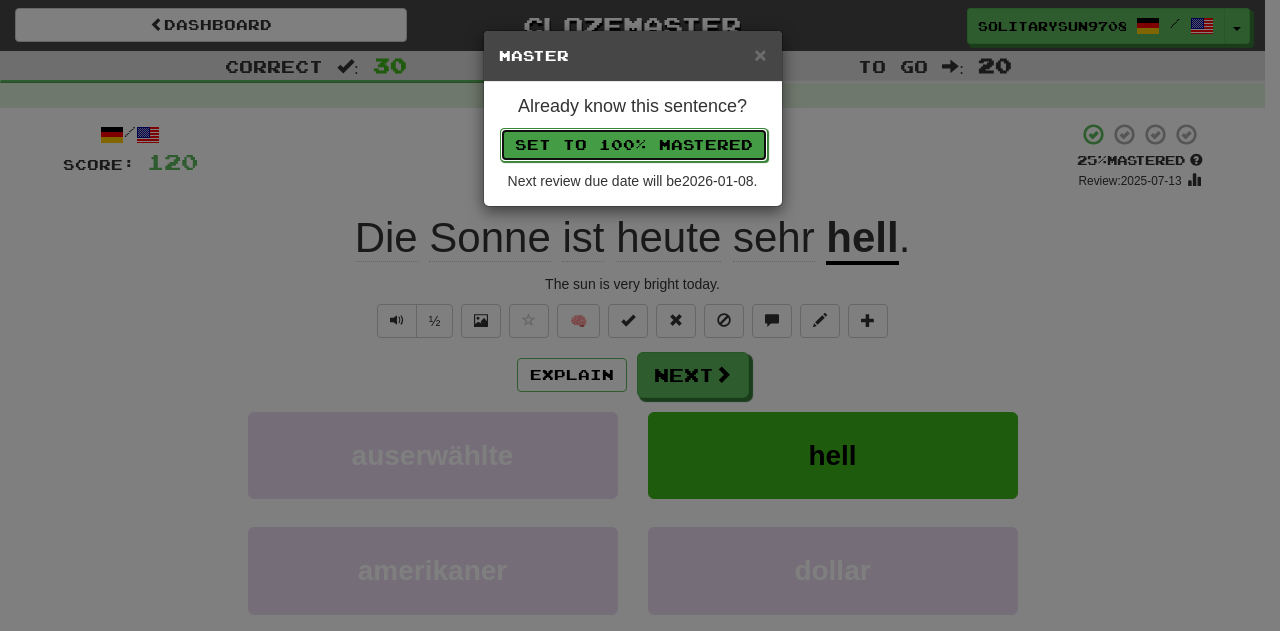 click on "Set to 100% Mastered" at bounding box center [634, 145] 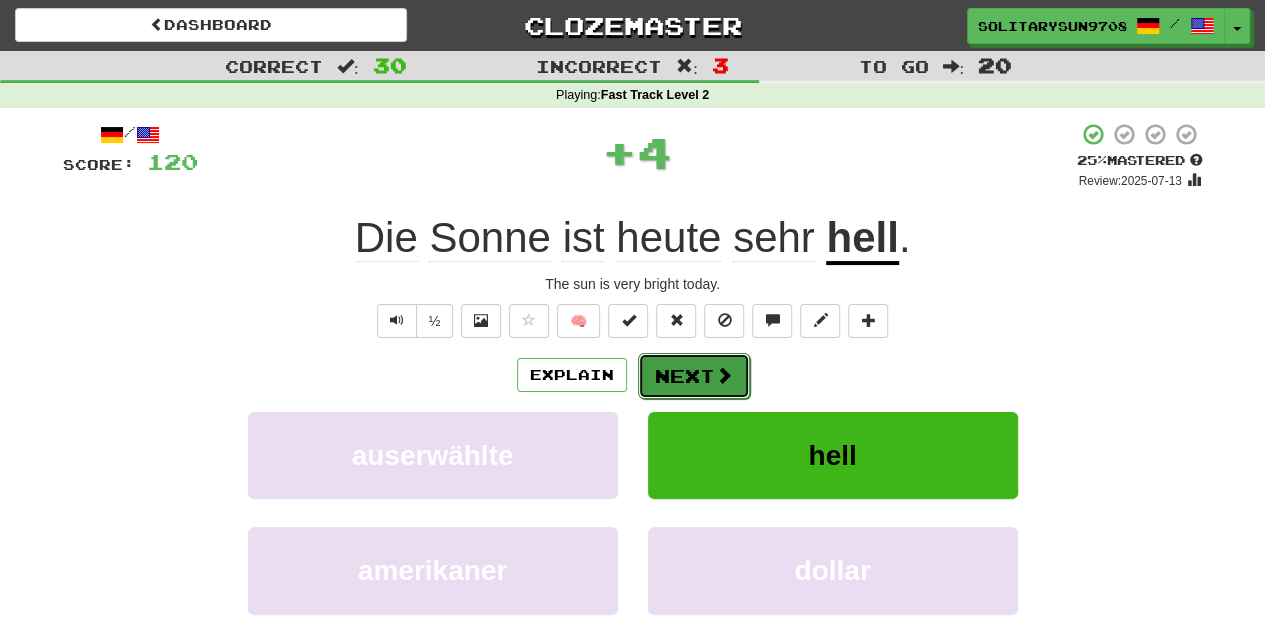 click on "Next" at bounding box center (694, 376) 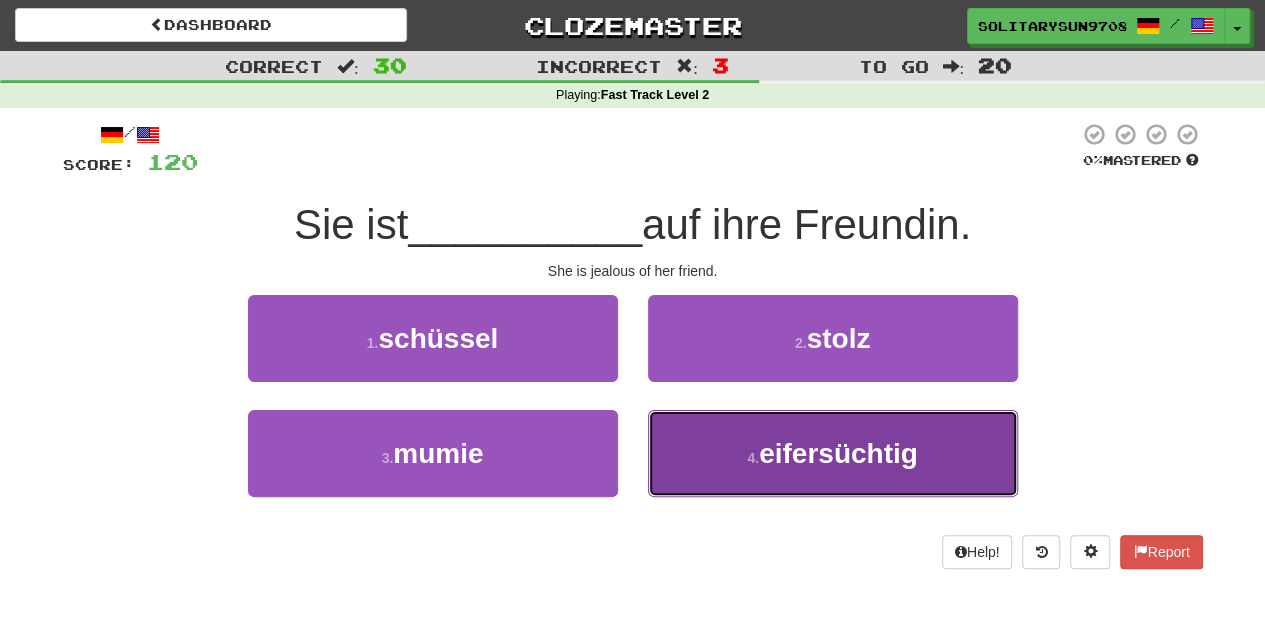 click on "4 .  eifersüchtig" at bounding box center (833, 453) 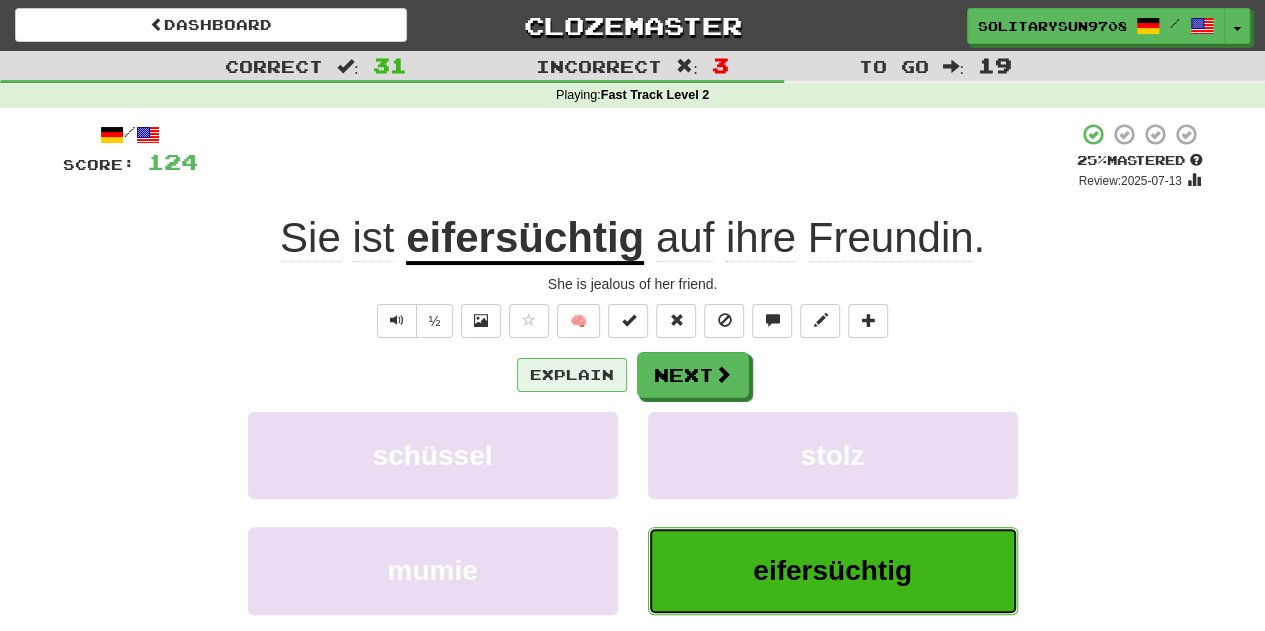 type 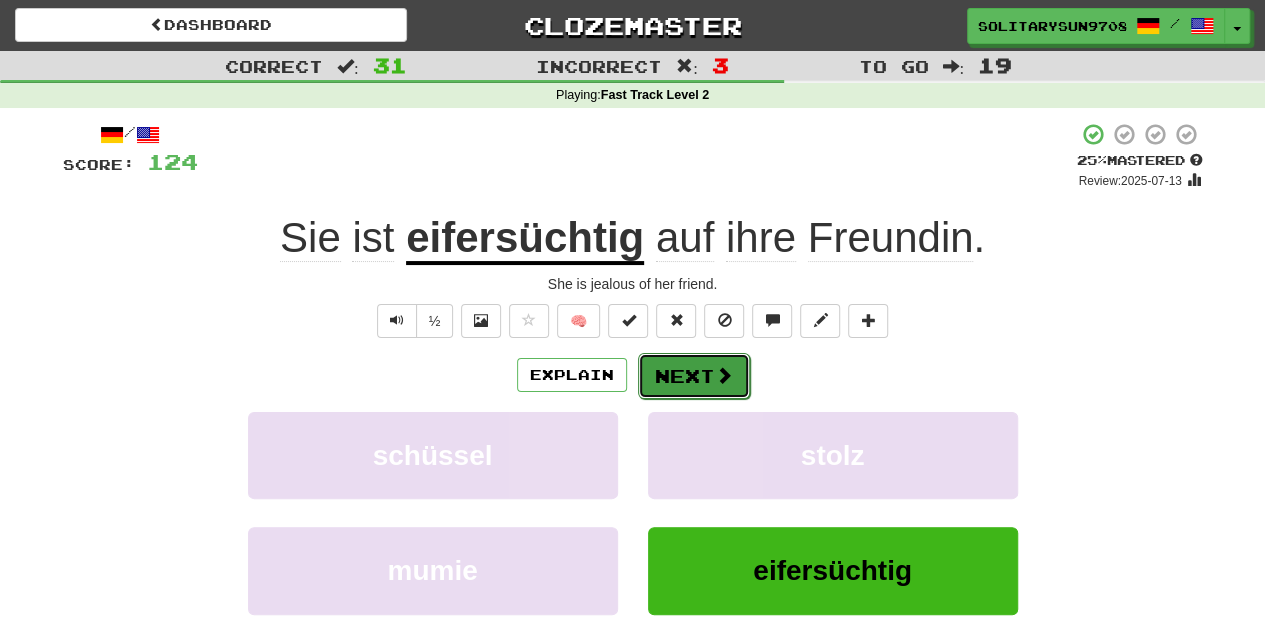 click at bounding box center (724, 375) 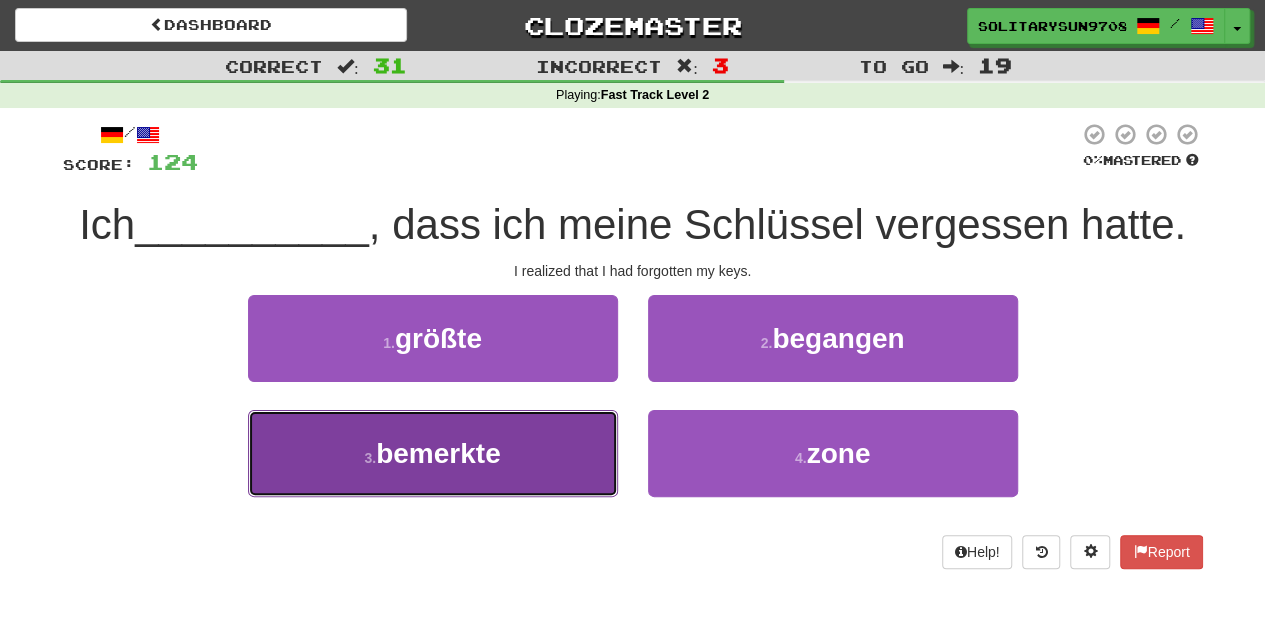click on "3 .  bemerkte" at bounding box center (433, 453) 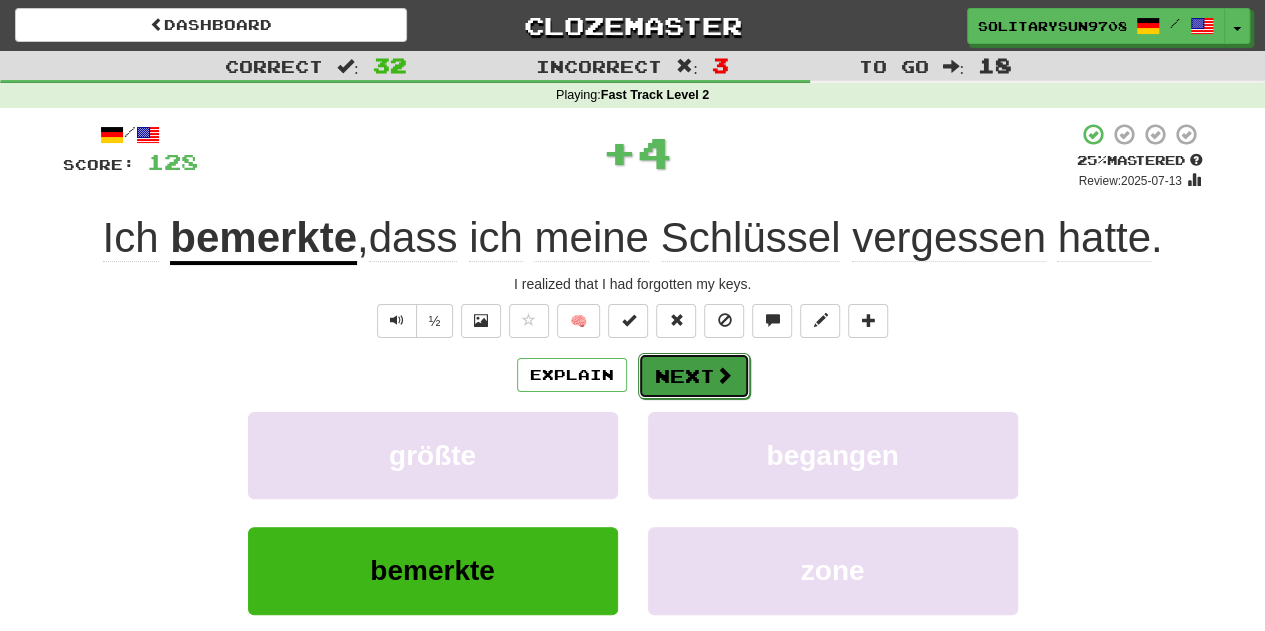 click on "Next" at bounding box center [694, 376] 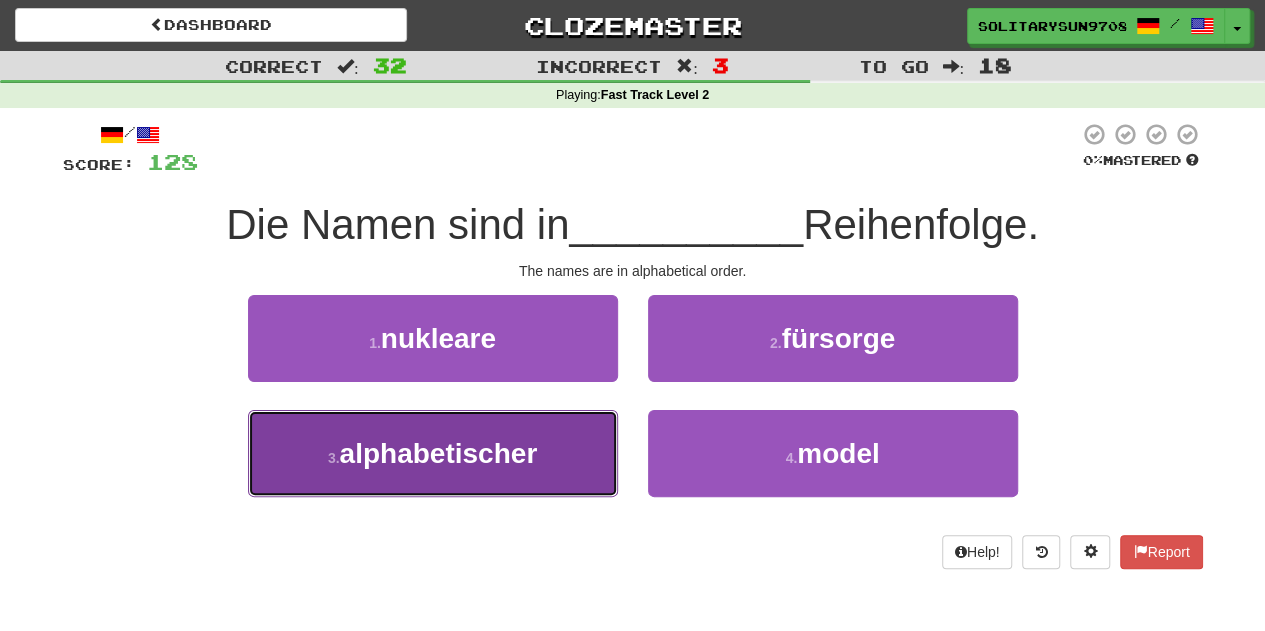 click on "alphabetischer" at bounding box center (439, 453) 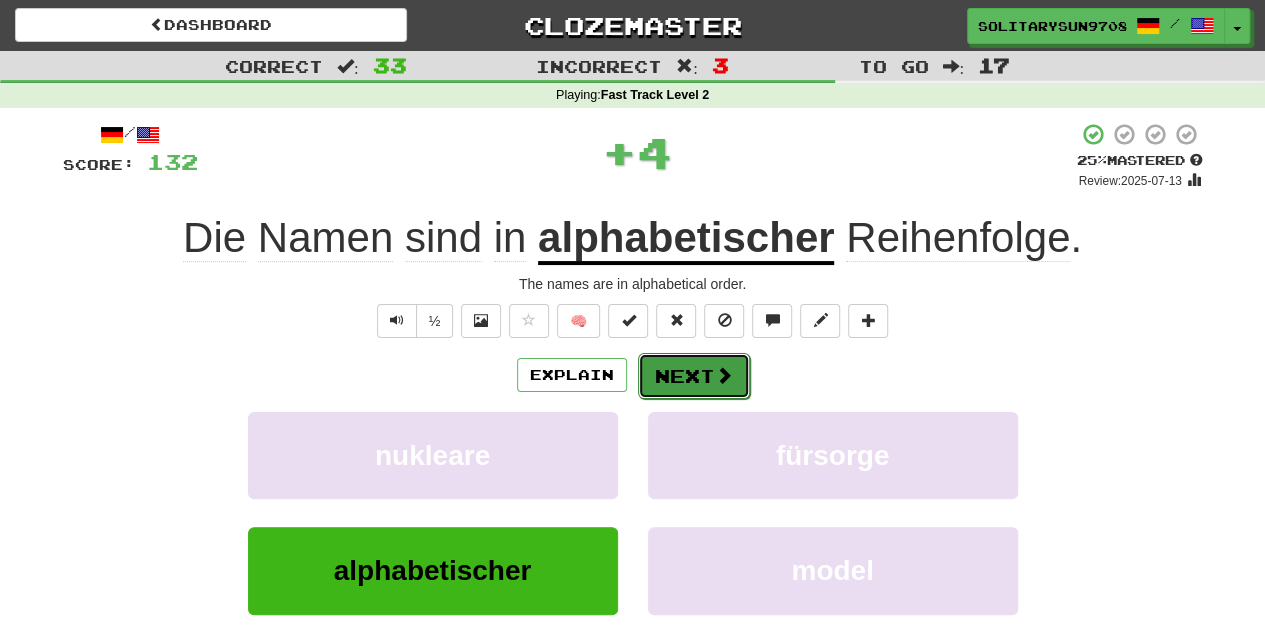 click on "Next" at bounding box center (694, 376) 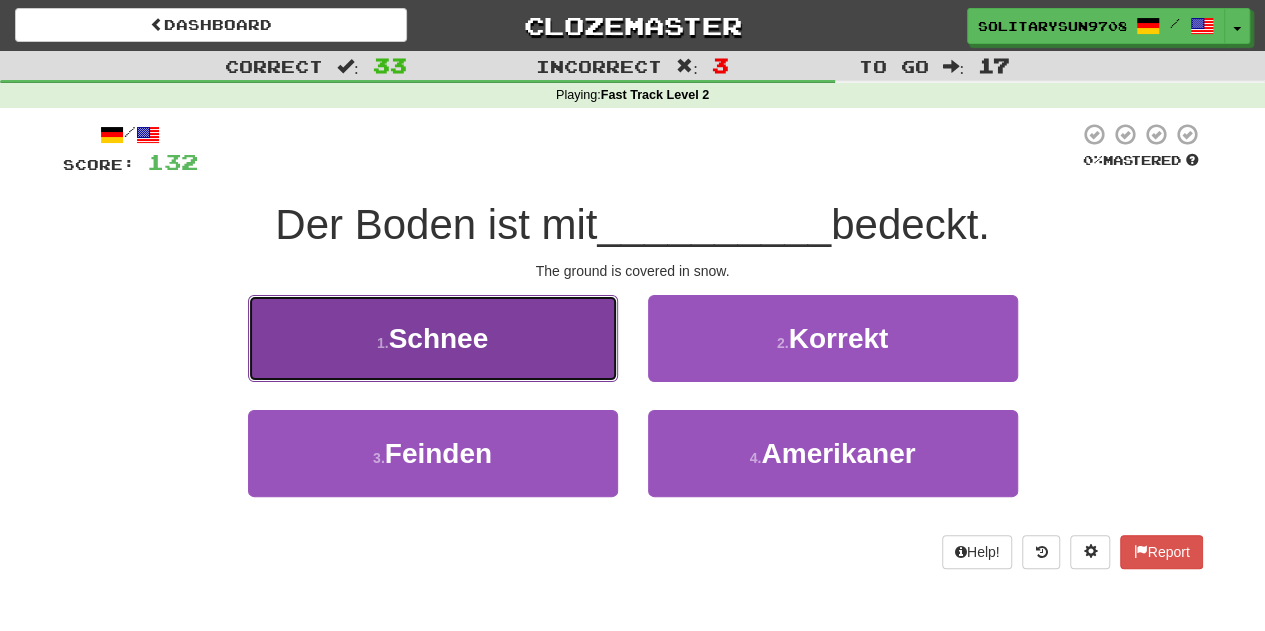 click on "1 .  Schnee" at bounding box center [433, 338] 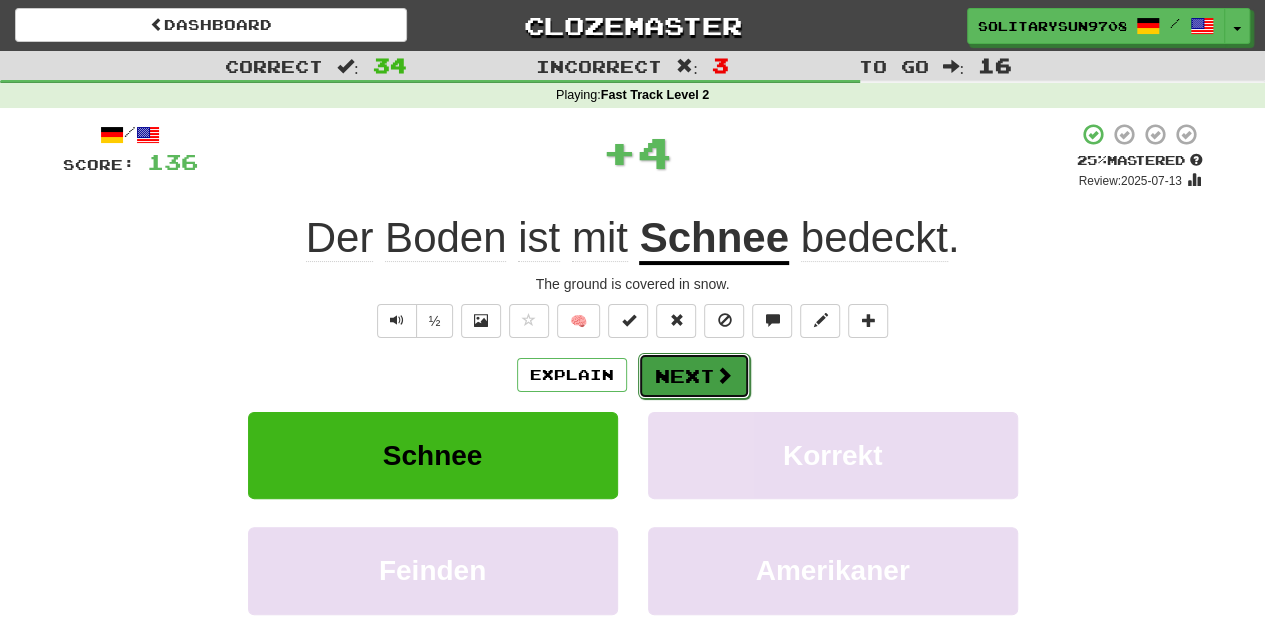 click on "Next" at bounding box center [694, 376] 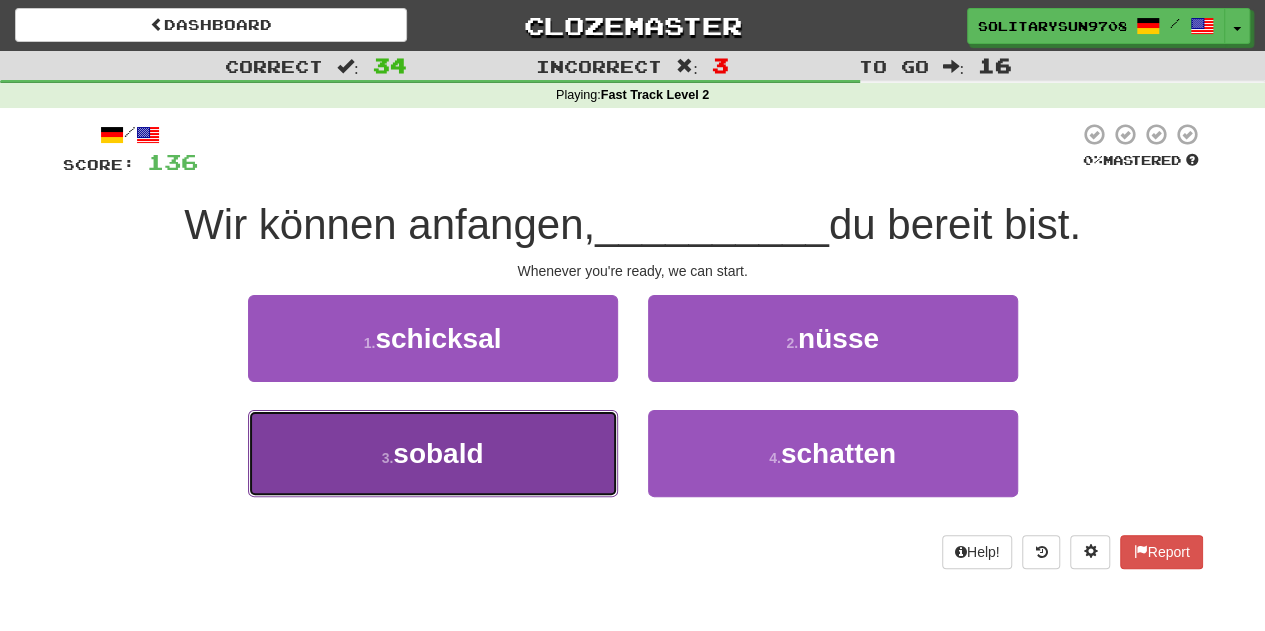 click on "3 .  sobald" at bounding box center (433, 453) 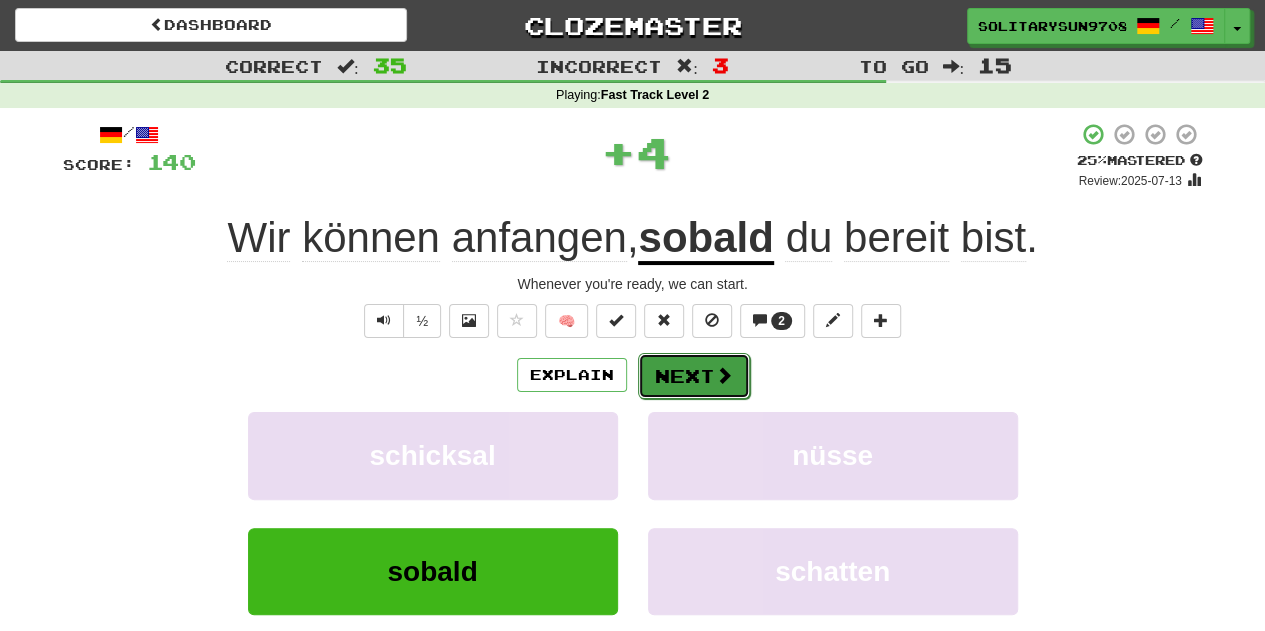 click on "Next" at bounding box center (694, 376) 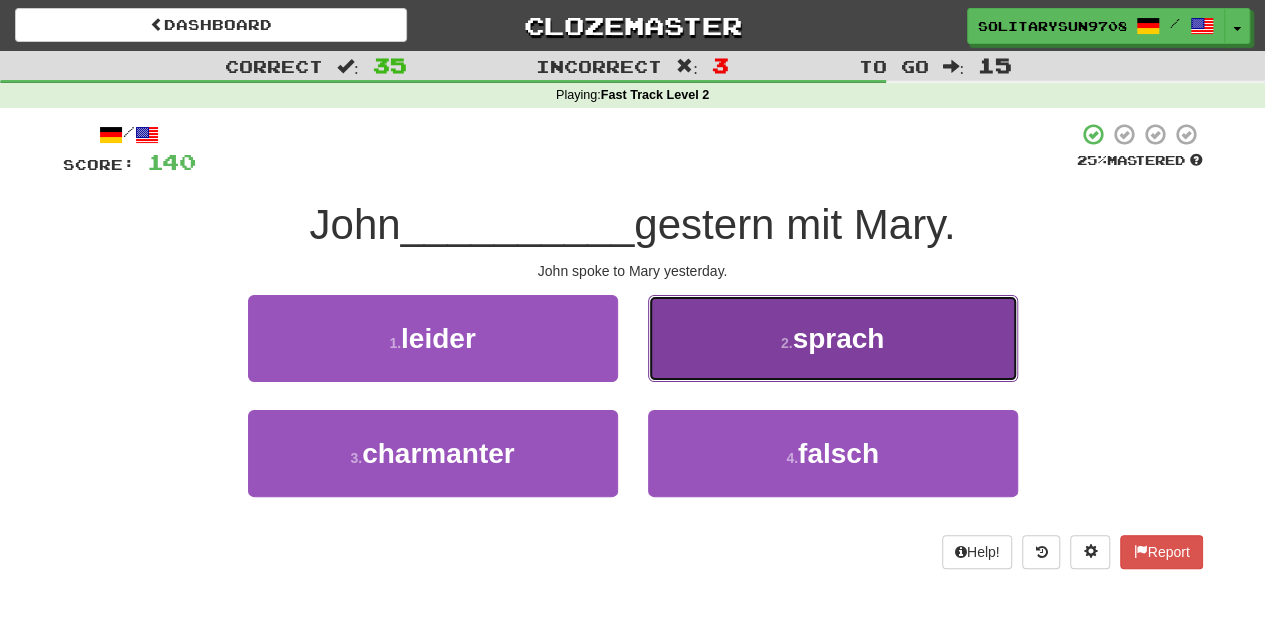 click on "2 .  sprach" at bounding box center [833, 338] 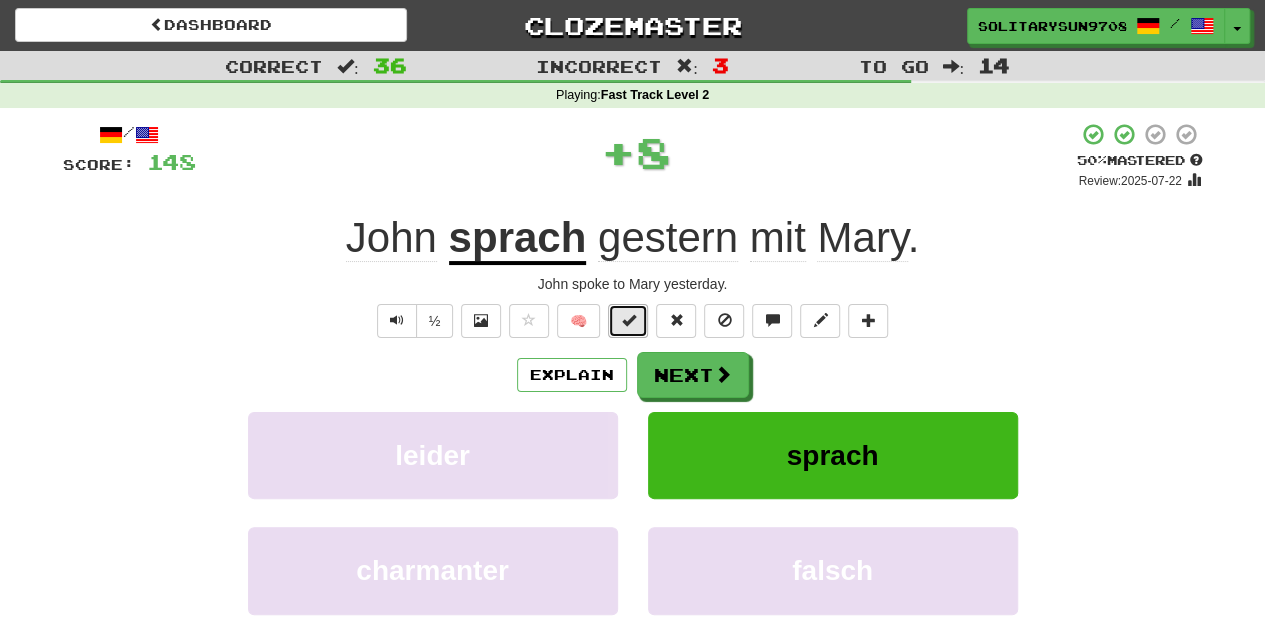 click at bounding box center (628, 320) 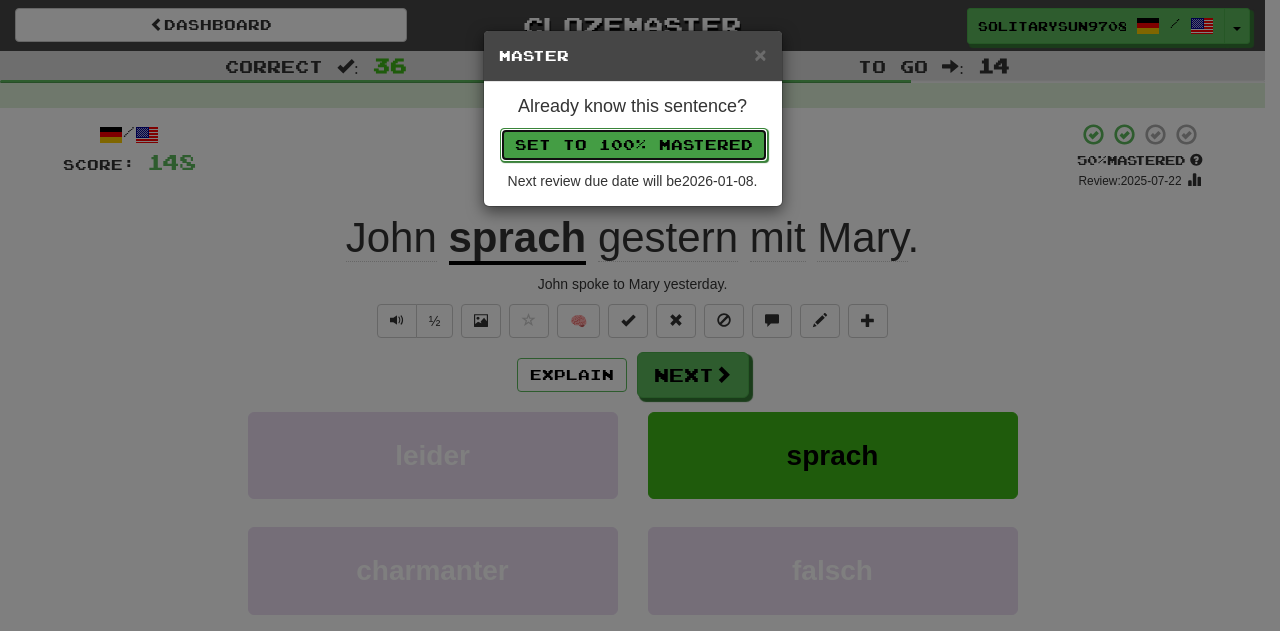 click on "Set to 100% Mastered" at bounding box center (634, 145) 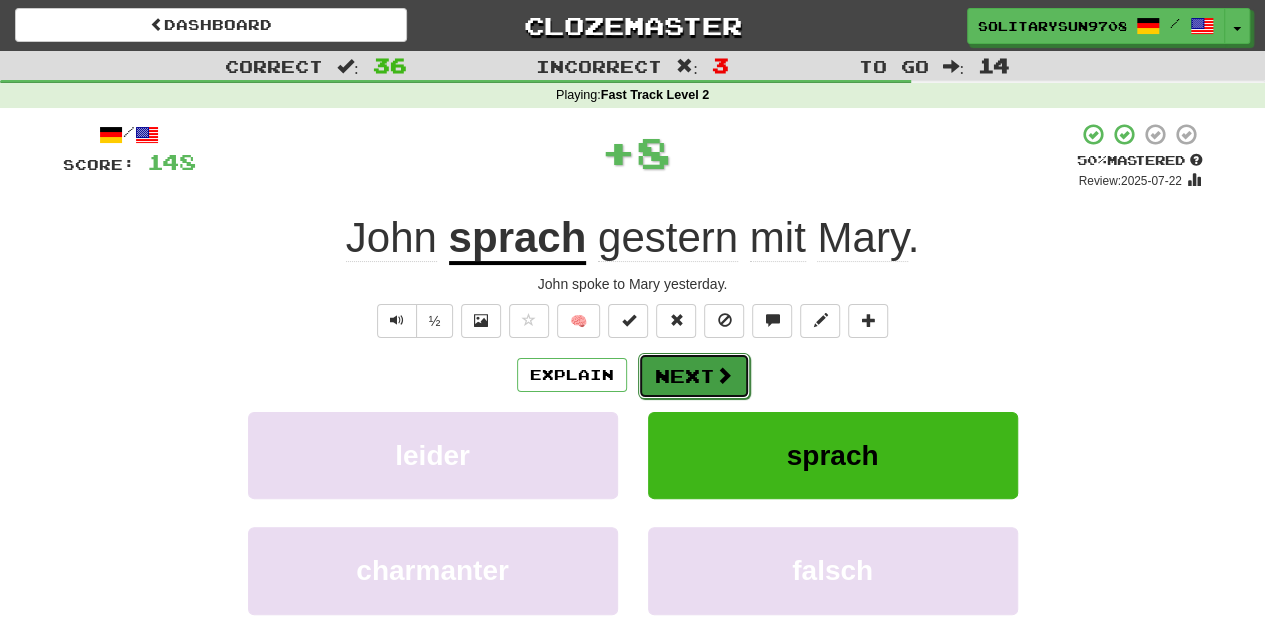 click on "Next" at bounding box center [694, 376] 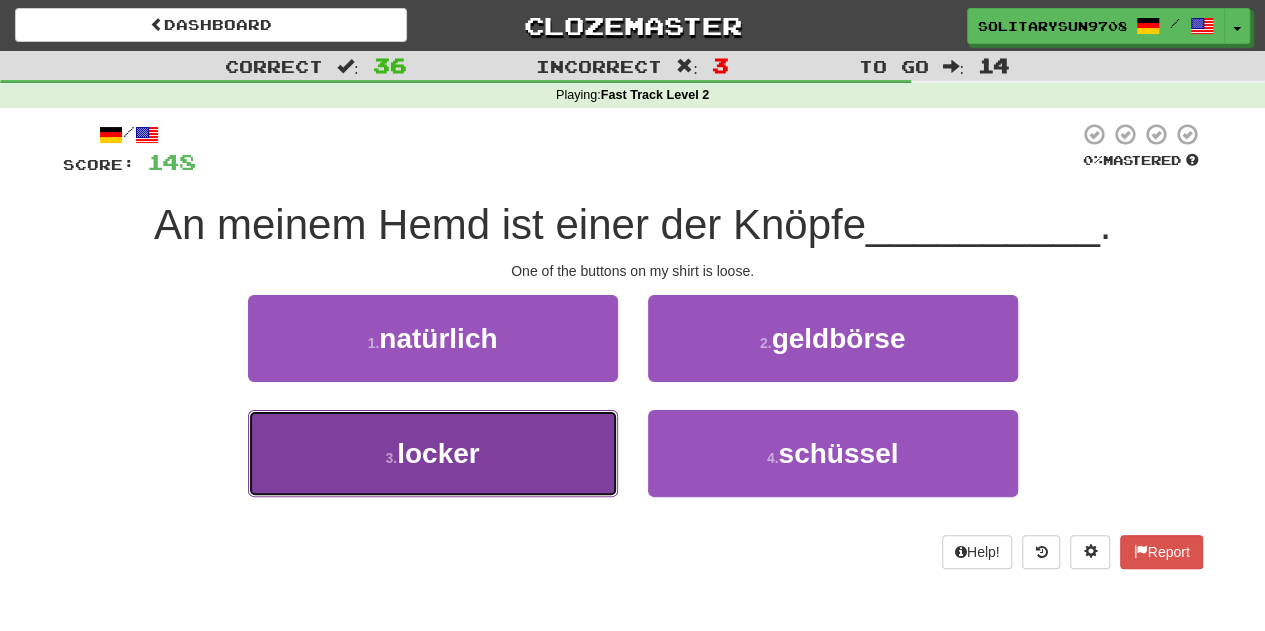 click on "3 .  locker" at bounding box center (433, 453) 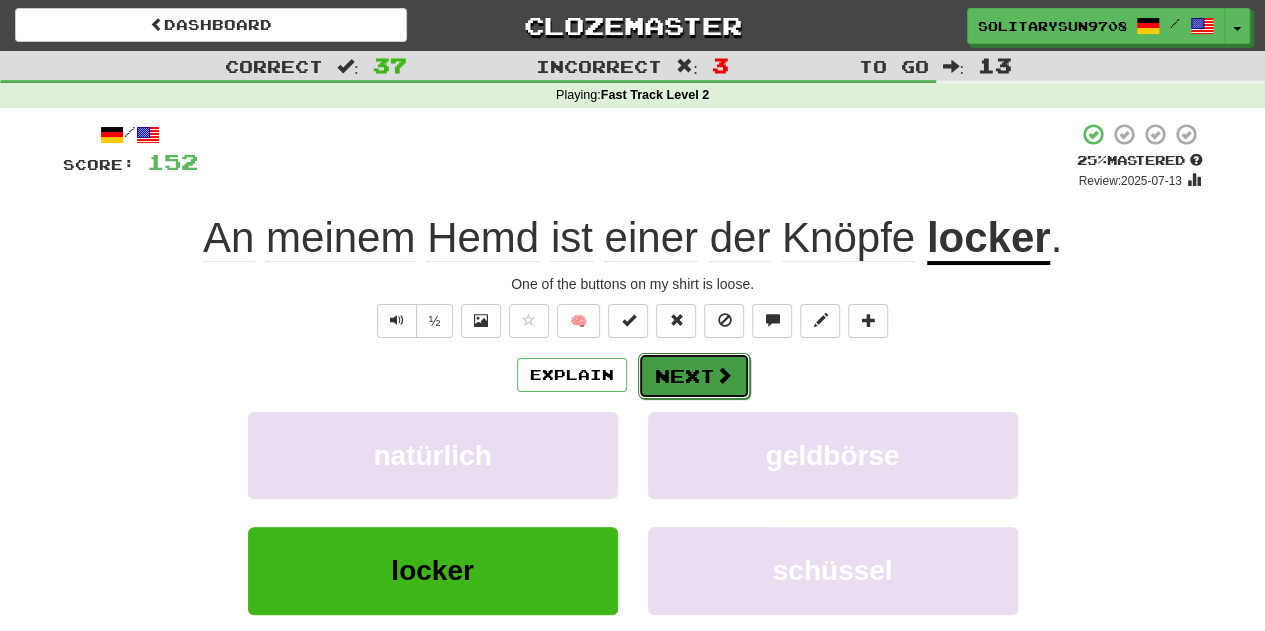 click at bounding box center (724, 375) 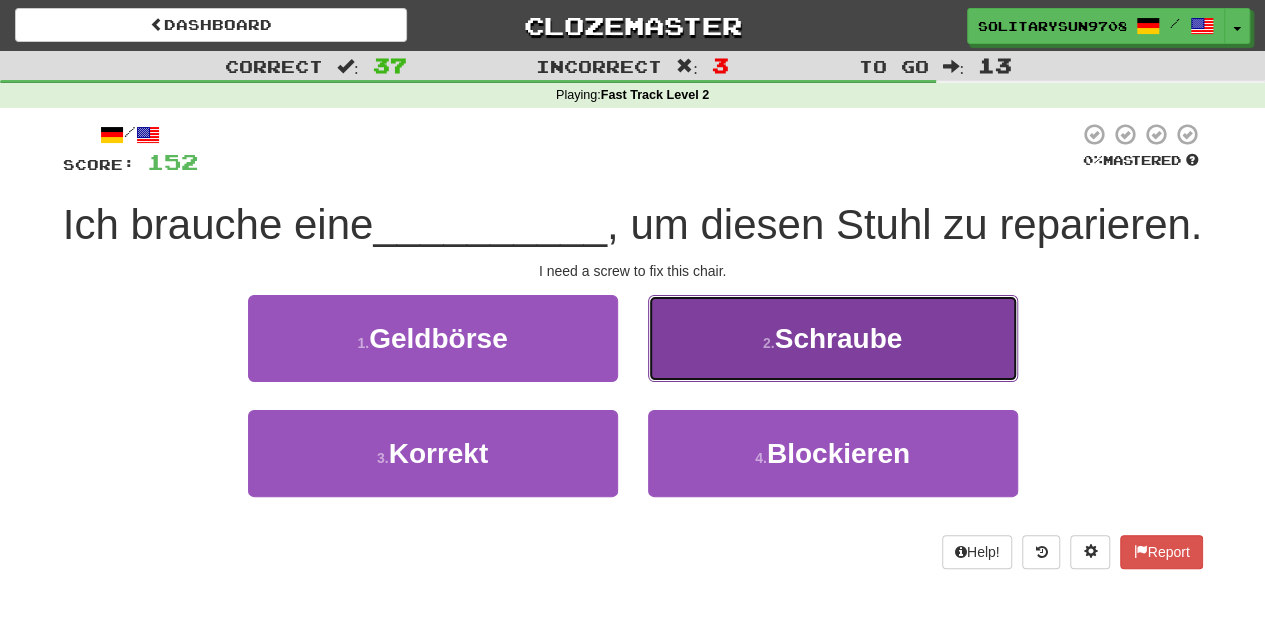click on "2 .  Schraube" at bounding box center (833, 338) 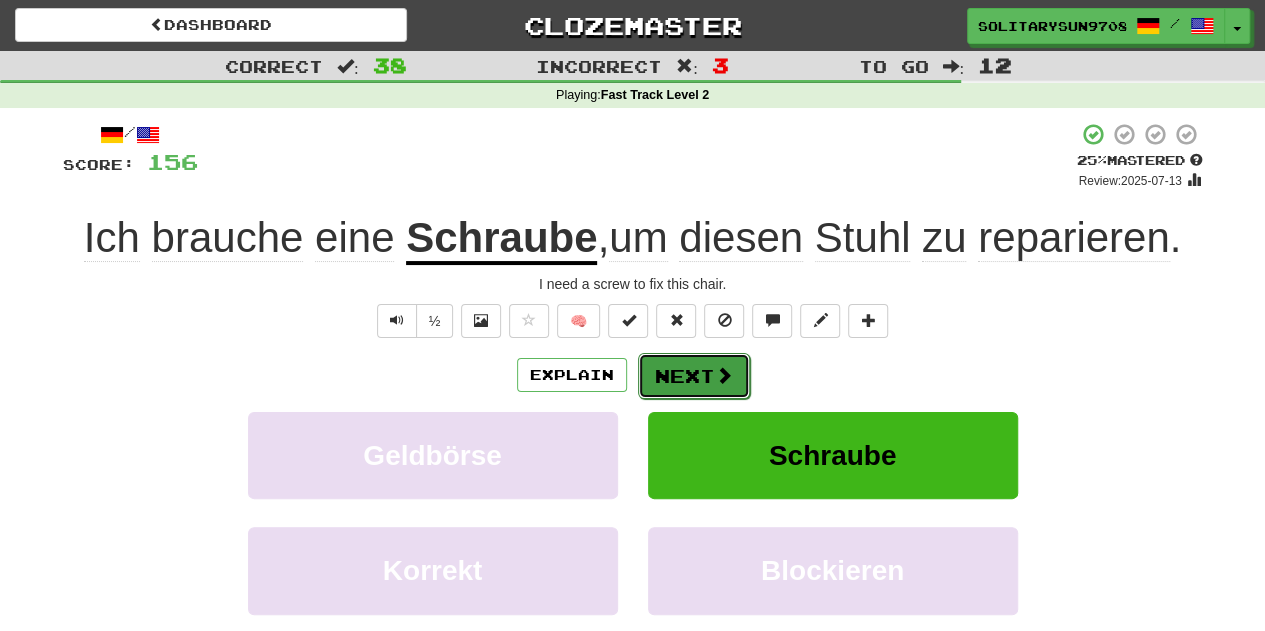 click on "Next" at bounding box center (694, 376) 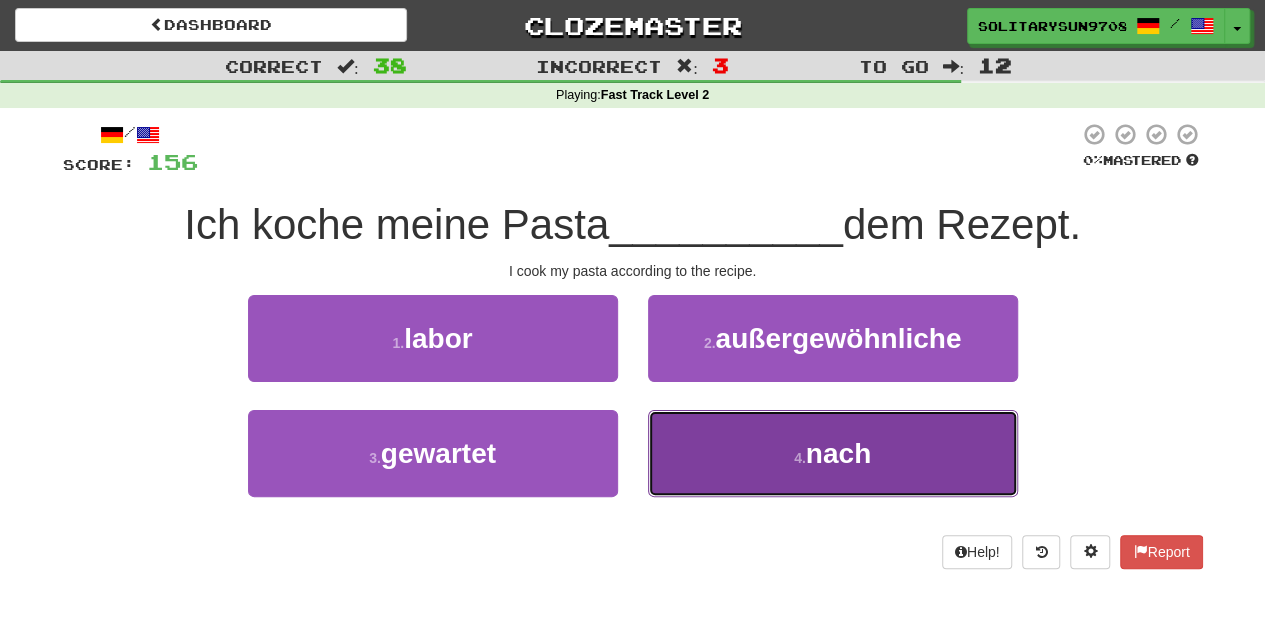 click on "4 .  nach" at bounding box center [833, 453] 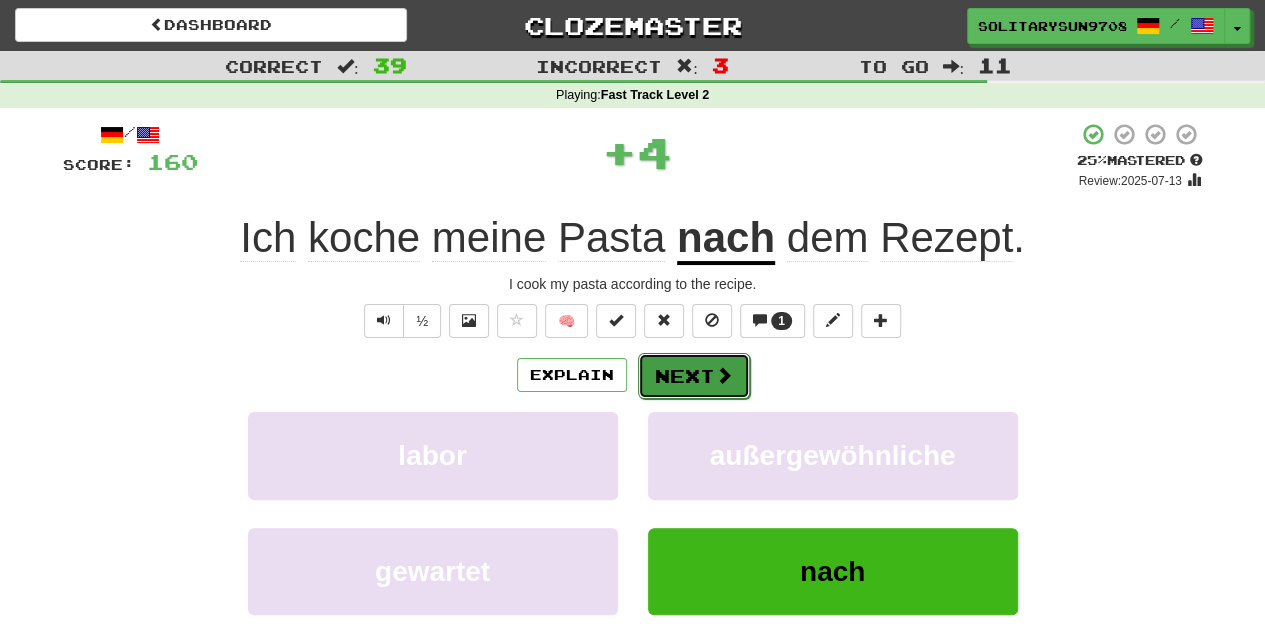 click on "Next" at bounding box center (694, 376) 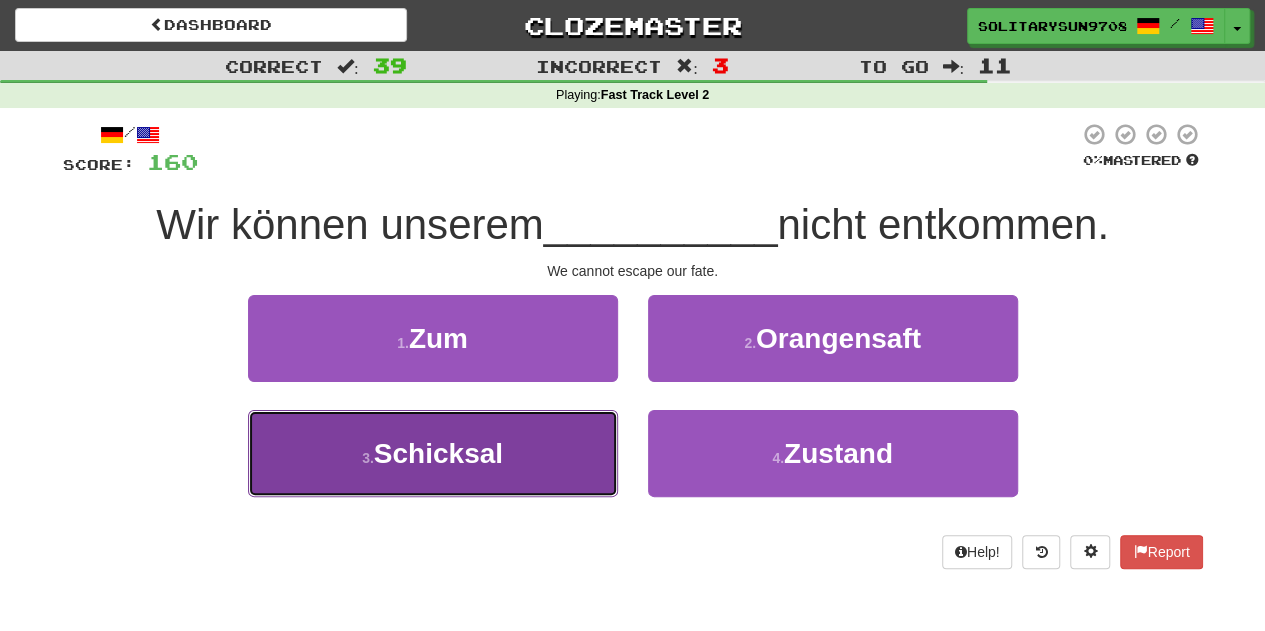 click on "3 .  Schicksal" at bounding box center [433, 453] 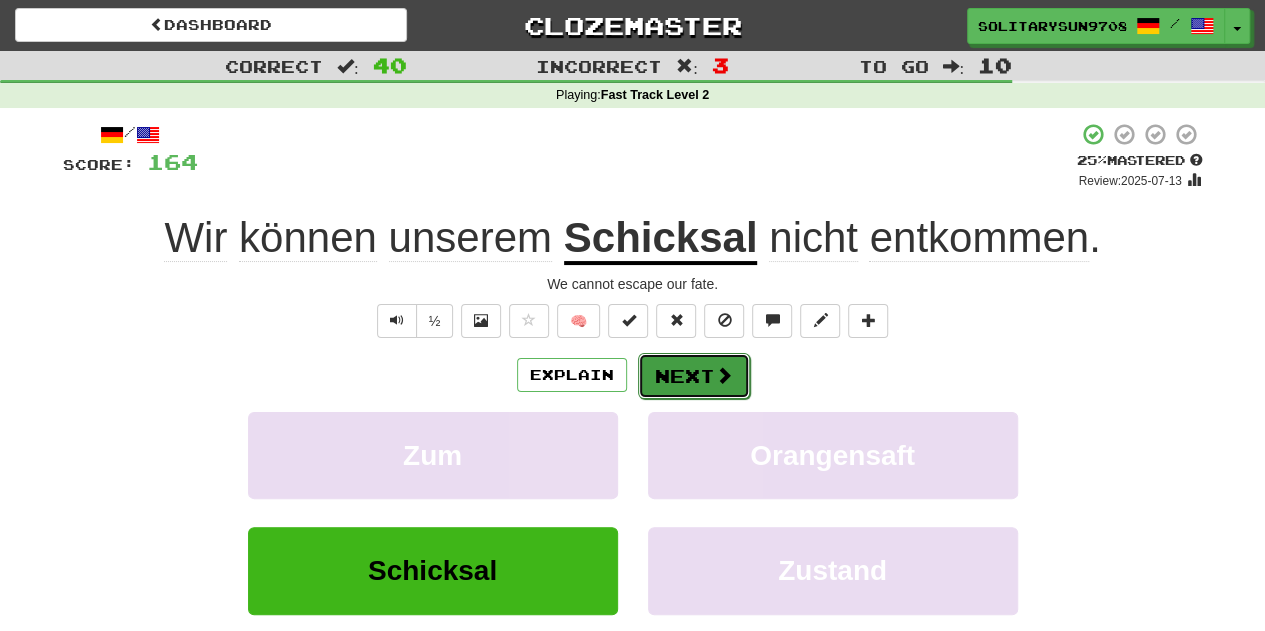 click at bounding box center (724, 375) 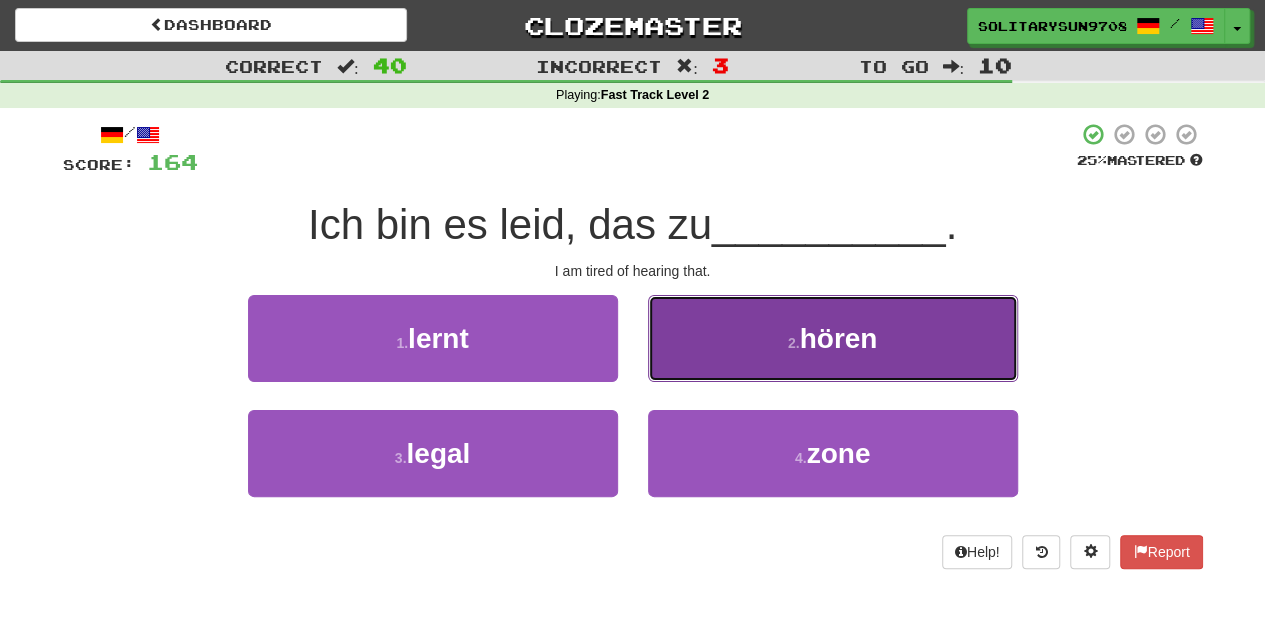 click on "2 .  hören" at bounding box center (833, 338) 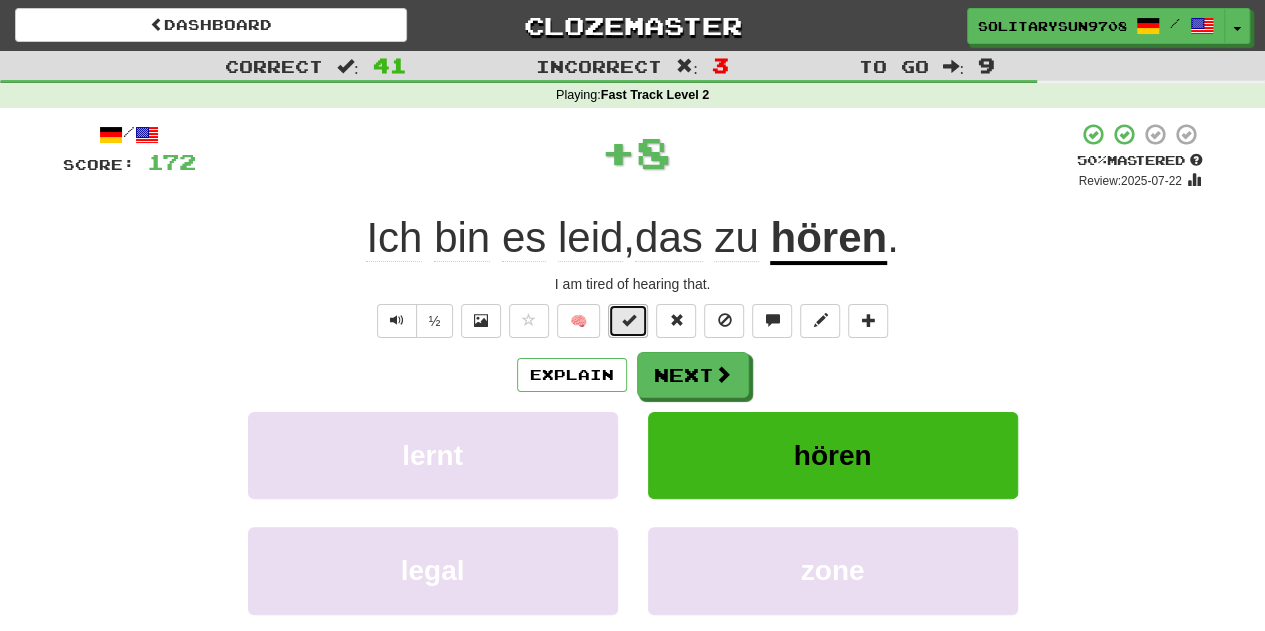 click at bounding box center [628, 320] 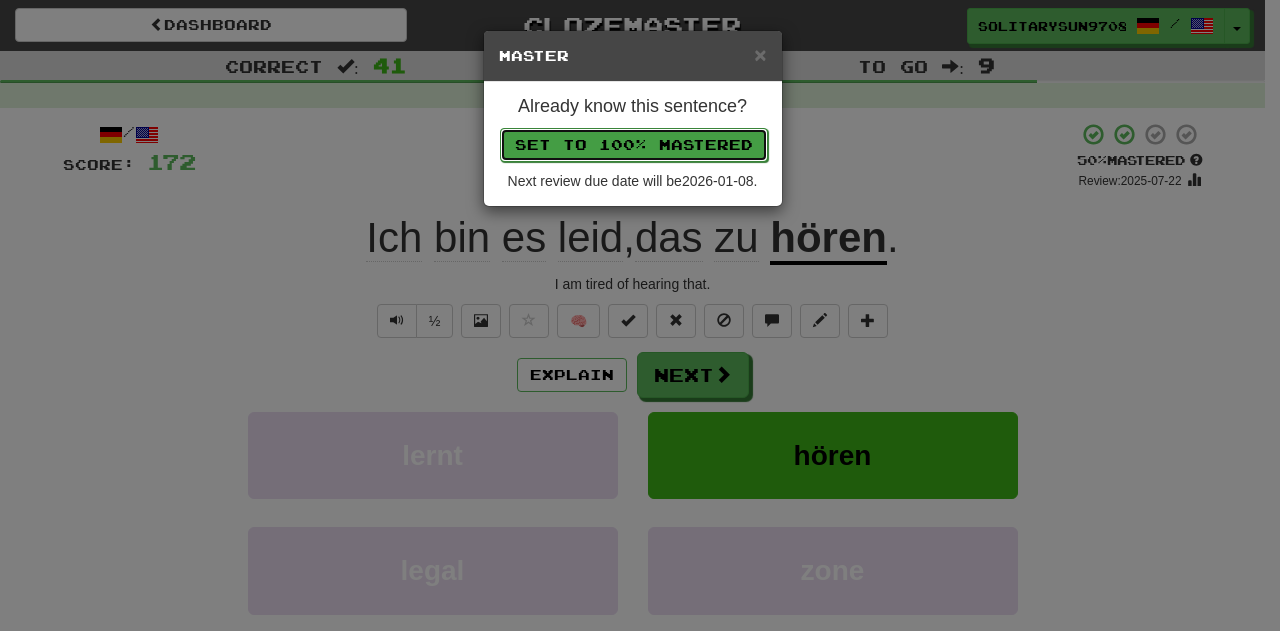 click on "Set to 100% Mastered" at bounding box center (634, 145) 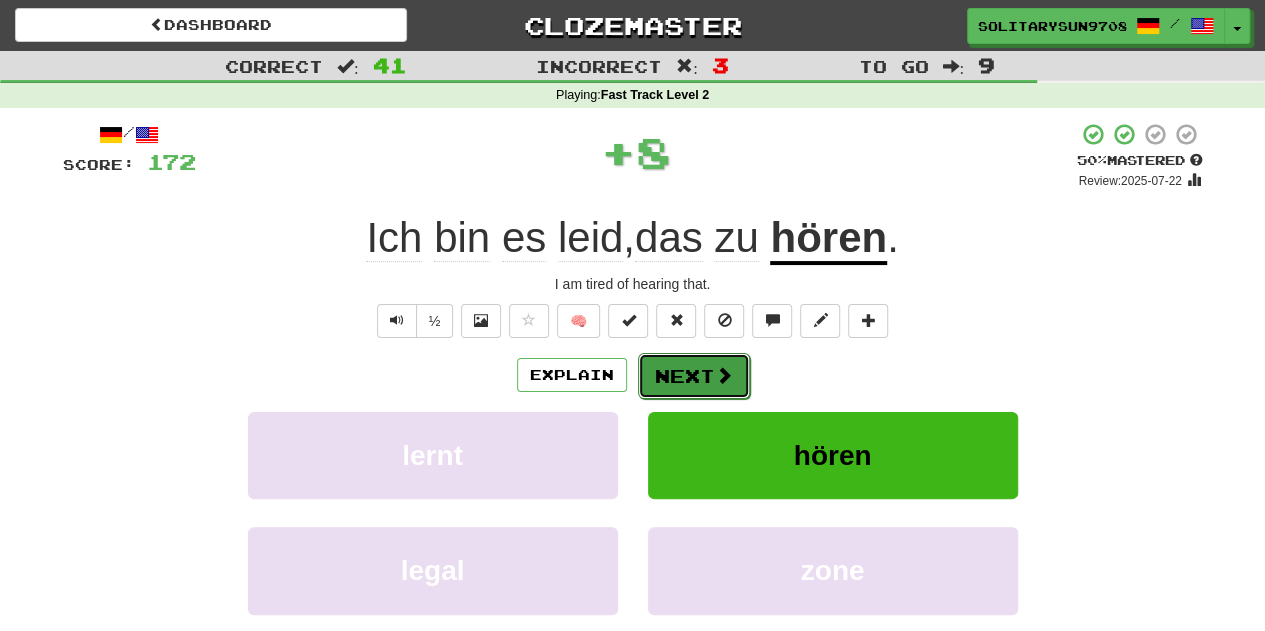 click at bounding box center (724, 375) 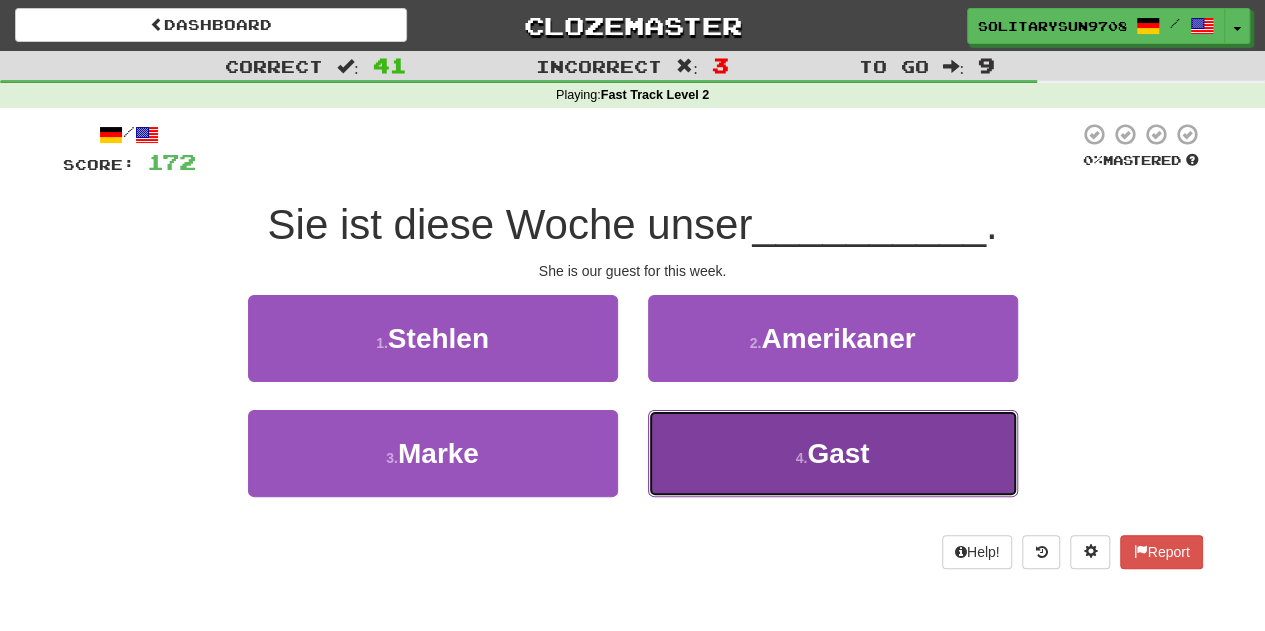 click on "4 ." at bounding box center [802, 458] 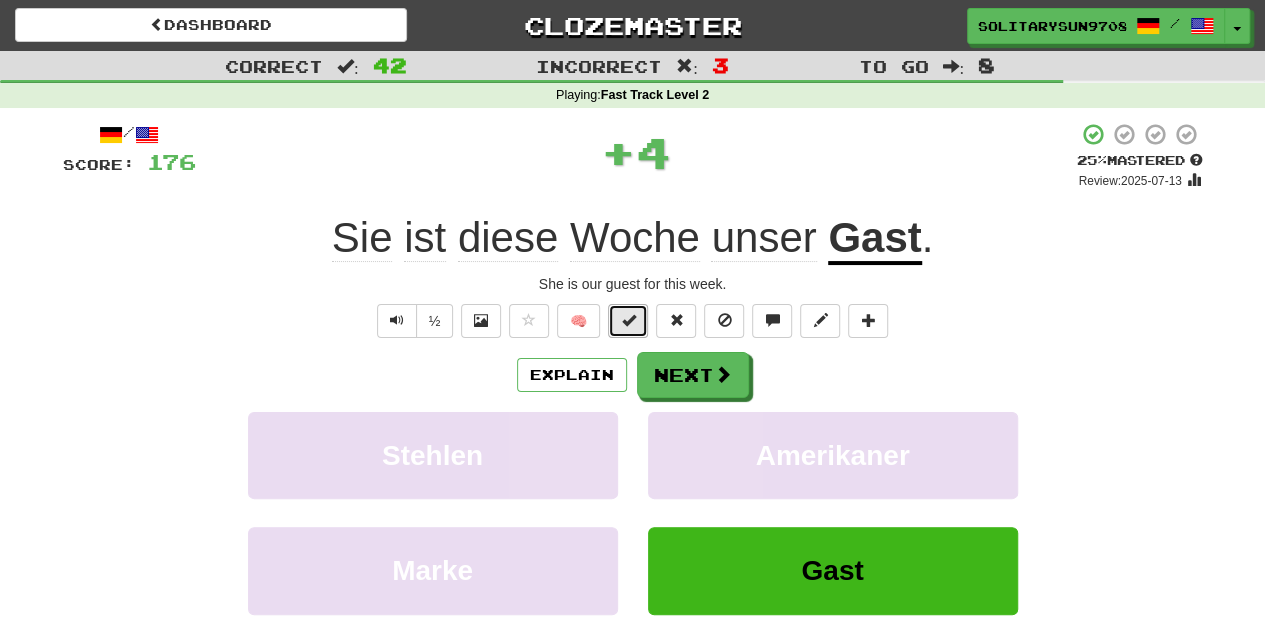 click at bounding box center (628, 321) 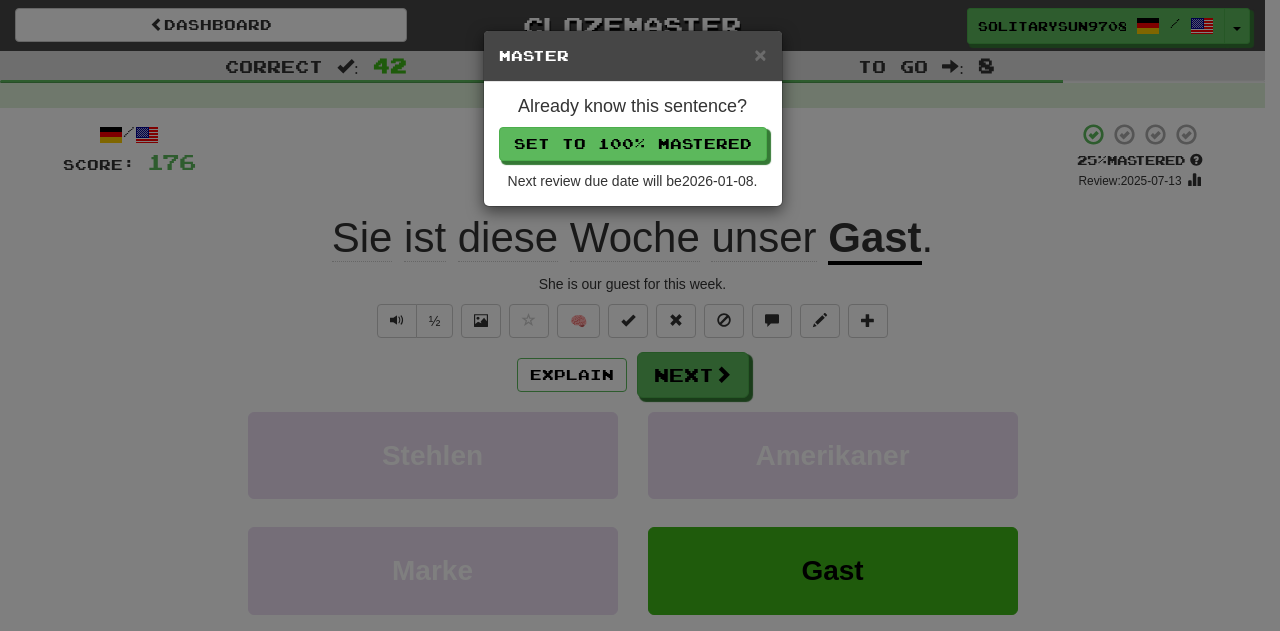 click on "Already know this sentence? Set to 100% Mastered Next review due date will be  2026-01-08 ." at bounding box center [633, 144] 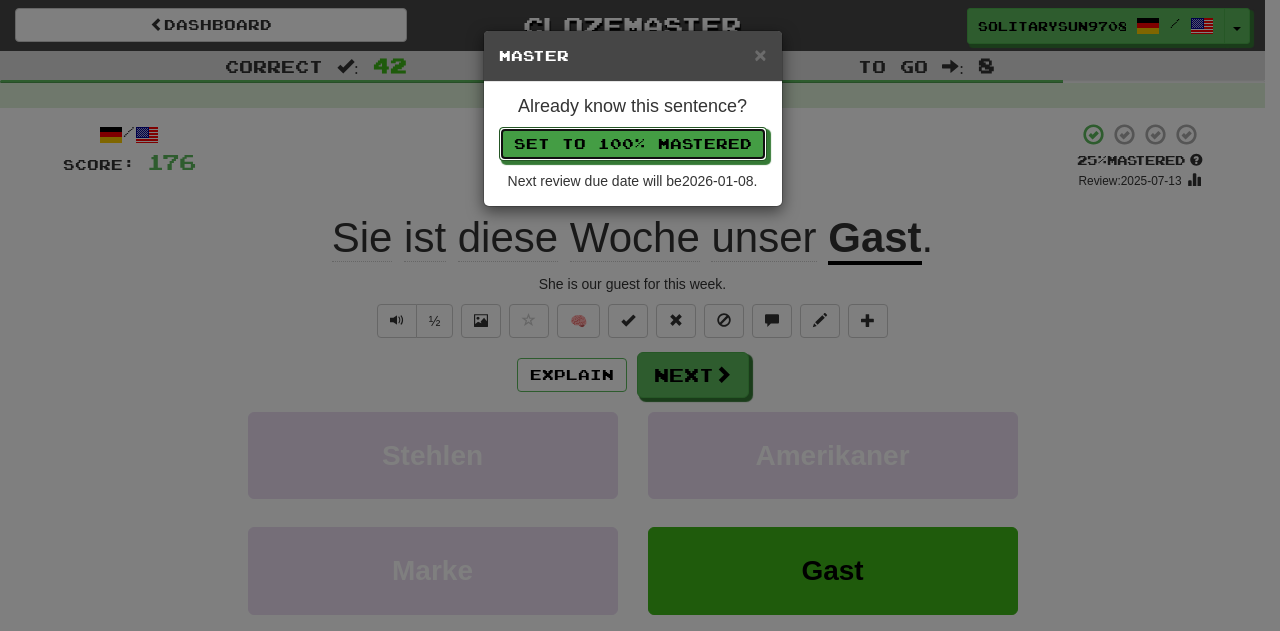 drag, startPoint x: 662, startPoint y: 138, endPoint x: 663, endPoint y: 151, distance: 13.038404 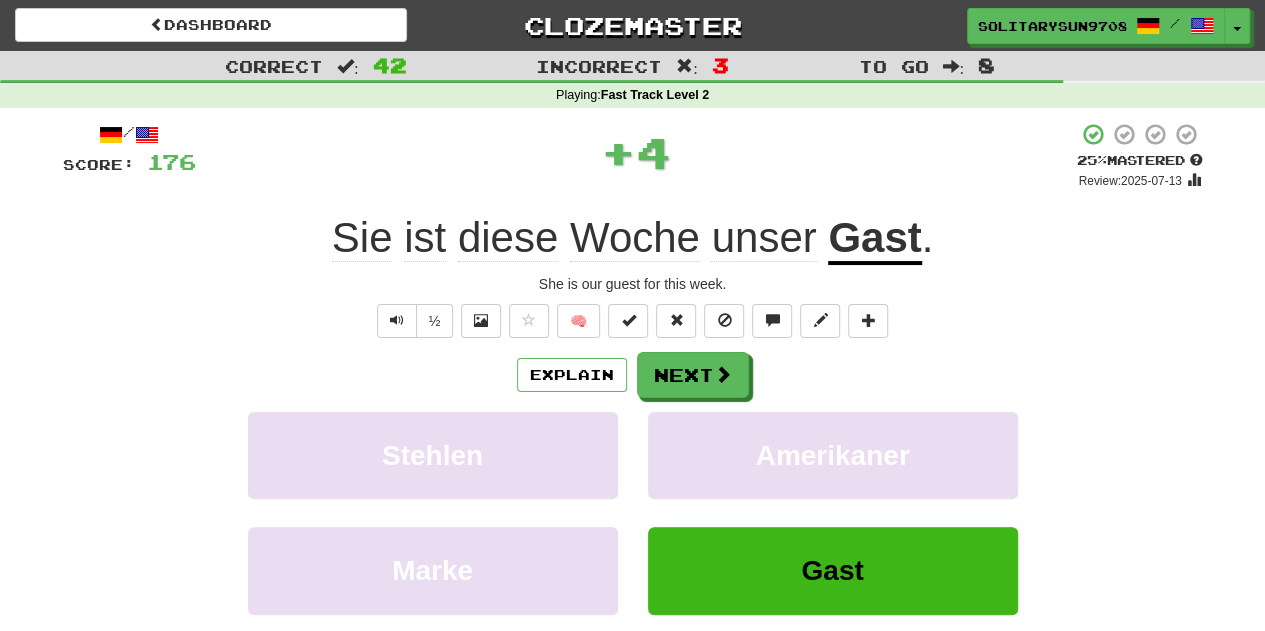 click on "/  Score:   176 + 4 25 %  Mastered Review:  2025-07-13 Sie   ist   diese   Woche   unser   Gast . She is our guest for this week. ½ 🧠 Explain Next Stehlen Amerikaner Marke Gast Learn more: Stehlen Amerikaner Marke Gast  Help!  Report" at bounding box center [633, 419] 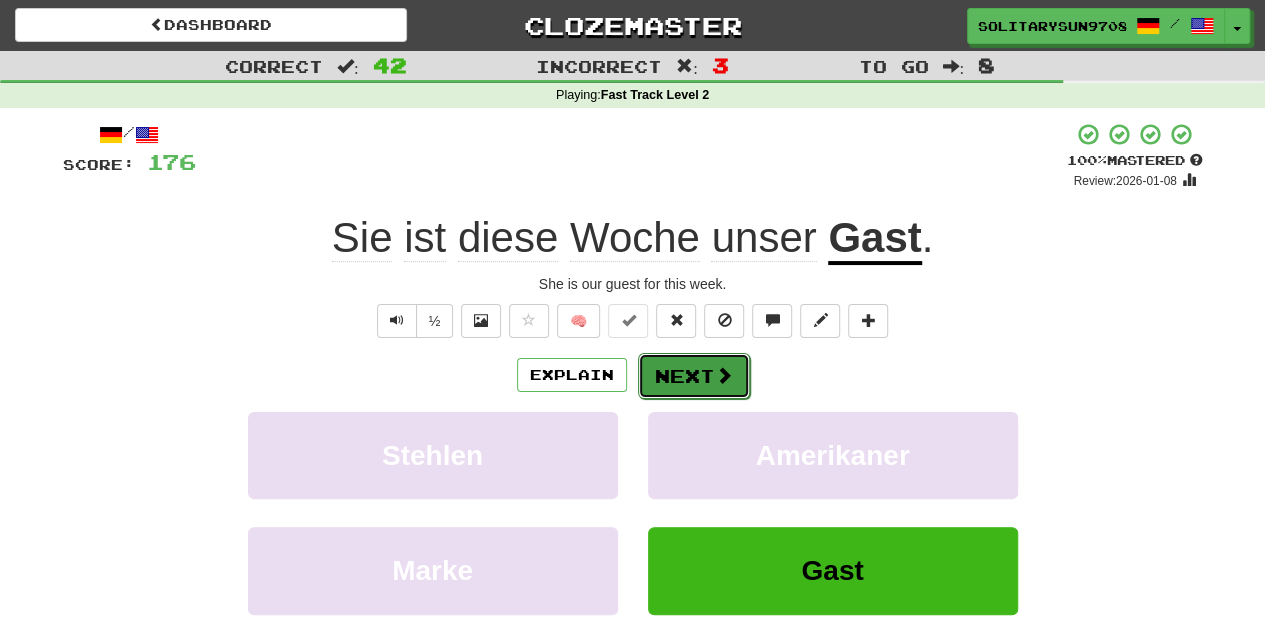 click on "Next" at bounding box center (694, 376) 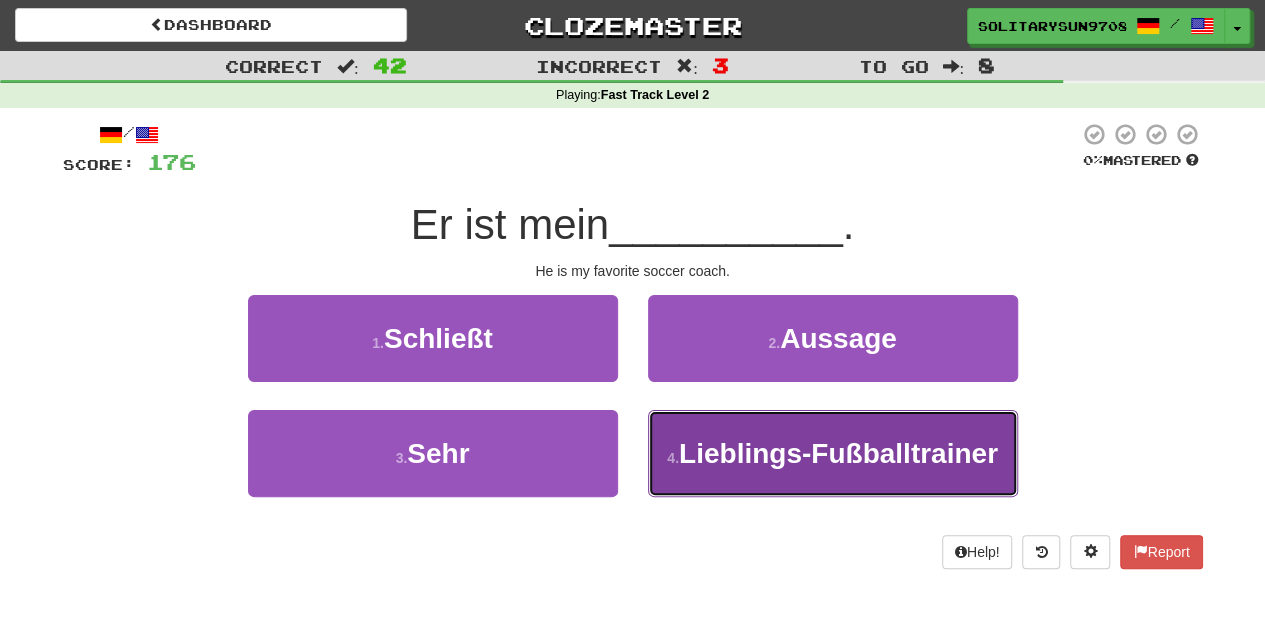 click on "4 .  Lieblings-Fußballtrainer" at bounding box center [833, 453] 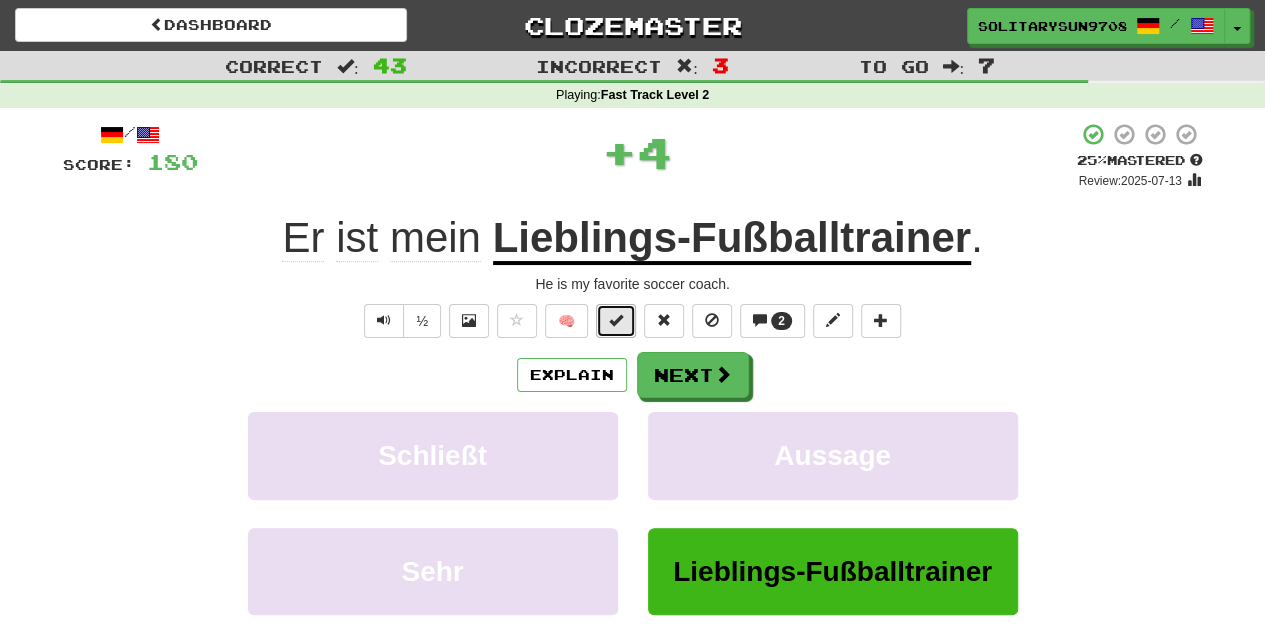 click at bounding box center [616, 321] 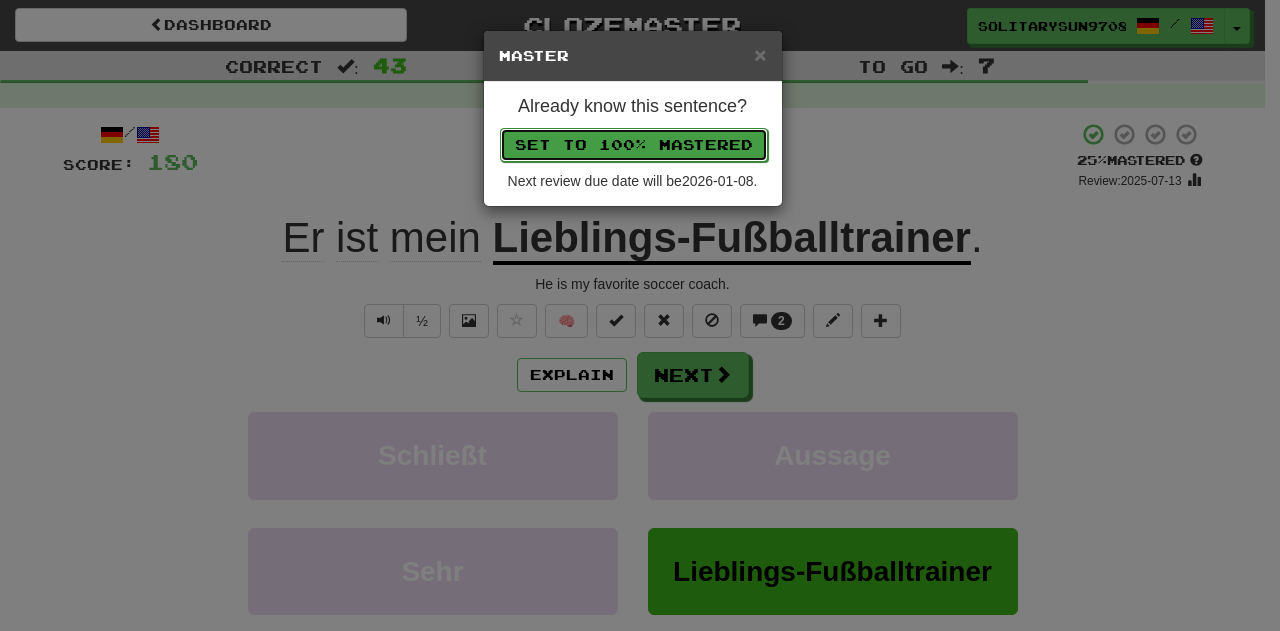click on "Set to 100% Mastered" at bounding box center [634, 145] 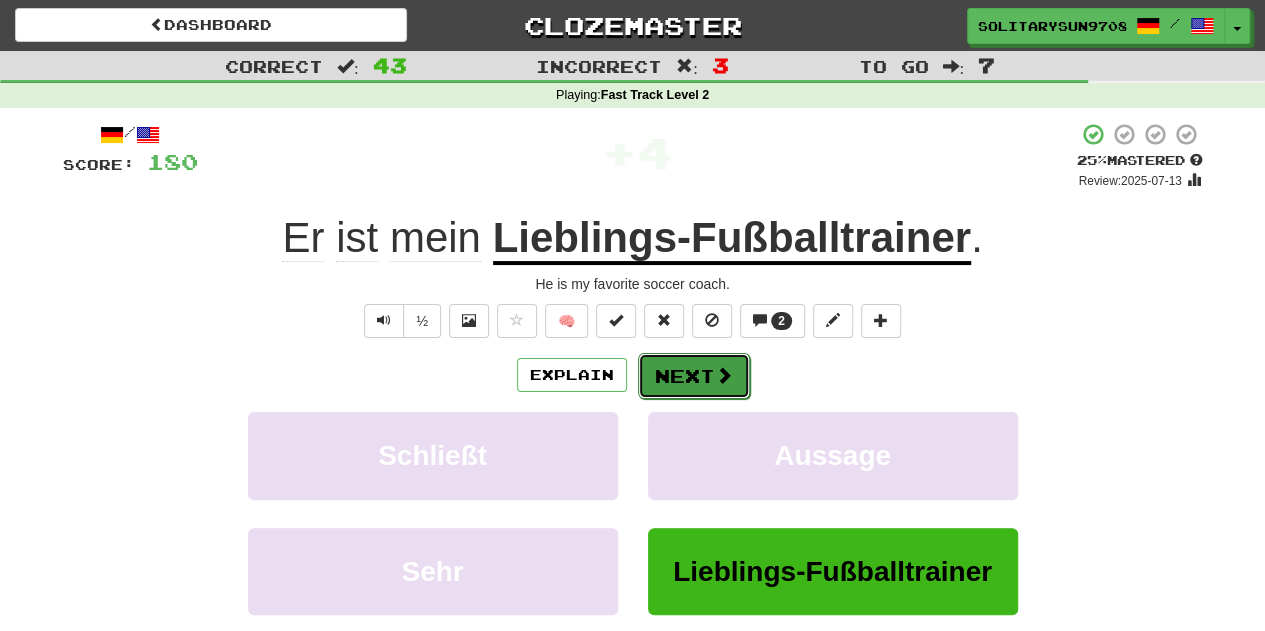 click on "Next" at bounding box center (694, 376) 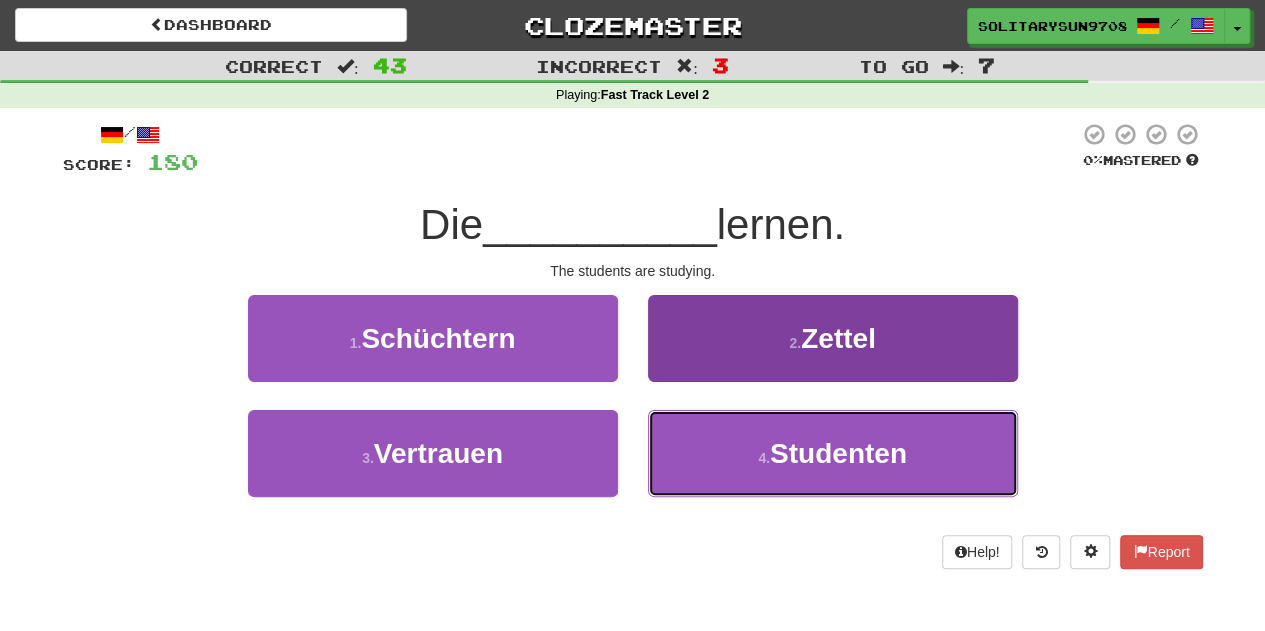 click on "4 ." at bounding box center [764, 458] 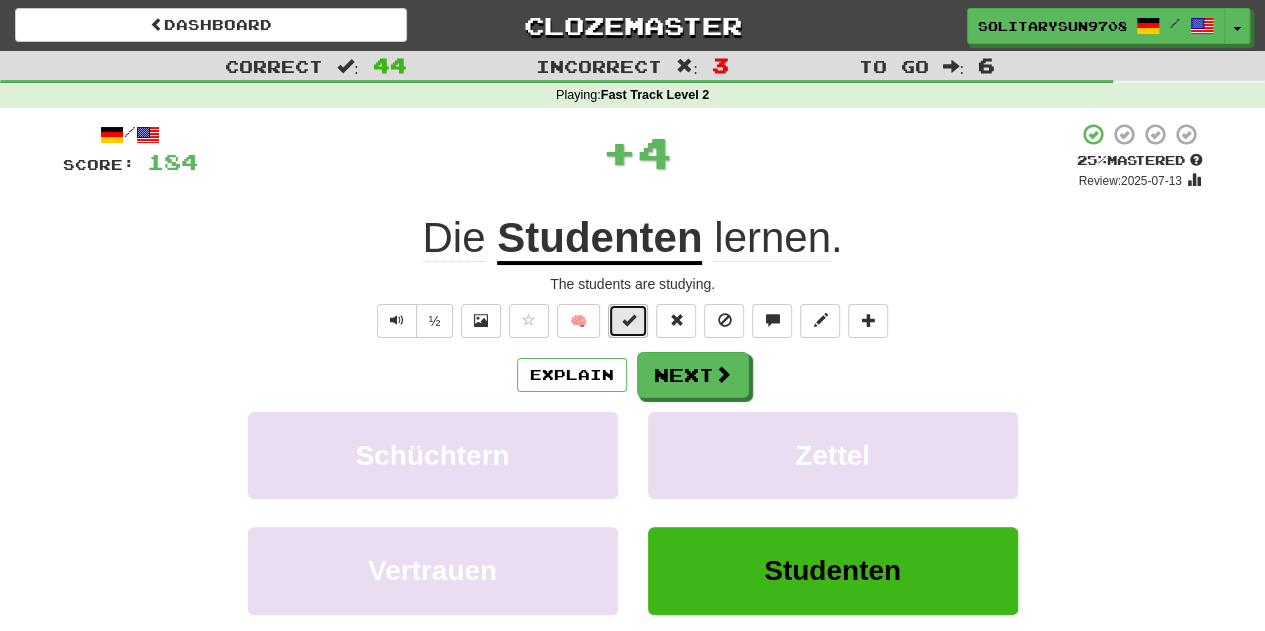 click at bounding box center [628, 321] 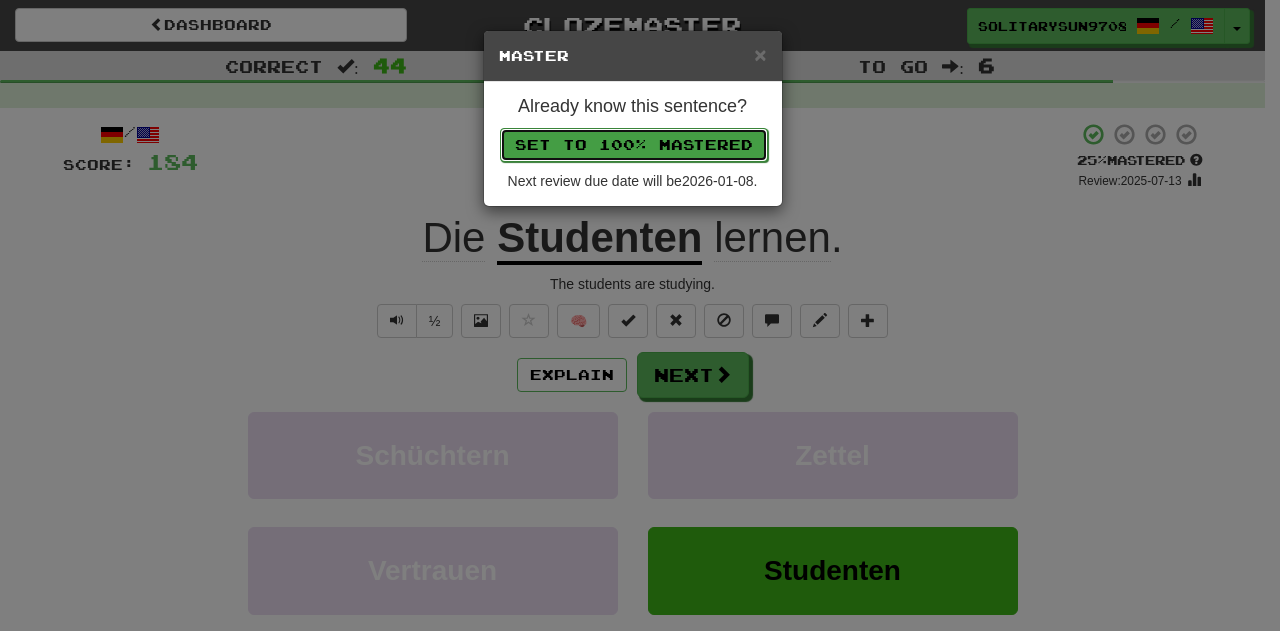 click on "Set to 100% Mastered" at bounding box center [634, 145] 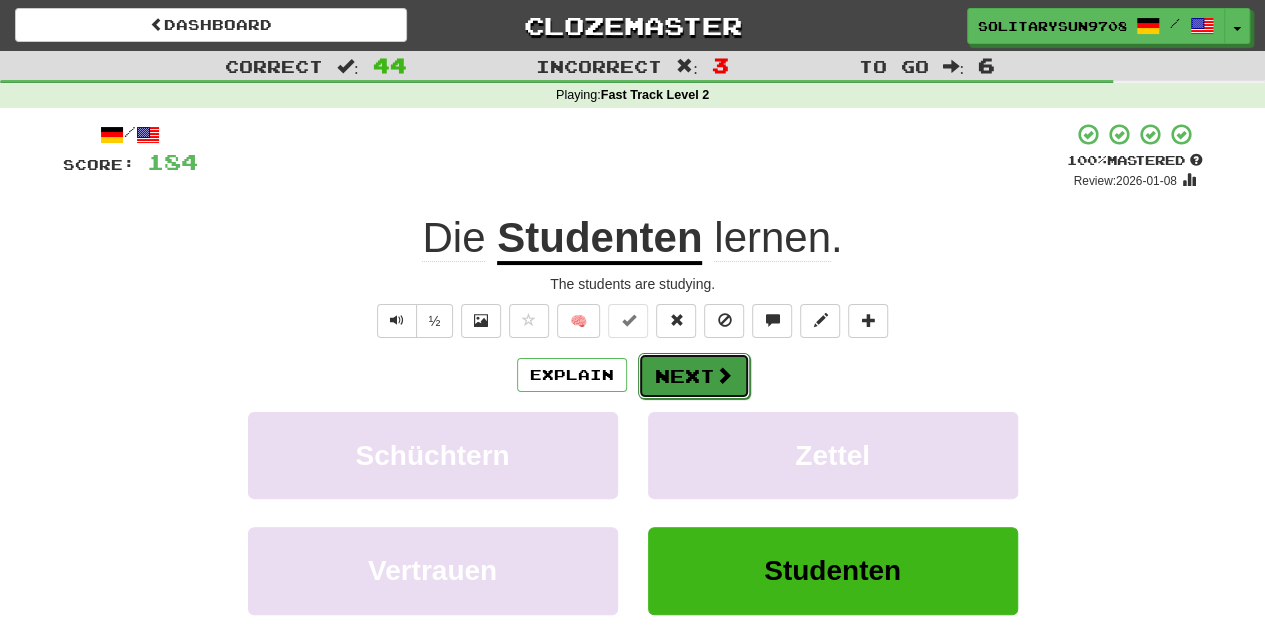 click on "Next" at bounding box center (694, 376) 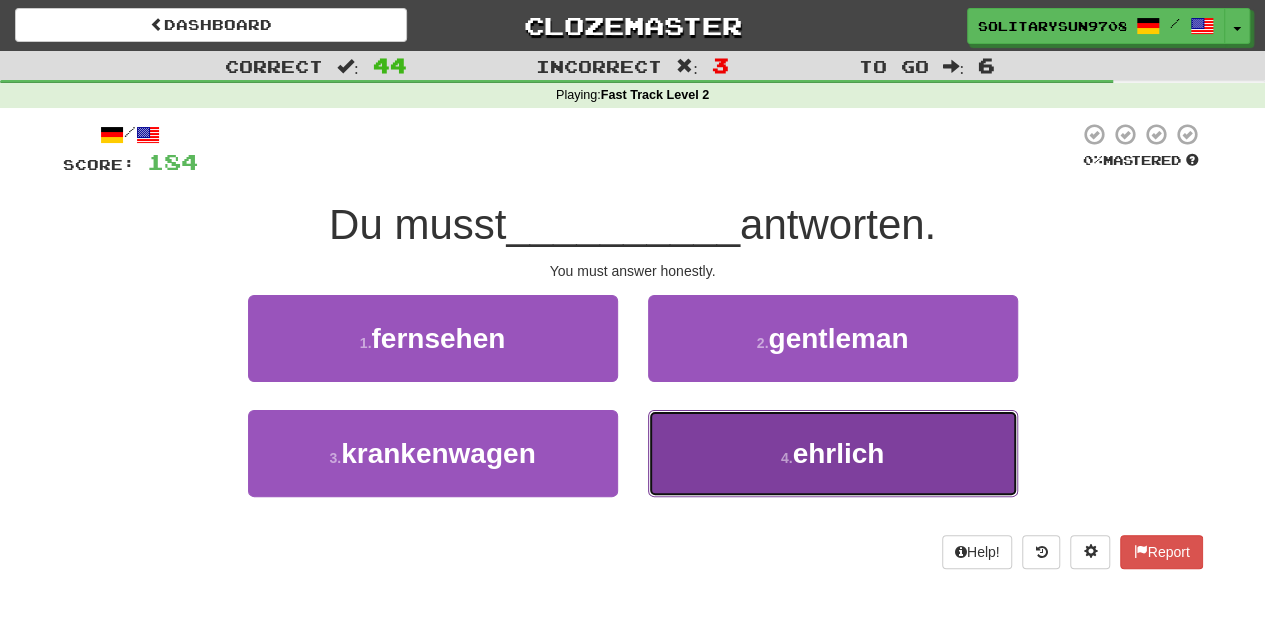 click on "4 .  ehrlich" at bounding box center (833, 453) 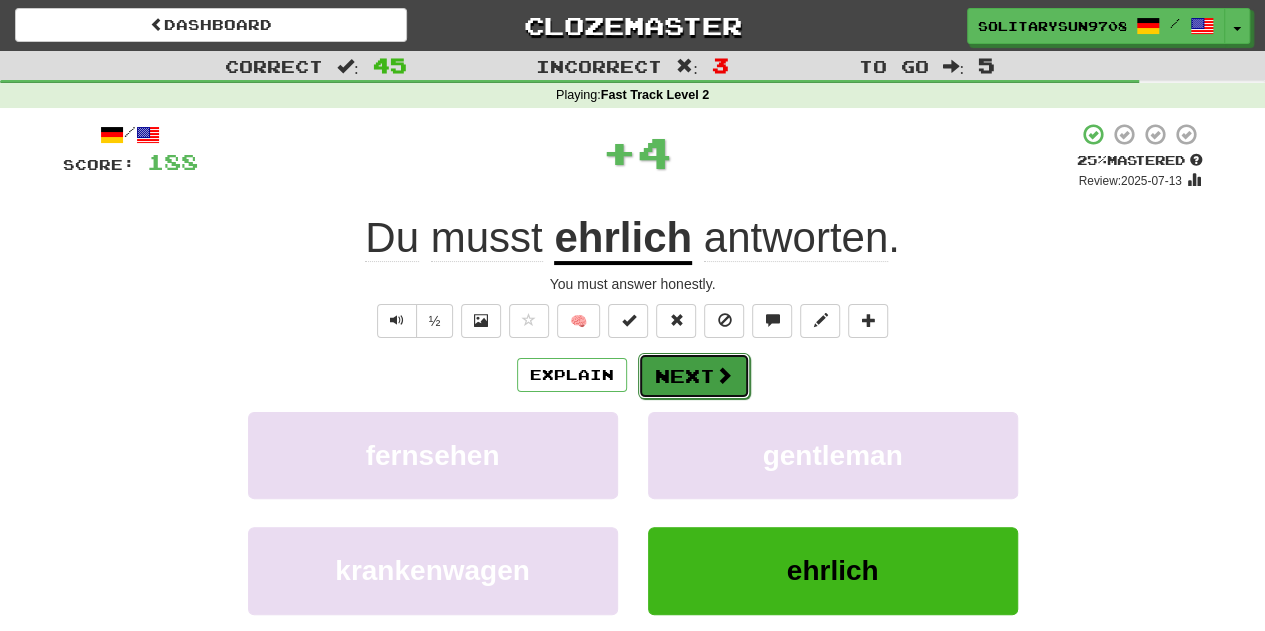 click on "Next" at bounding box center [694, 376] 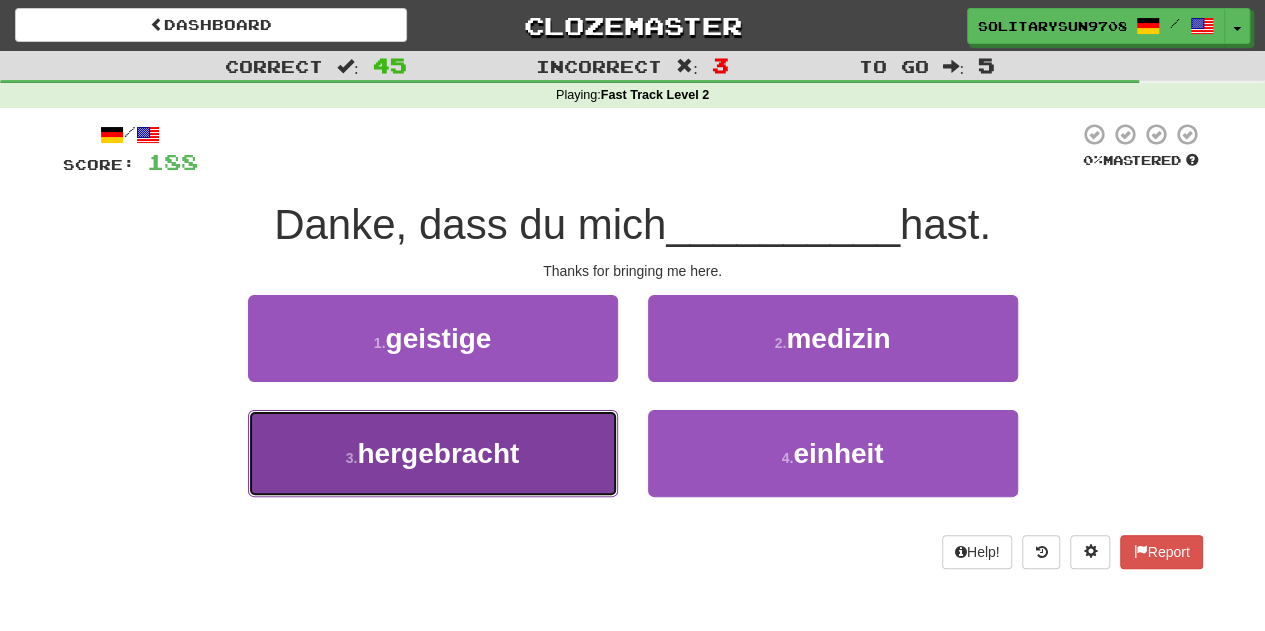 click on "3 .  hergebracht" at bounding box center [433, 453] 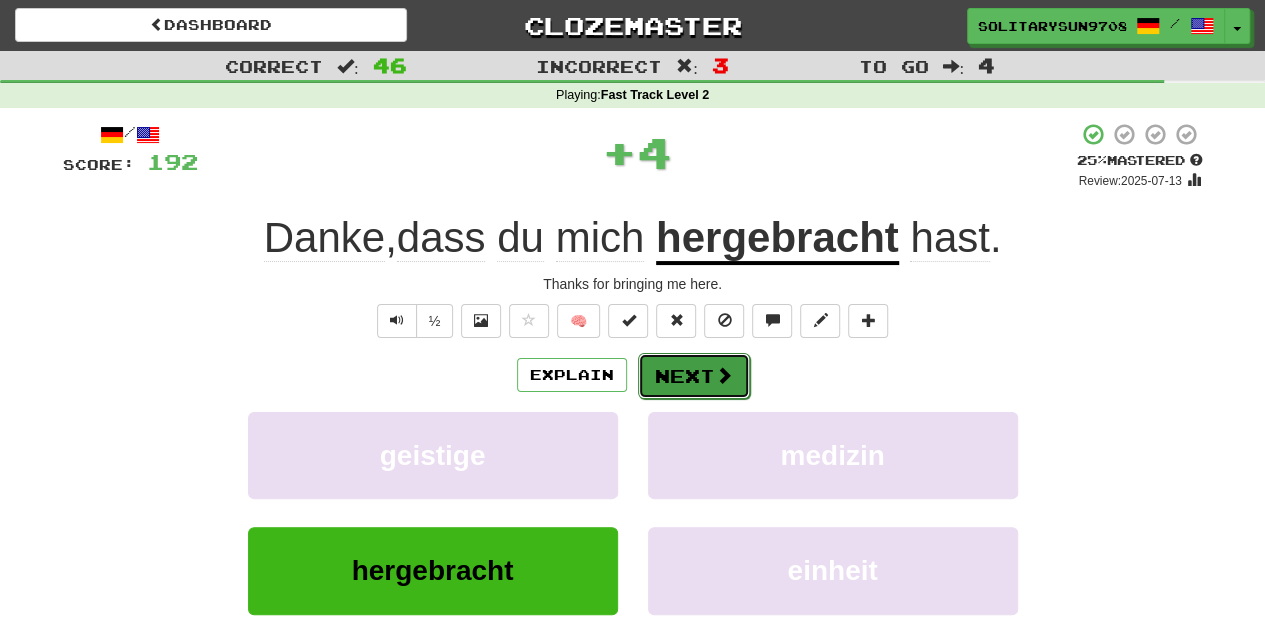 click on "Next" at bounding box center (694, 376) 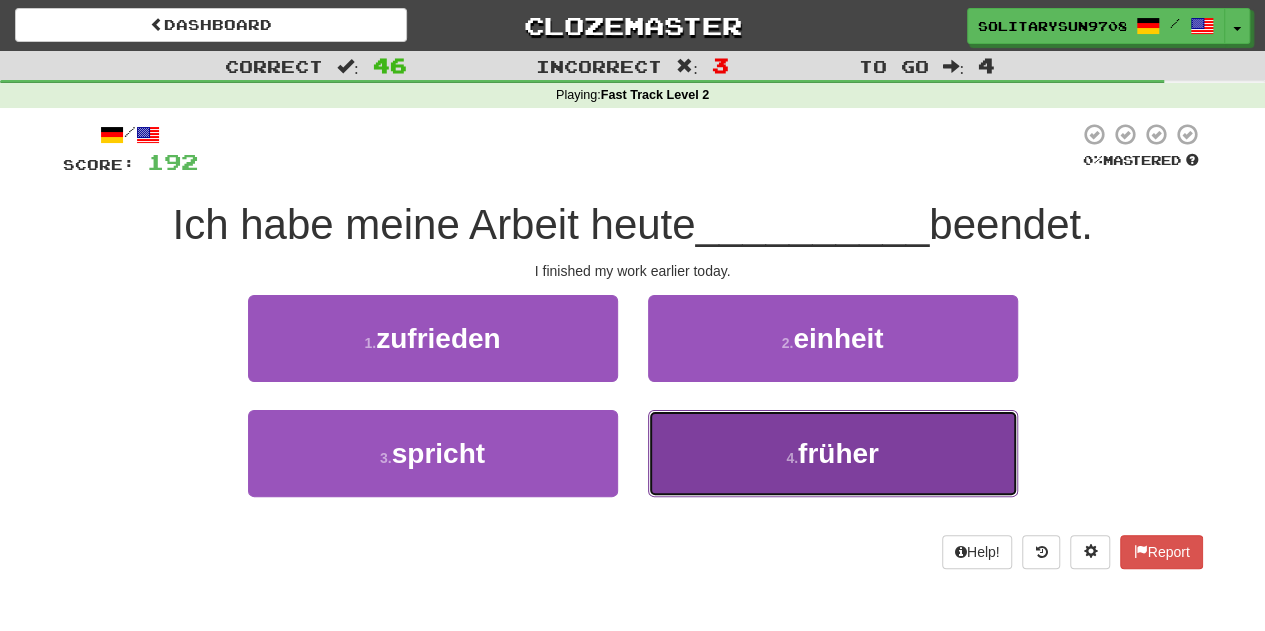 click on "4 .  früher" at bounding box center [833, 453] 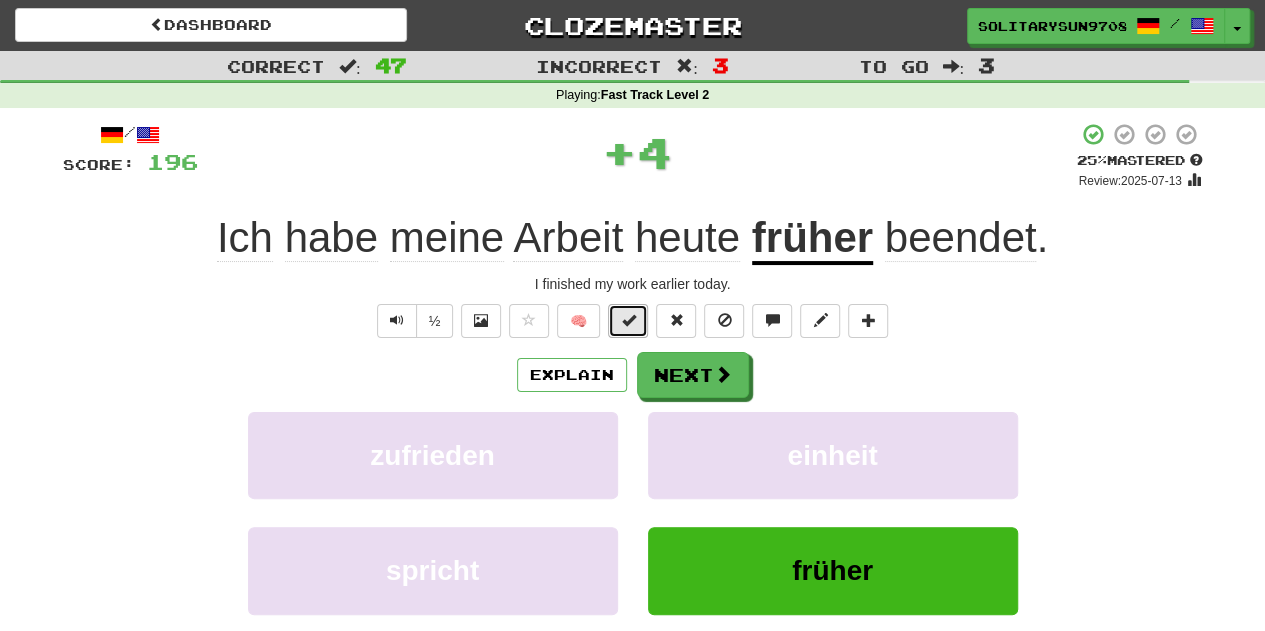 click at bounding box center [628, 320] 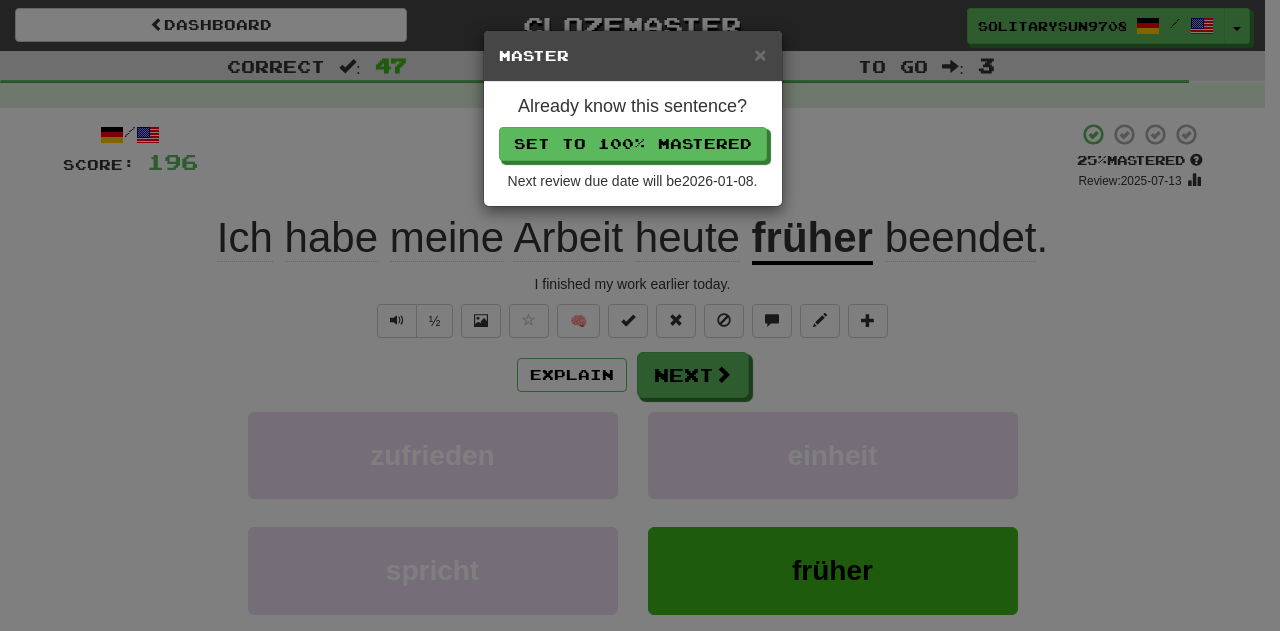 click on "Already know this sentence? Set to 100% Mastered Next review due date will be  2026-01-08 ." at bounding box center [633, 144] 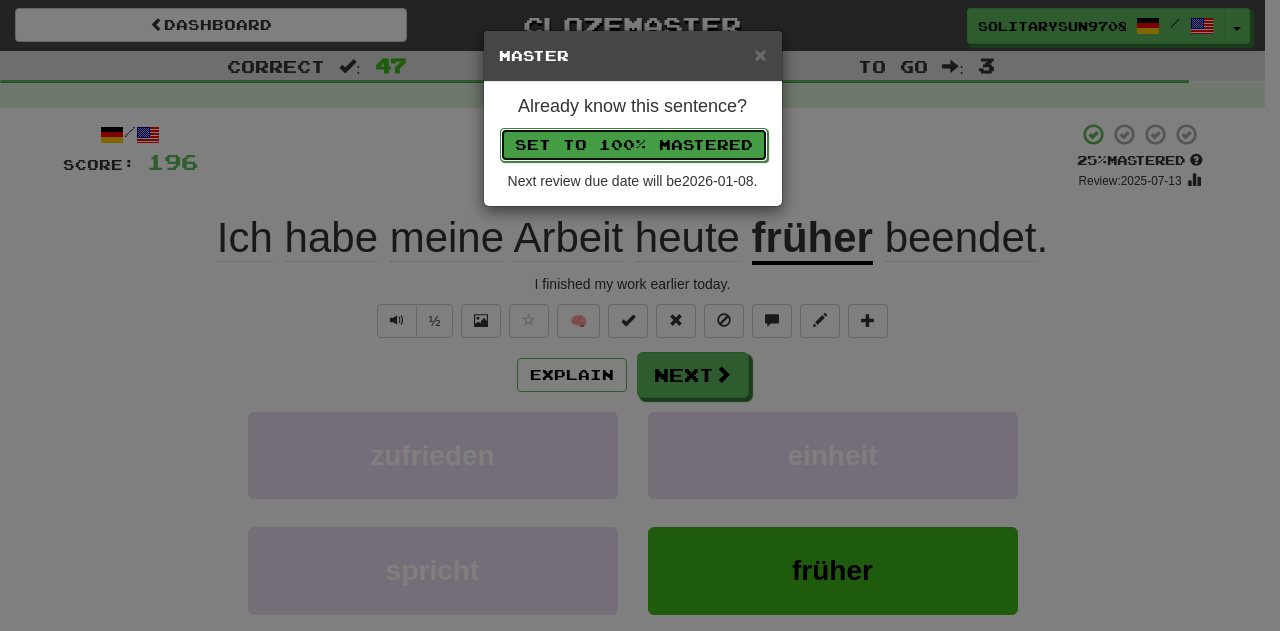 click on "Set to 100% Mastered" at bounding box center (634, 145) 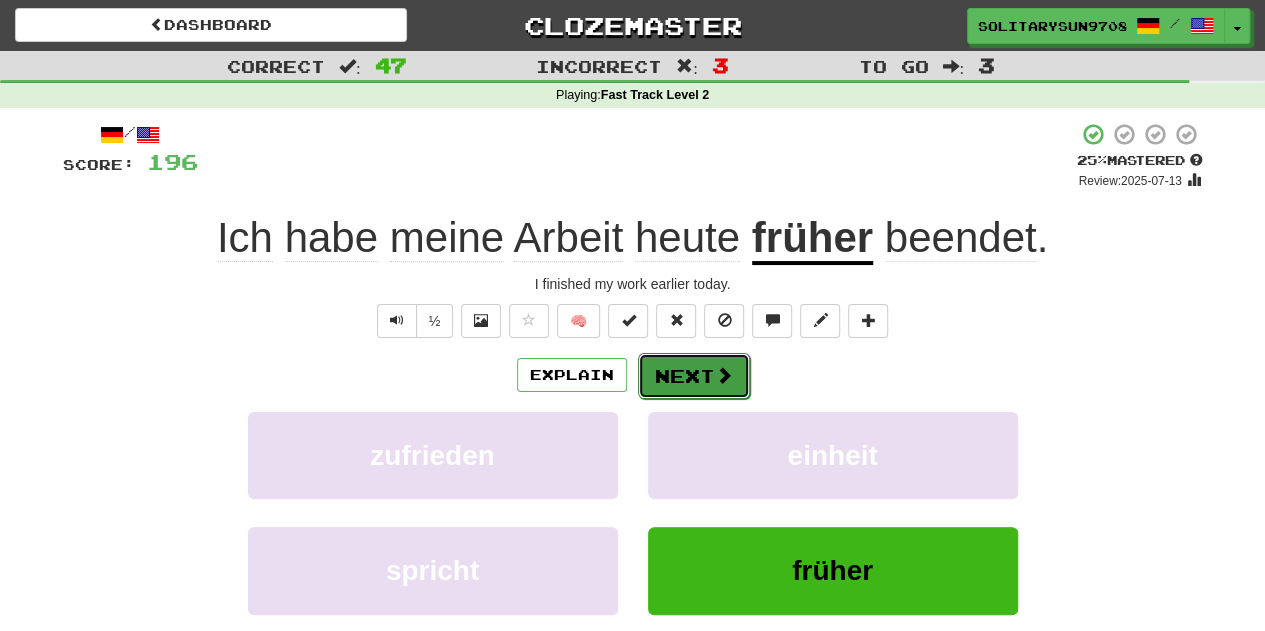 click on "Next" at bounding box center [694, 376] 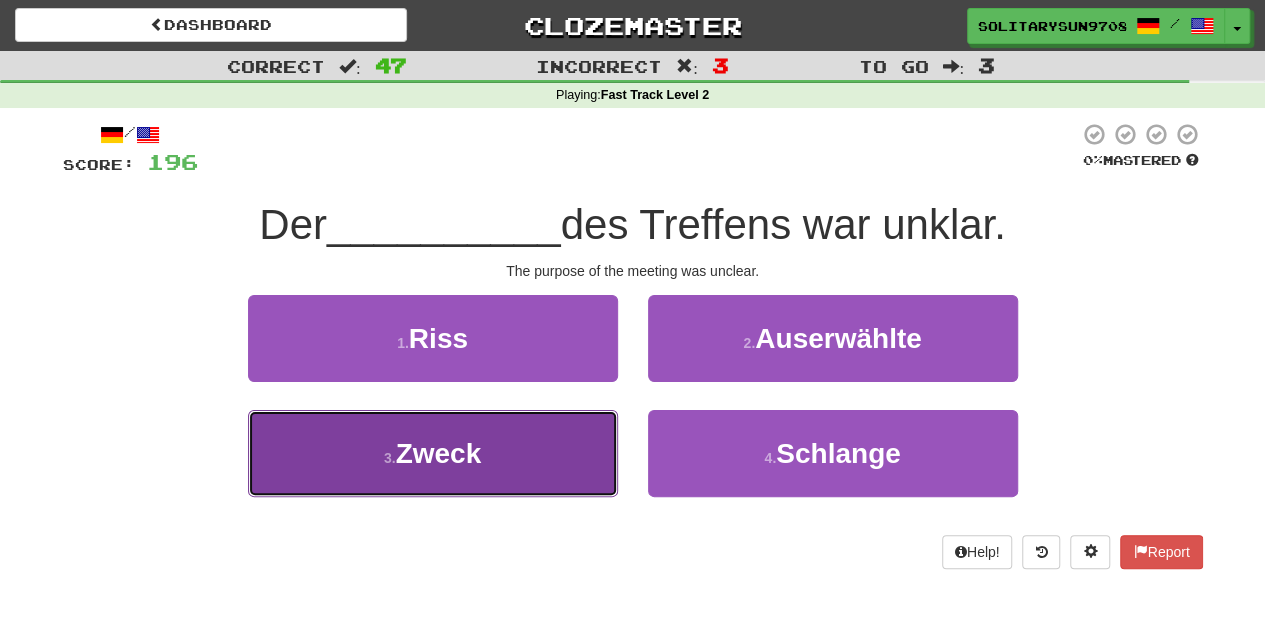 click on "3 .  Zweck" at bounding box center [433, 453] 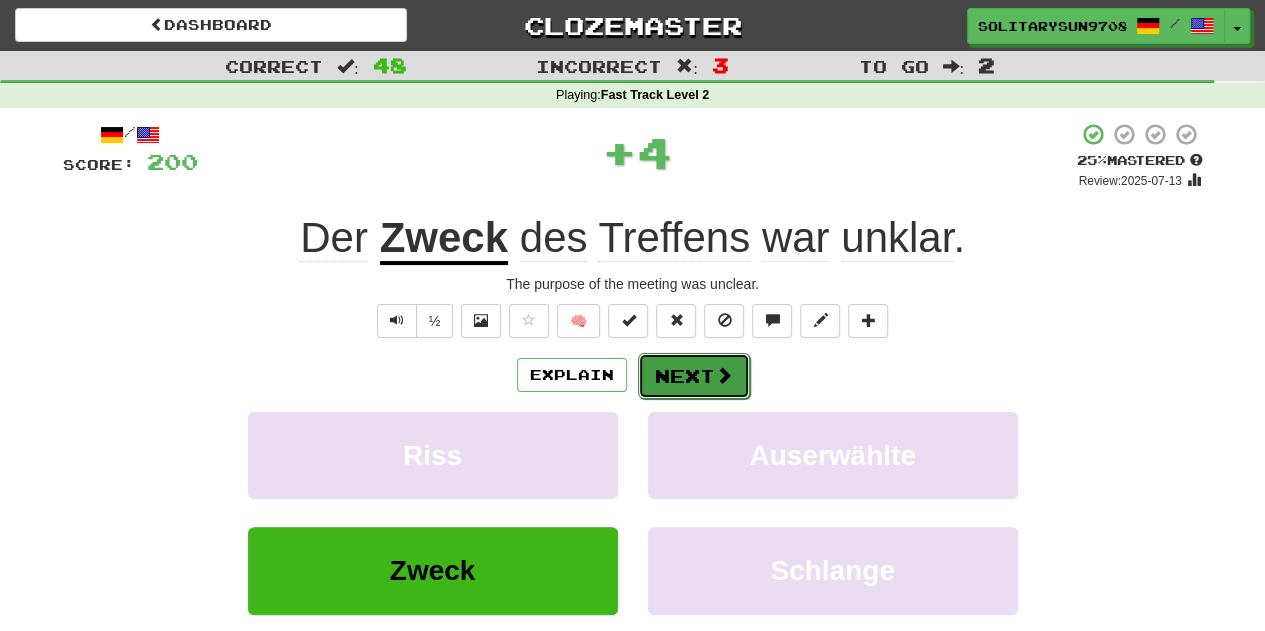 click on "Next" at bounding box center [694, 376] 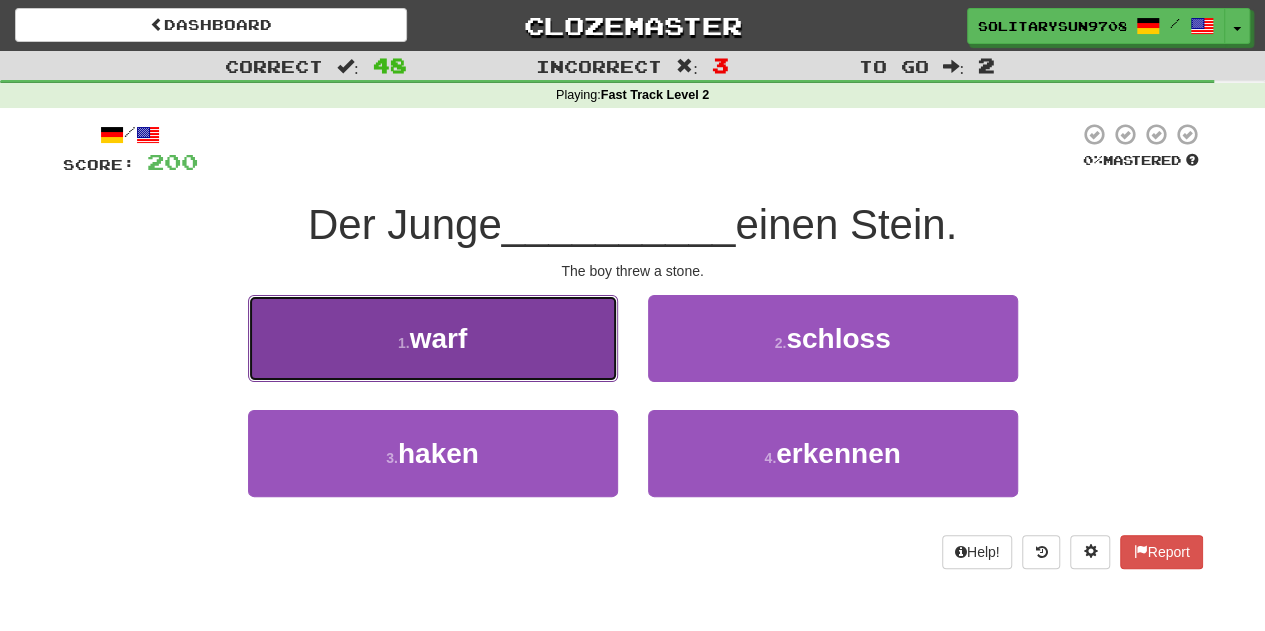 click on "1 .  warf" at bounding box center [433, 338] 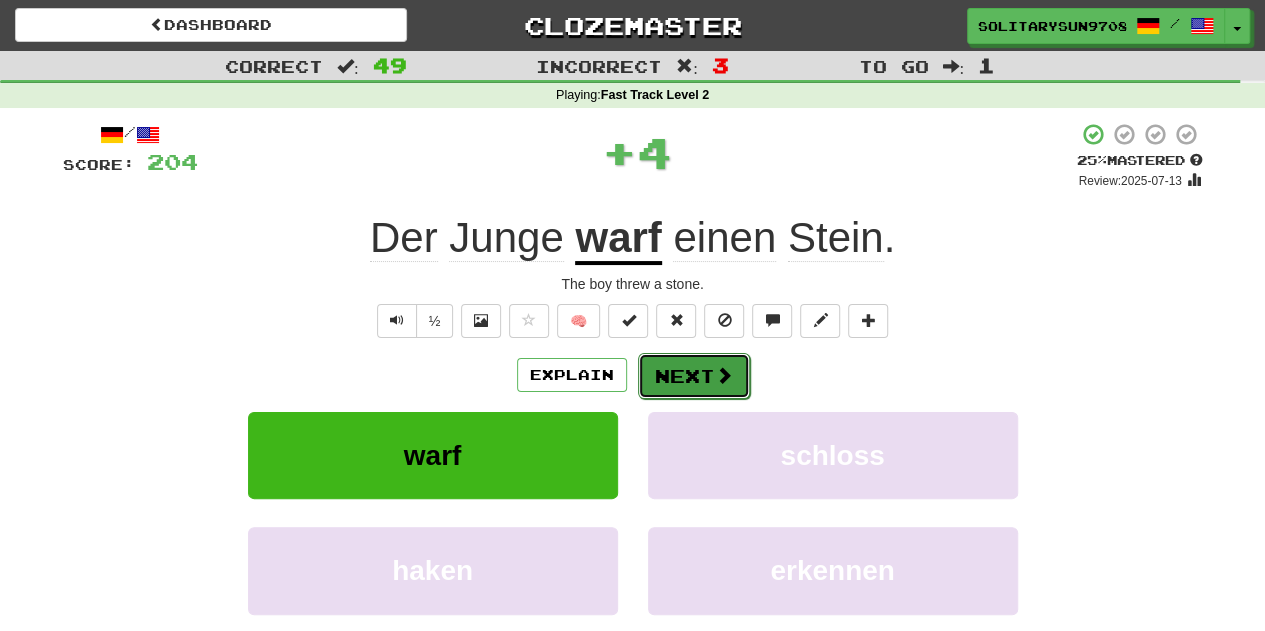 click on "Next" at bounding box center (694, 376) 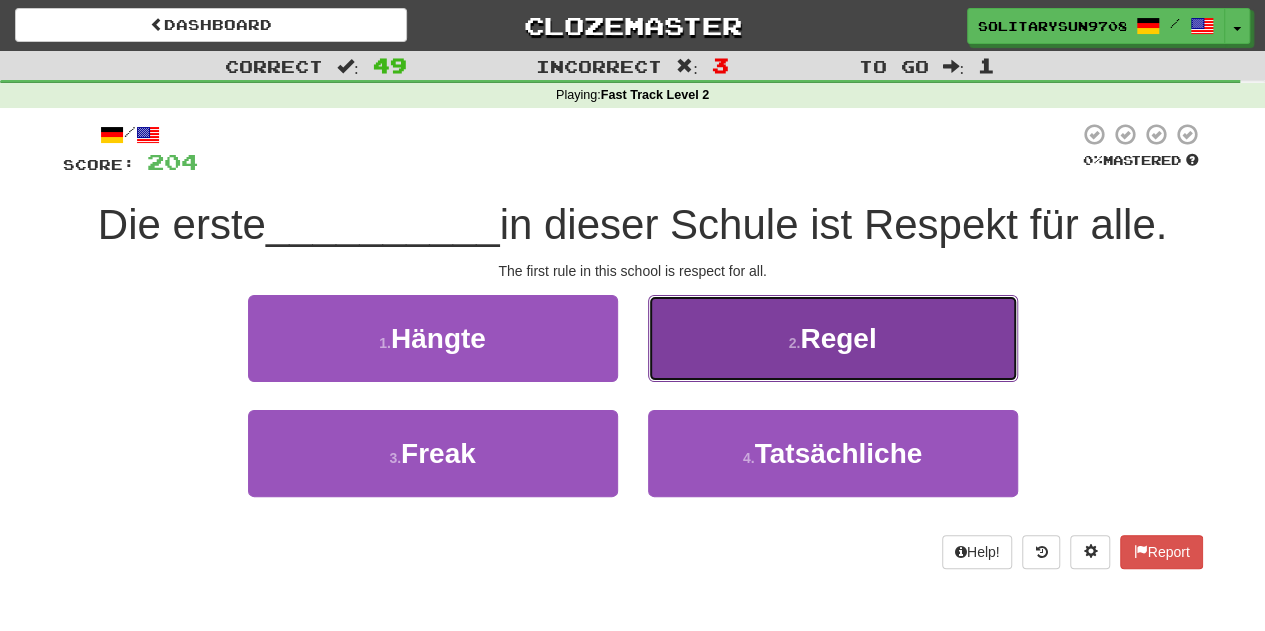 click on "2 .  Regel" at bounding box center [833, 338] 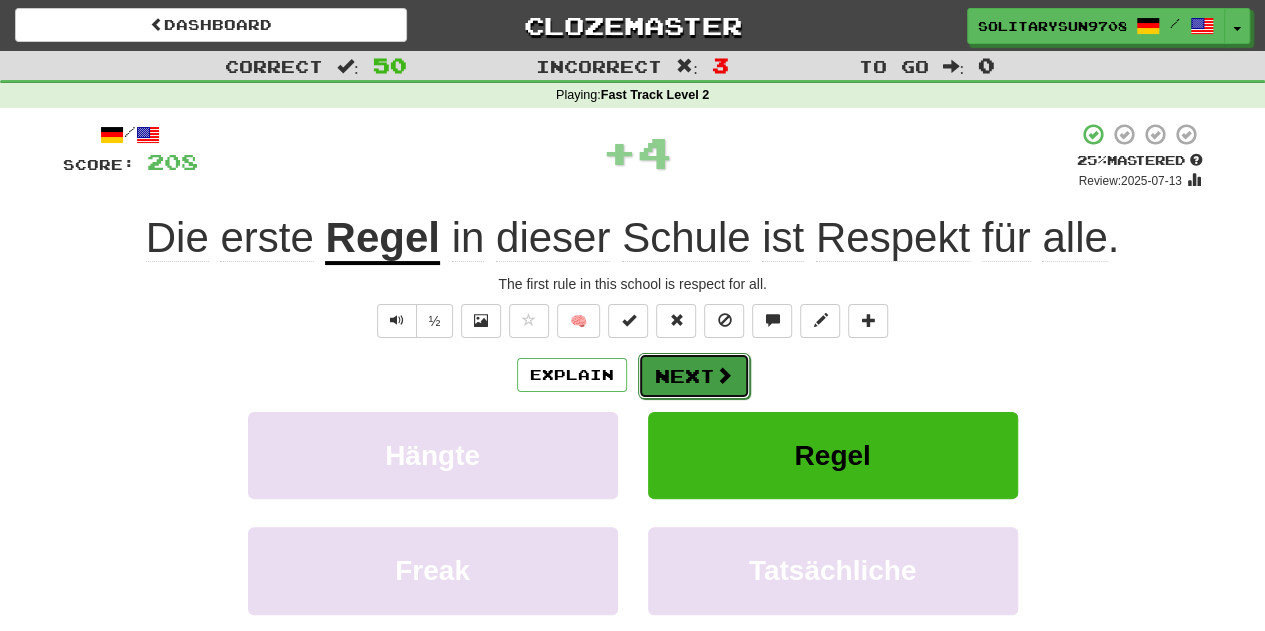 click at bounding box center (724, 375) 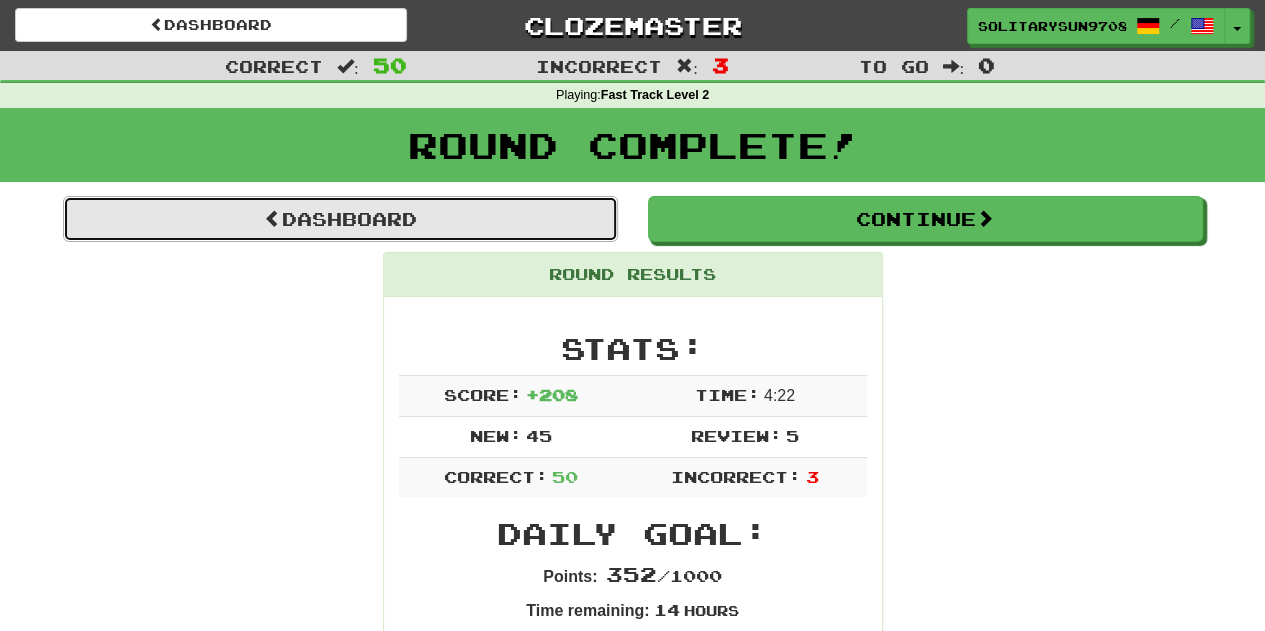 click on "Dashboard" at bounding box center (340, 219) 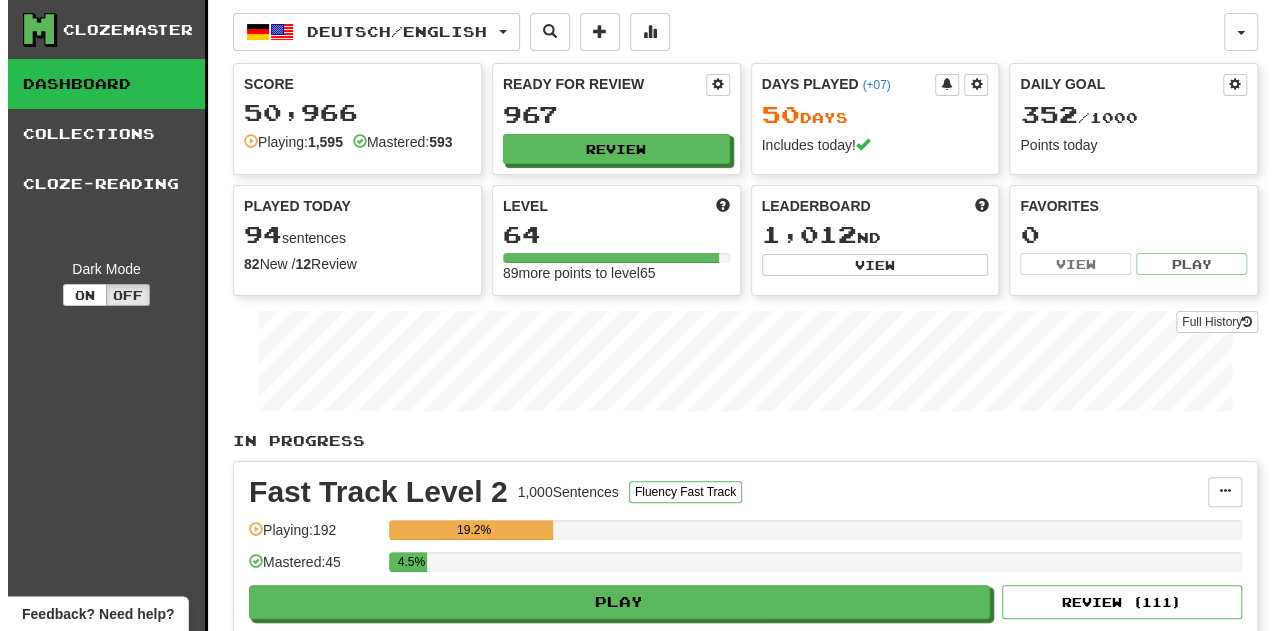 scroll, scrollTop: 200, scrollLeft: 0, axis: vertical 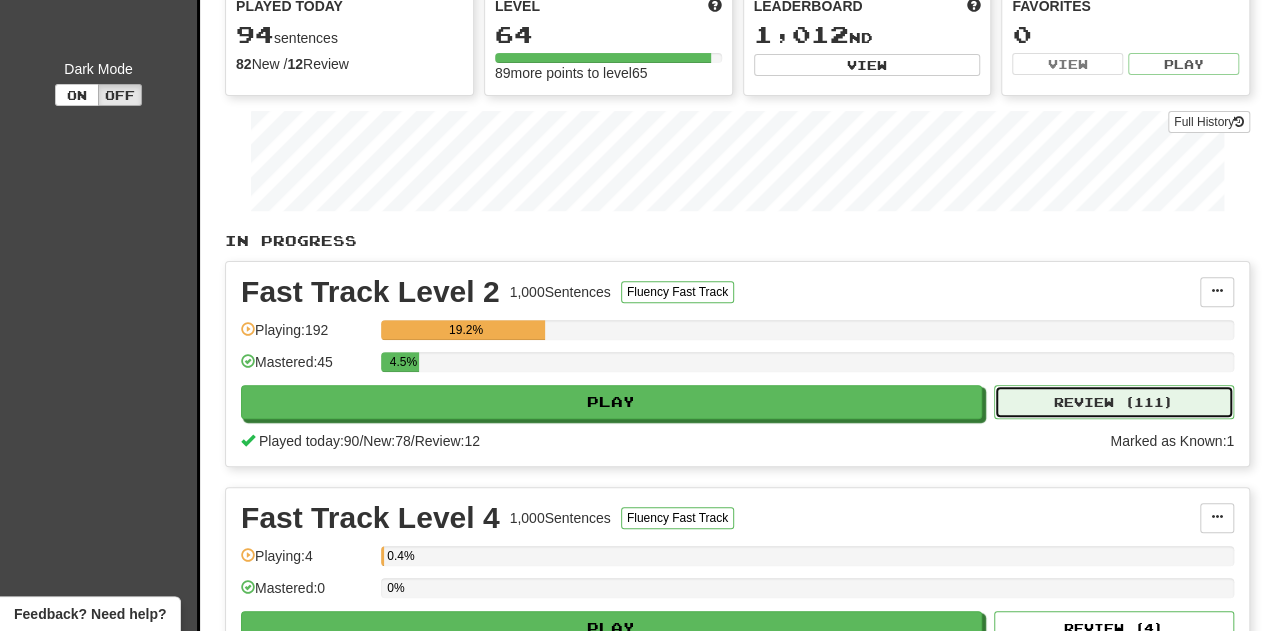 click on "Review ( 111 )" at bounding box center [1114, 402] 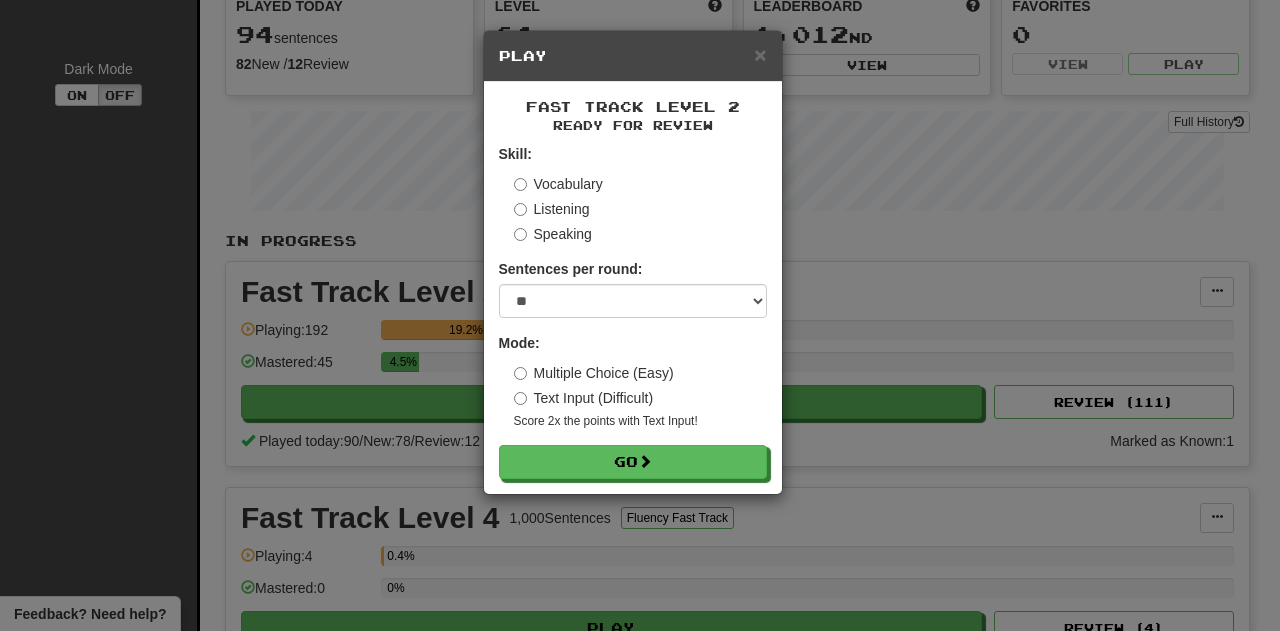 click on "Listening" at bounding box center (552, 209) 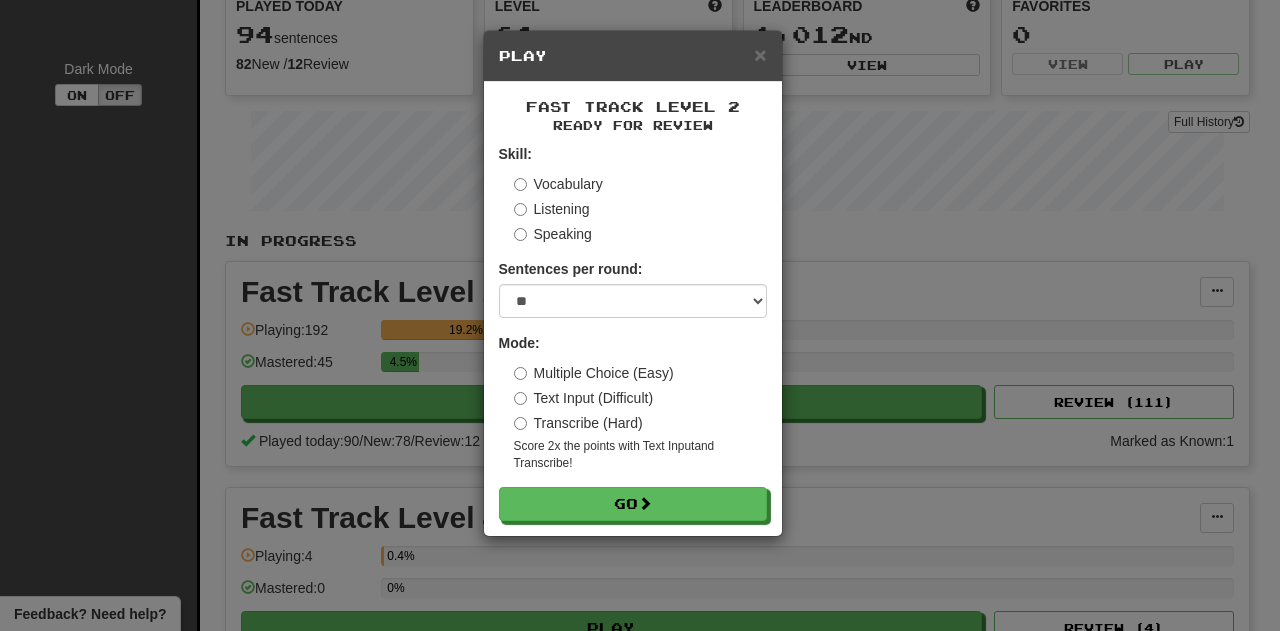 click on "Vocabulary" at bounding box center (558, 184) 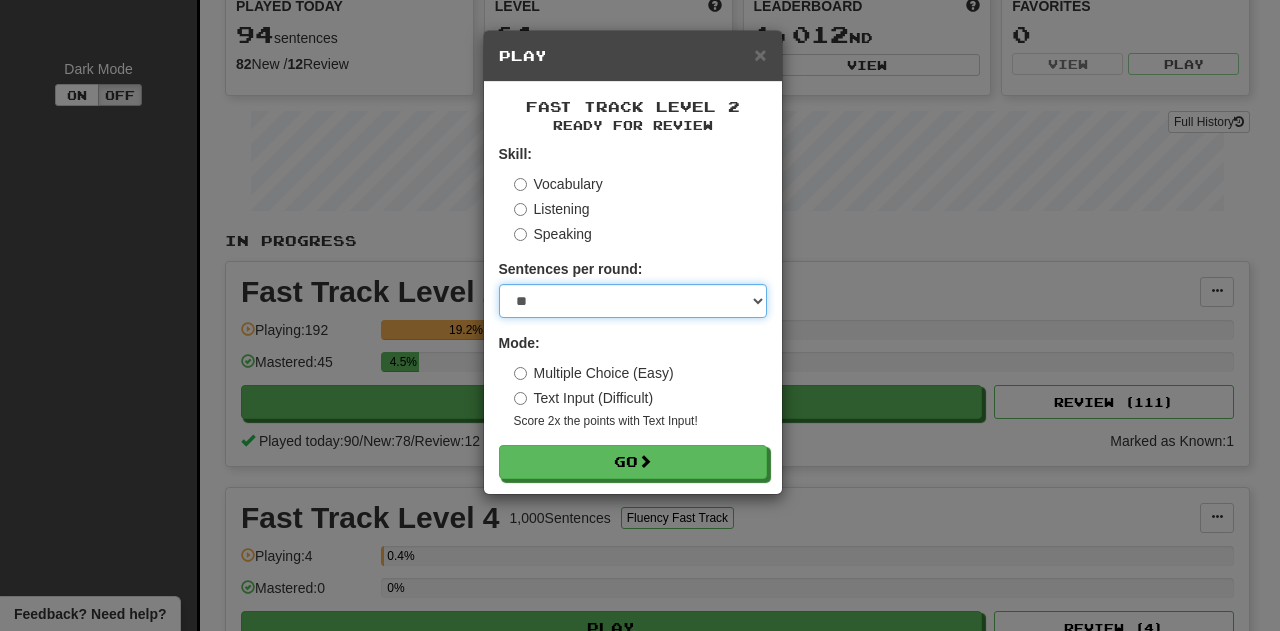 click on "* ** ** ** ** ** *** ********" at bounding box center (633, 301) 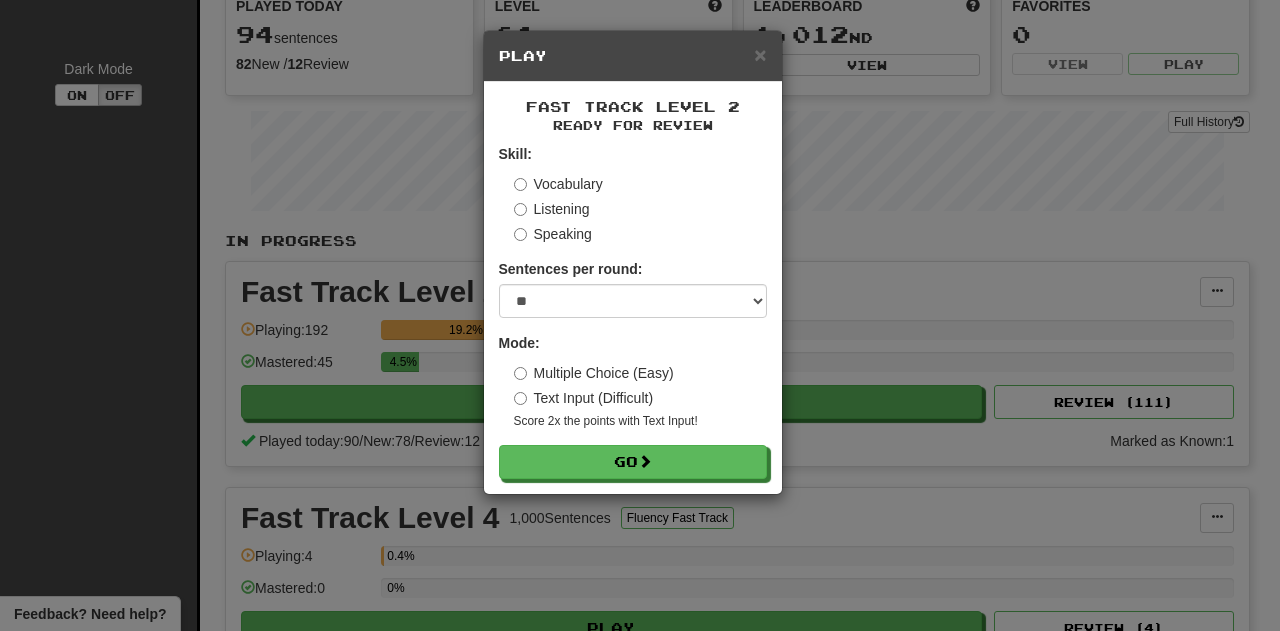 click on "Text Input (Difficult)" at bounding box center (584, 398) 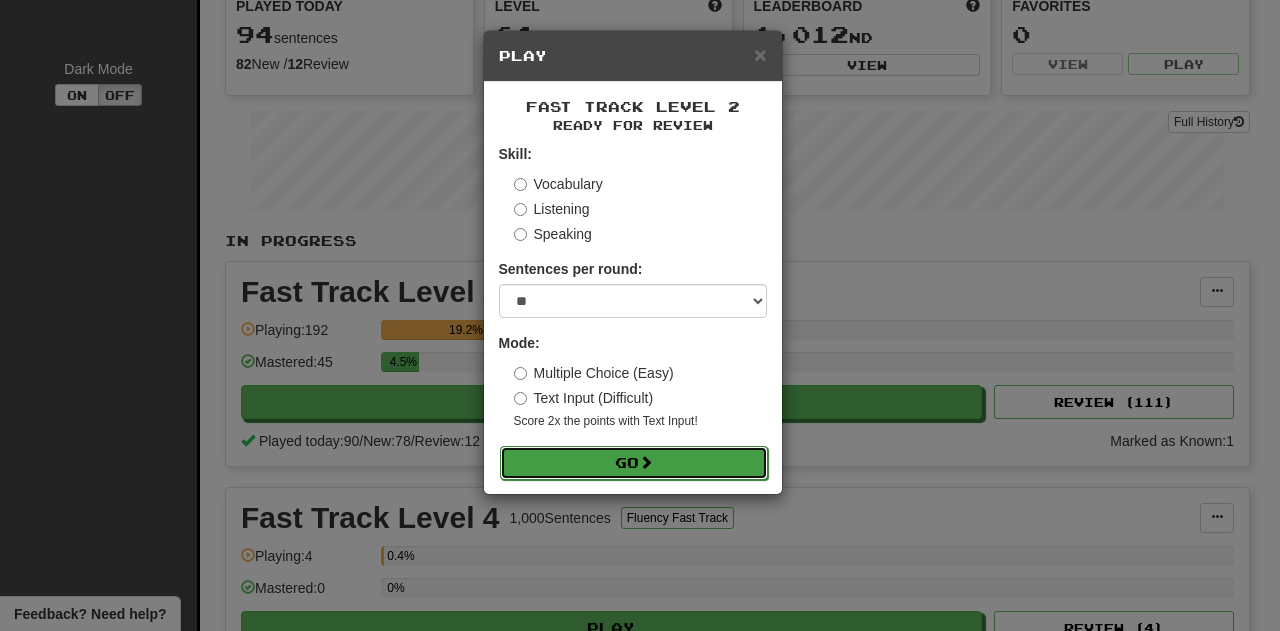 click on "Go" at bounding box center (634, 463) 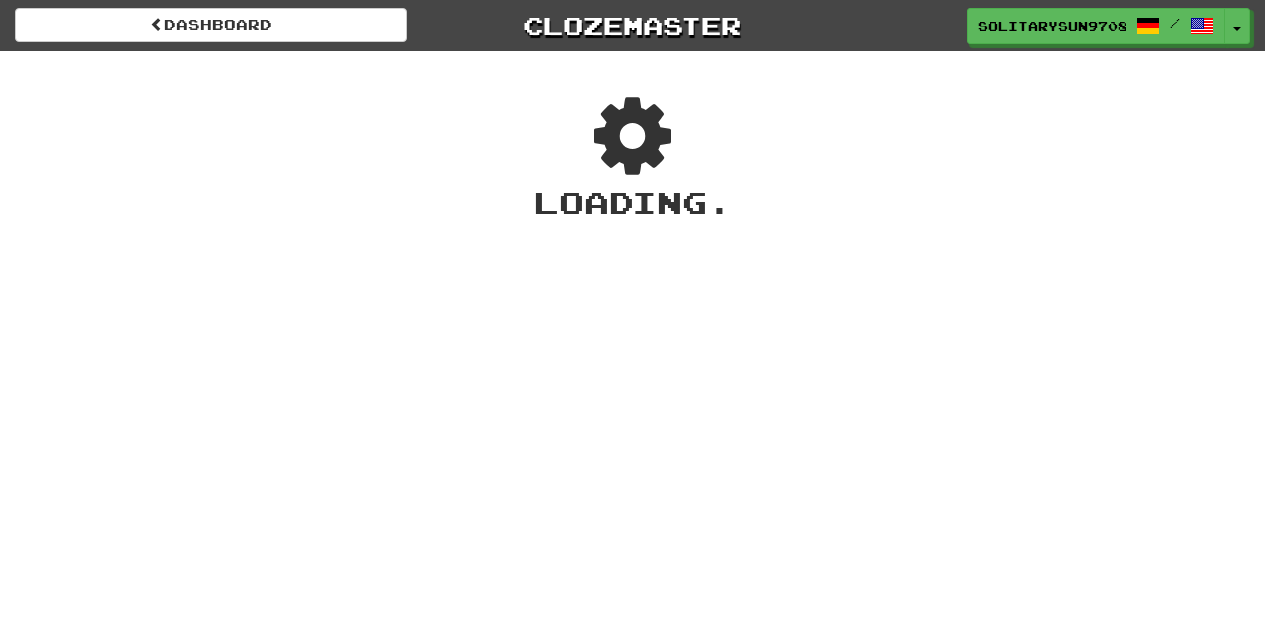 scroll, scrollTop: 0, scrollLeft: 0, axis: both 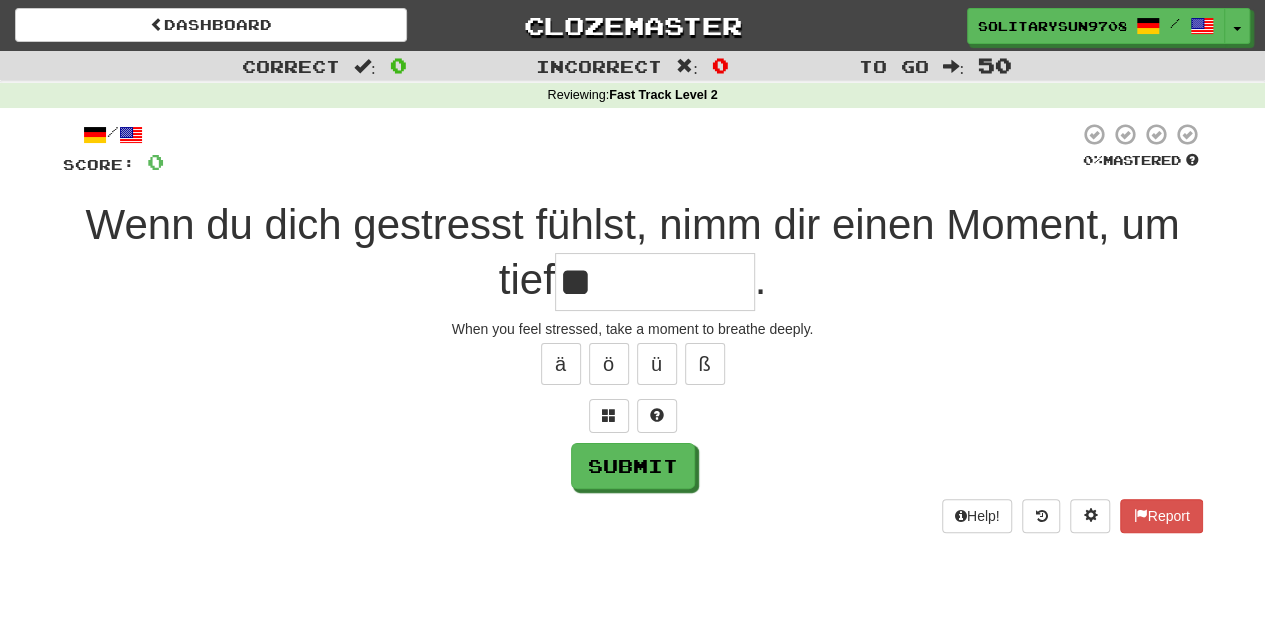 type on "*" 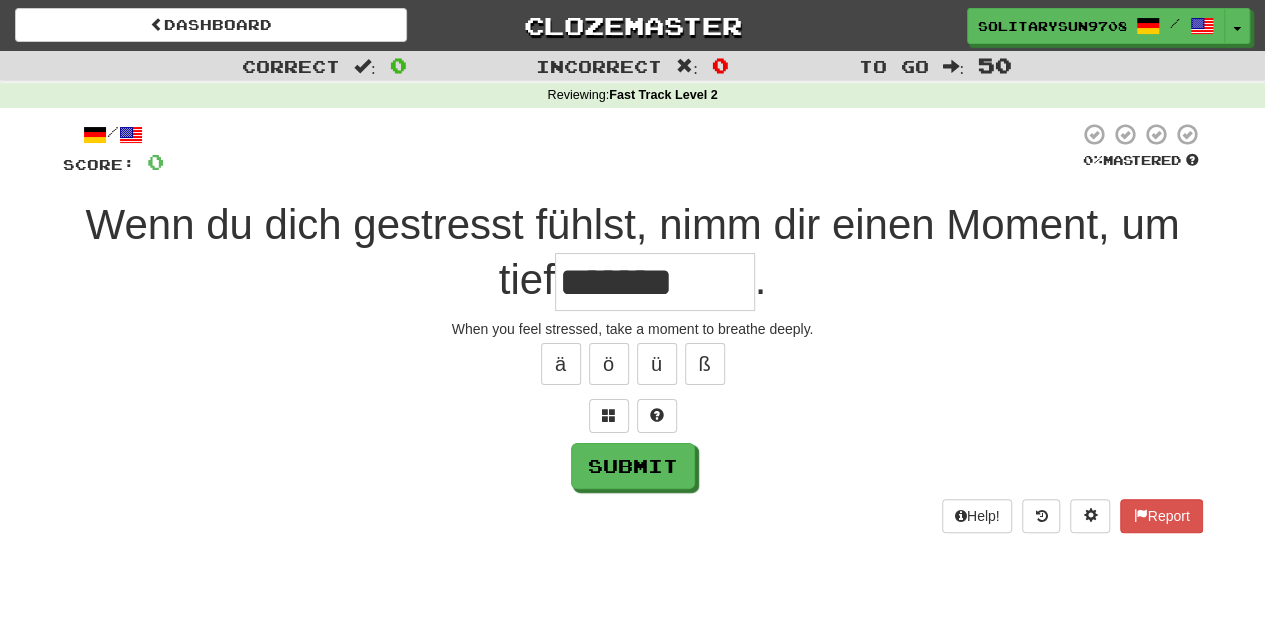 type on "**********" 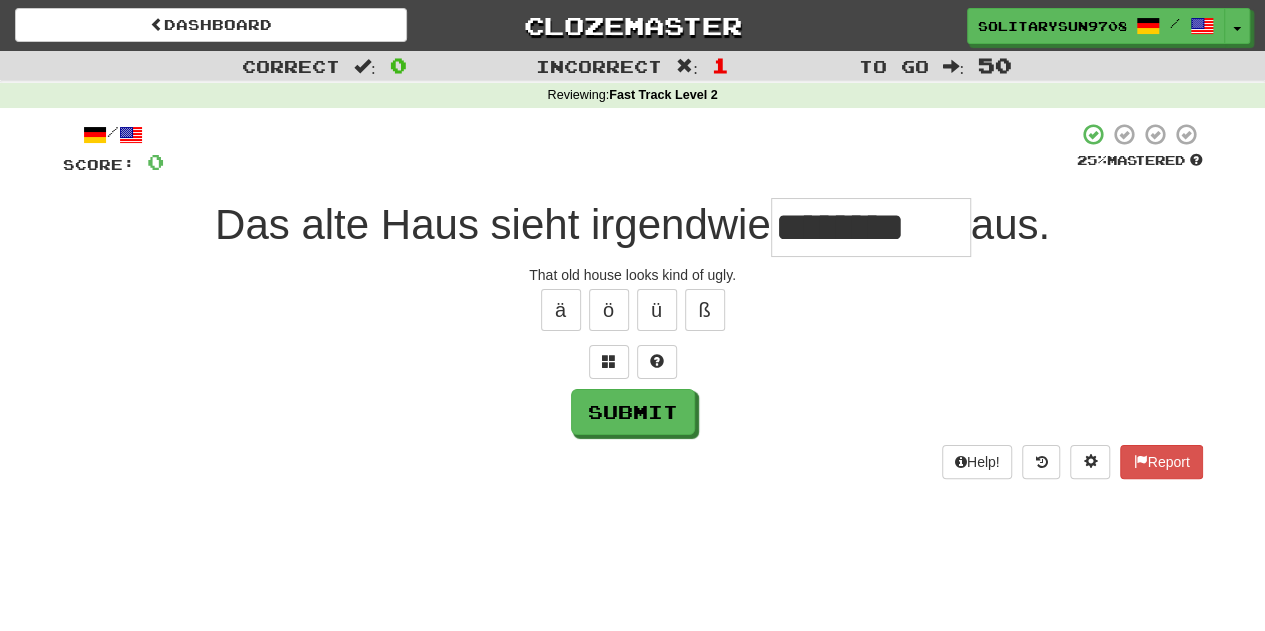 type on "********" 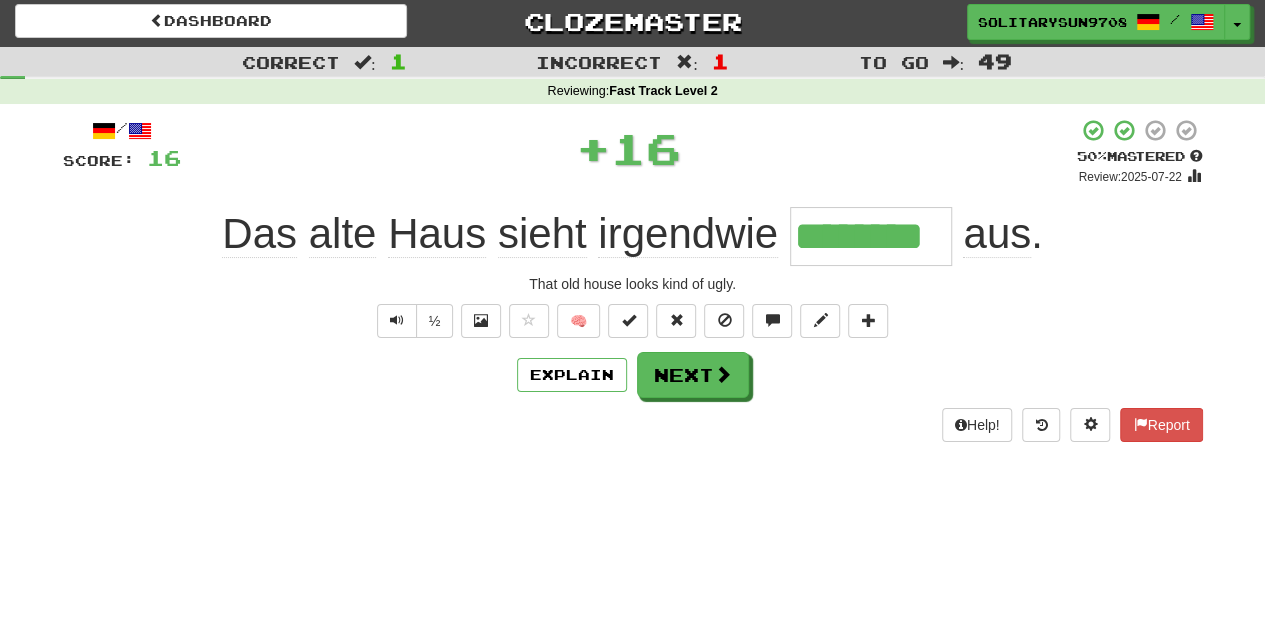scroll, scrollTop: 0, scrollLeft: 0, axis: both 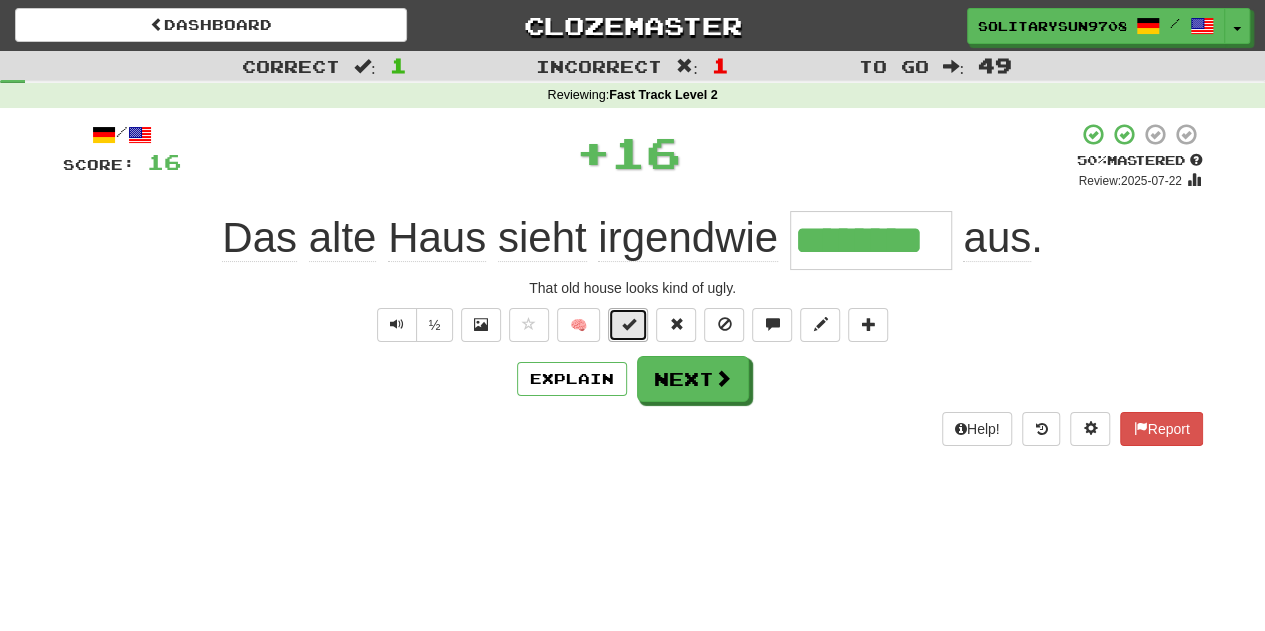click at bounding box center (628, 325) 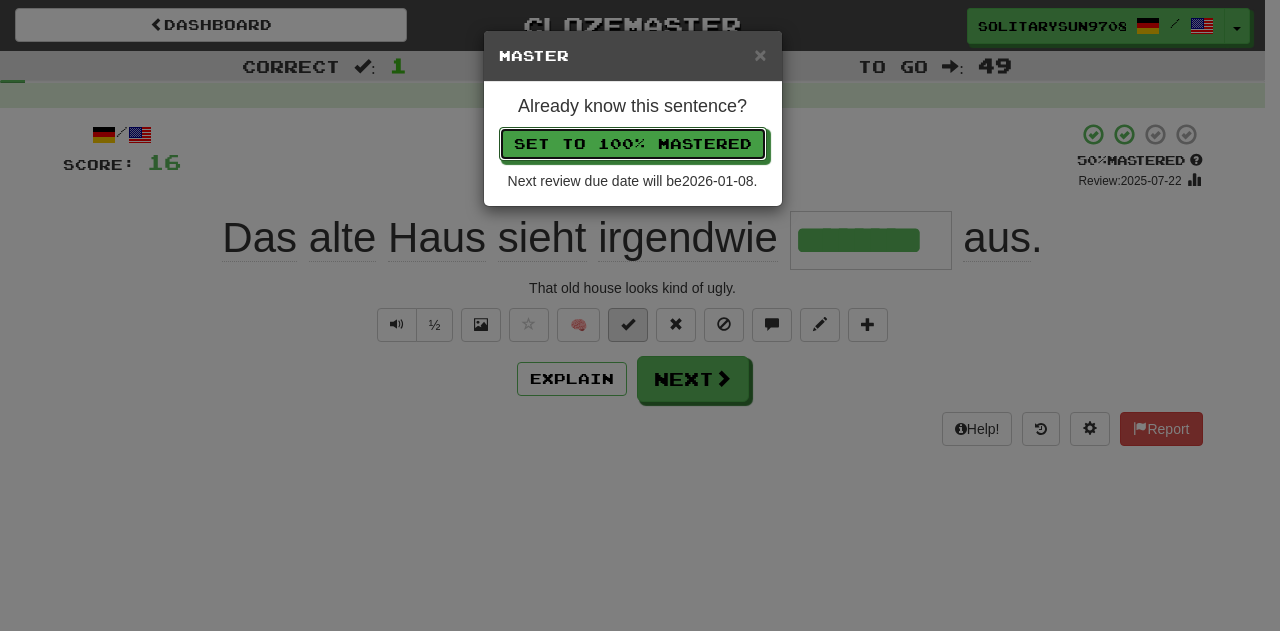 type 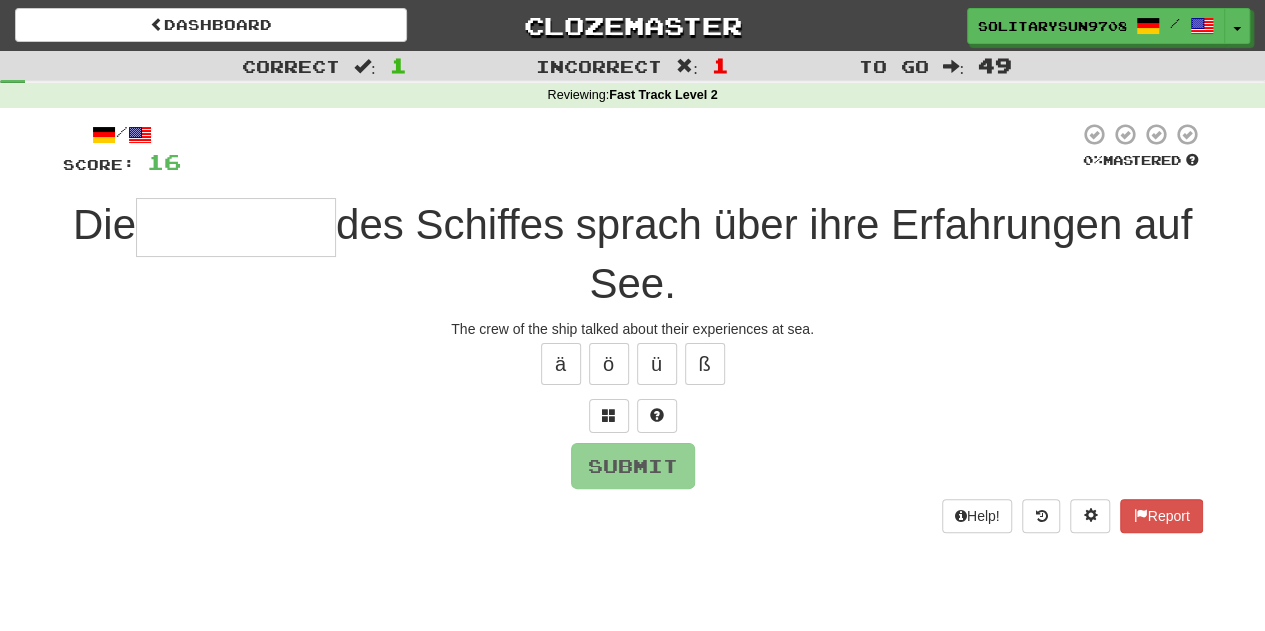 type on "*********" 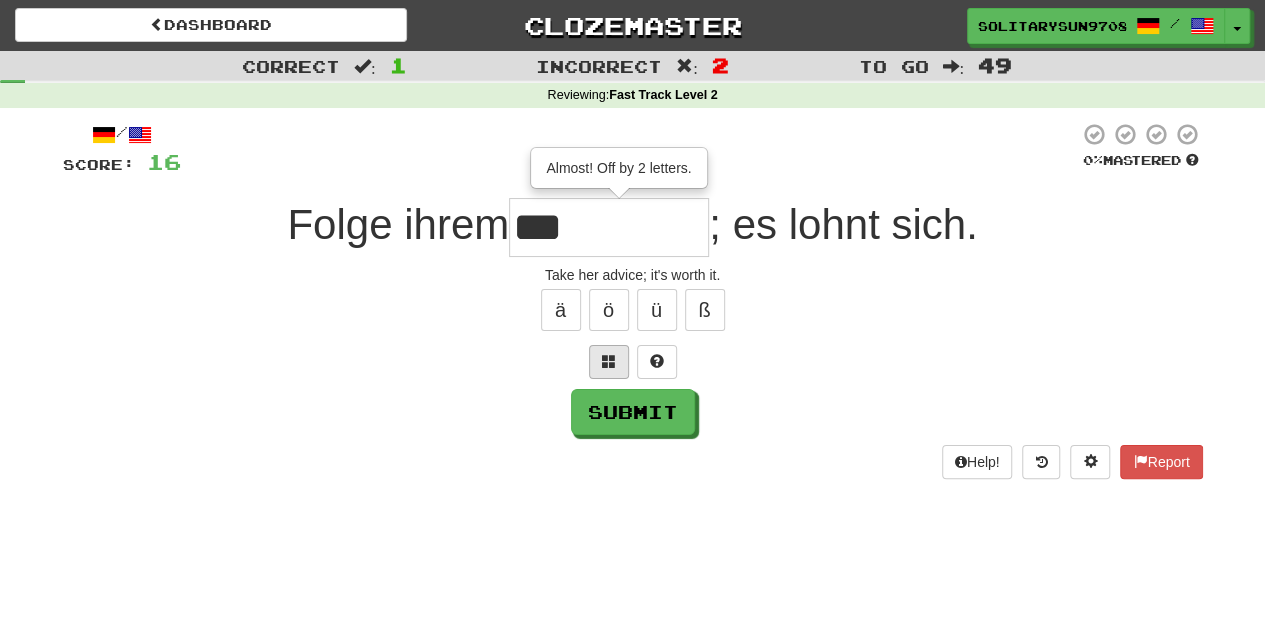 type on "***" 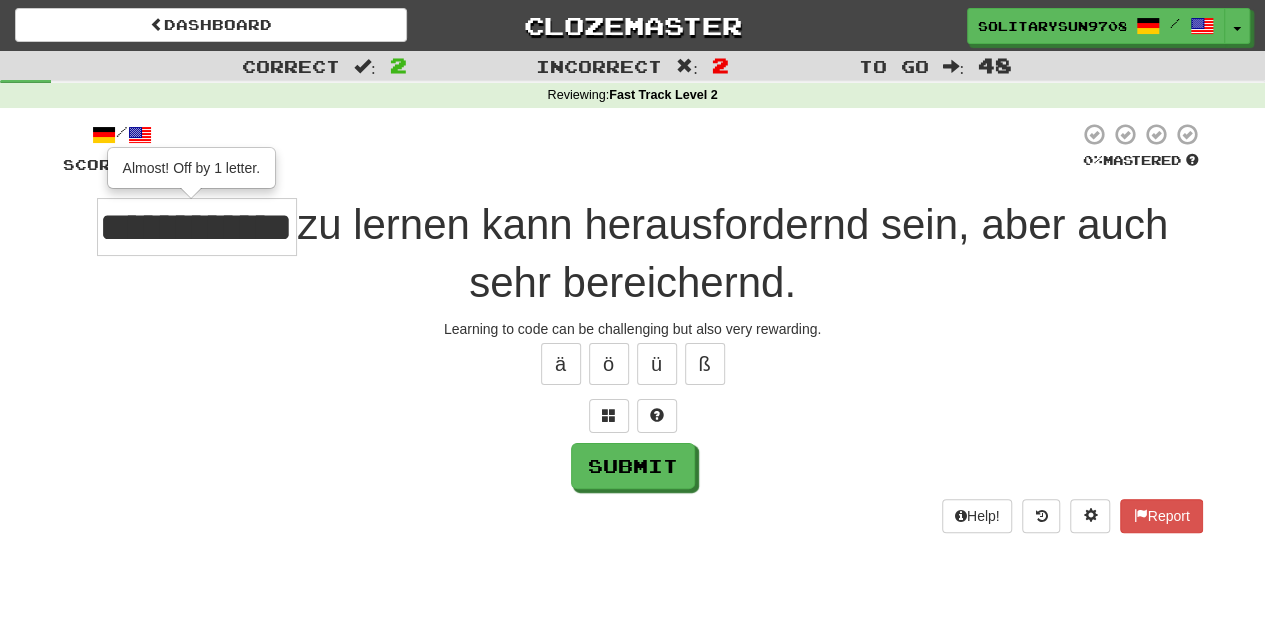 scroll, scrollTop: 0, scrollLeft: 96, axis: horizontal 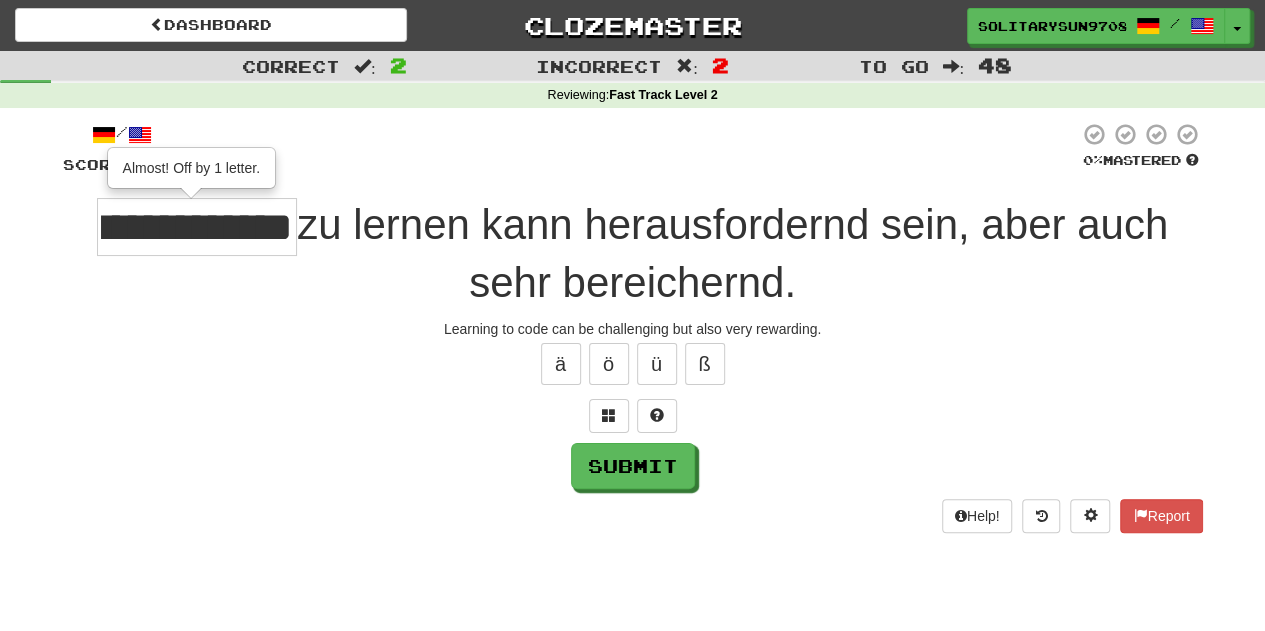 type on "**********" 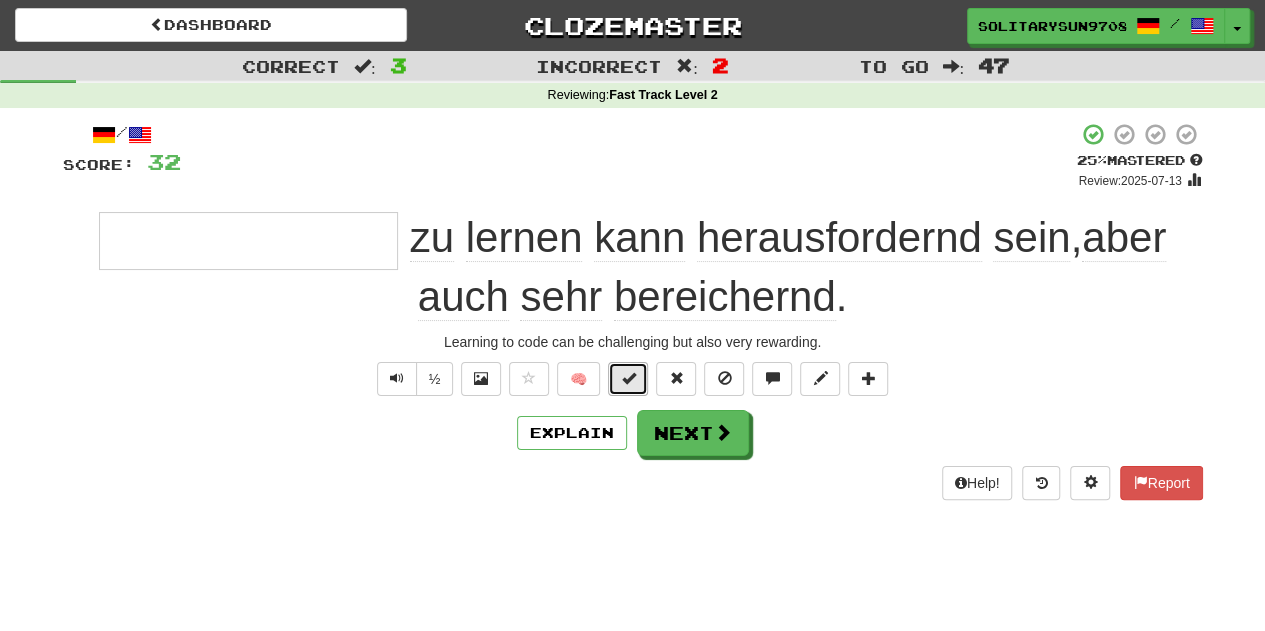click at bounding box center (628, 378) 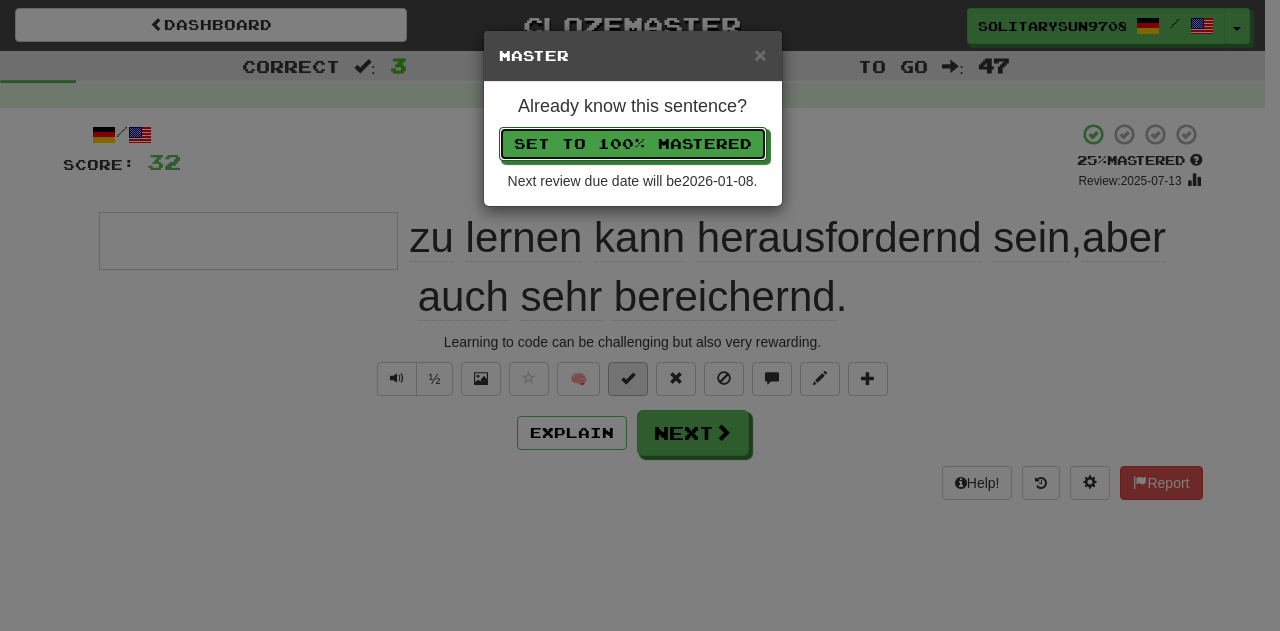 click on "Set to 100% Mastered" at bounding box center (633, 144) 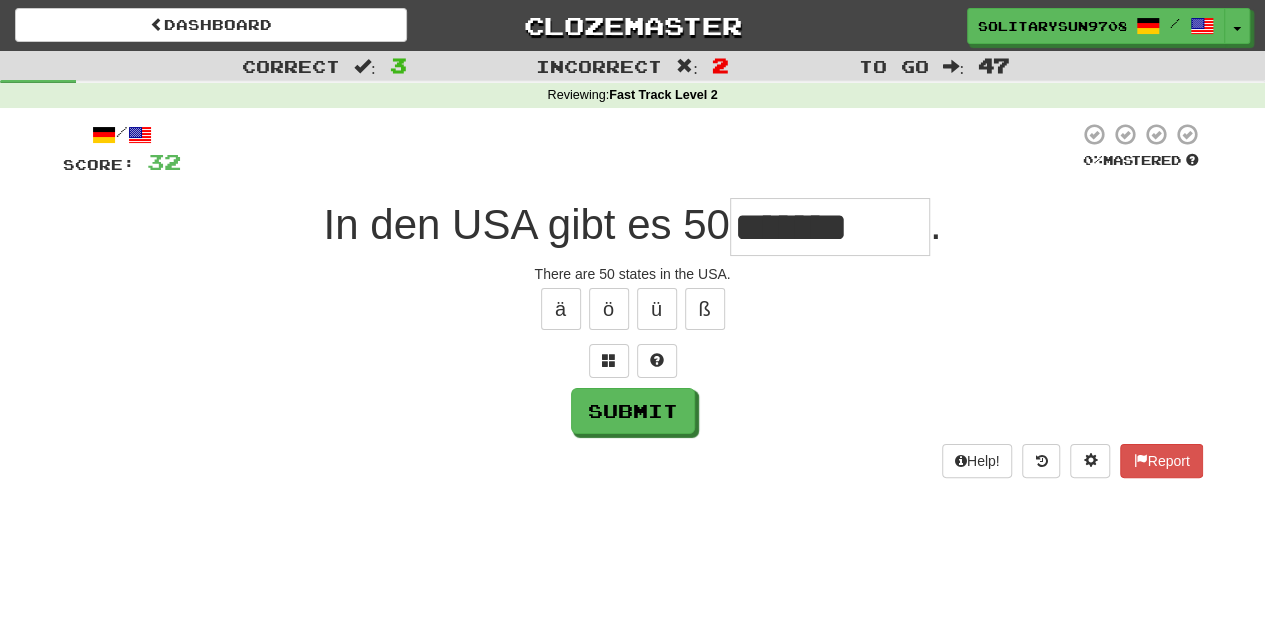 type on "**********" 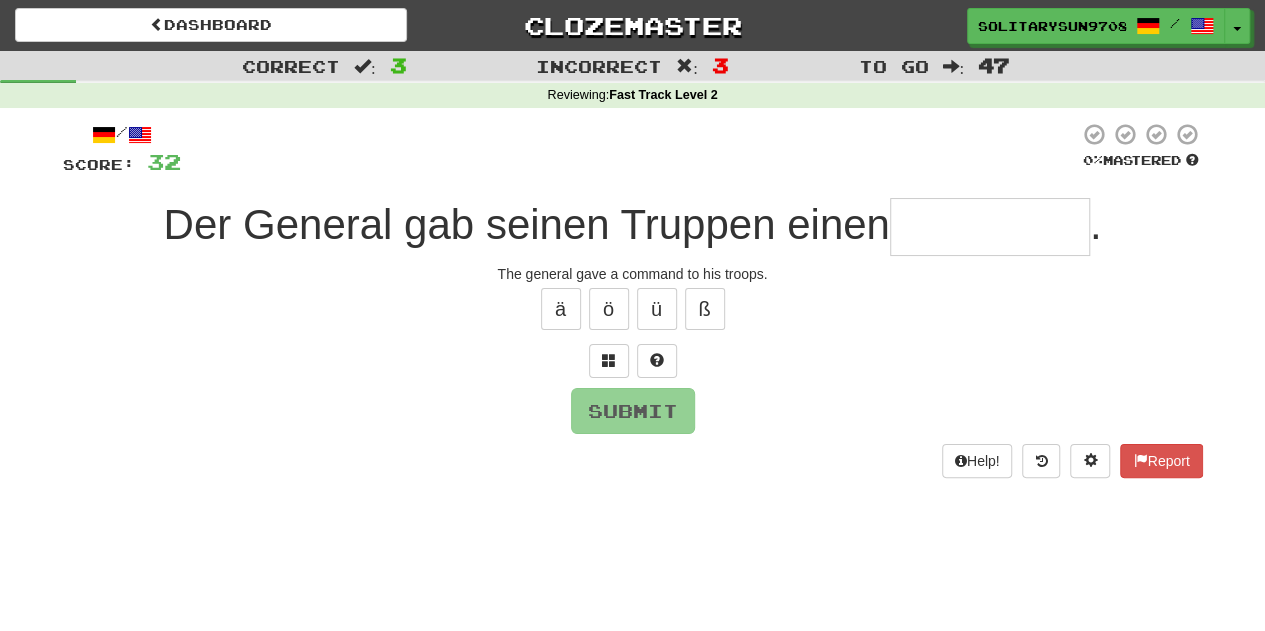 type on "******" 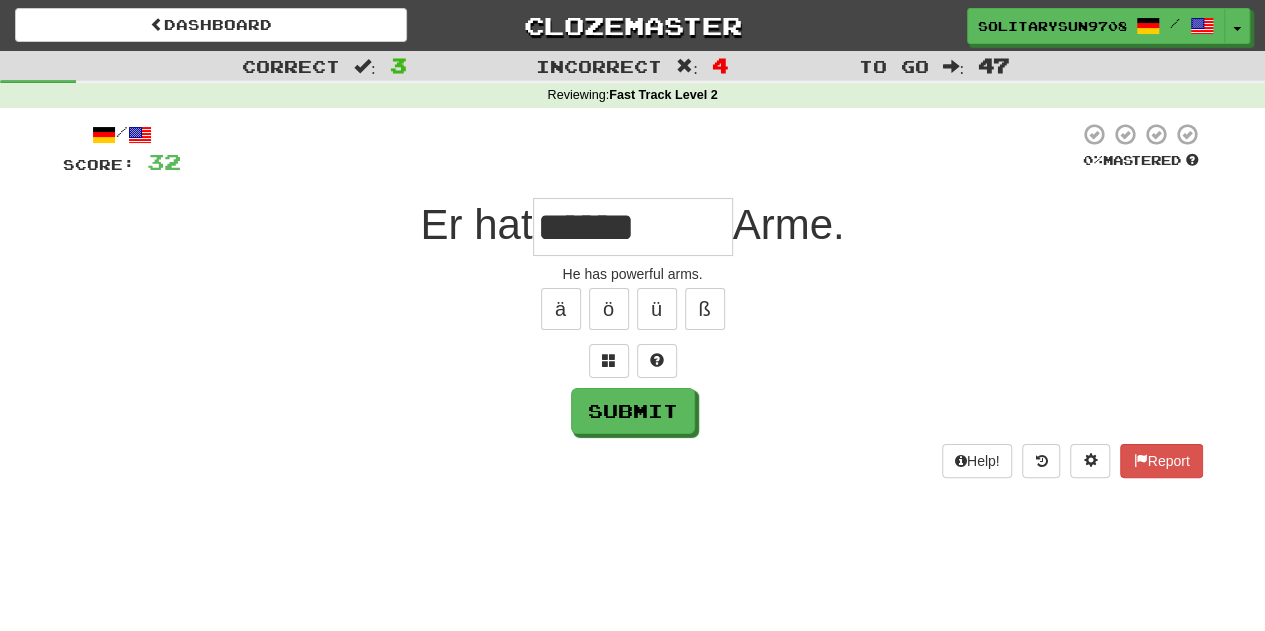 type on "********" 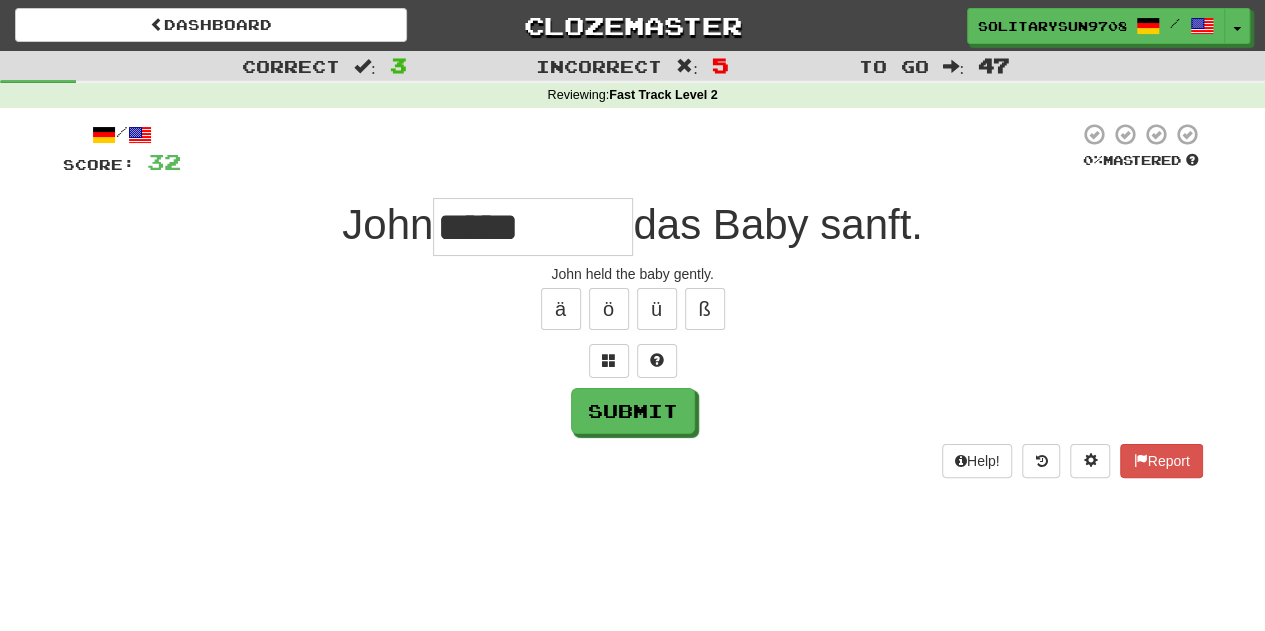 type on "*****" 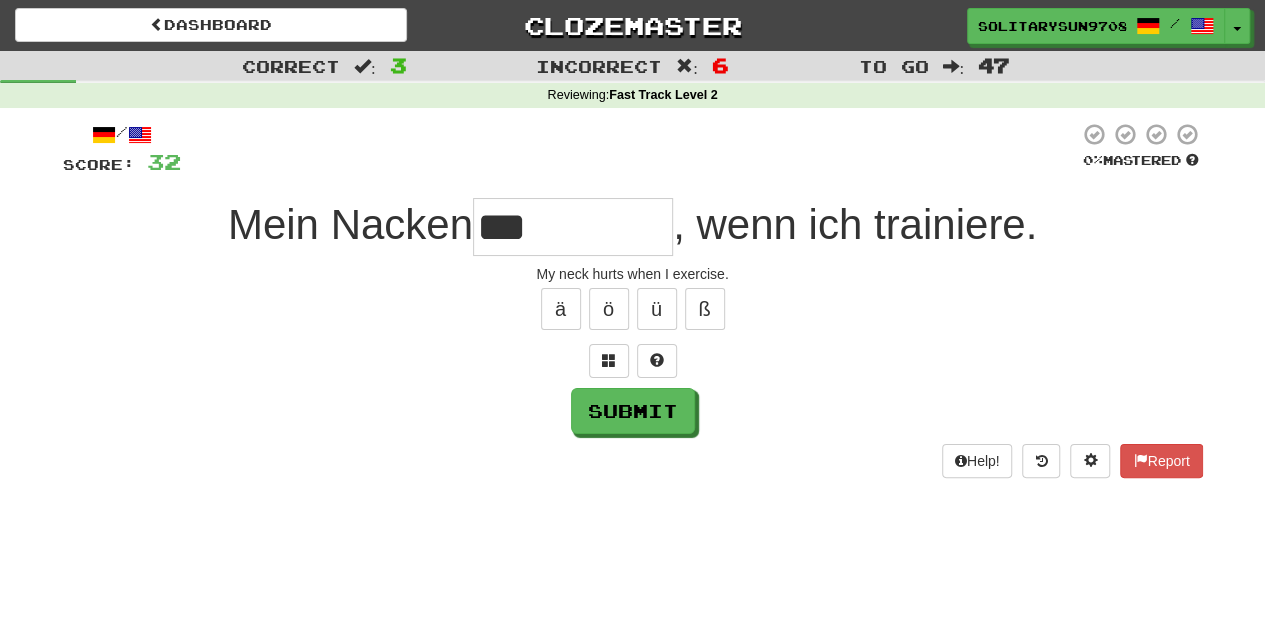 type on "********" 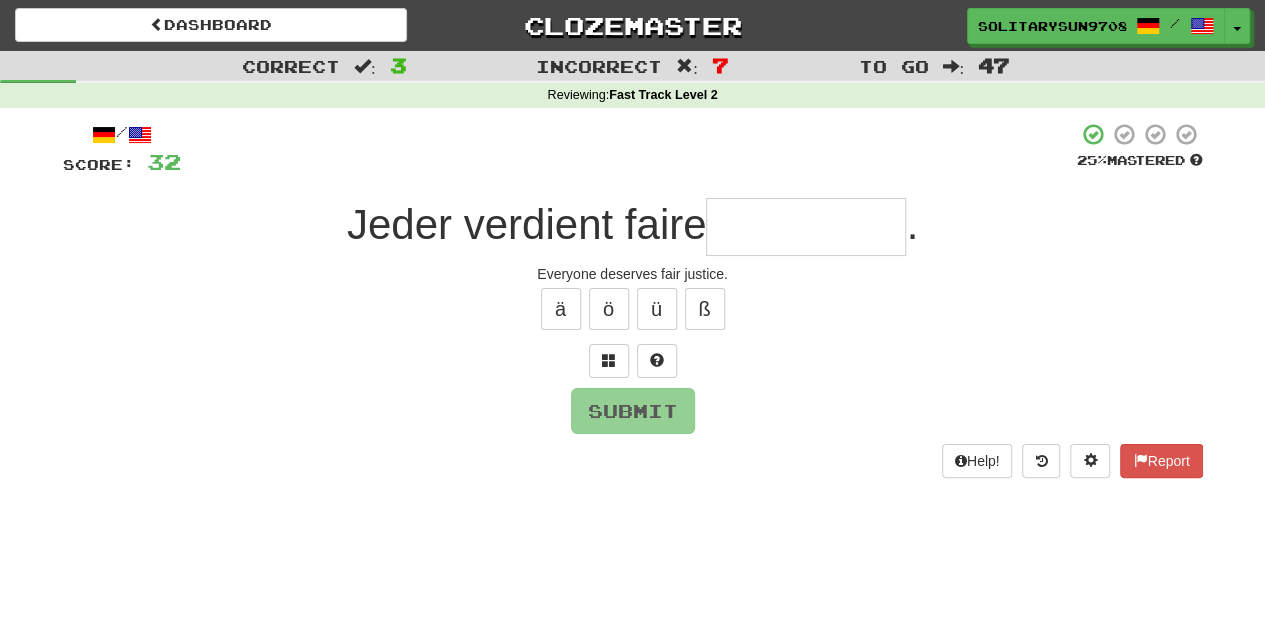 type on "******" 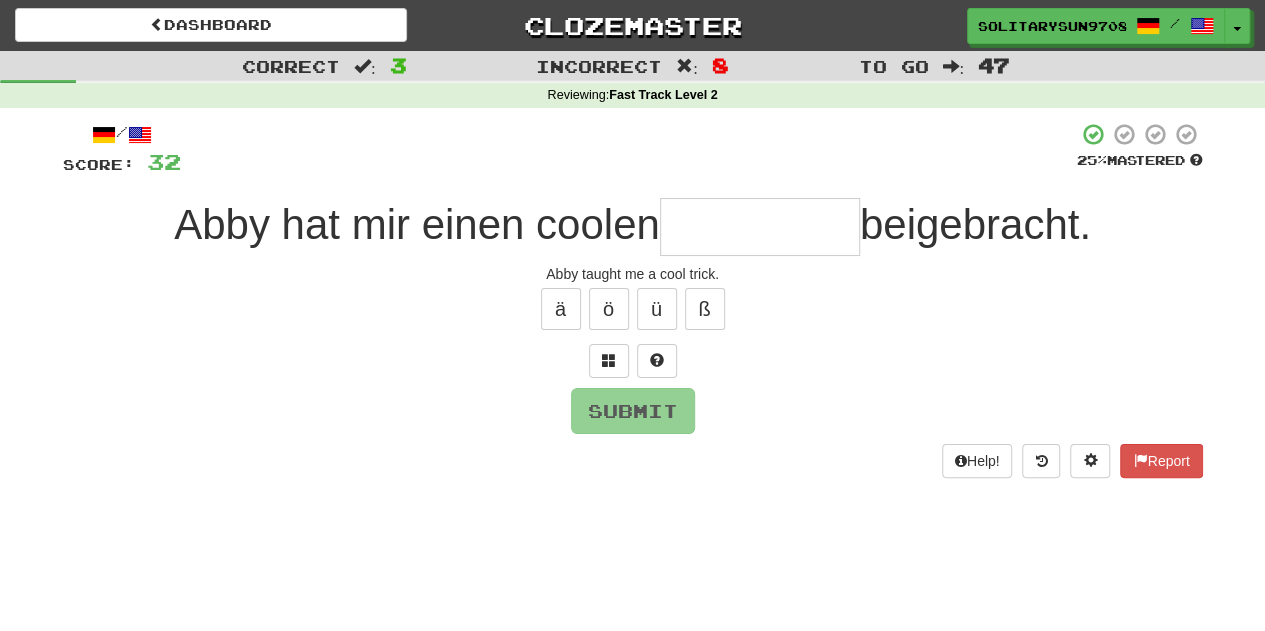 type on "*****" 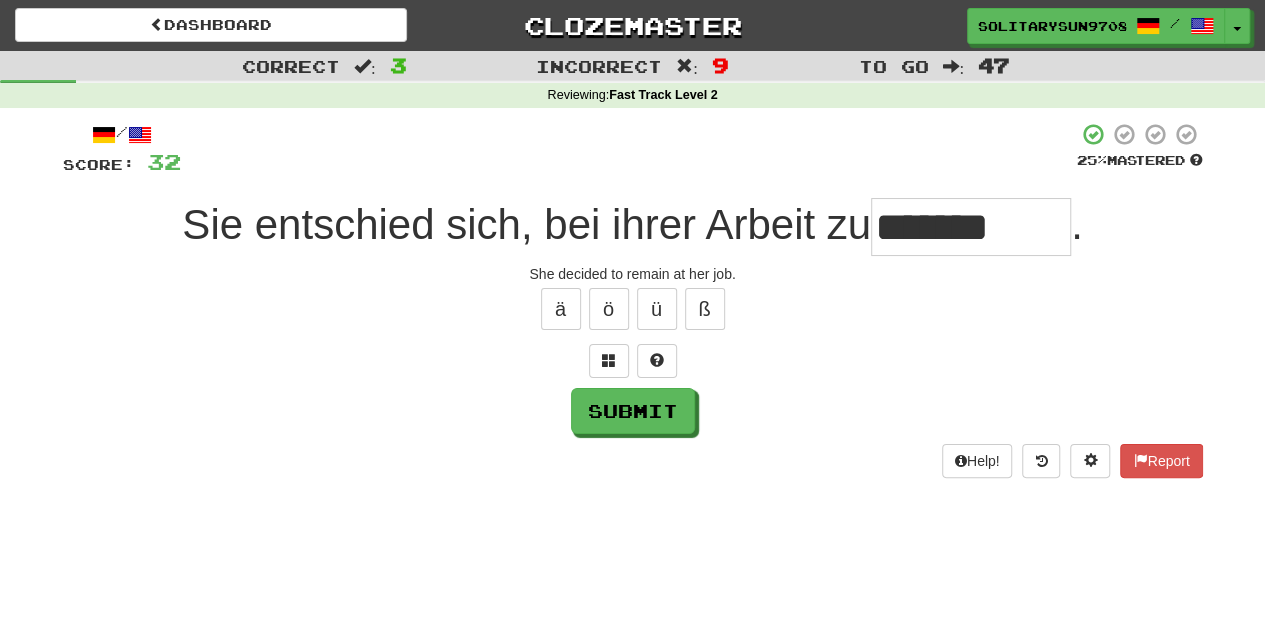 type on "*******" 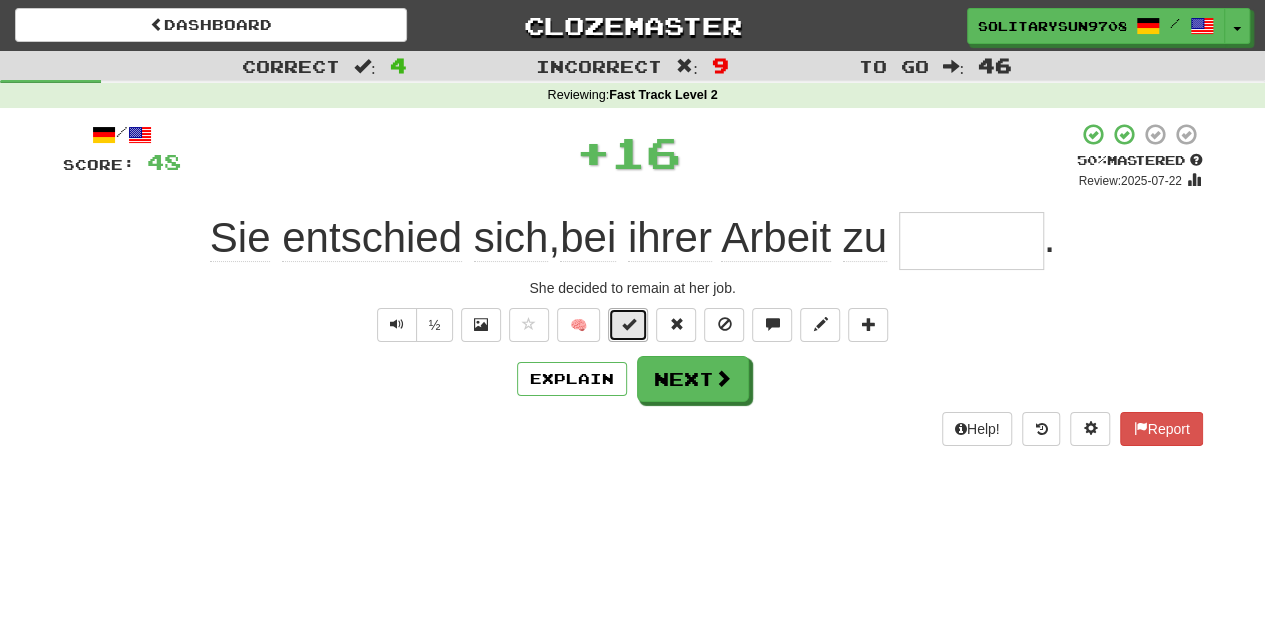 click at bounding box center (628, 325) 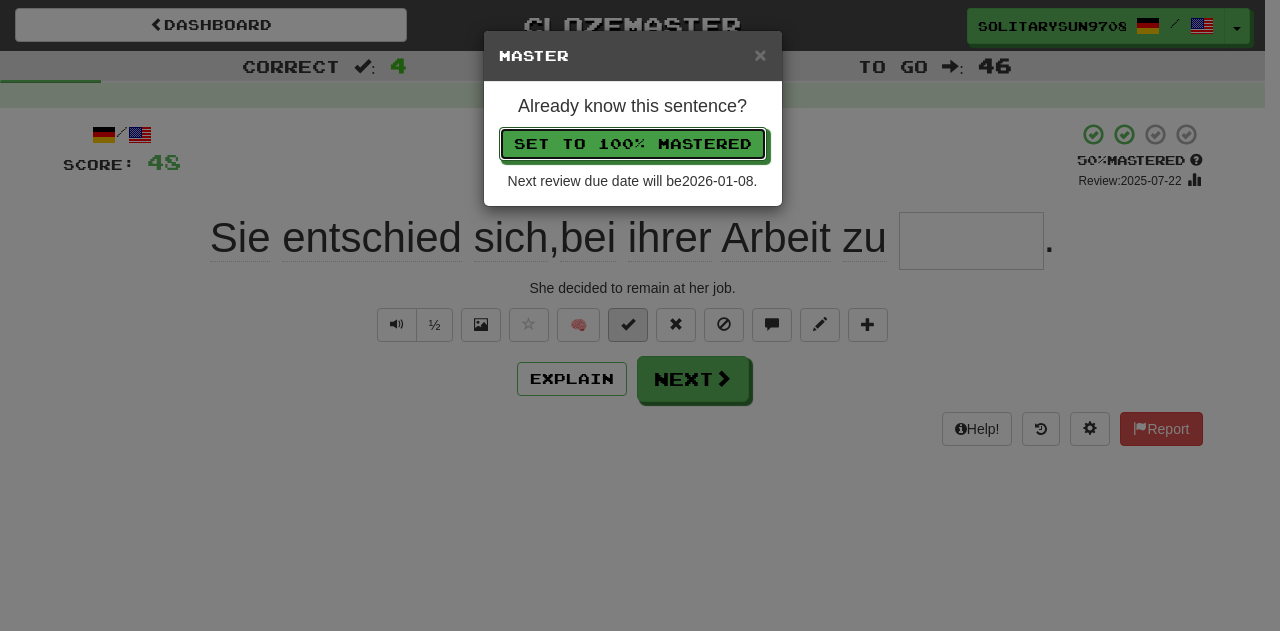 click on "Set to 100% Mastered" at bounding box center (633, 144) 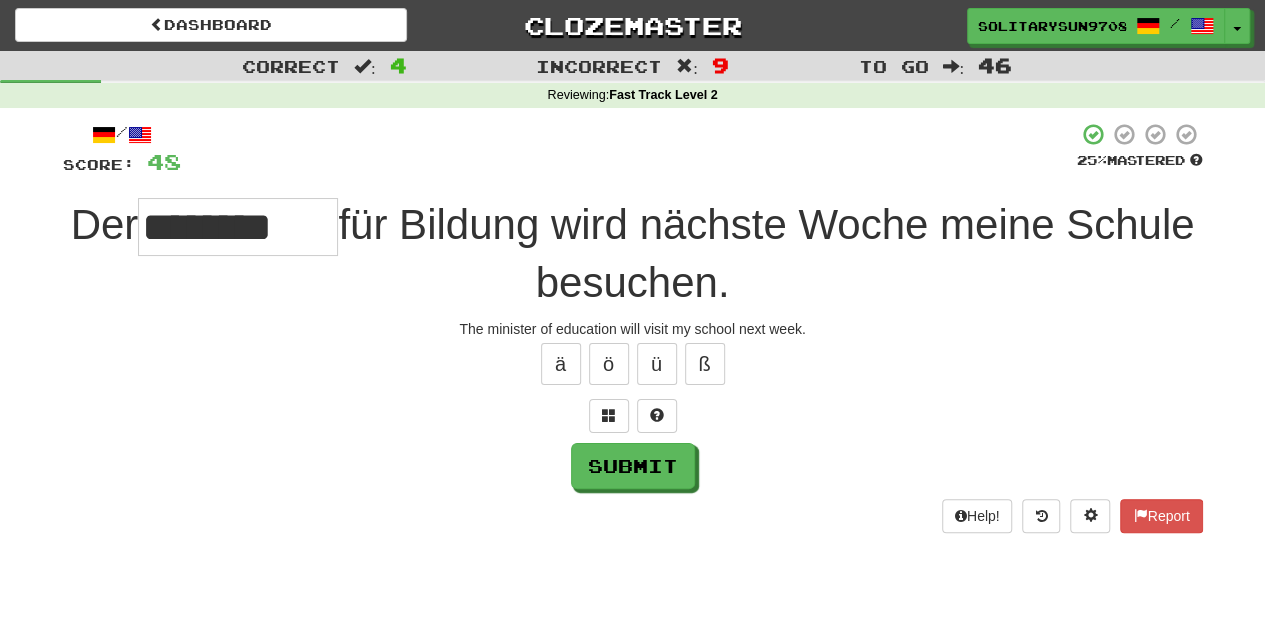 type on "********" 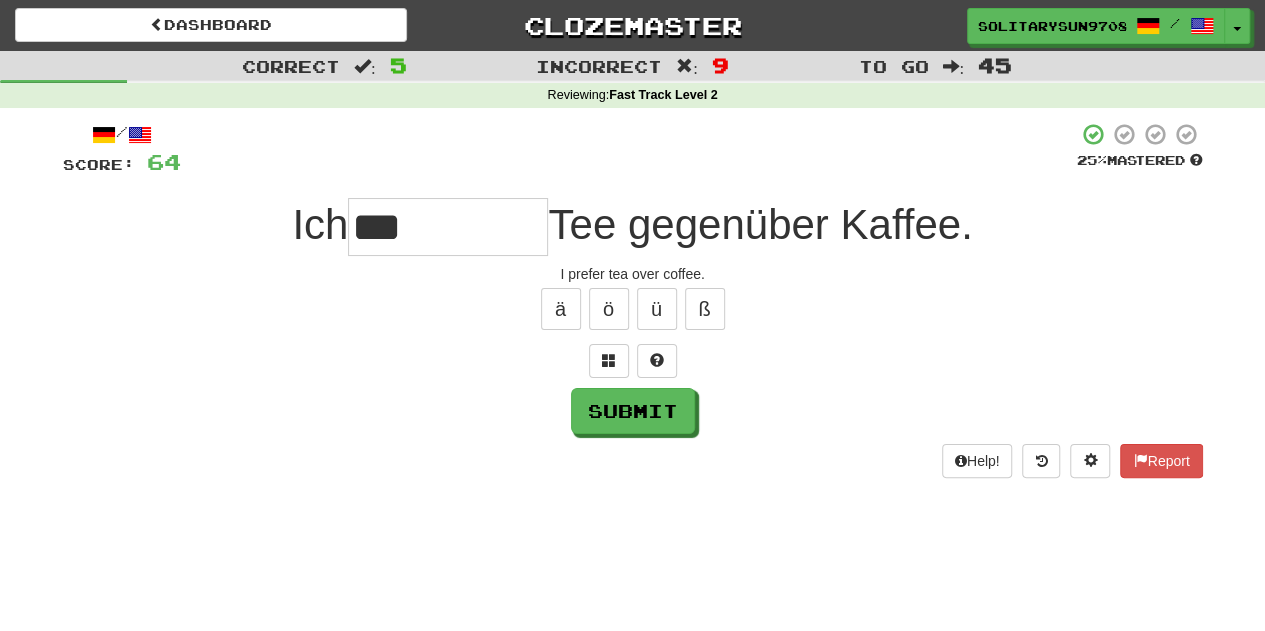 type on "*********" 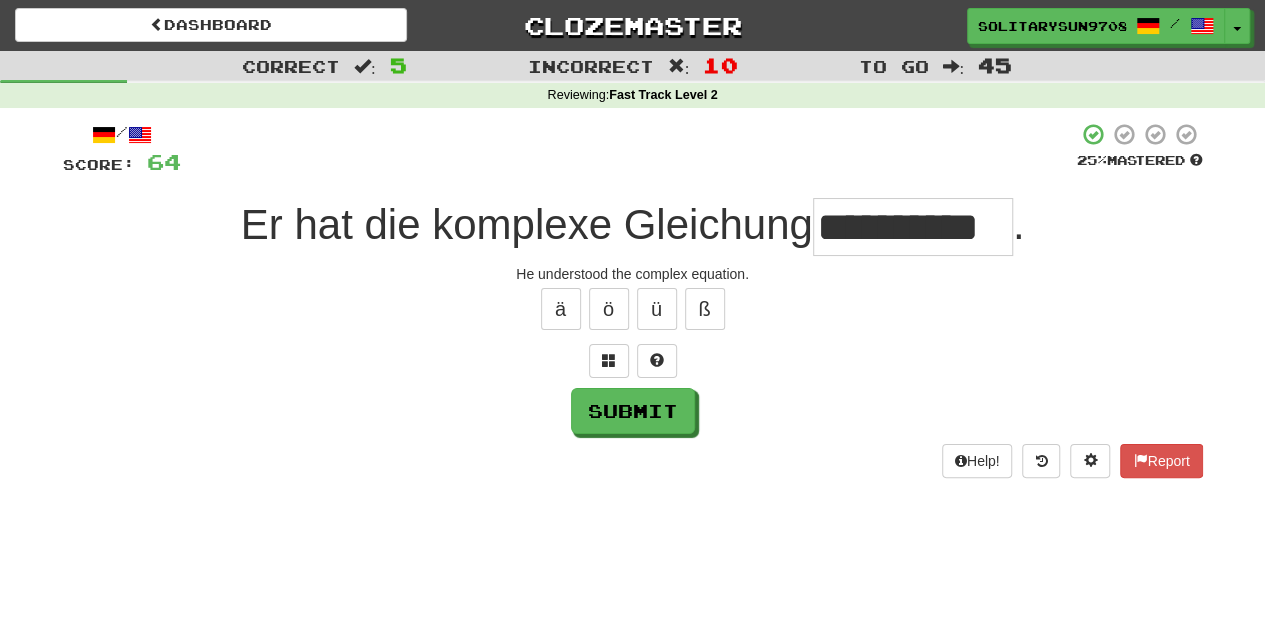 scroll, scrollTop: 0, scrollLeft: 15, axis: horizontal 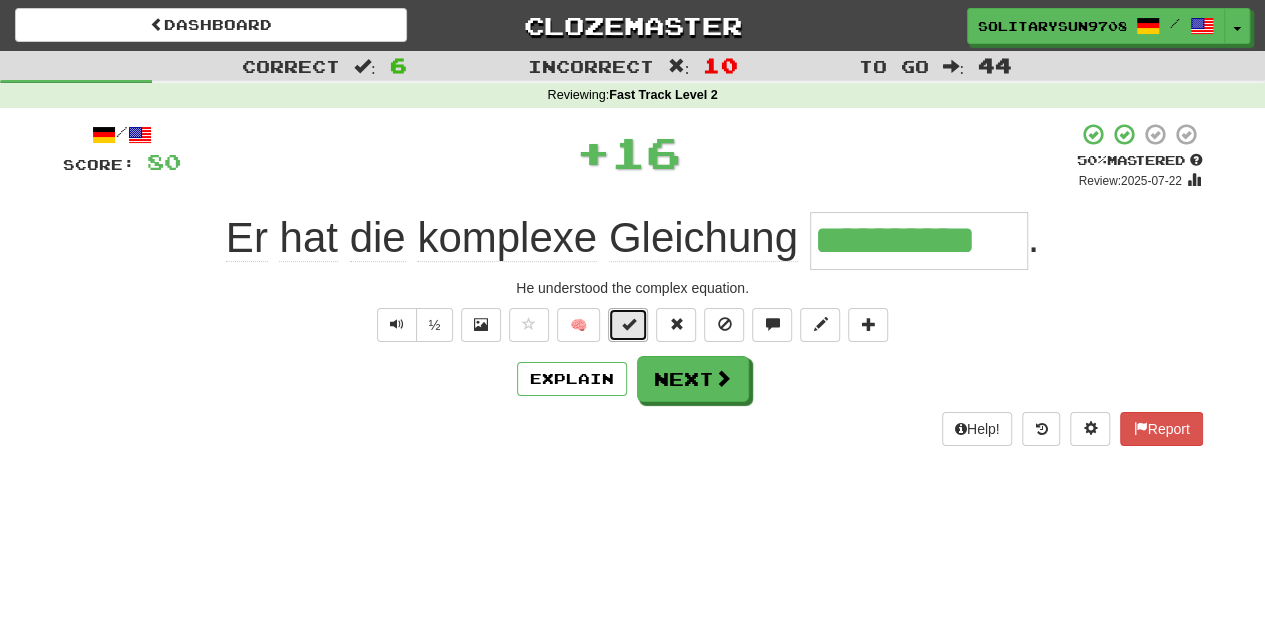 click at bounding box center [628, 325] 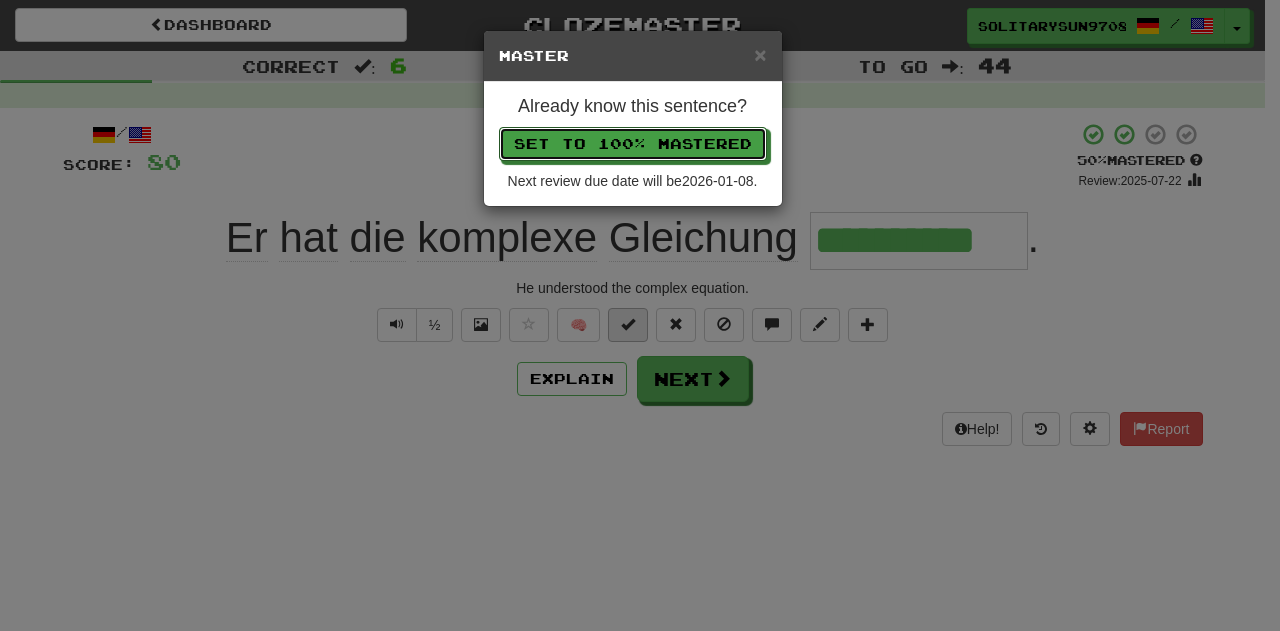 click on "Set to 100% Mastered" at bounding box center (633, 144) 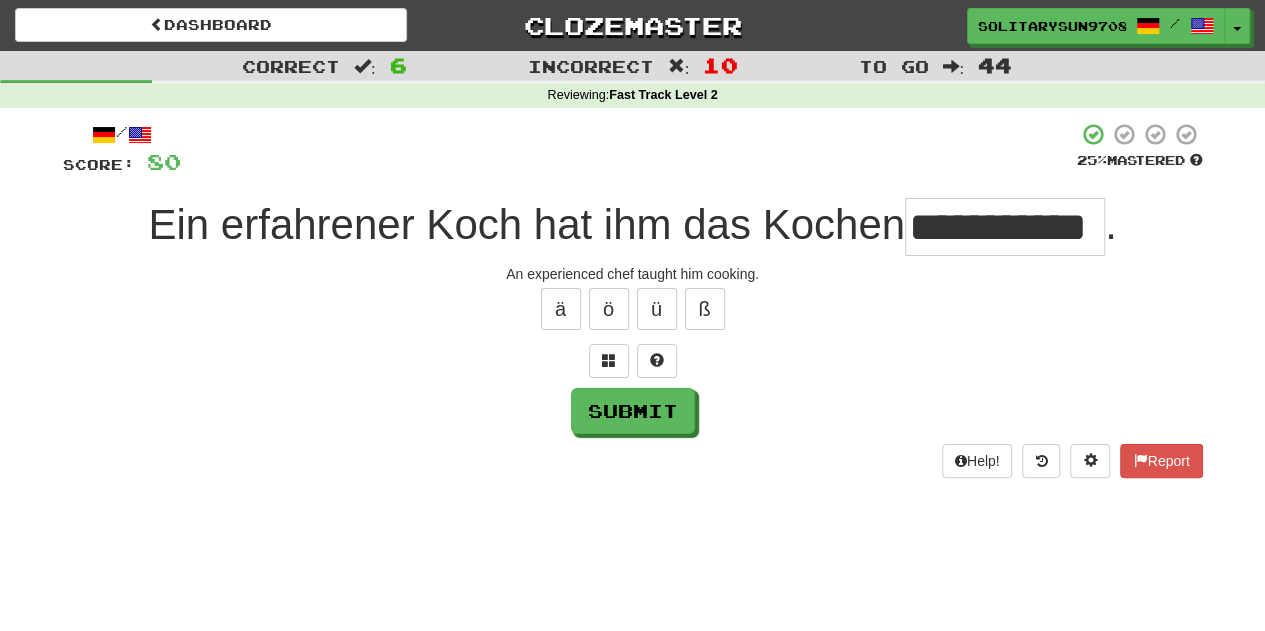 scroll, scrollTop: 0, scrollLeft: 0, axis: both 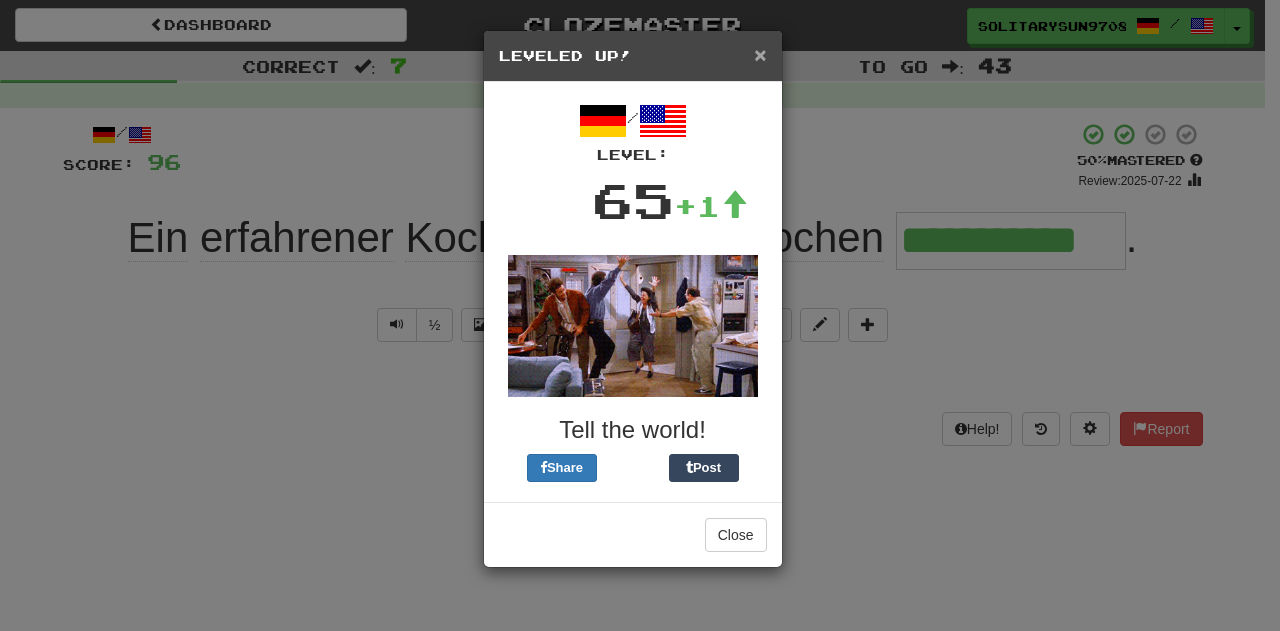click on "×" at bounding box center [760, 54] 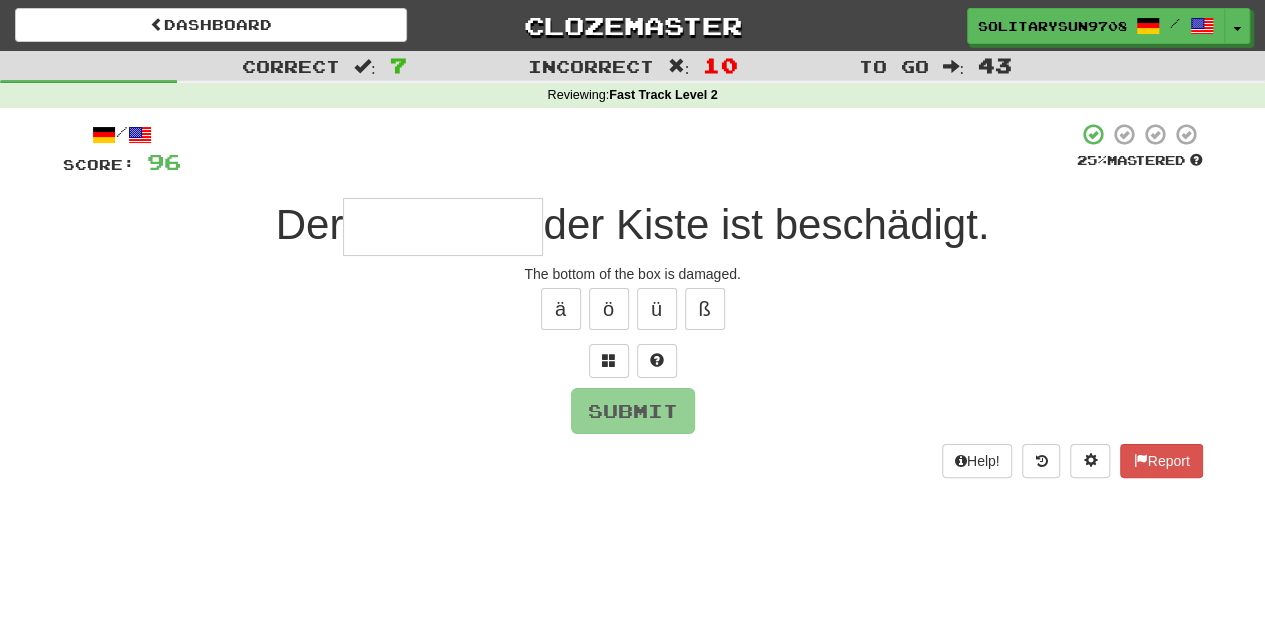 type on "*****" 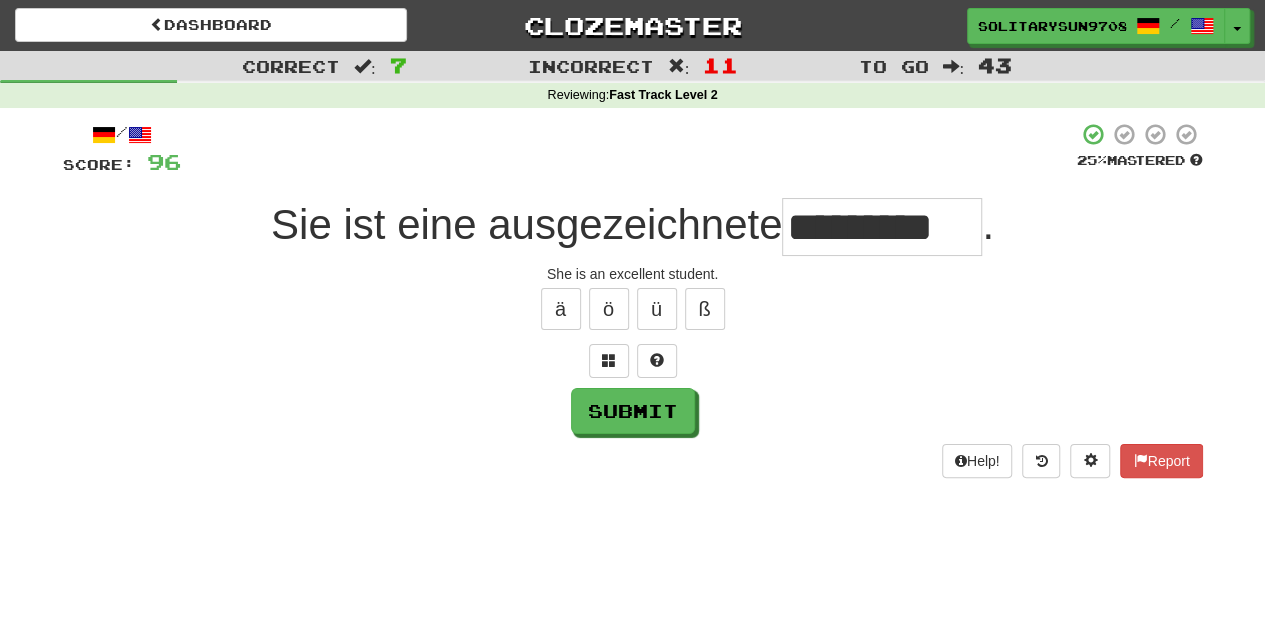 type on "*********" 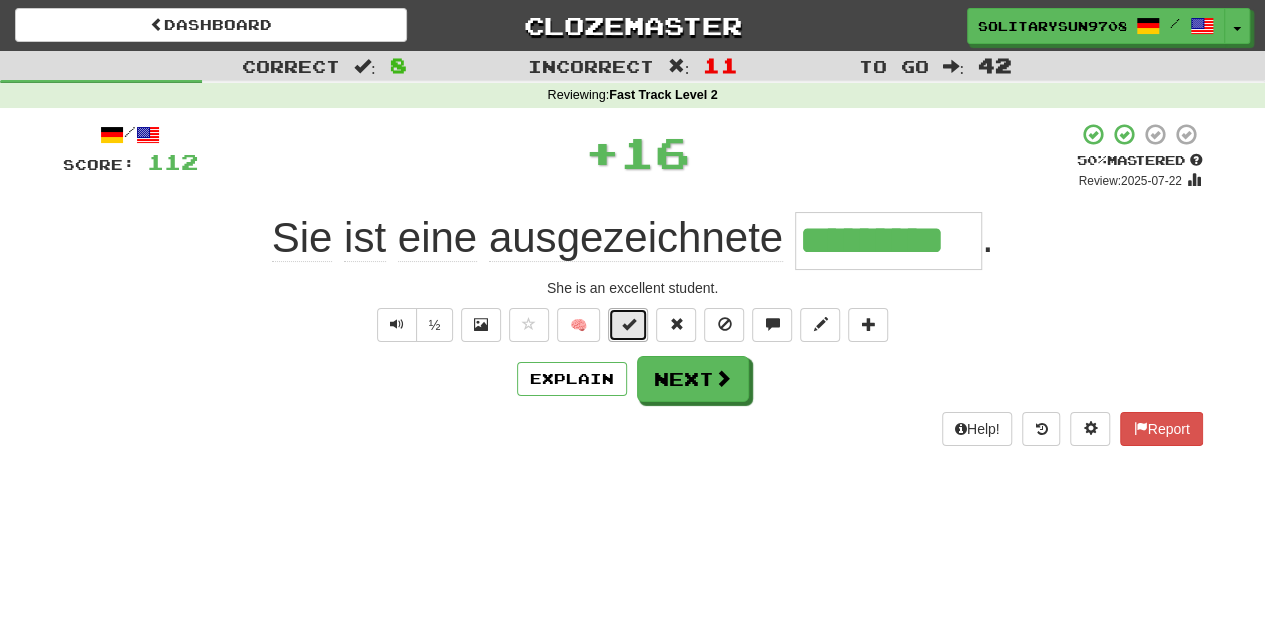 click at bounding box center (628, 325) 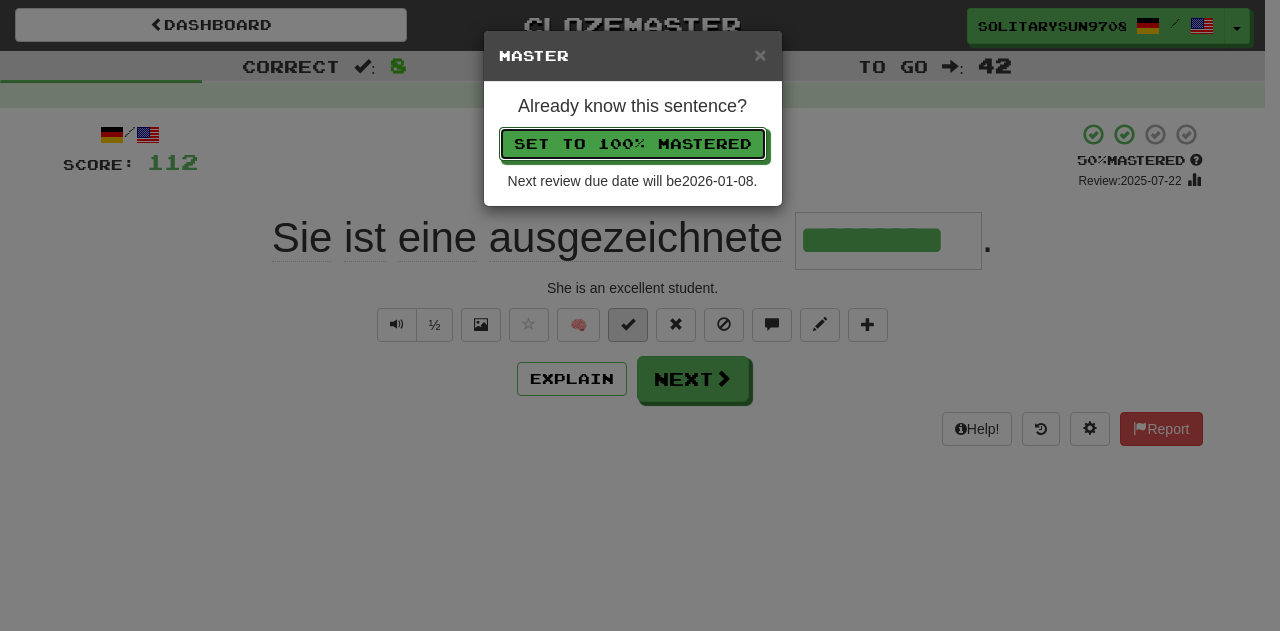 click on "Set to 100% Mastered" at bounding box center (633, 144) 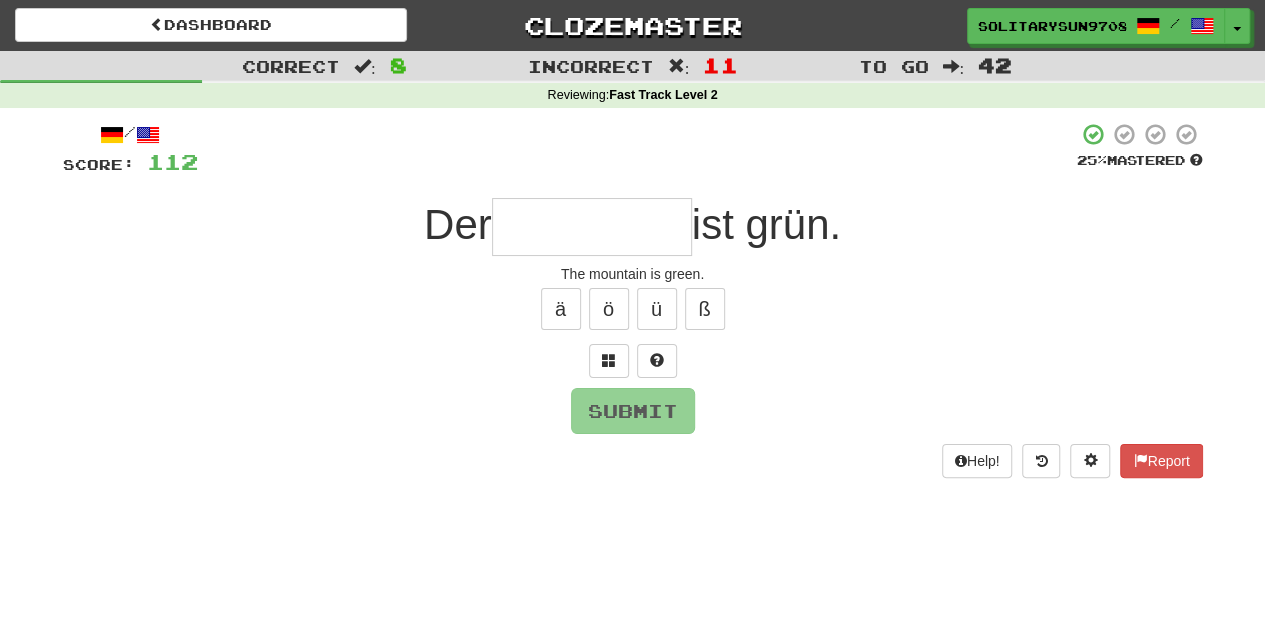 type on "****" 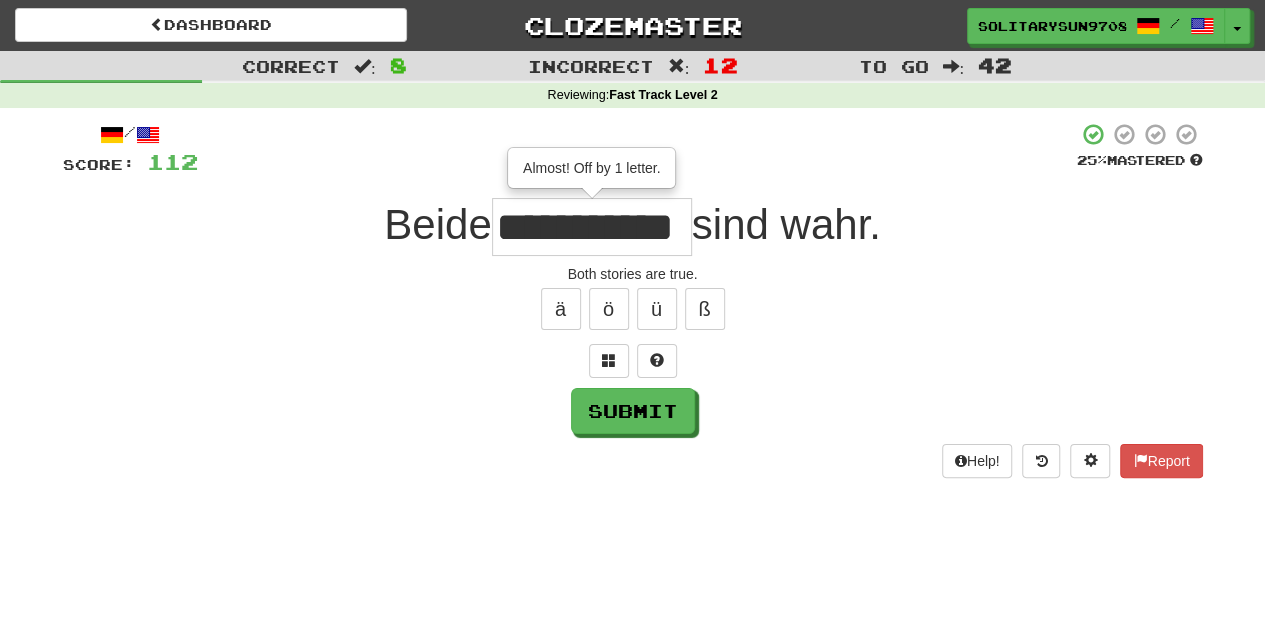 scroll, scrollTop: 0, scrollLeft: 40, axis: horizontal 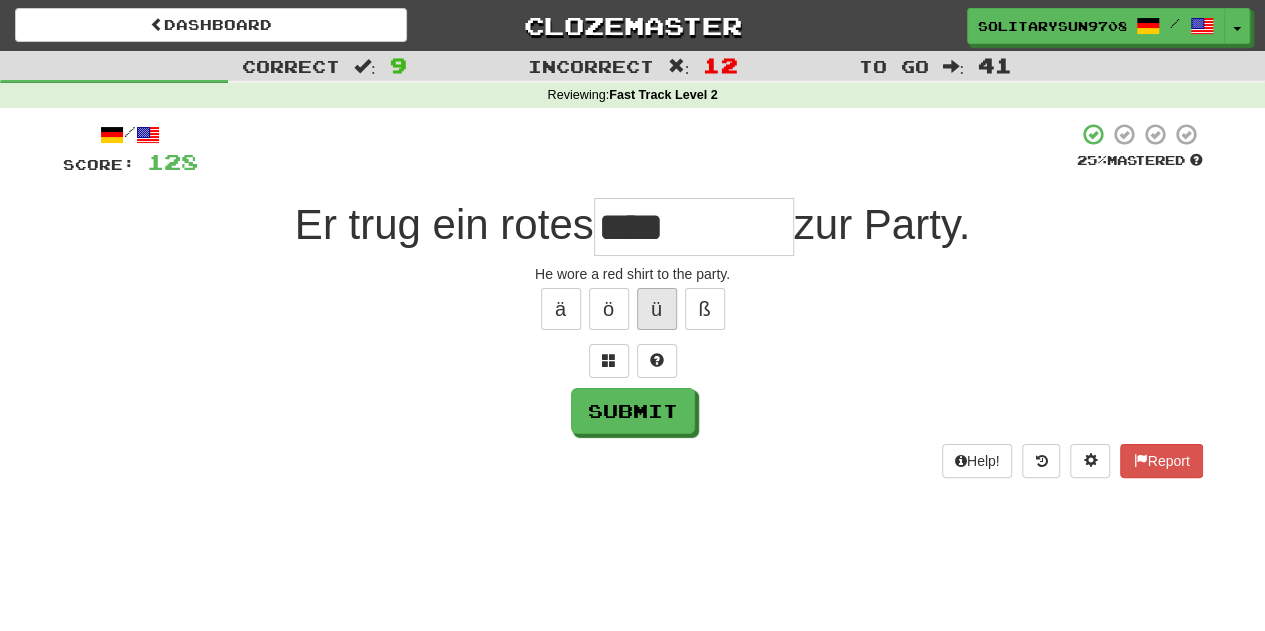 type on "****" 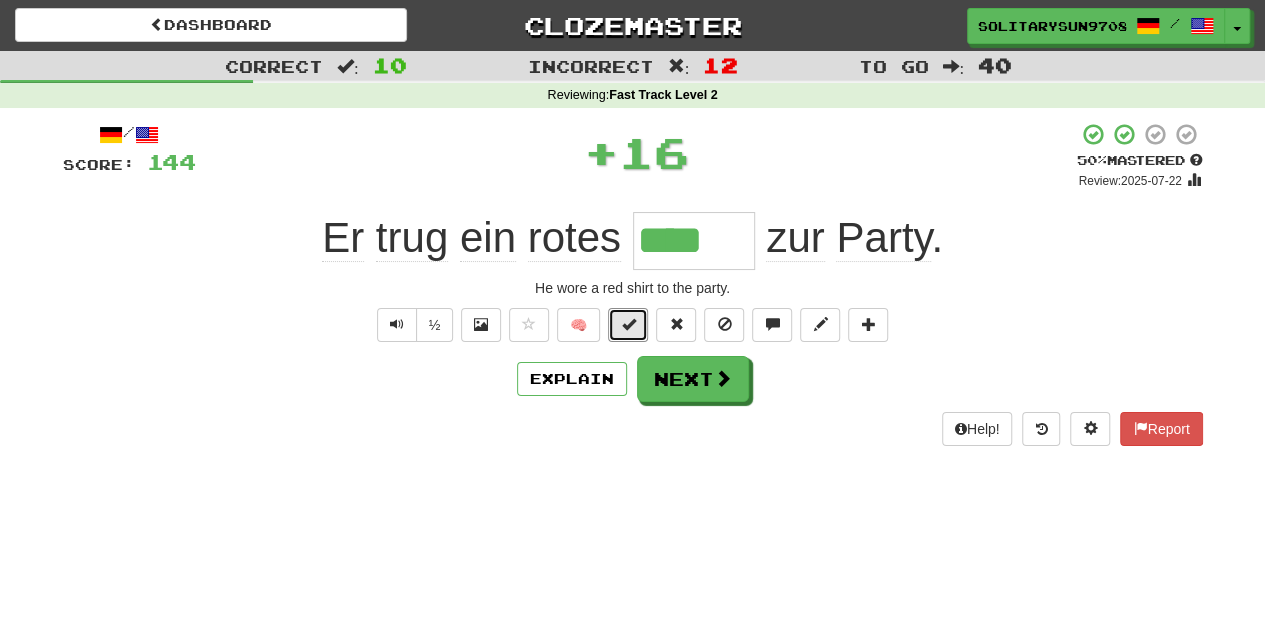 click at bounding box center [628, 325] 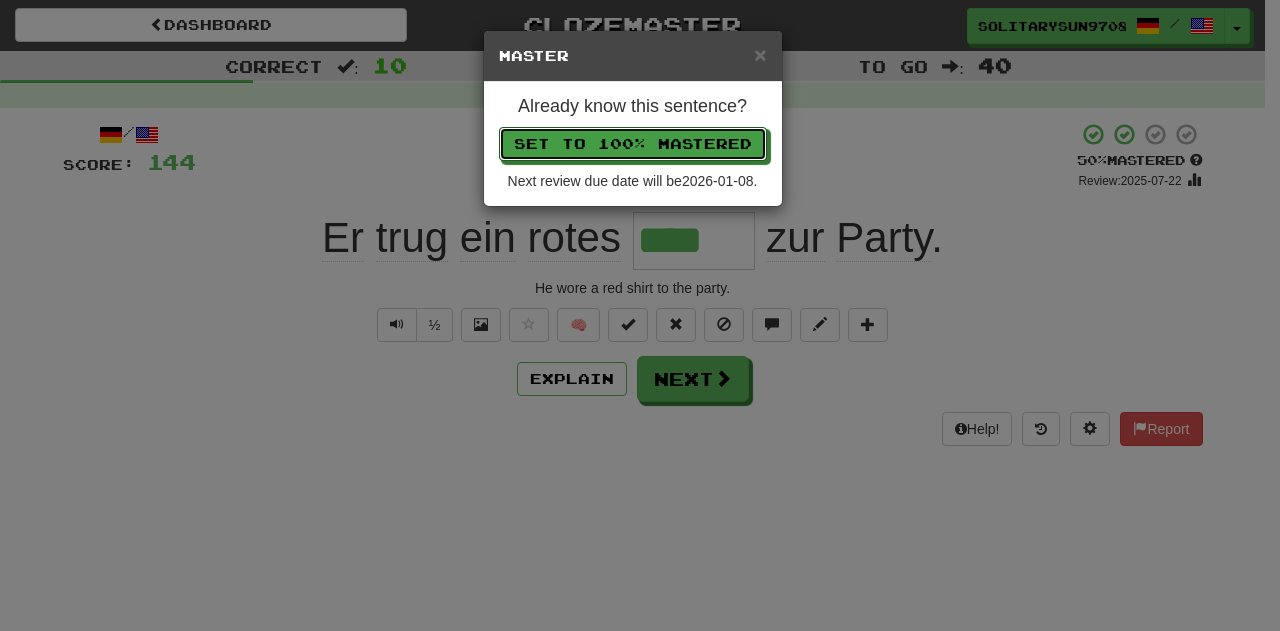 click on "Set to 100% Mastered" at bounding box center [633, 144] 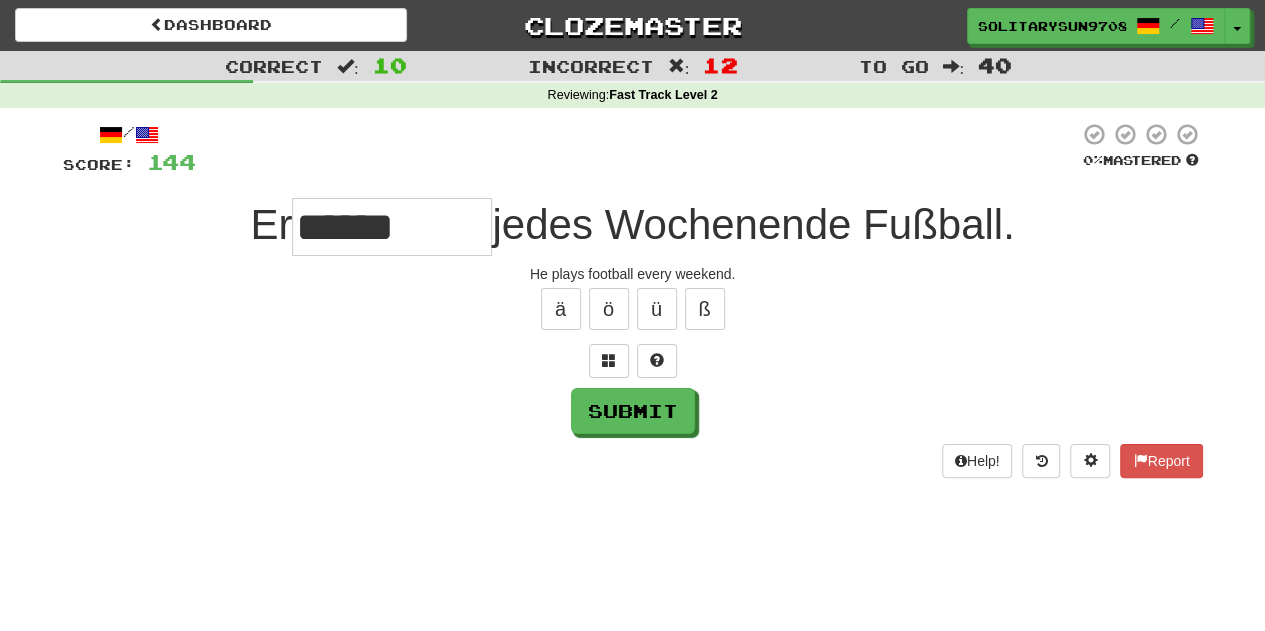 type on "******" 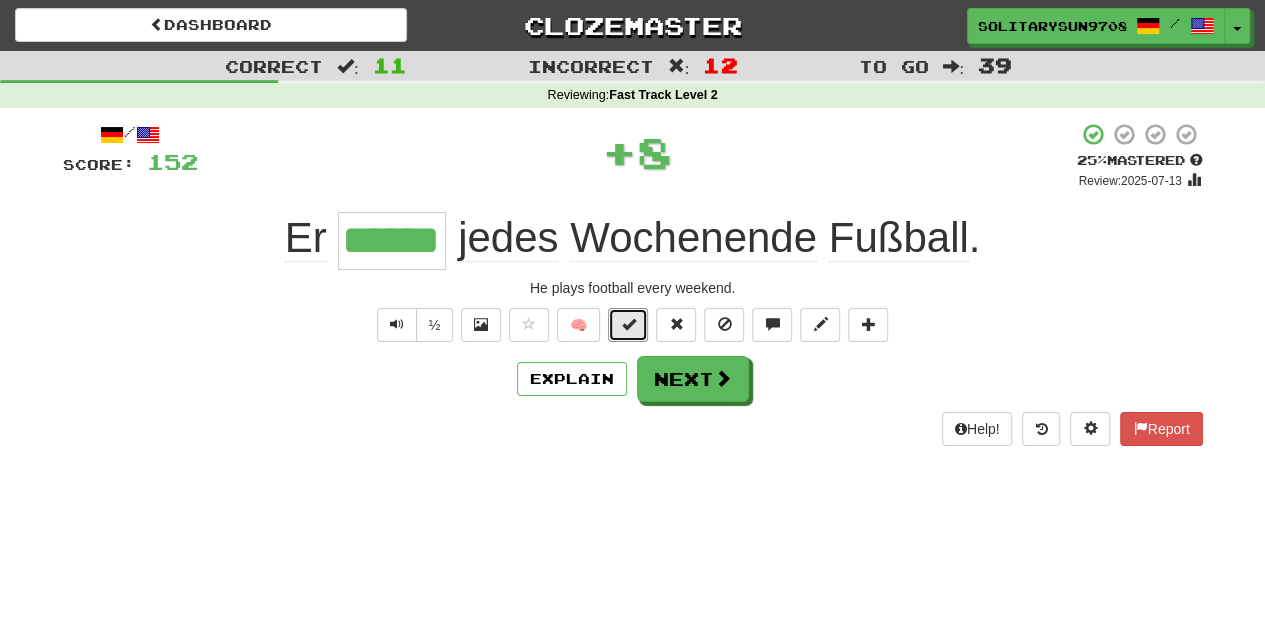 click at bounding box center (628, 325) 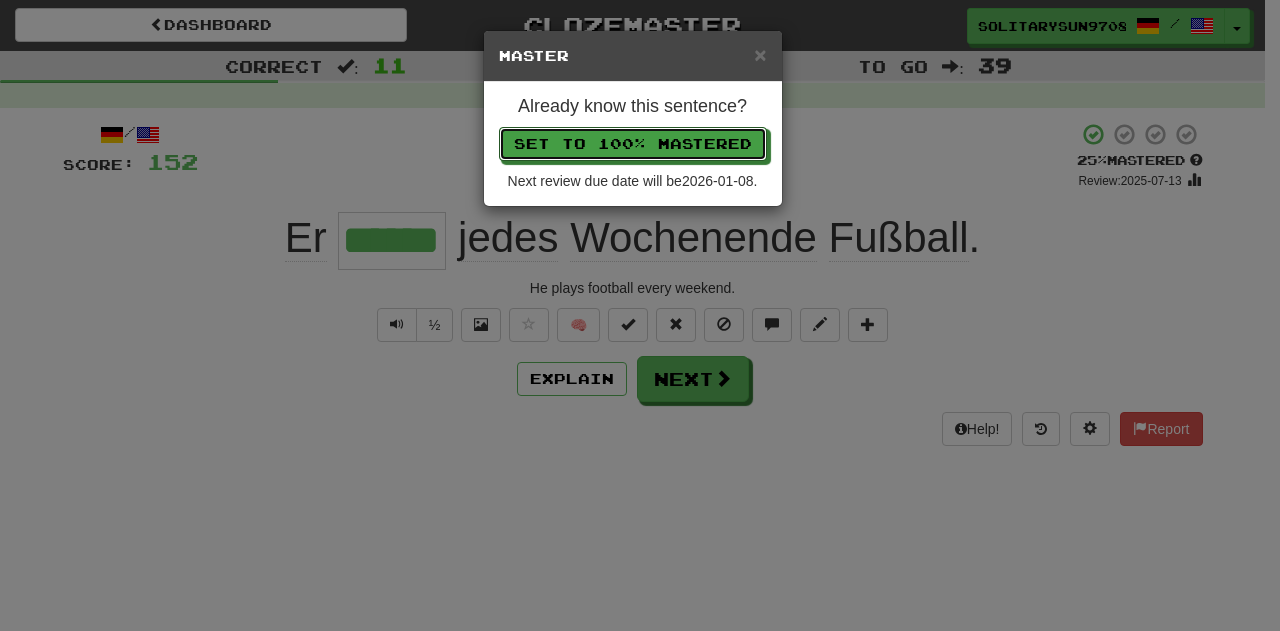click on "Set to 100% Mastered" at bounding box center (633, 144) 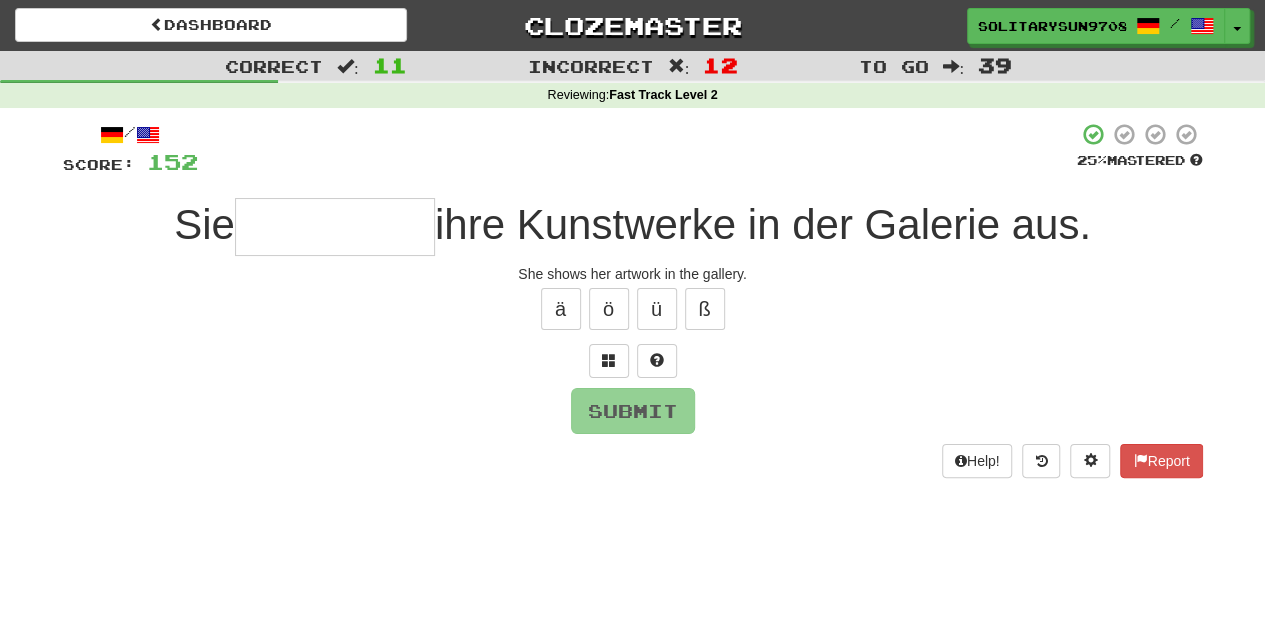 type on "*" 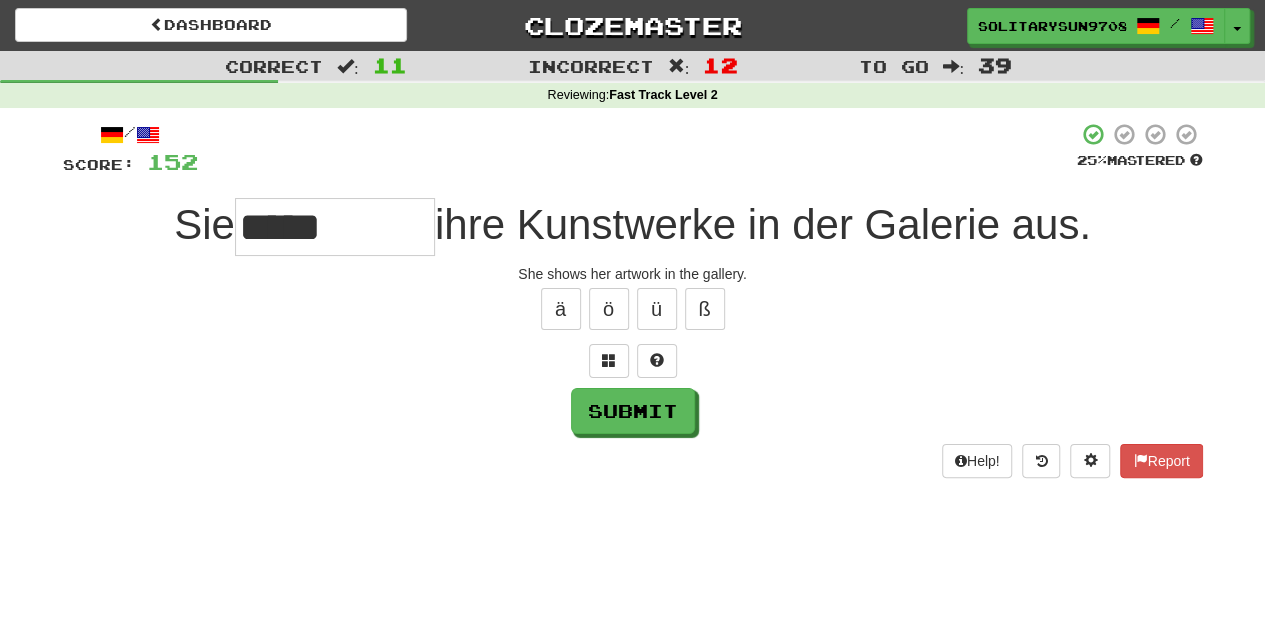 type on "******" 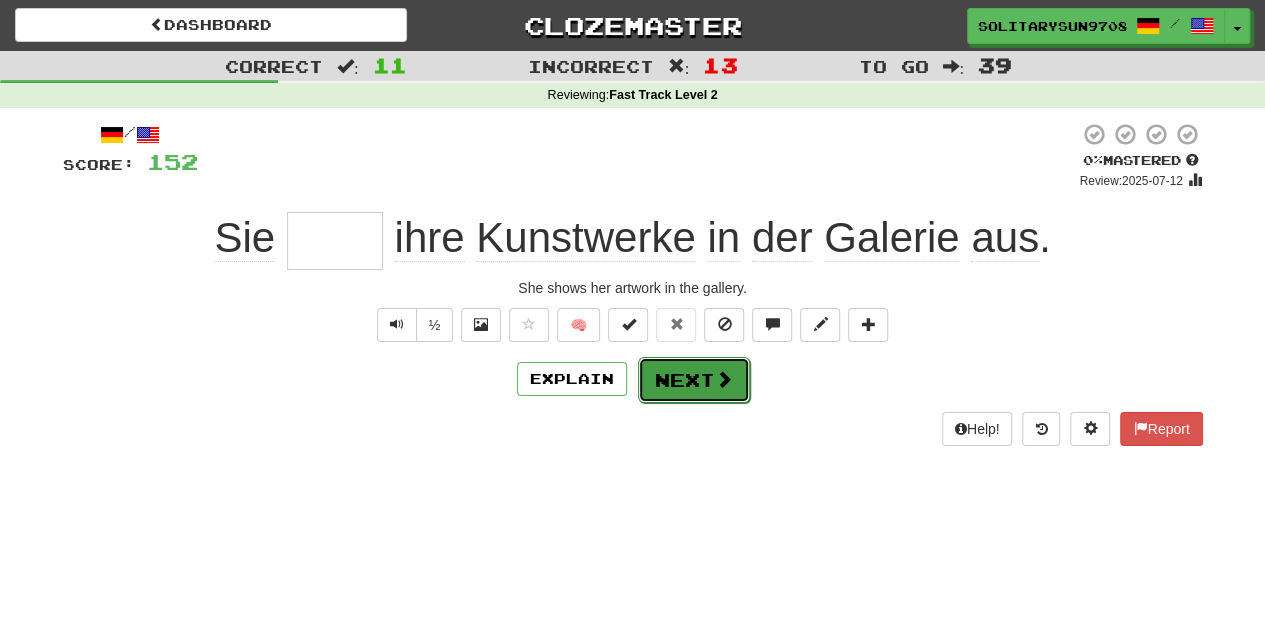 click on "Next" at bounding box center (694, 380) 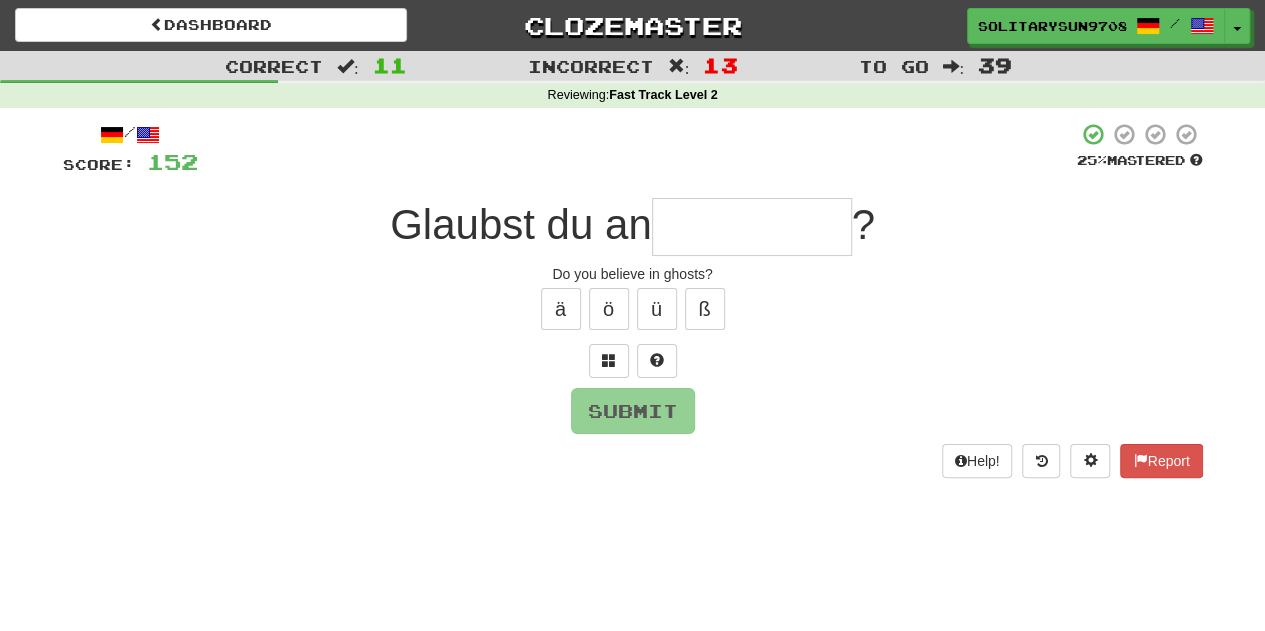 type on "*******" 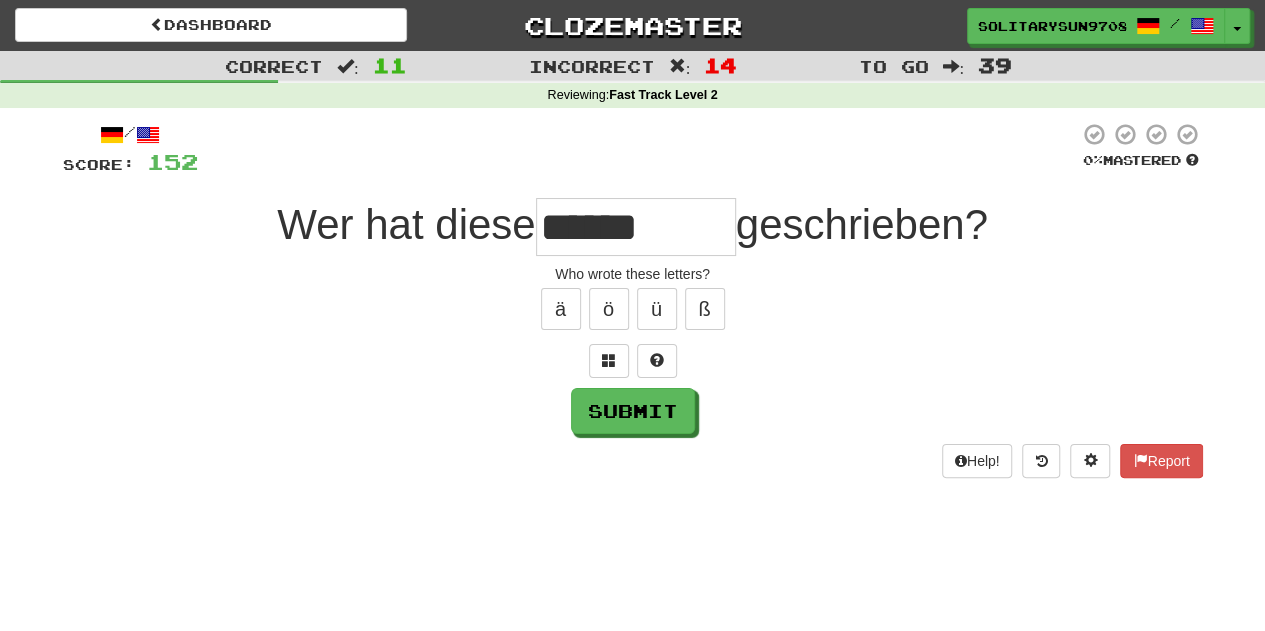 type on "******" 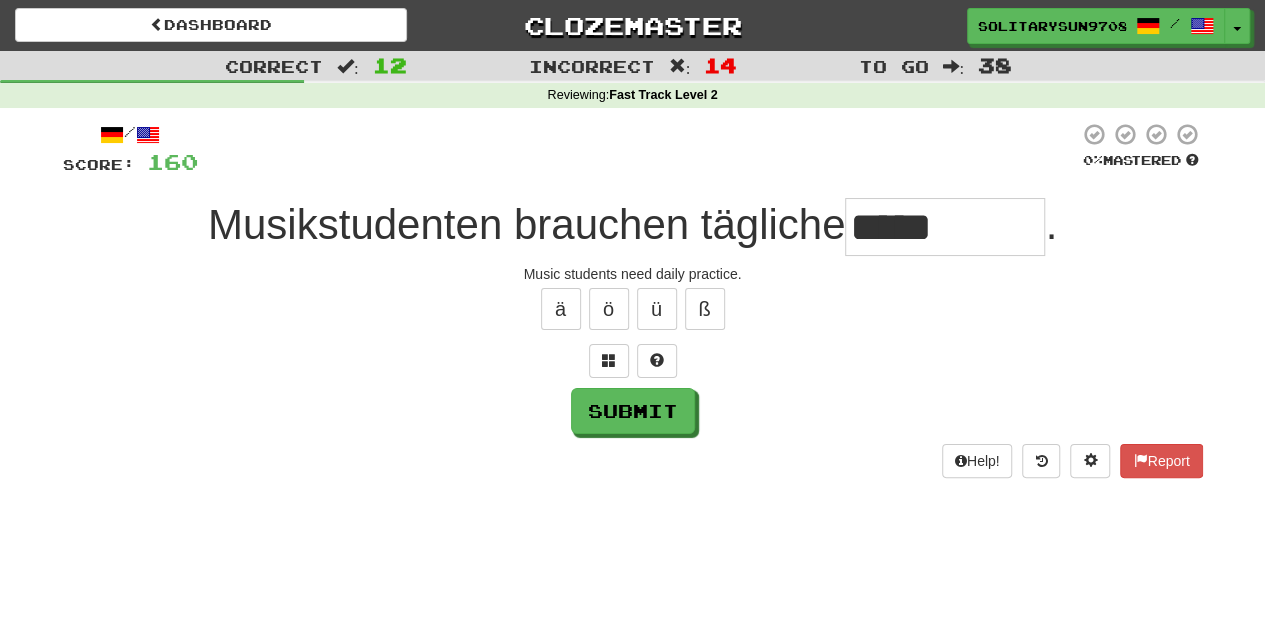 type on "*****" 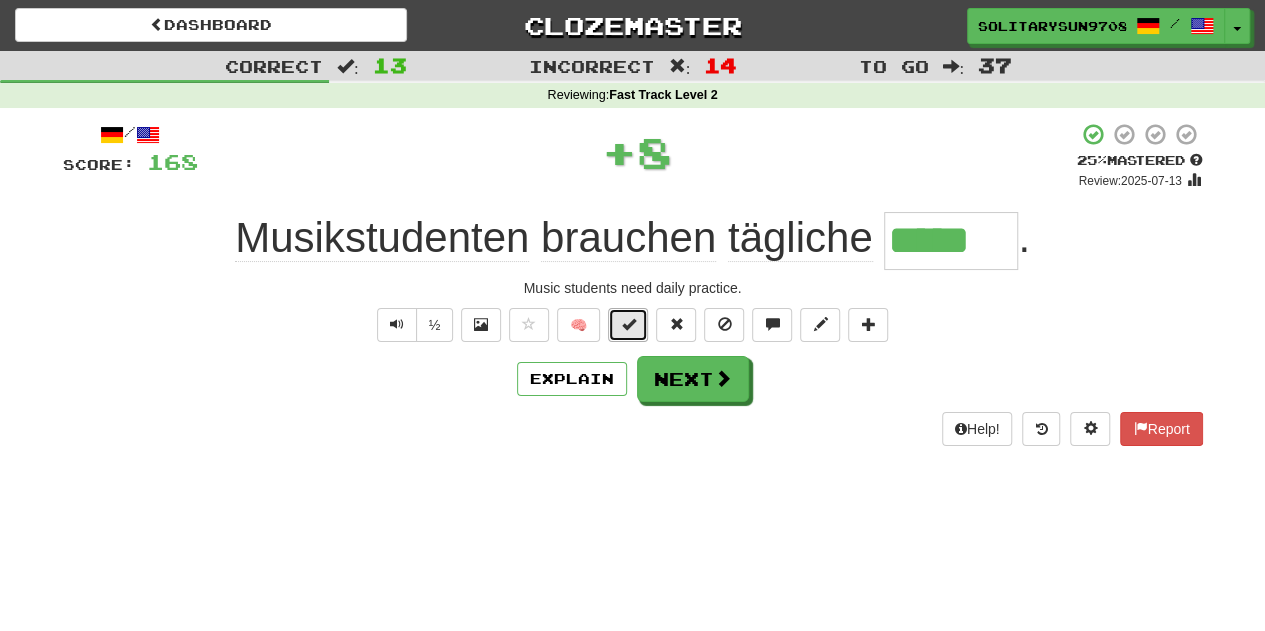 click at bounding box center (628, 324) 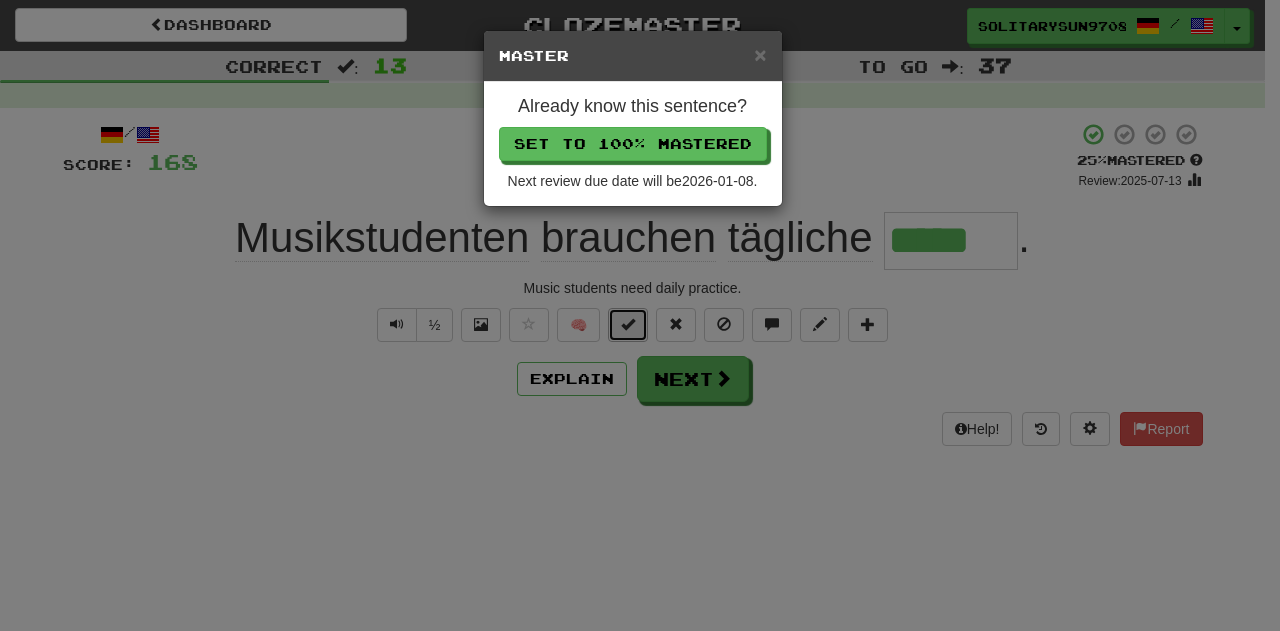 type 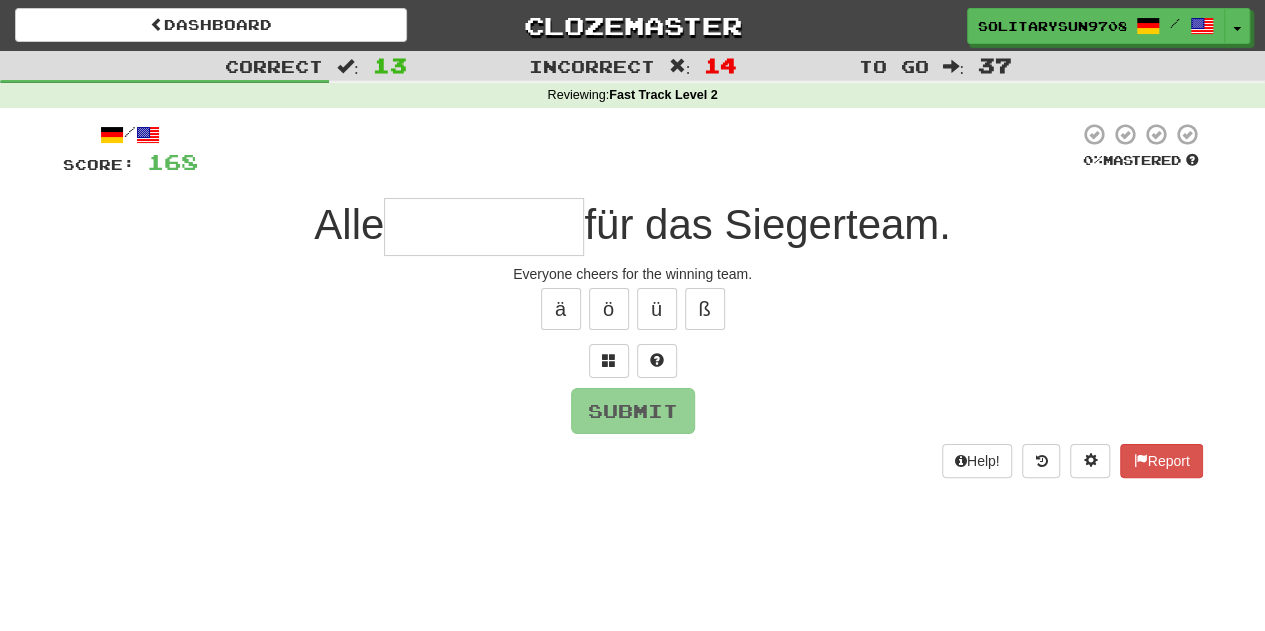 type on "******" 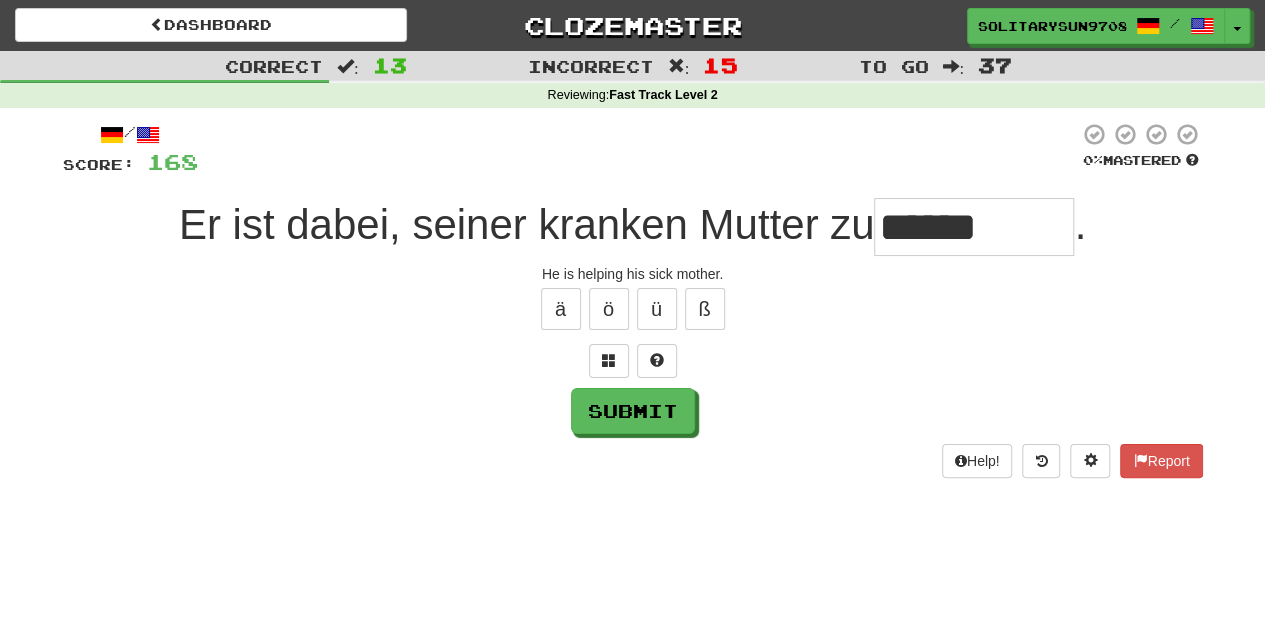 type on "******" 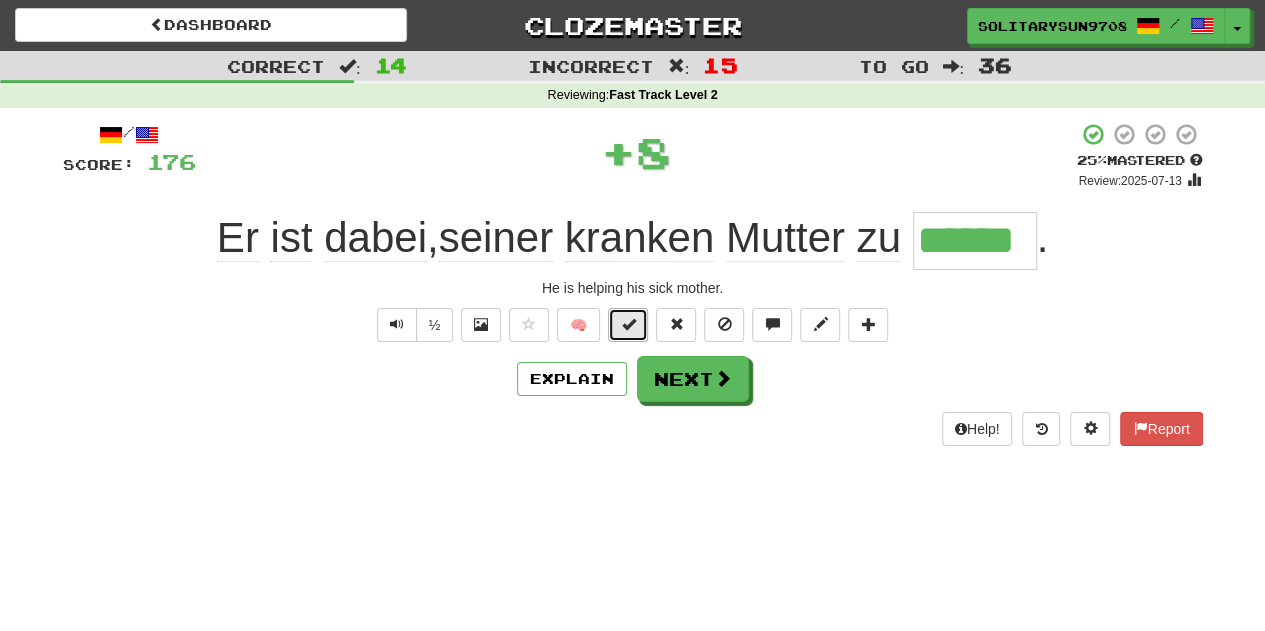 click at bounding box center (628, 324) 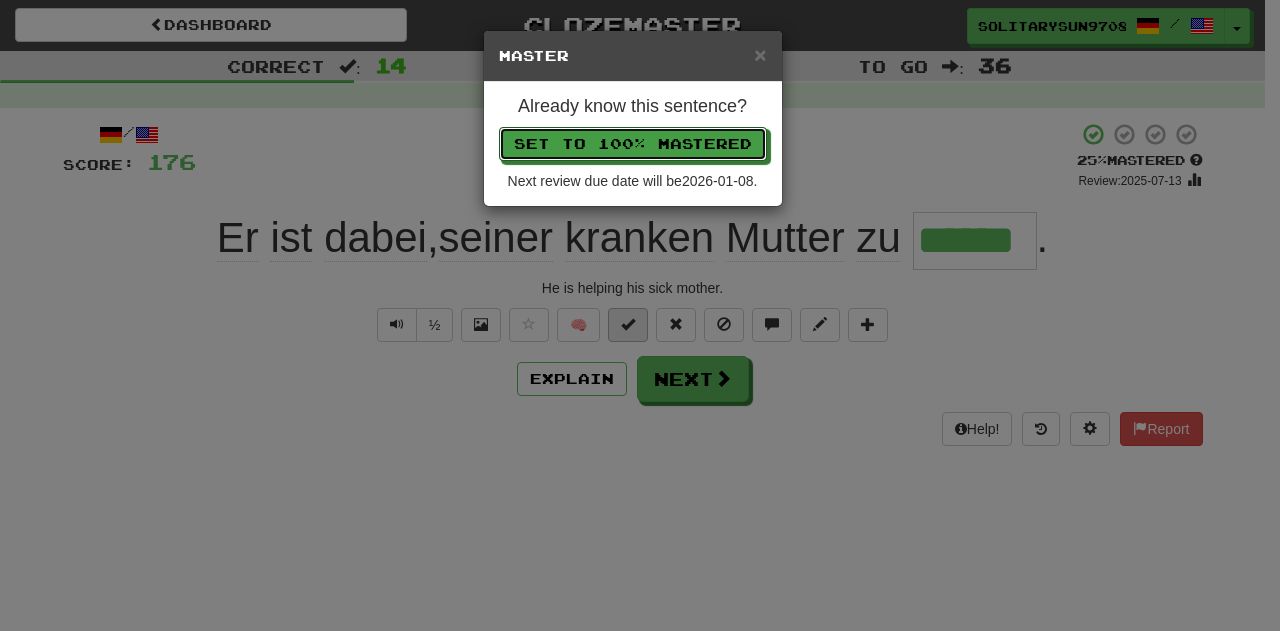 click on "Set to 100% Mastered" at bounding box center [633, 144] 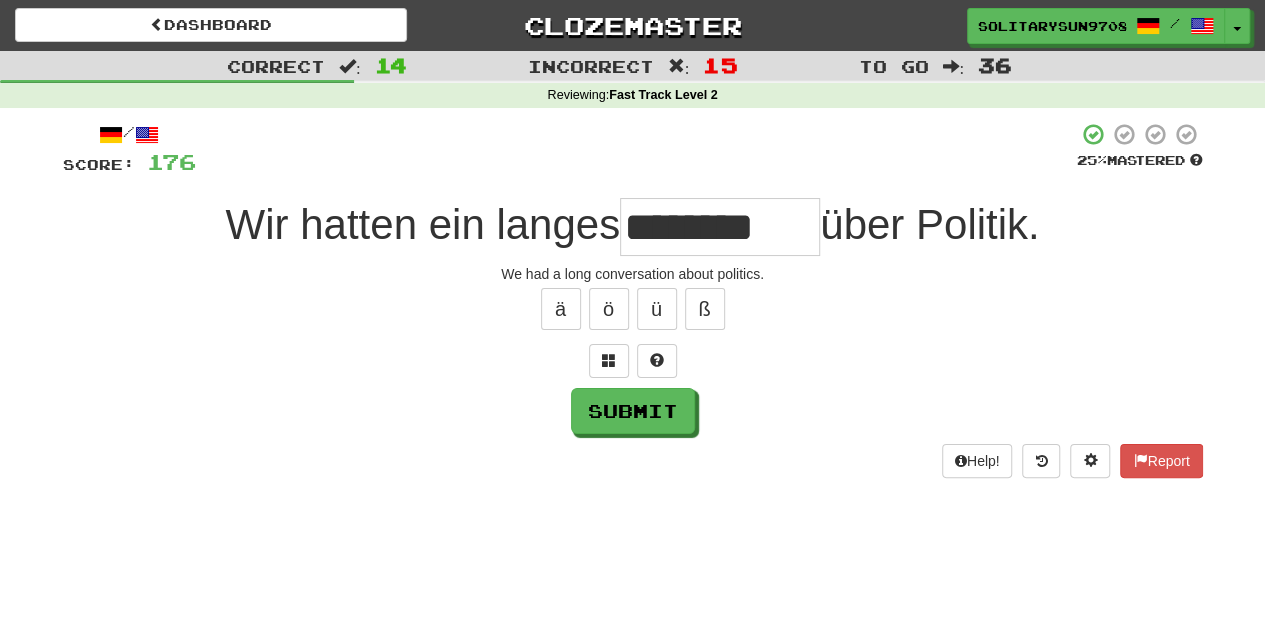 type on "********" 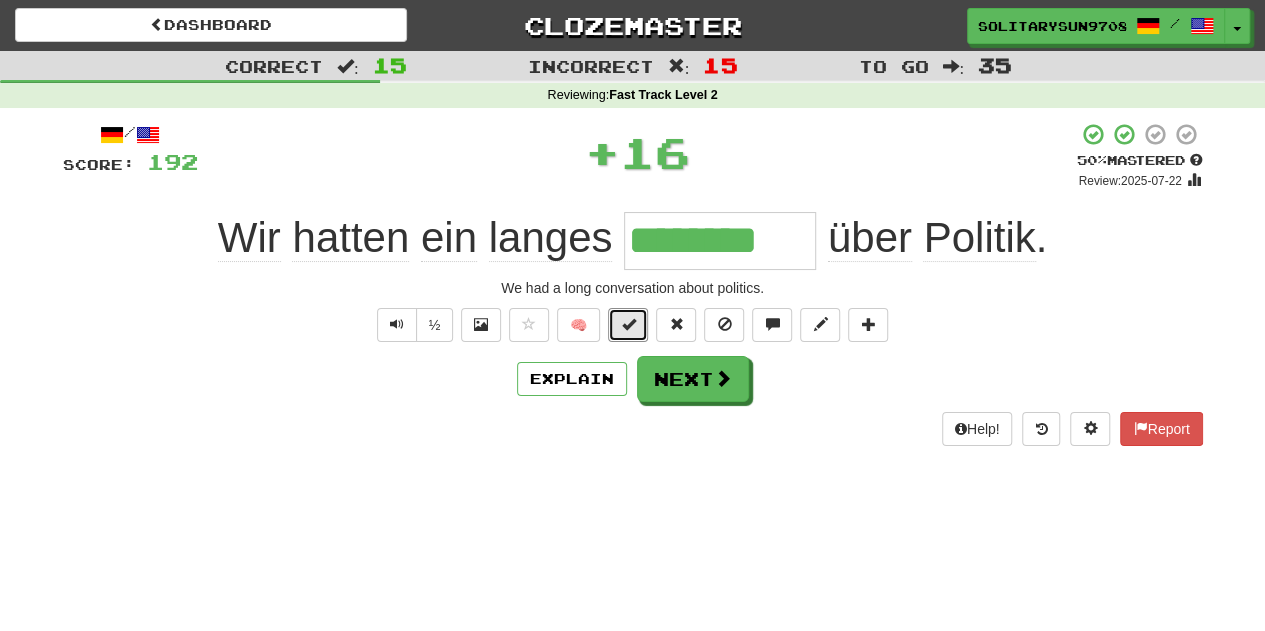 click at bounding box center [628, 324] 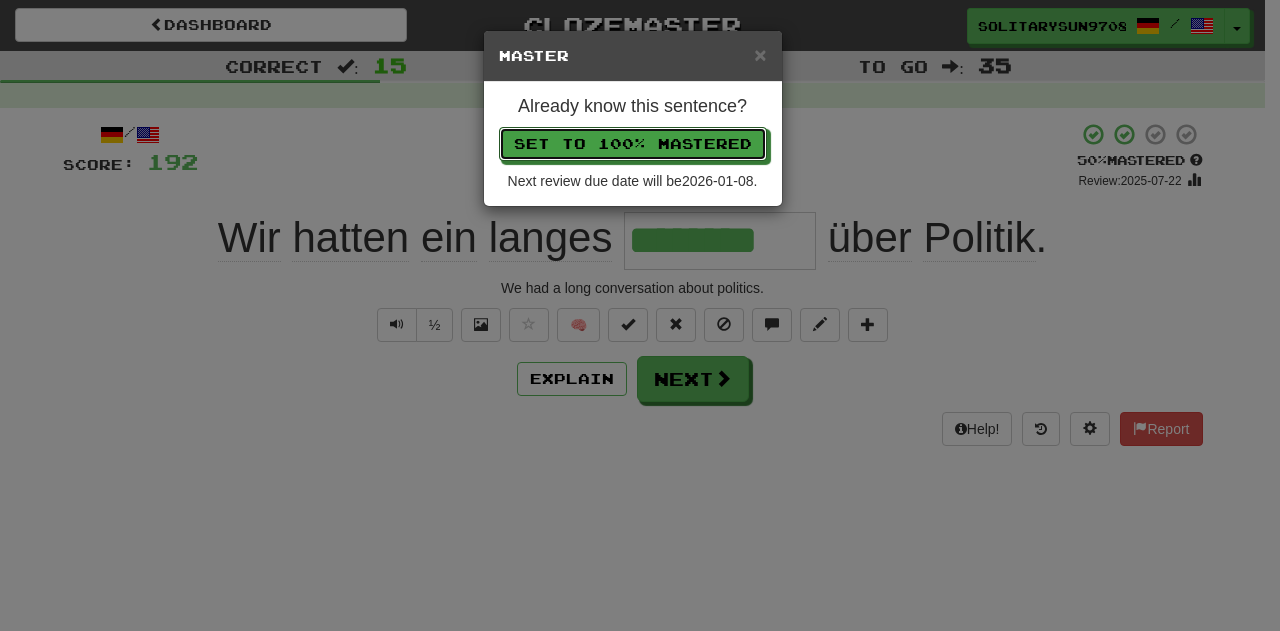 click on "Set to 100% Mastered" at bounding box center (633, 144) 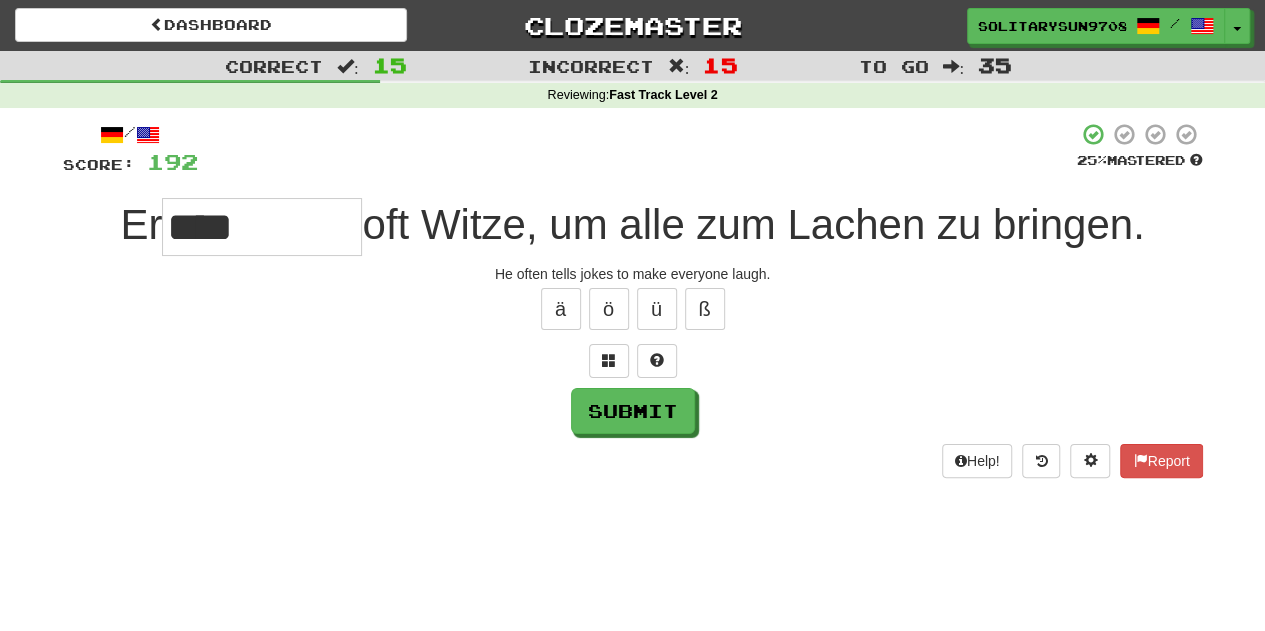 type on "*******" 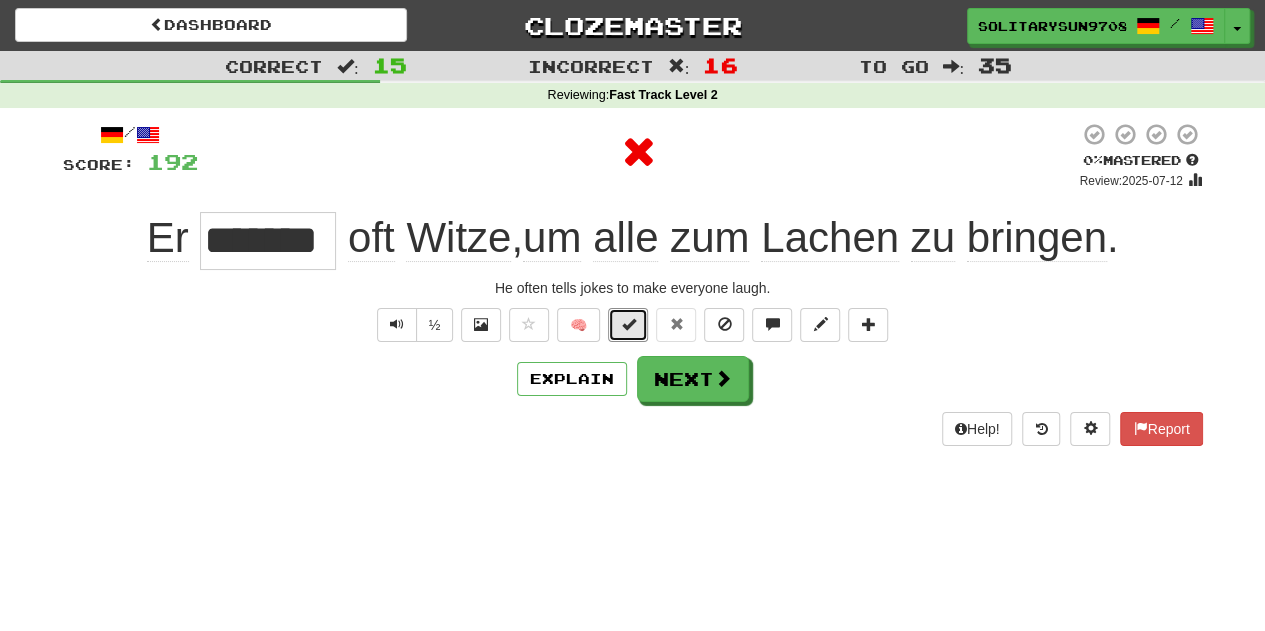 click at bounding box center [628, 324] 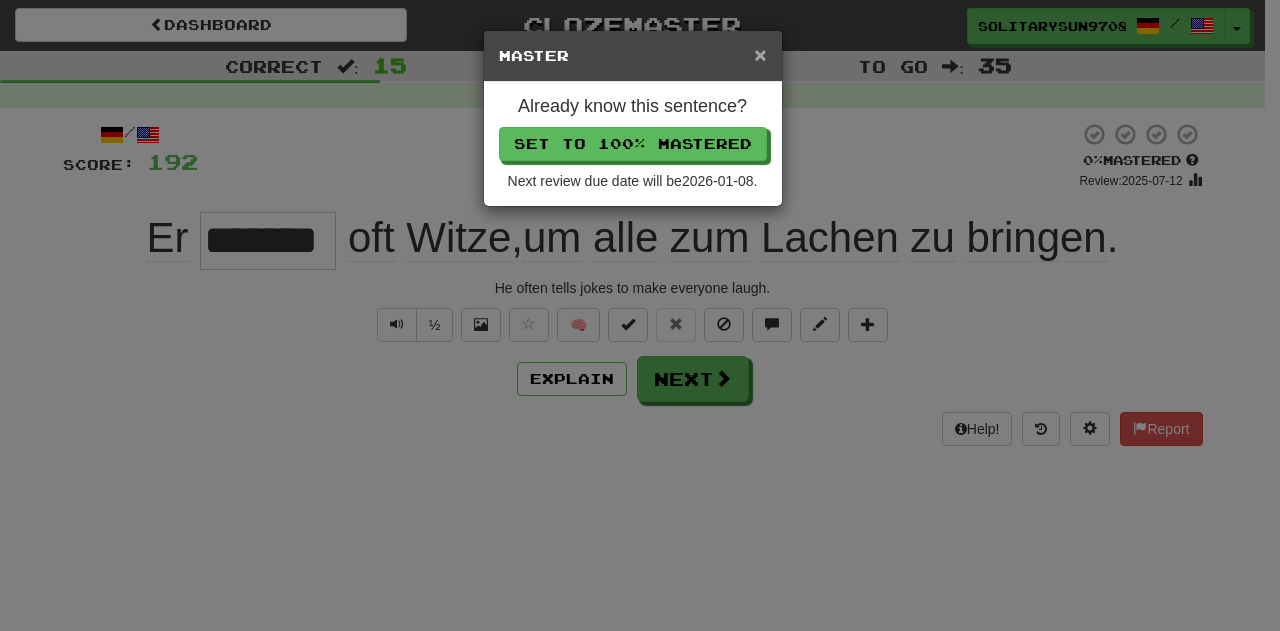 click on "×" at bounding box center [760, 54] 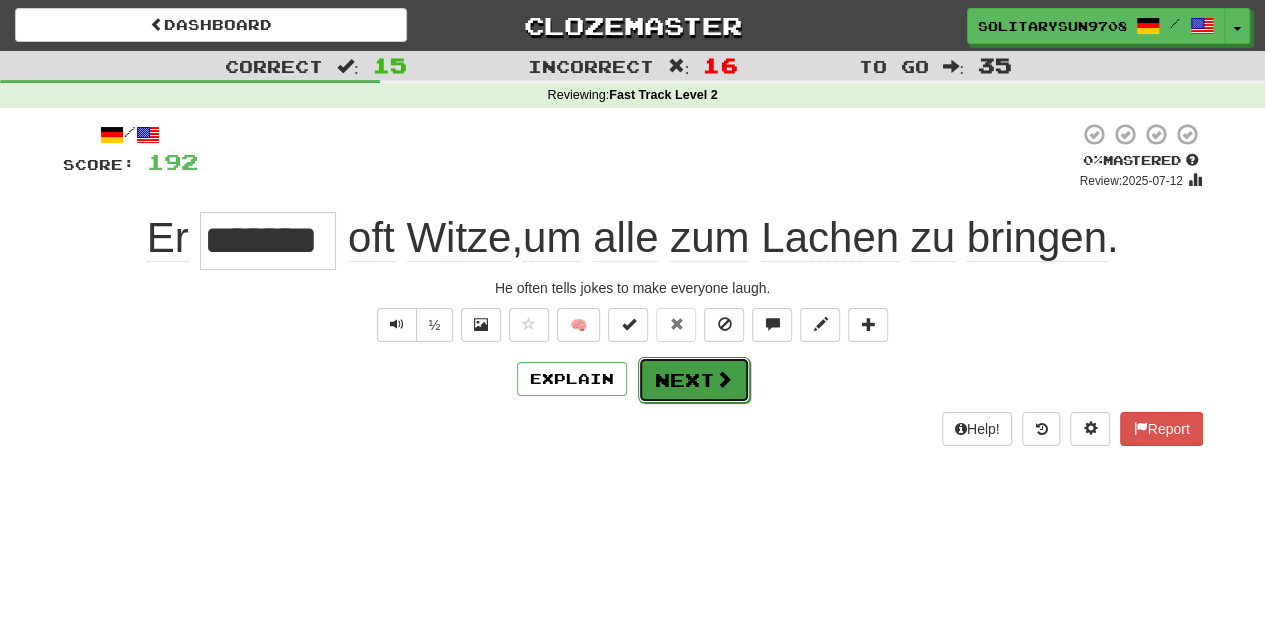 click on "Next" at bounding box center (694, 380) 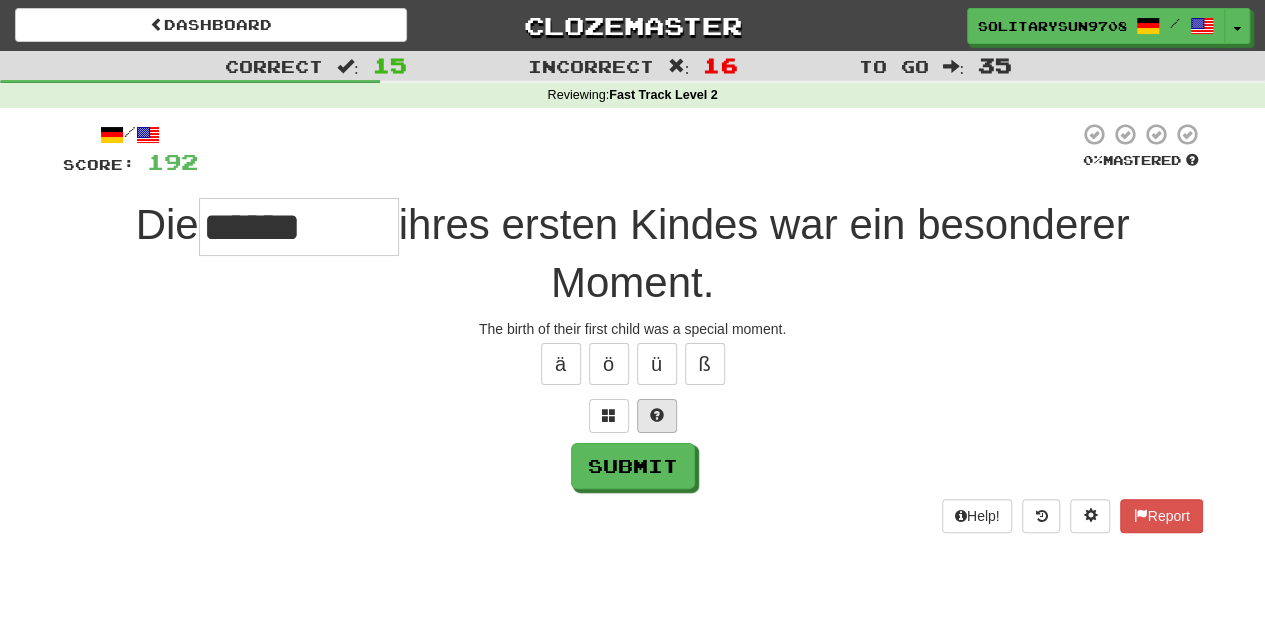 type on "******" 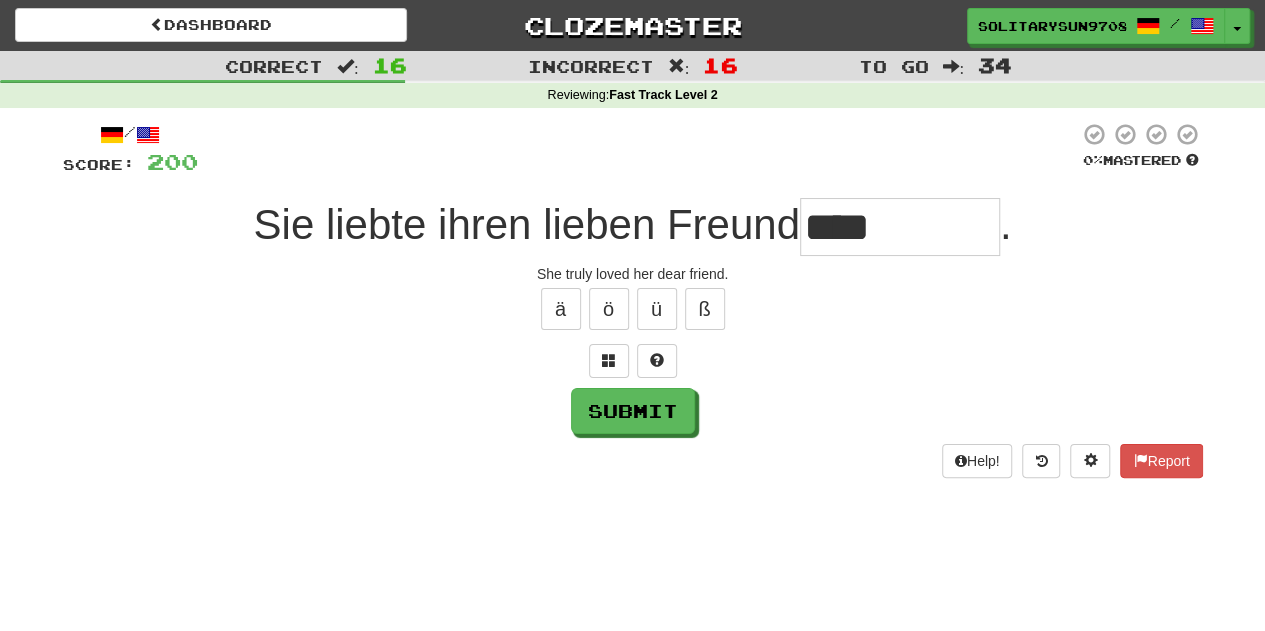 type on "********" 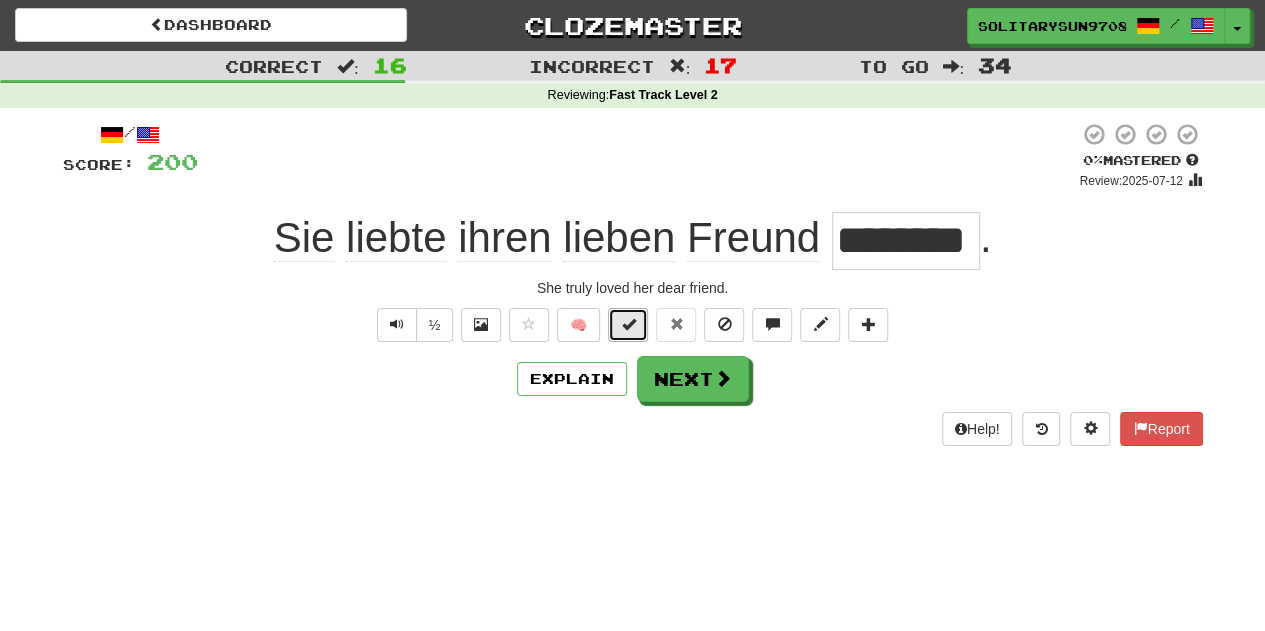 click at bounding box center (628, 325) 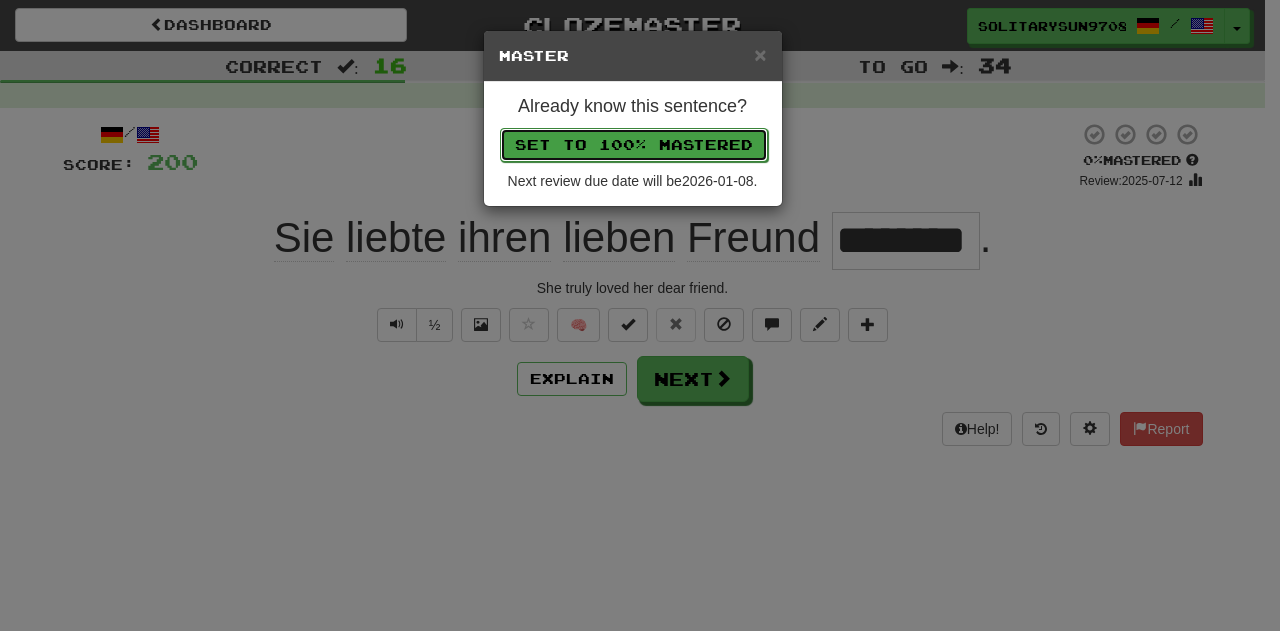 click on "Set to 100% Mastered" at bounding box center (634, 145) 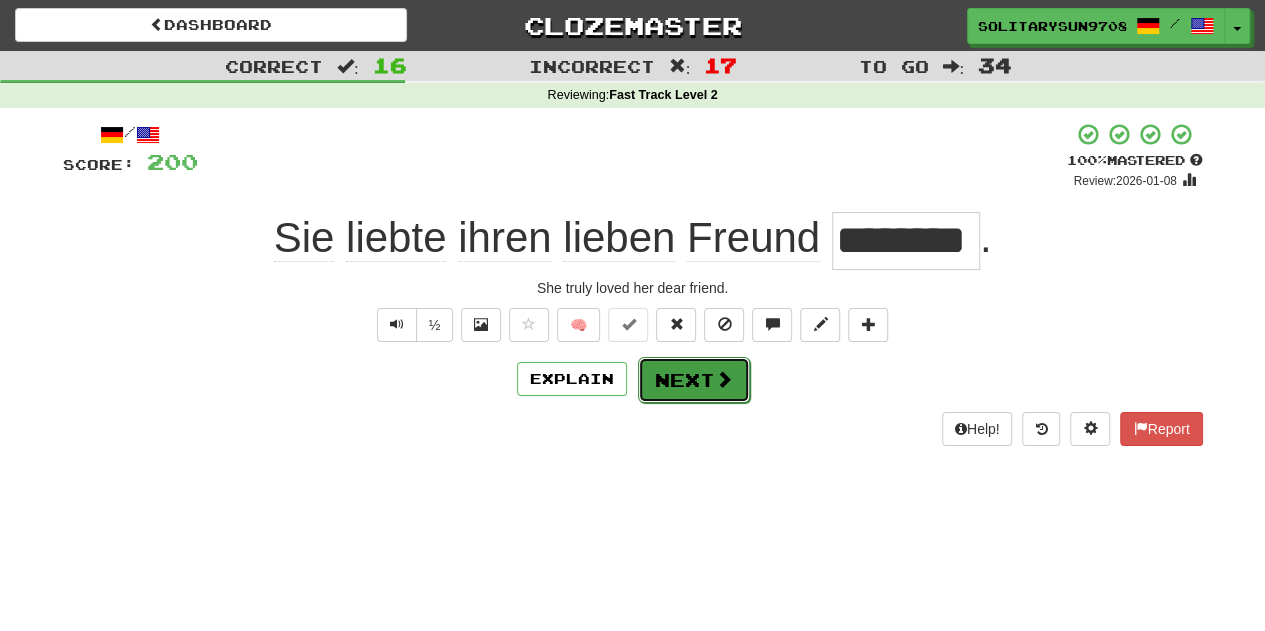 click on "Next" at bounding box center [694, 380] 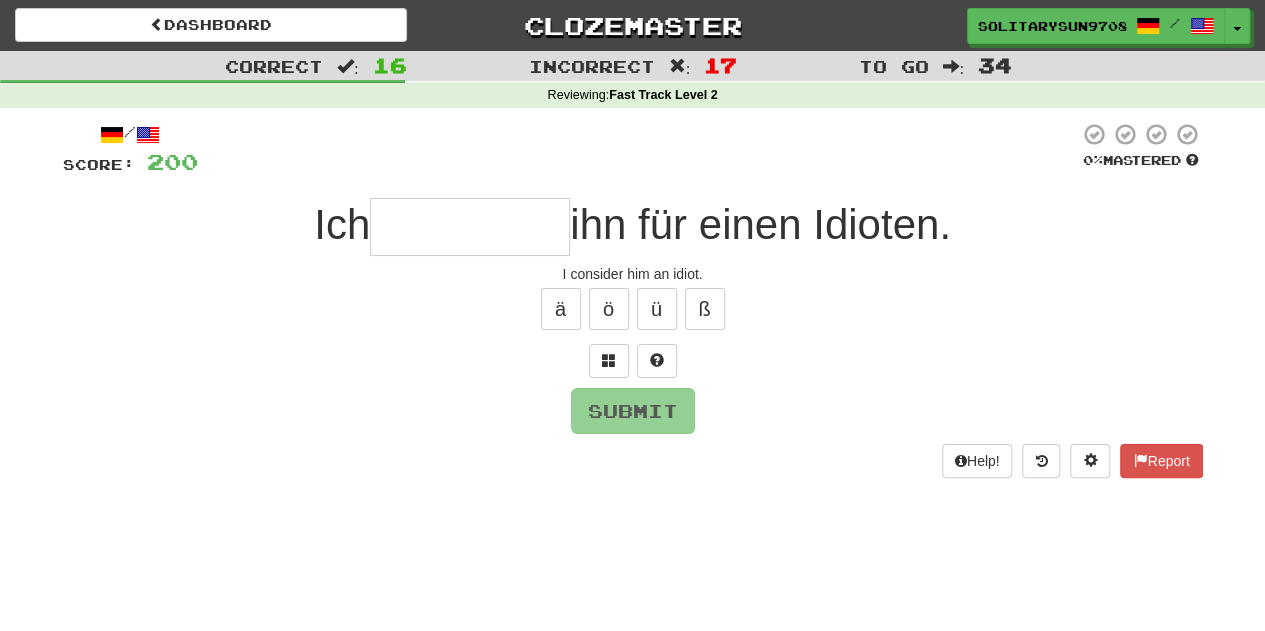 type on "*****" 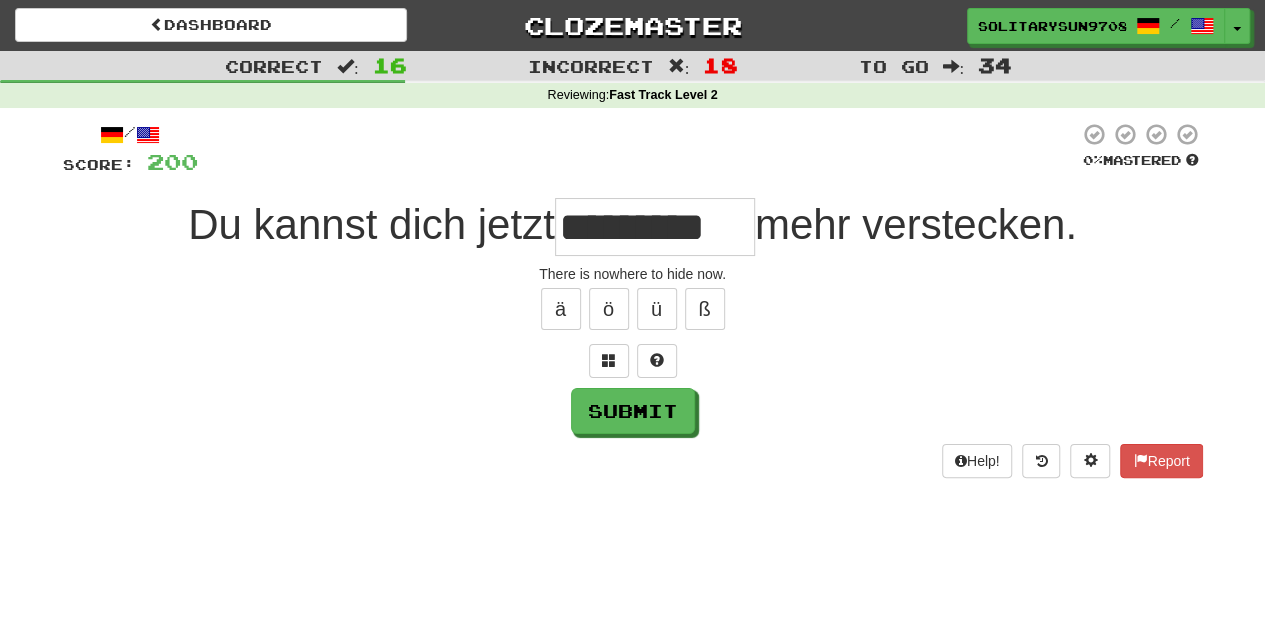 scroll, scrollTop: 0, scrollLeft: 1, axis: horizontal 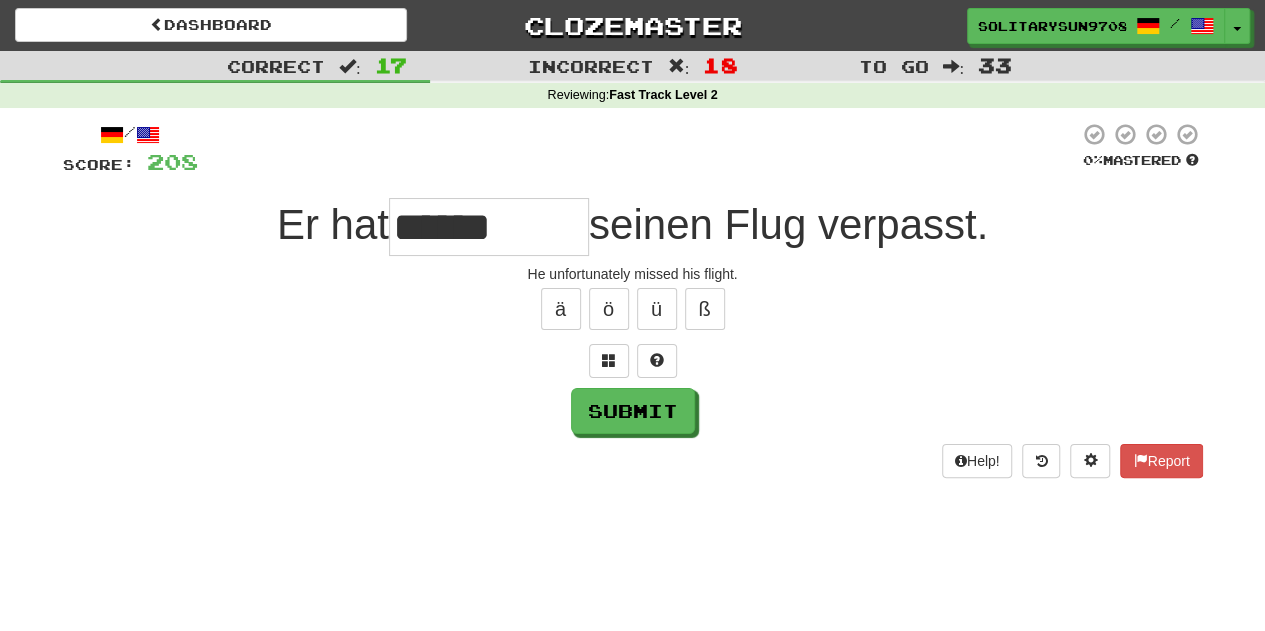 type on "******" 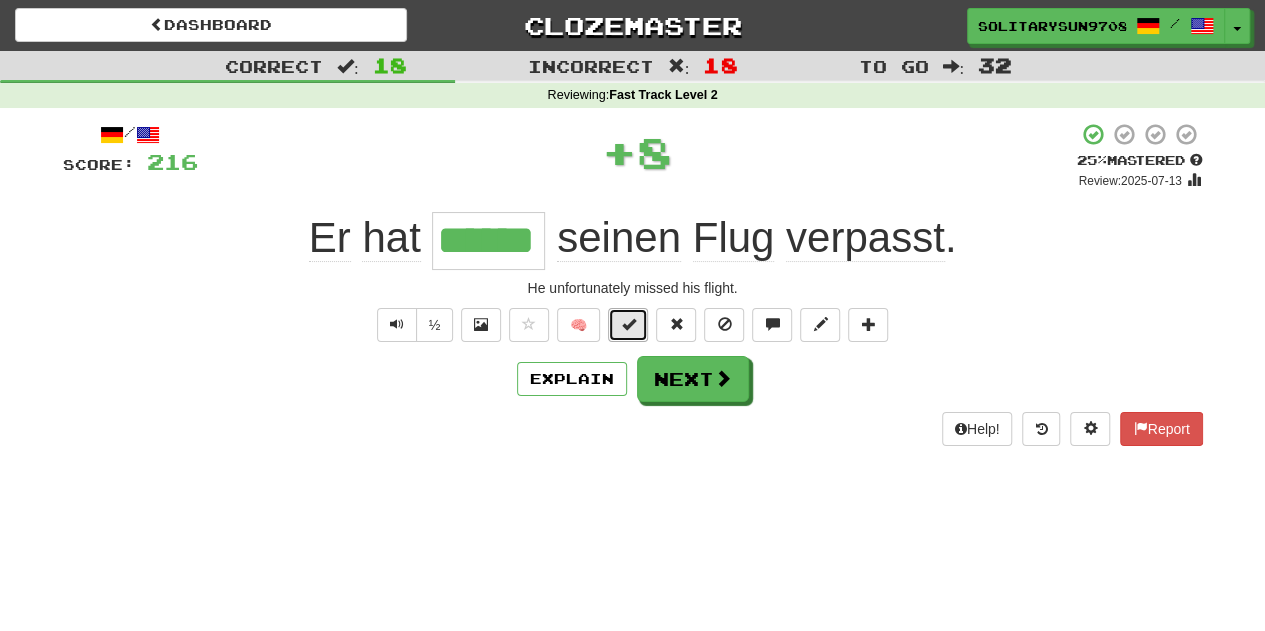 click at bounding box center (628, 325) 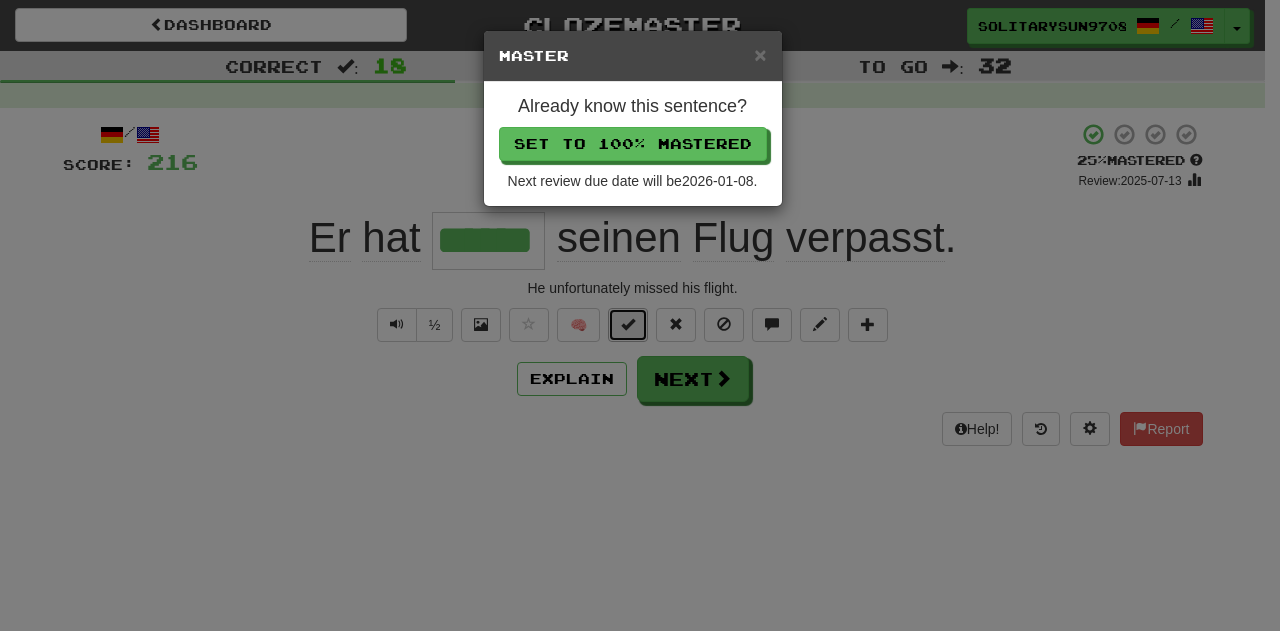 type 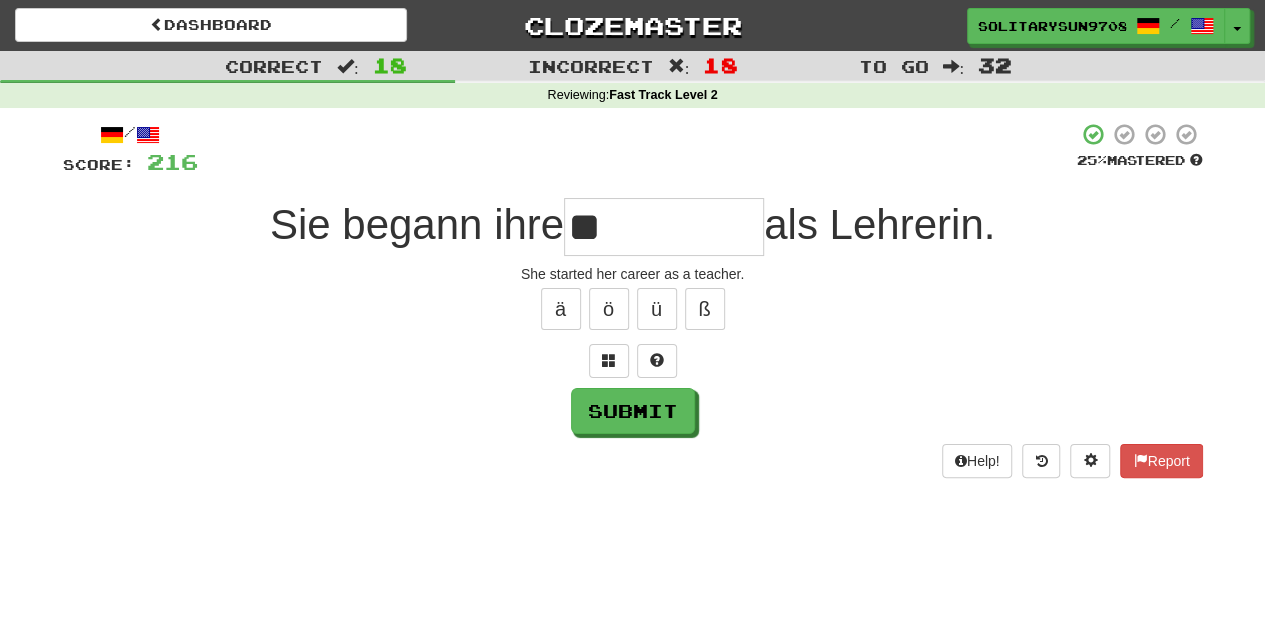 type on "*" 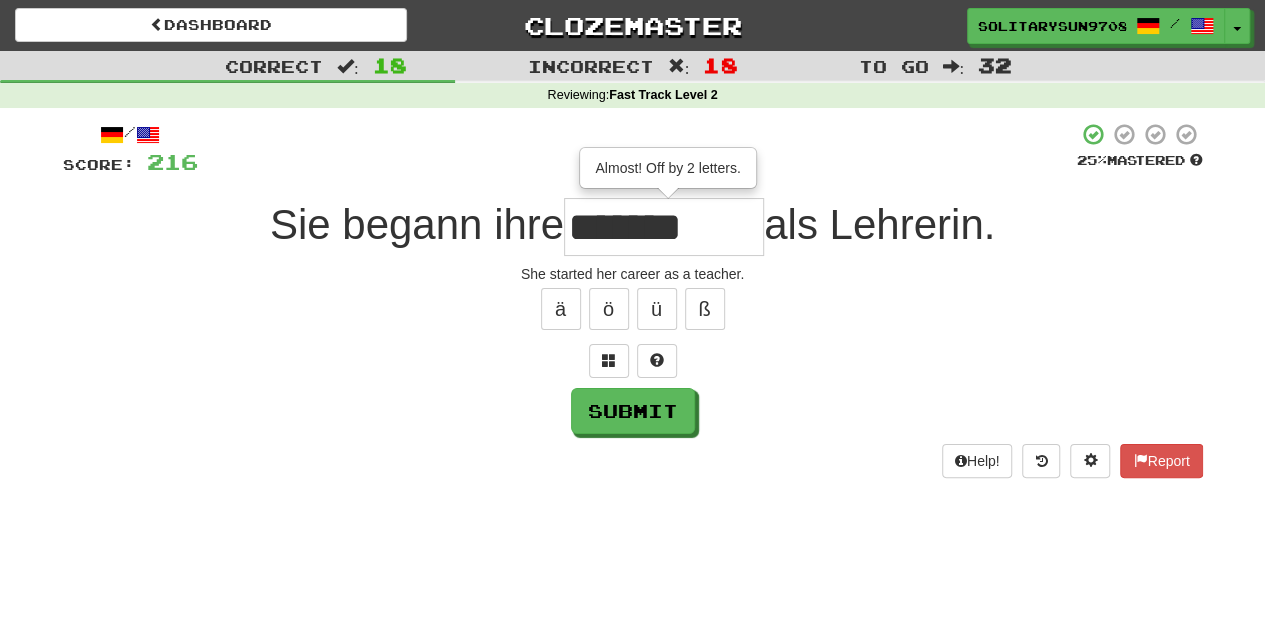 type on "*******" 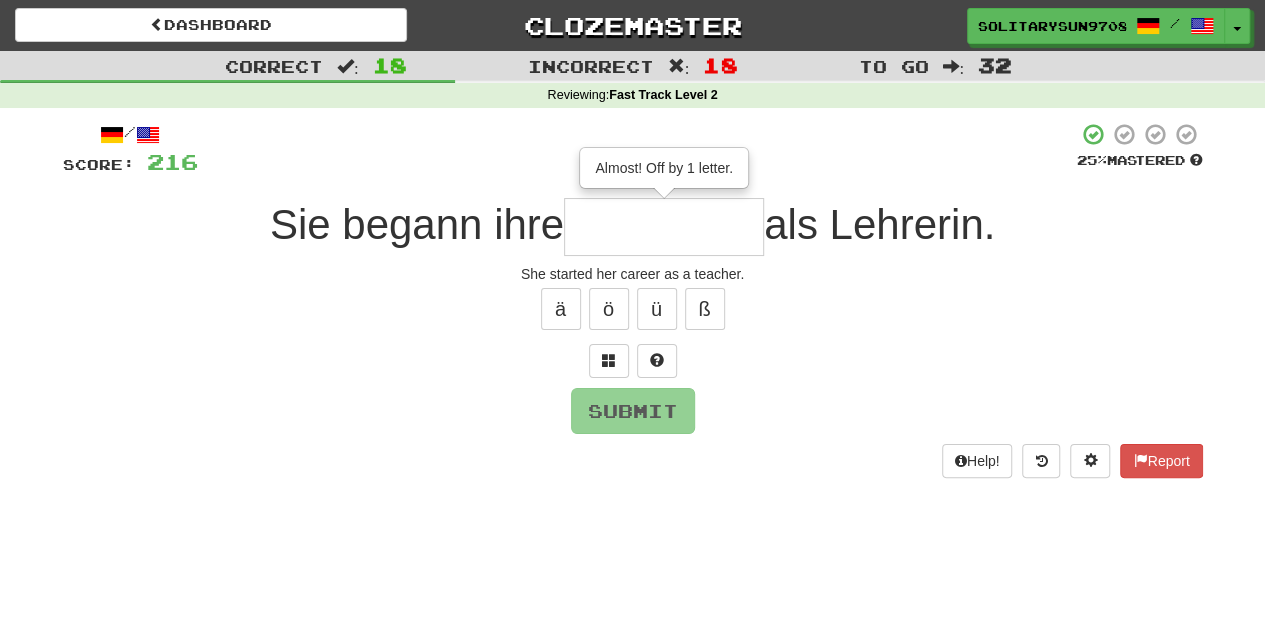 paste on "*******" 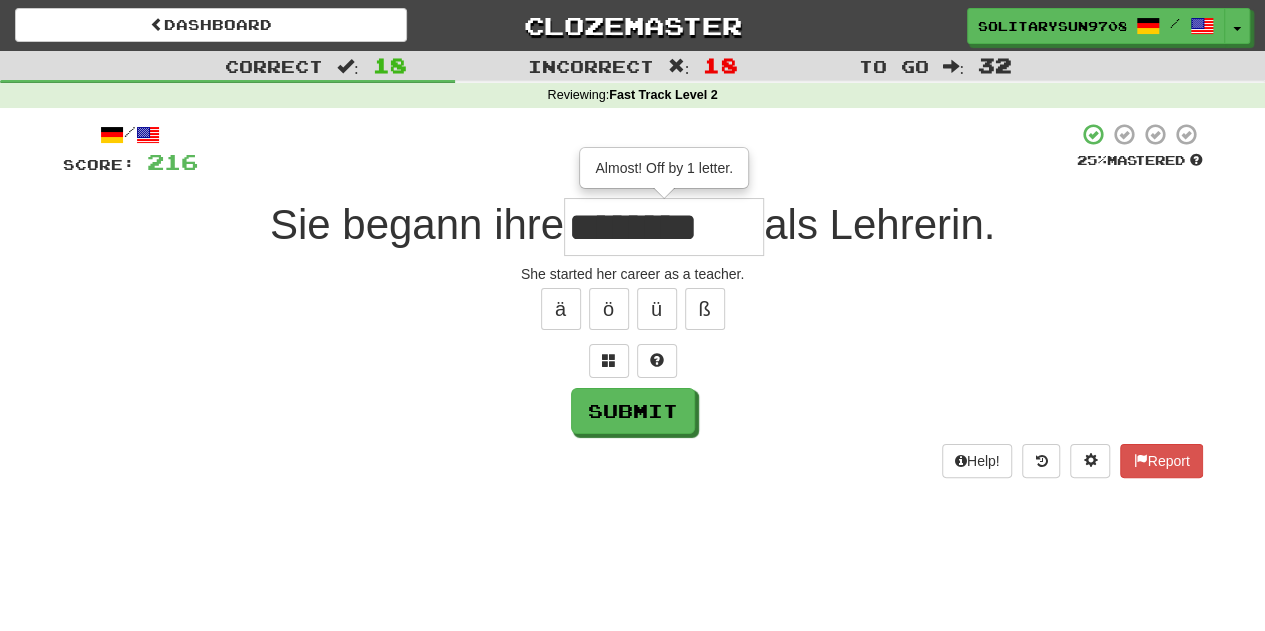type on "********" 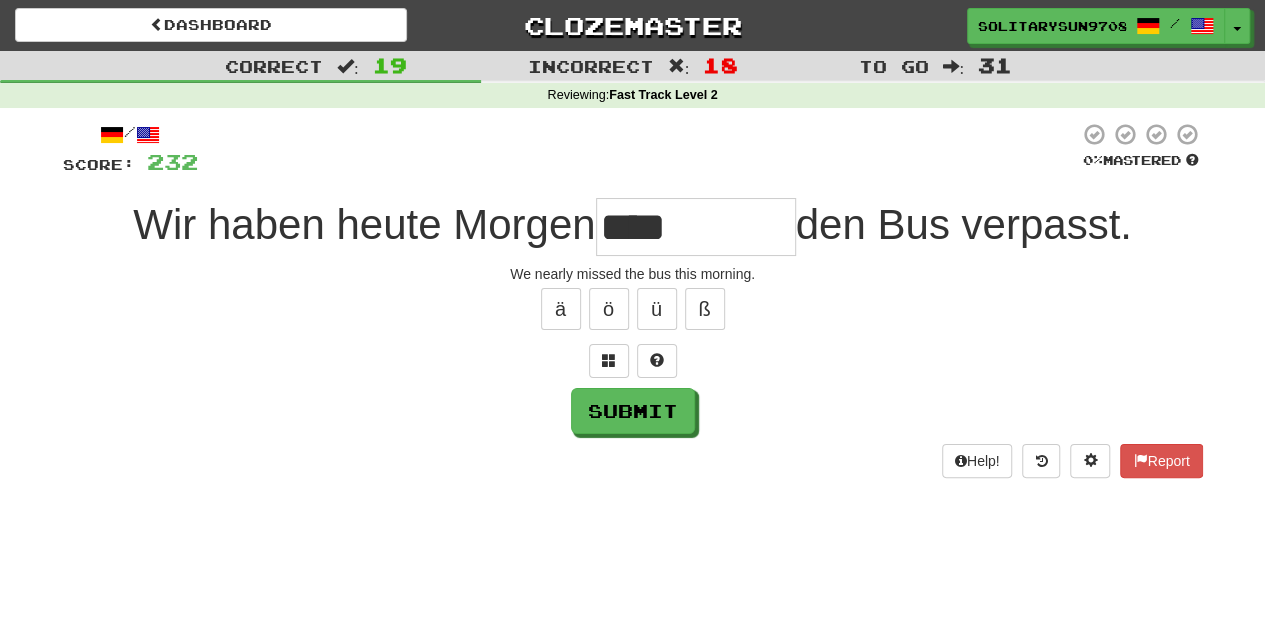 type on "****" 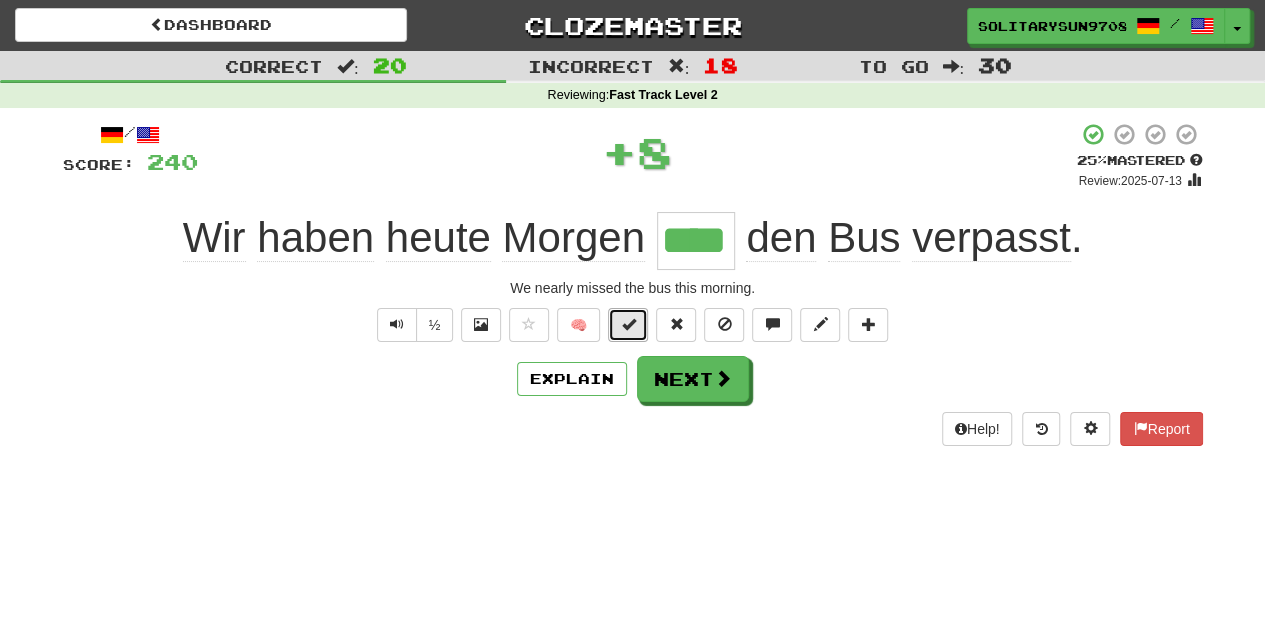 click at bounding box center [628, 324] 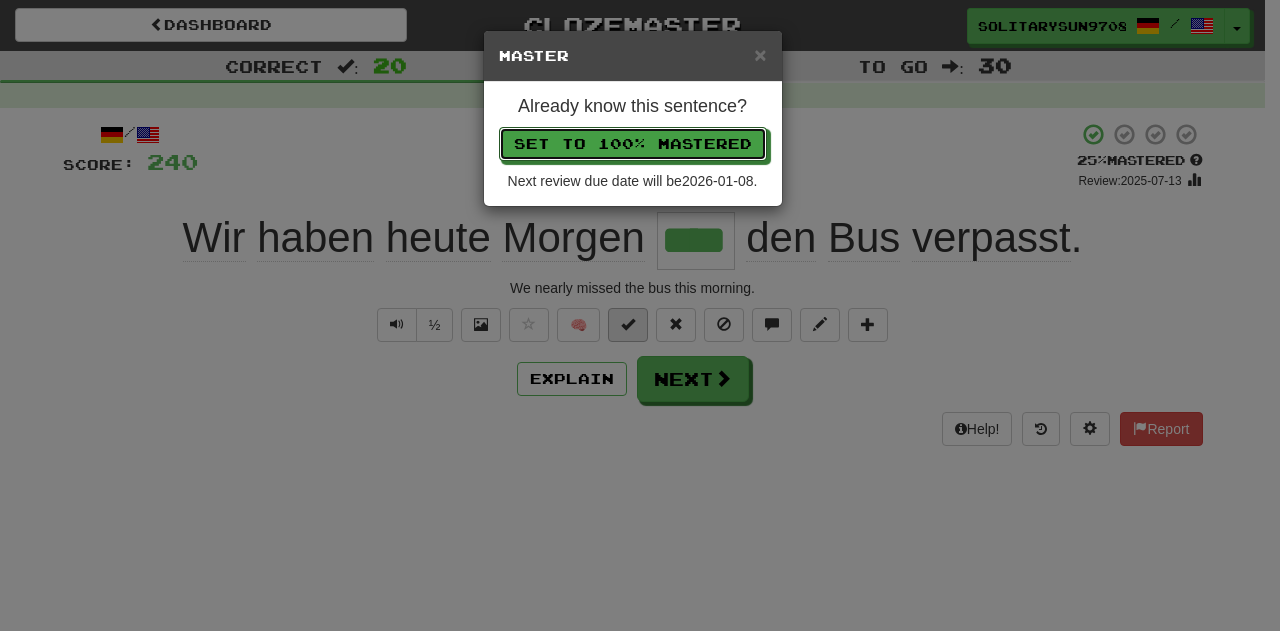 click on "Set to 100% Mastered" at bounding box center (633, 144) 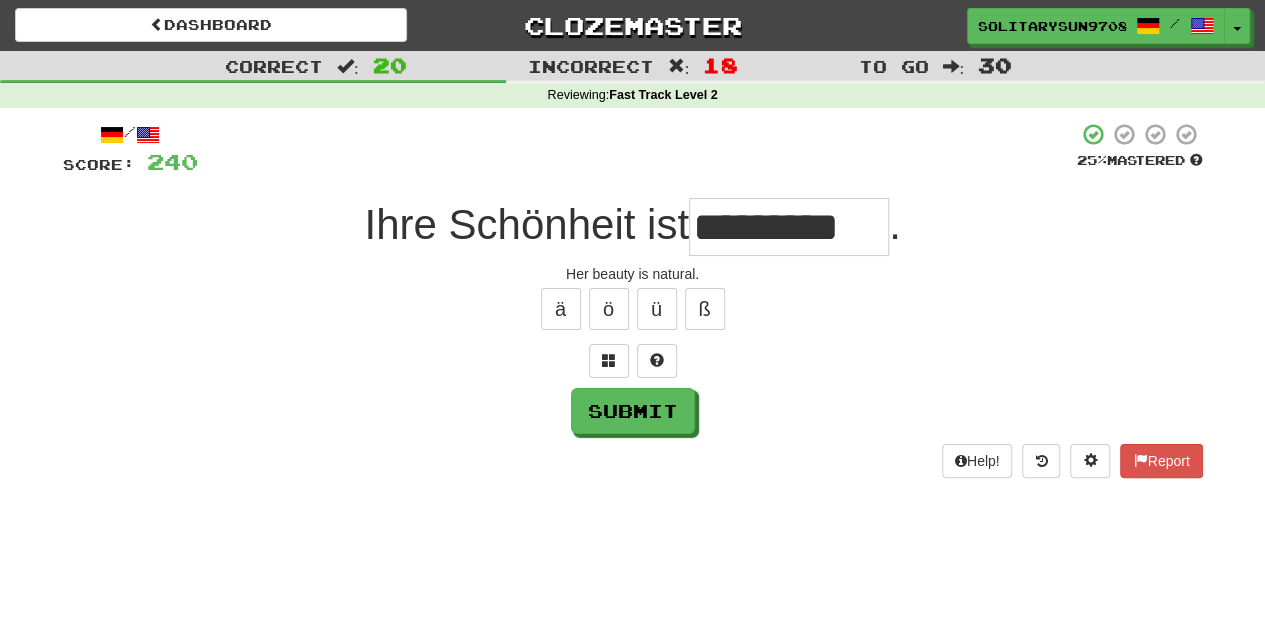 type on "*********" 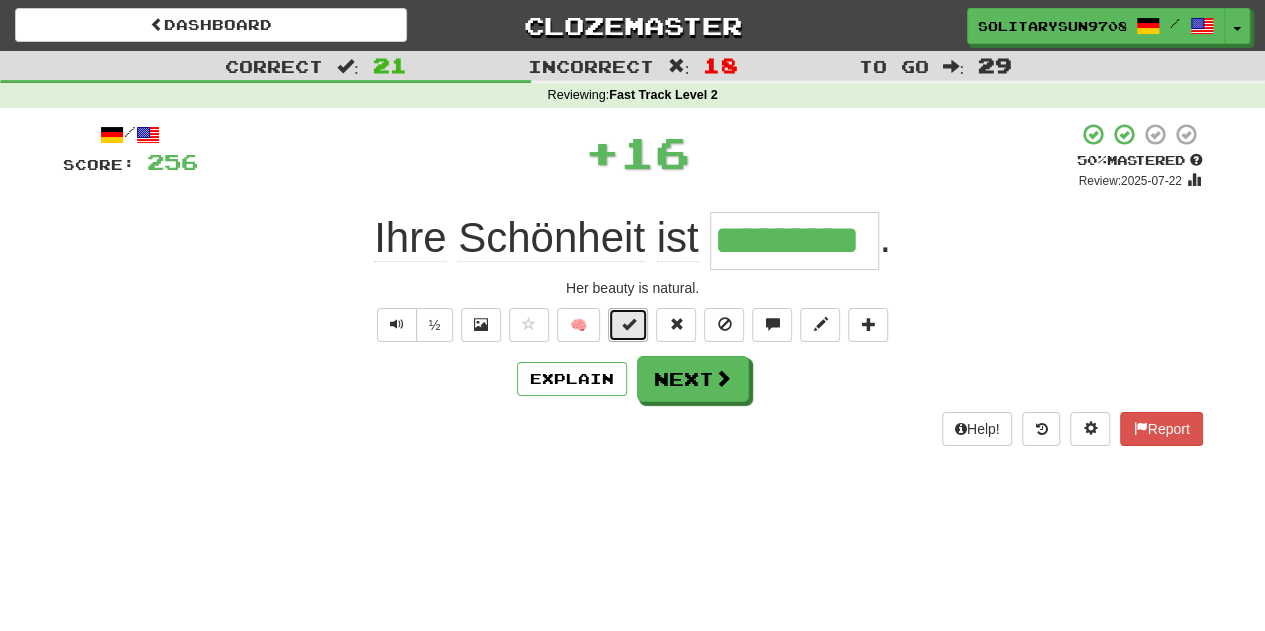 click at bounding box center (628, 324) 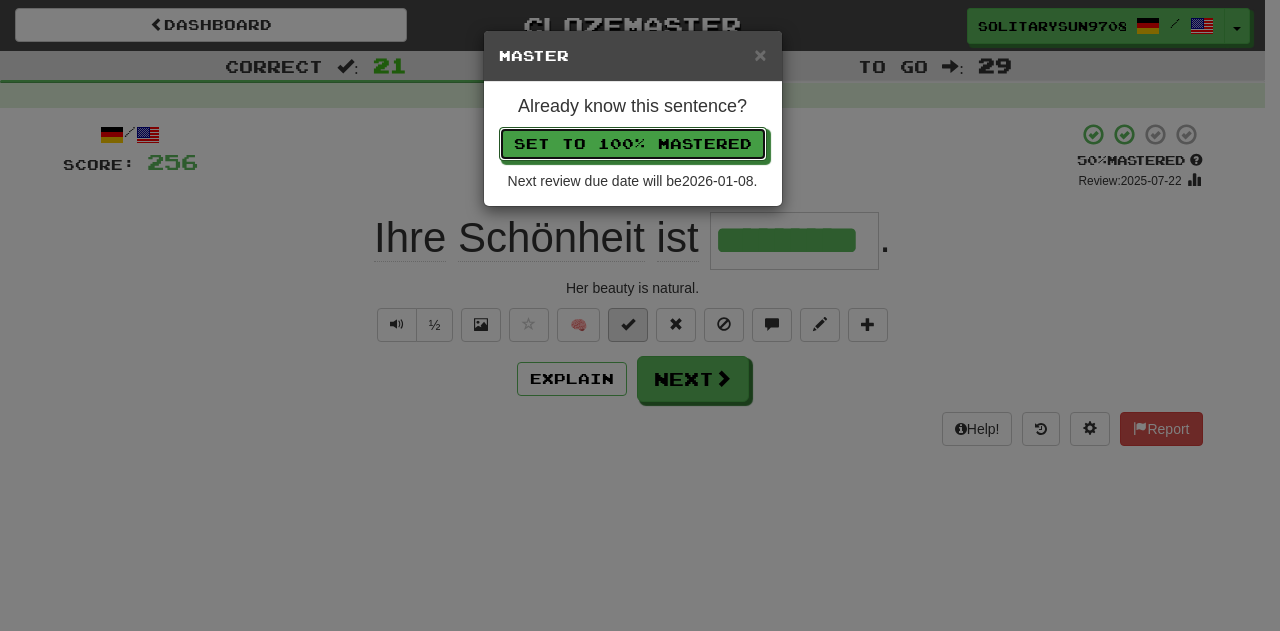 click on "Set to 100% Mastered" at bounding box center (633, 144) 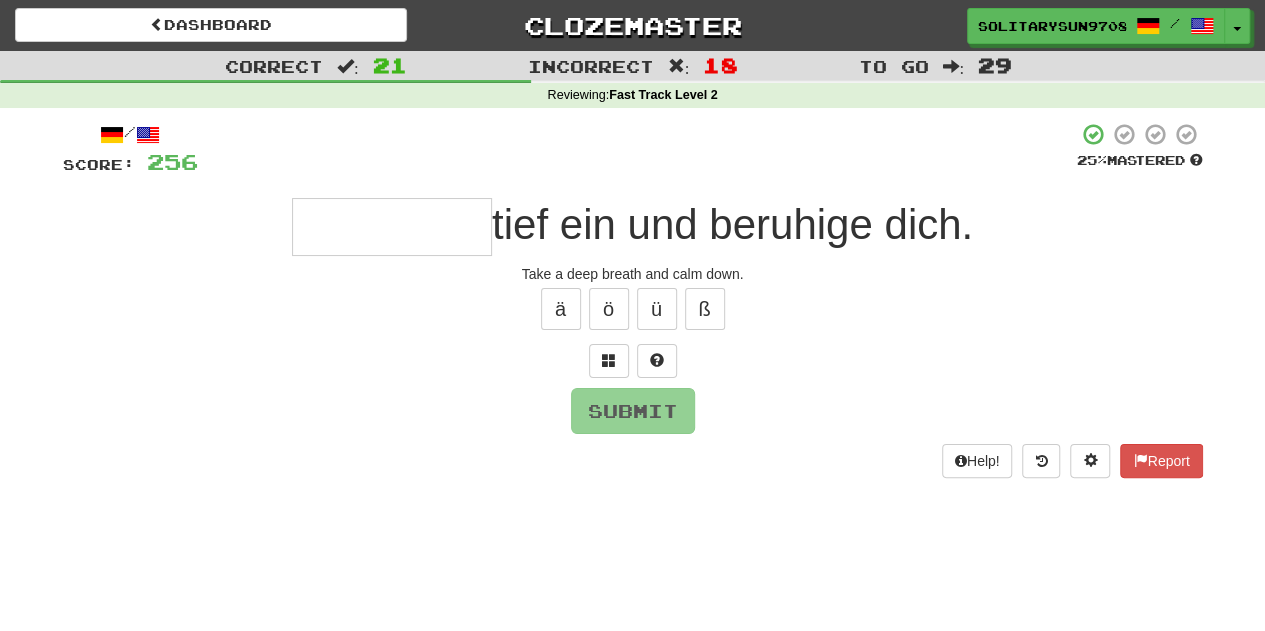 type on "*" 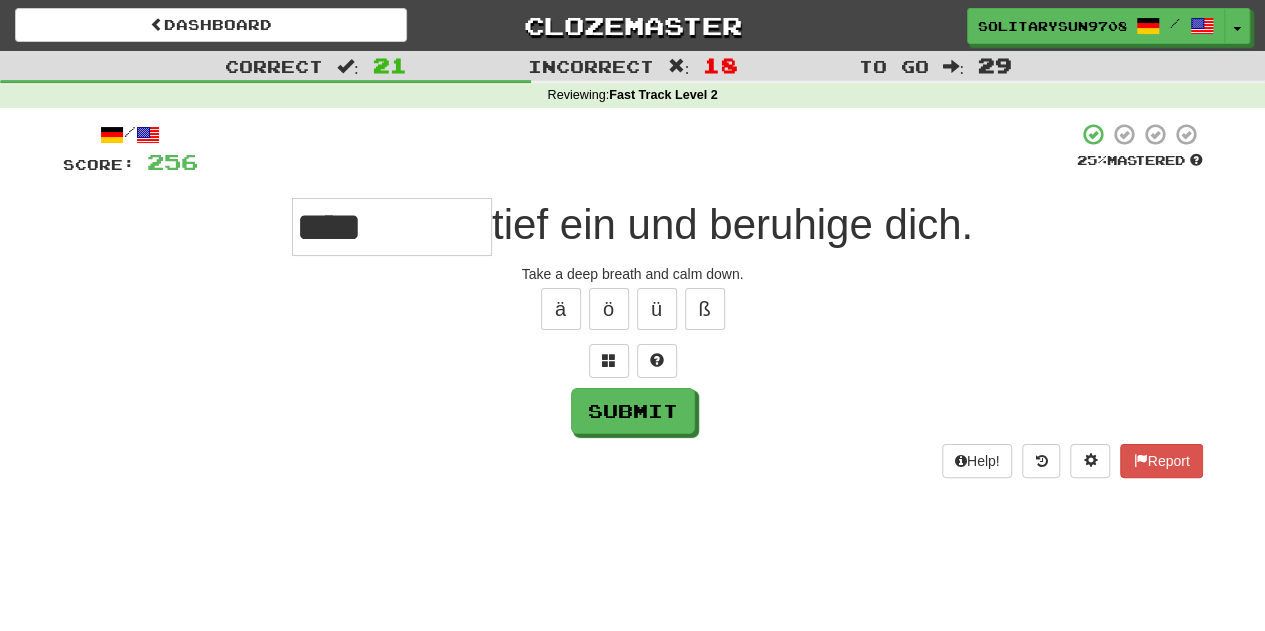type on "****" 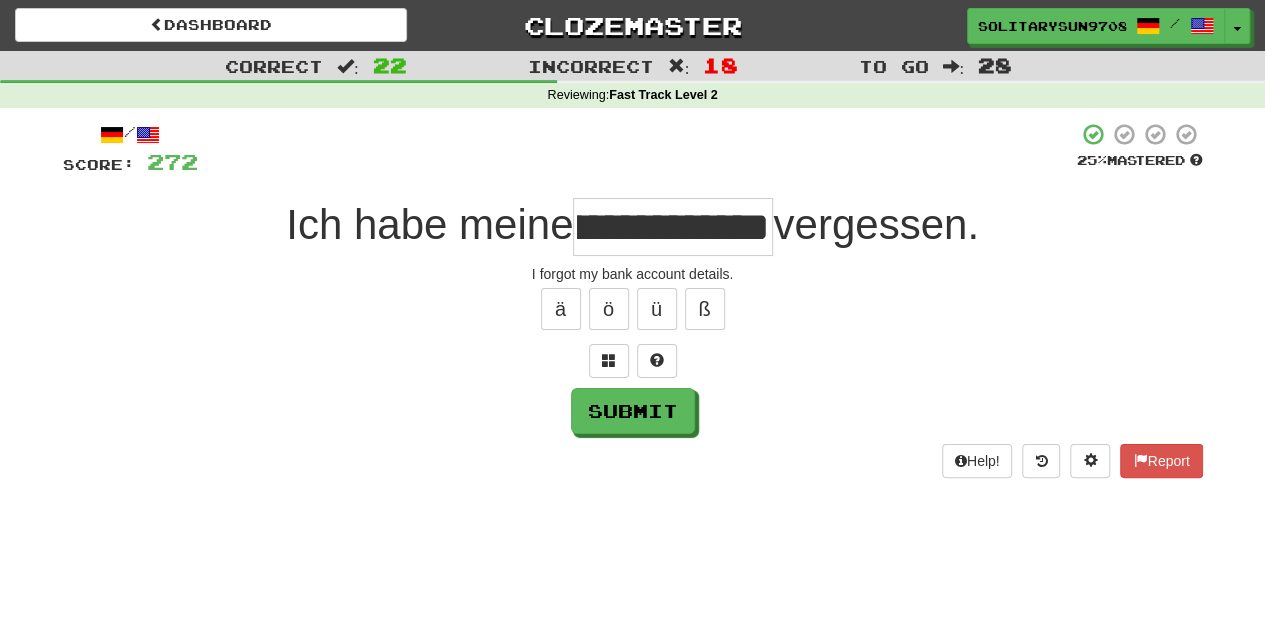 scroll, scrollTop: 0, scrollLeft: 127, axis: horizontal 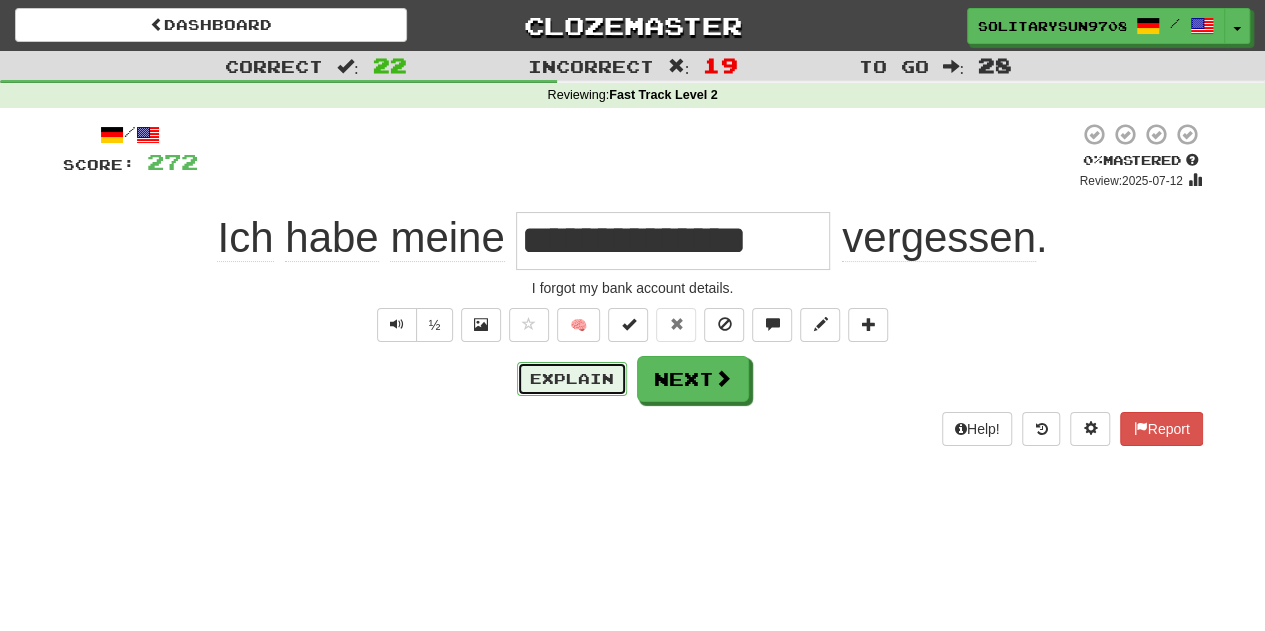 click on "Explain" at bounding box center (572, 379) 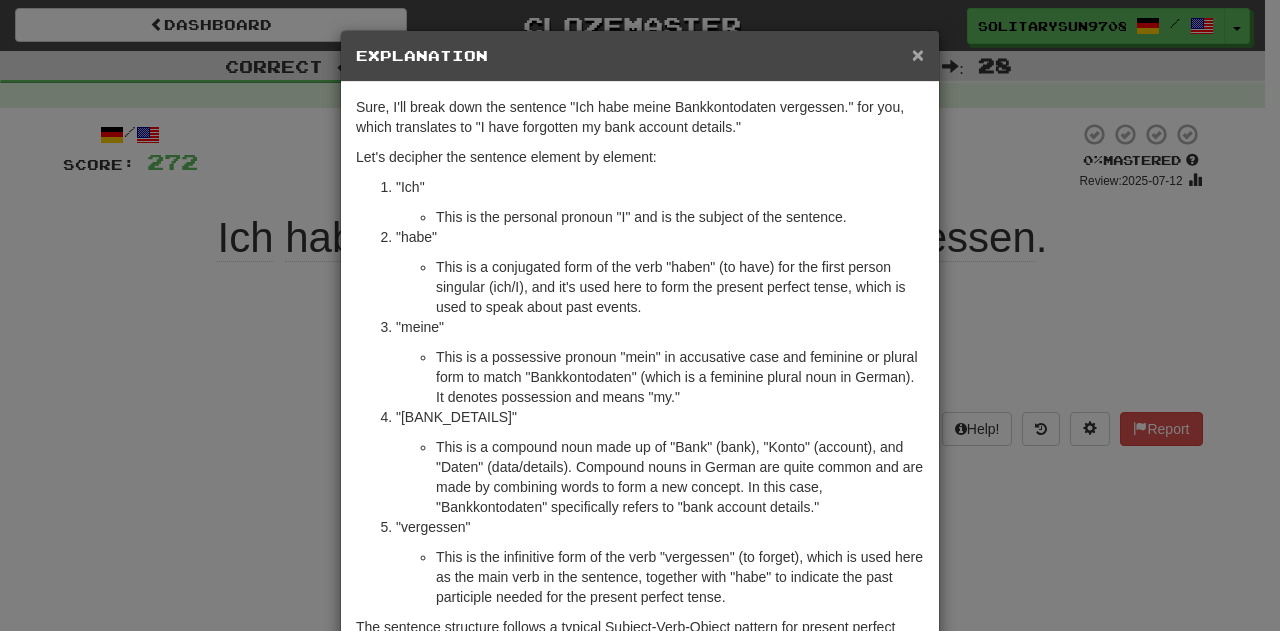 click on "×" at bounding box center (918, 54) 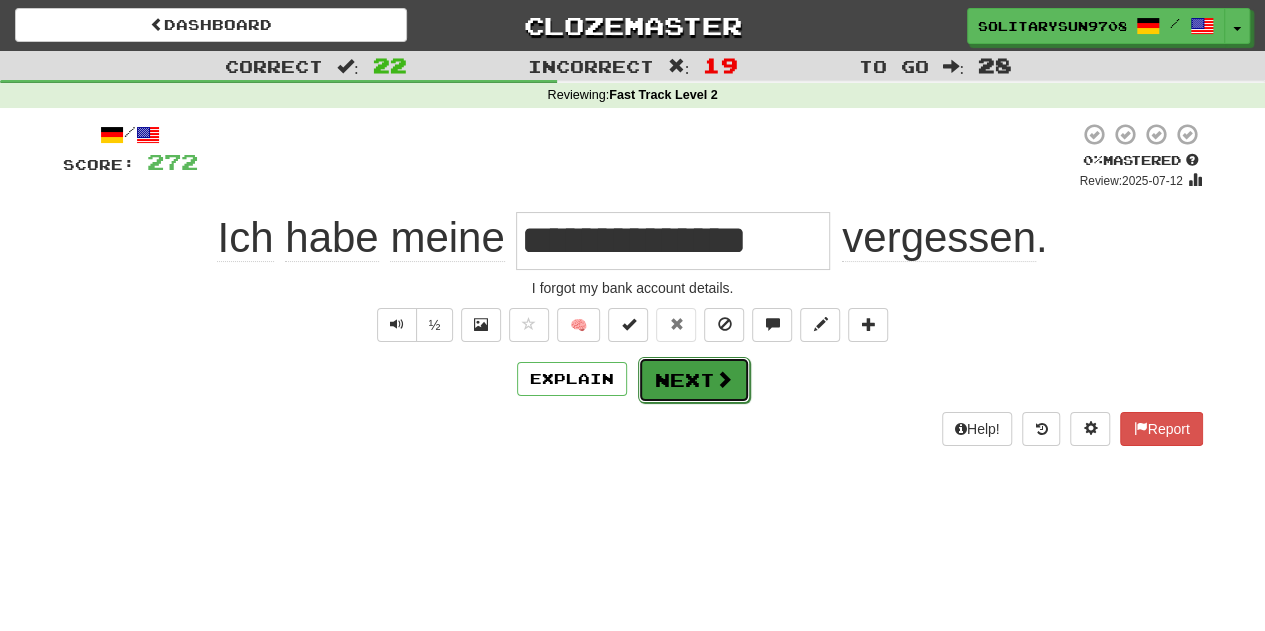 click on "Next" at bounding box center [694, 380] 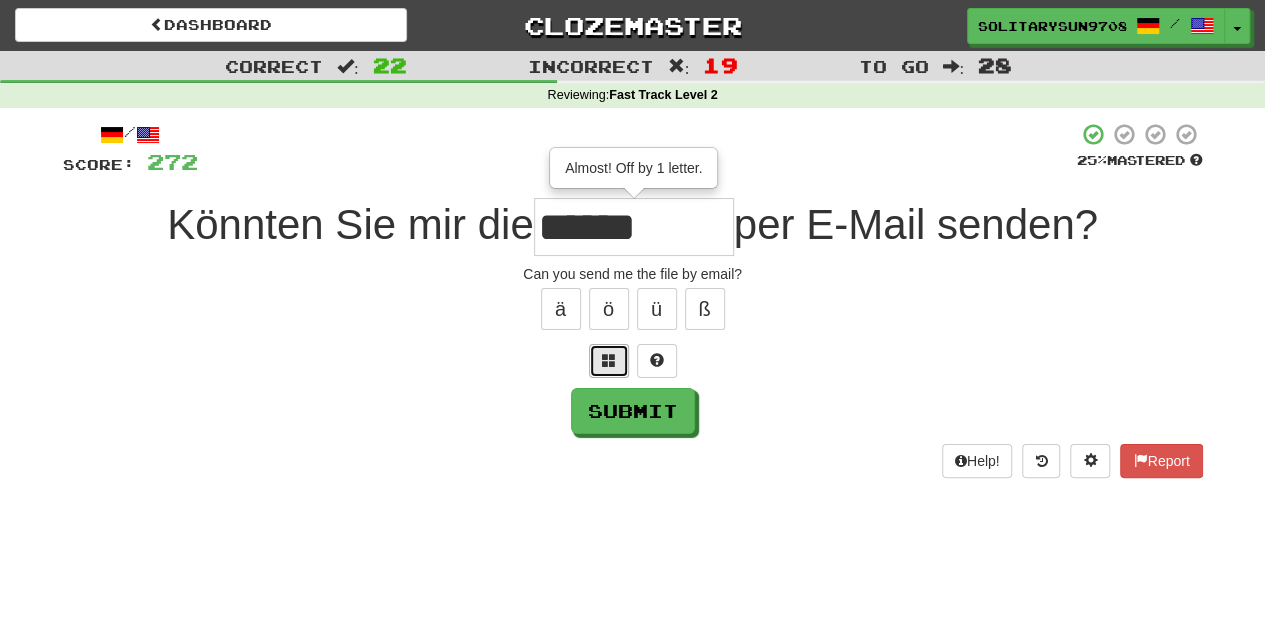 click at bounding box center [609, 361] 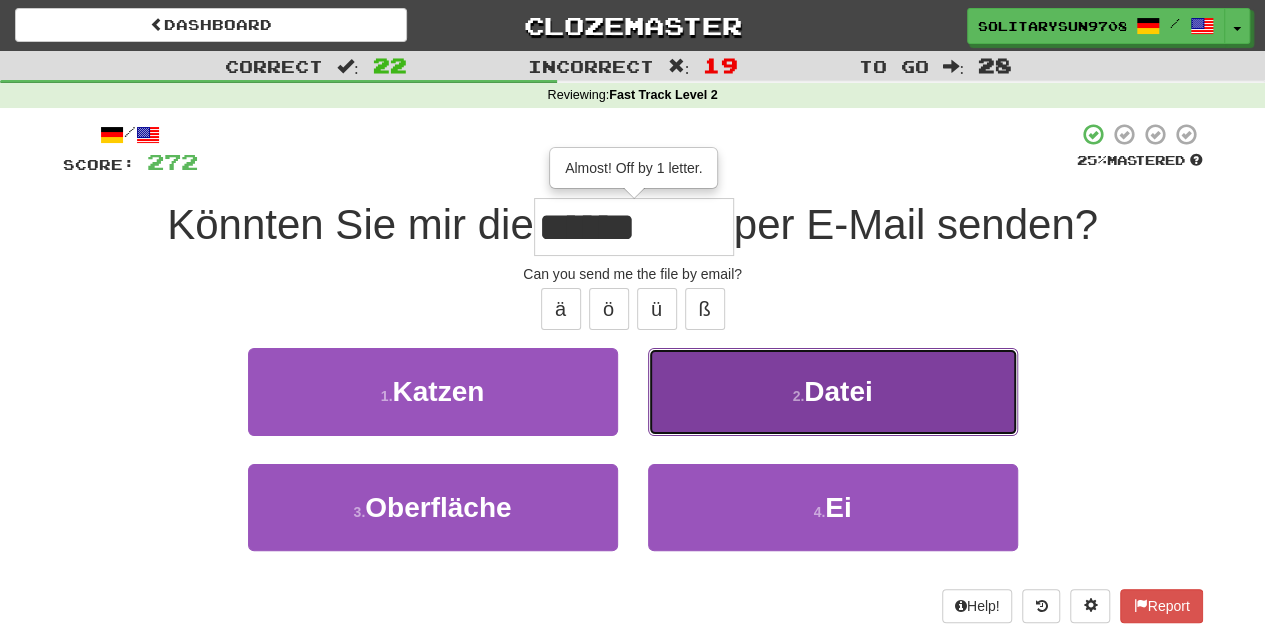 click on "2 .  Datei" at bounding box center [833, 391] 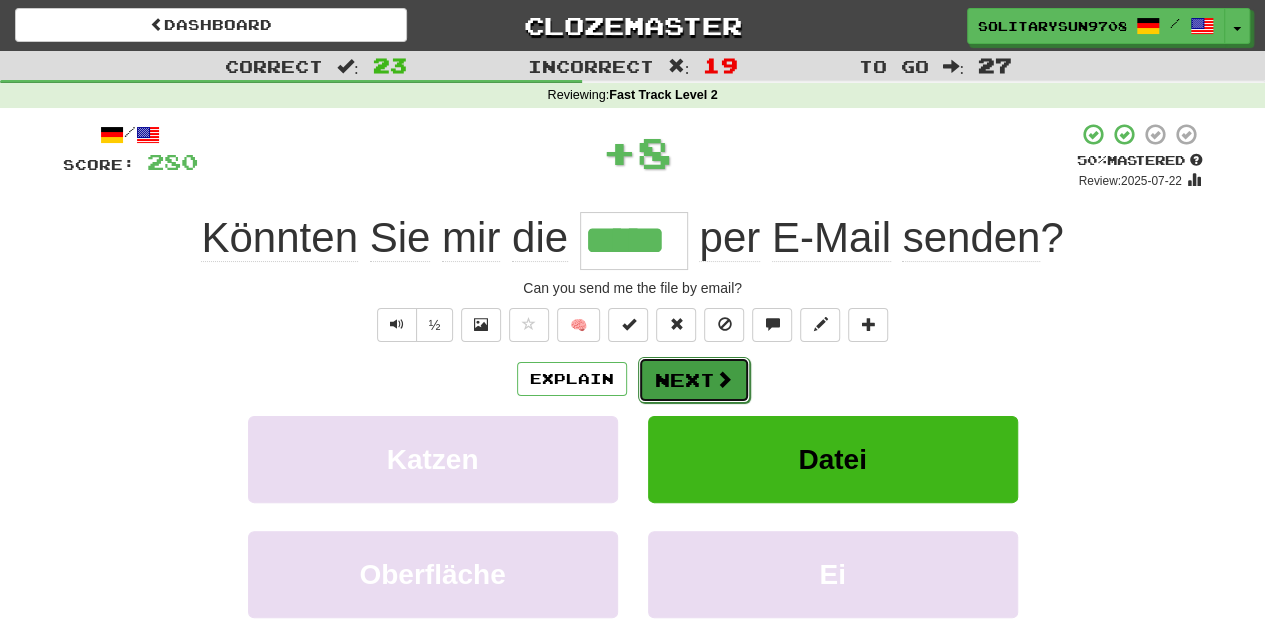 click on "Next" at bounding box center (694, 380) 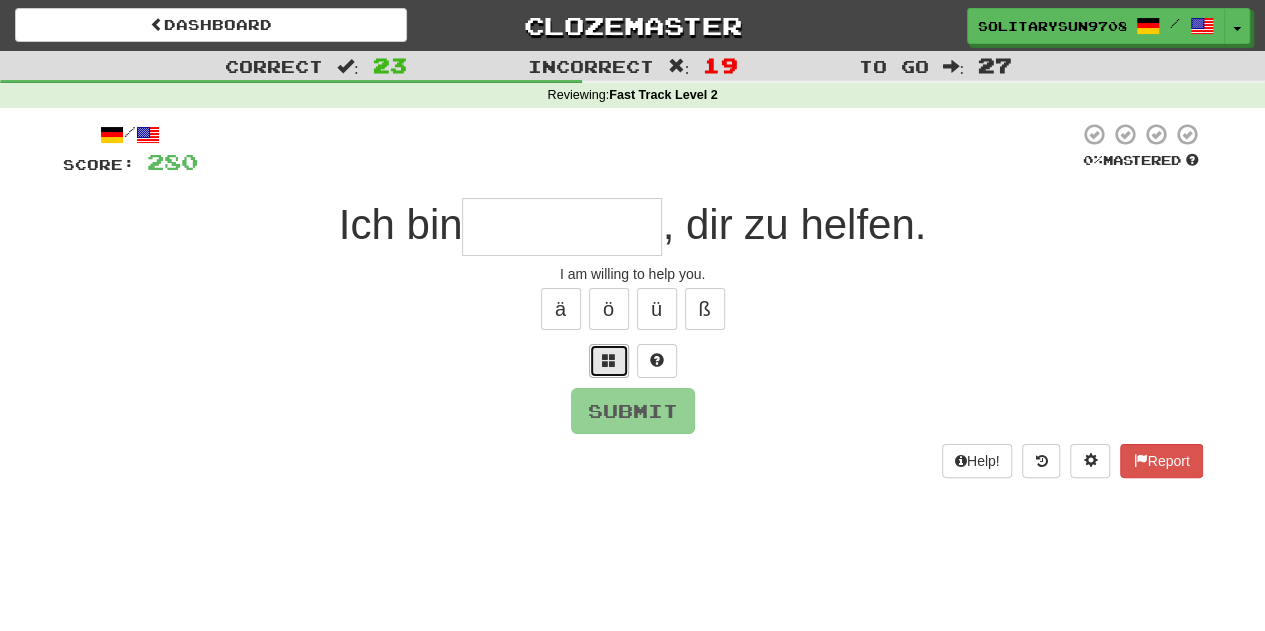 click at bounding box center [609, 361] 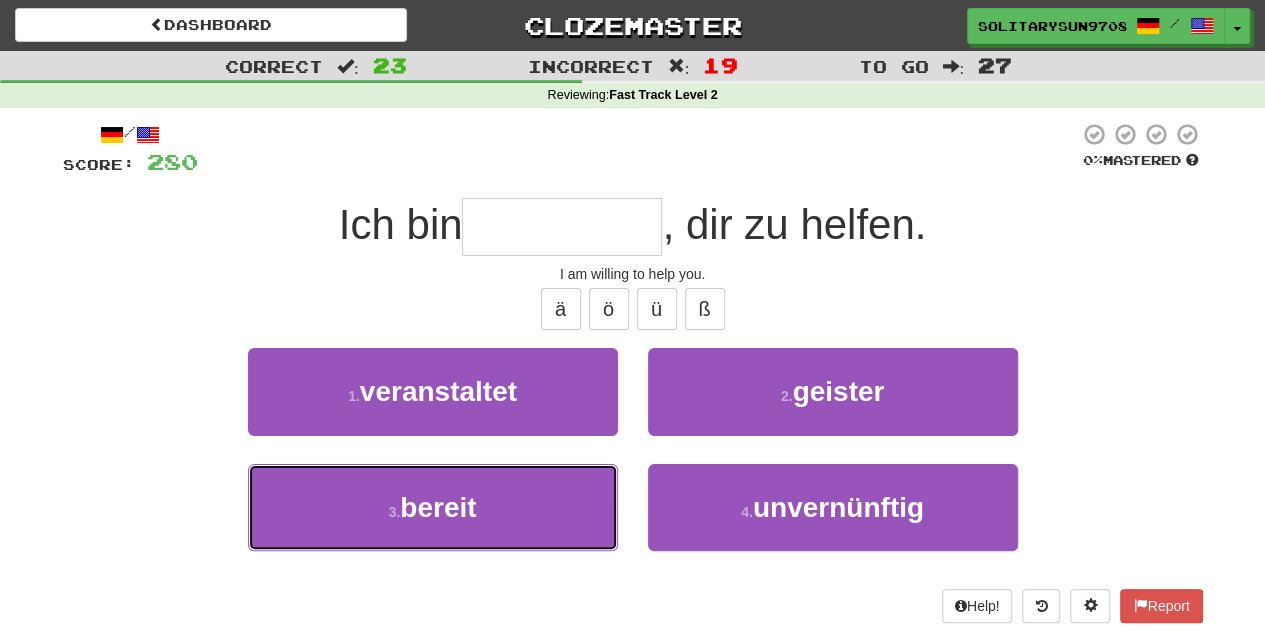 drag, startPoint x: 562, startPoint y: 498, endPoint x: 574, endPoint y: 510, distance: 16.970562 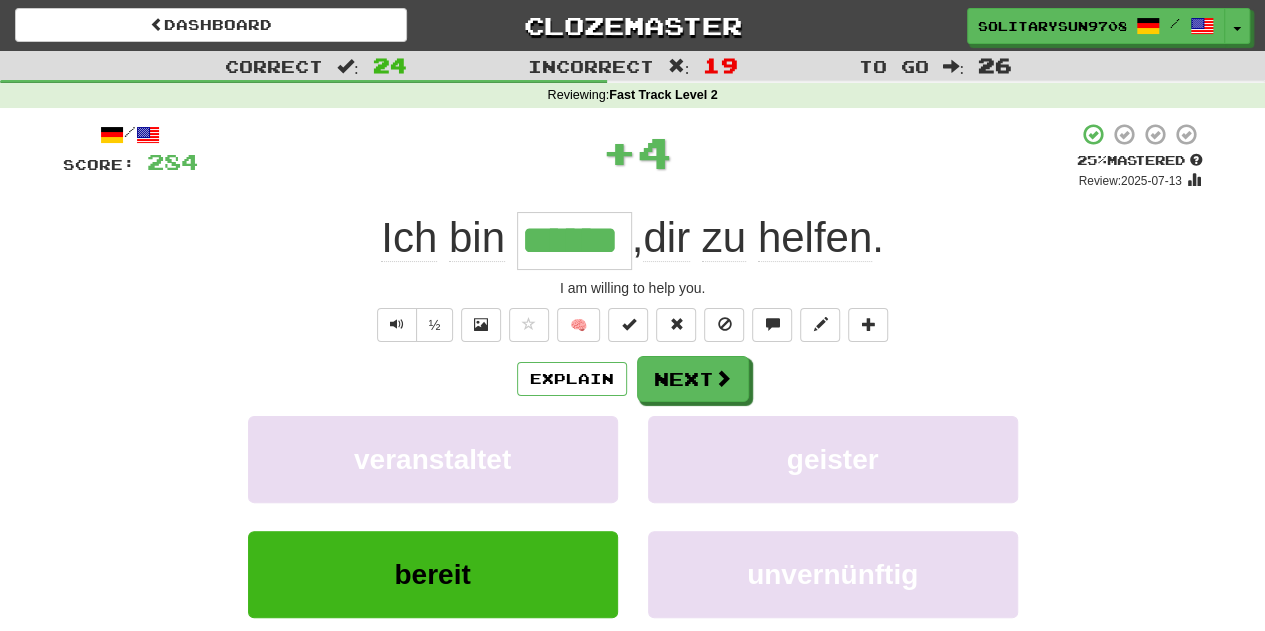 click on "veranstaltet" at bounding box center [433, 473] 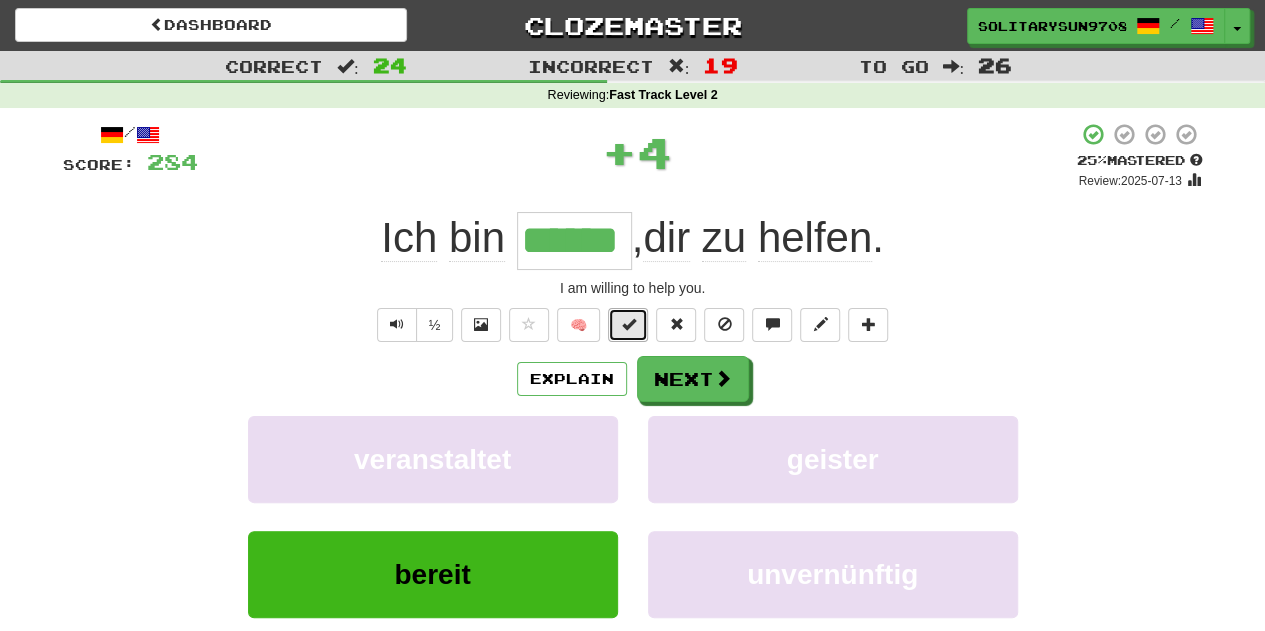click at bounding box center (628, 325) 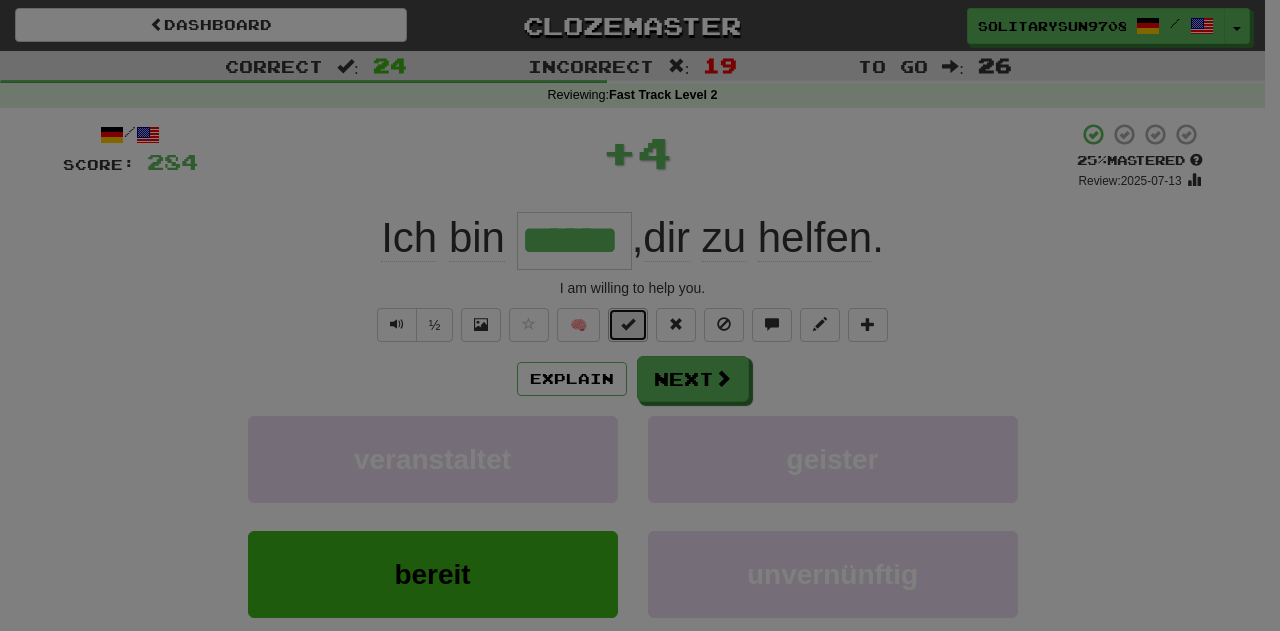 type 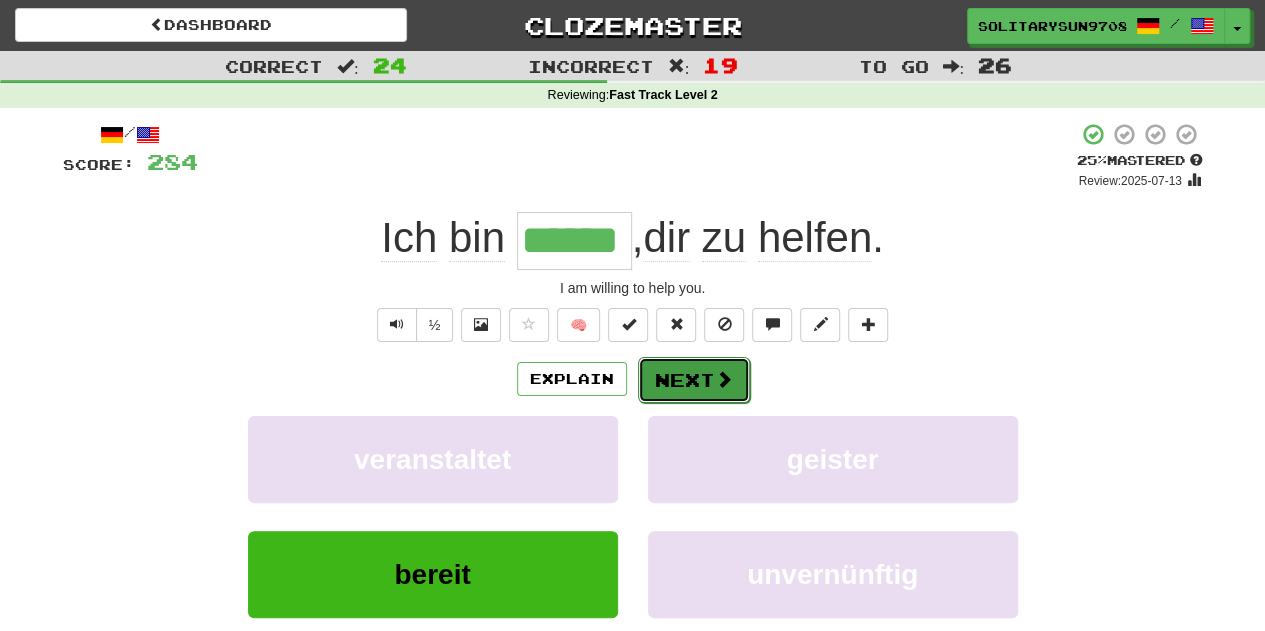 click on "Next" at bounding box center [694, 380] 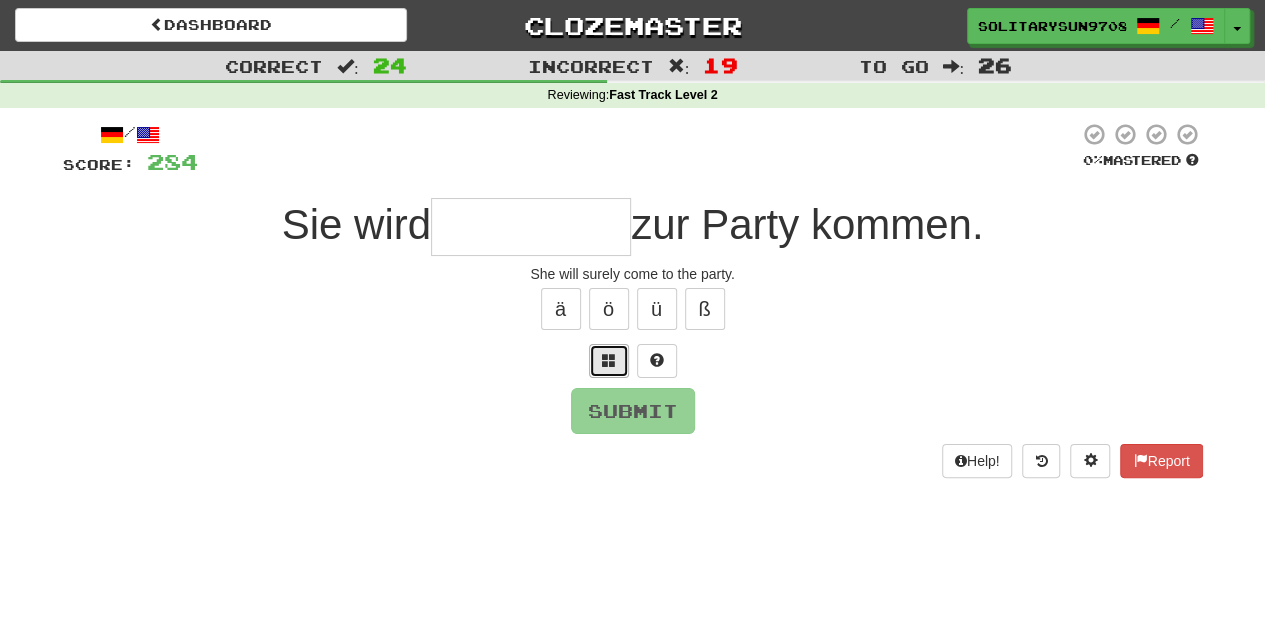 click at bounding box center (609, 361) 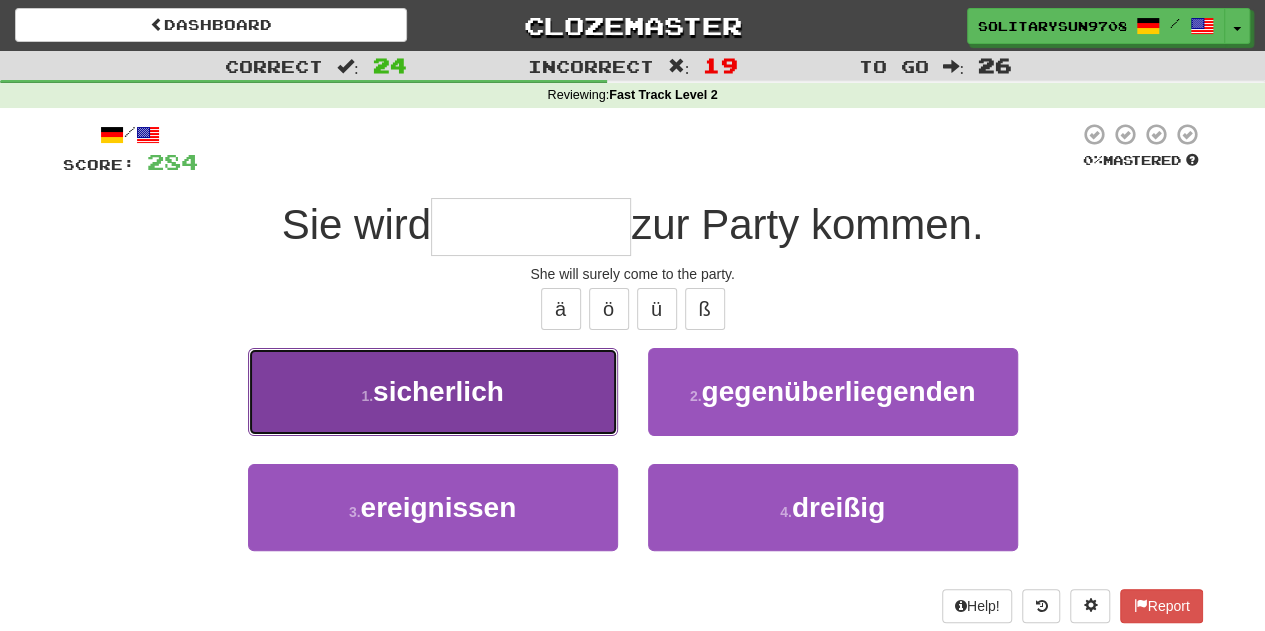 click on "1 .  sicherlich" at bounding box center [433, 391] 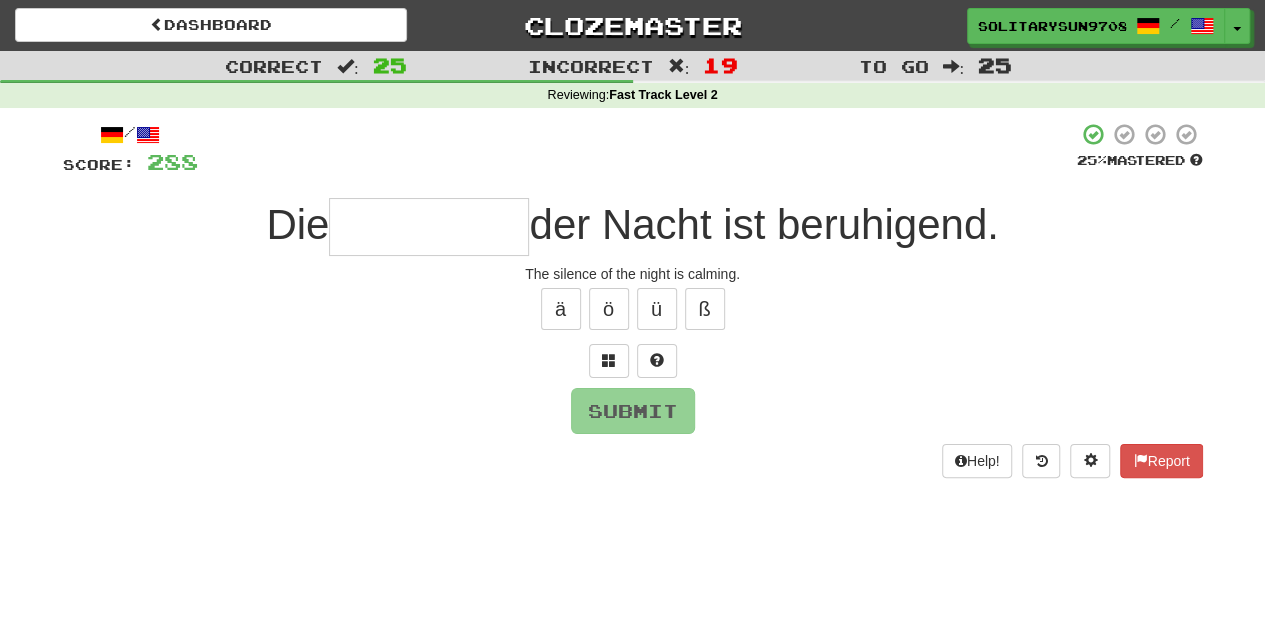 type on "******" 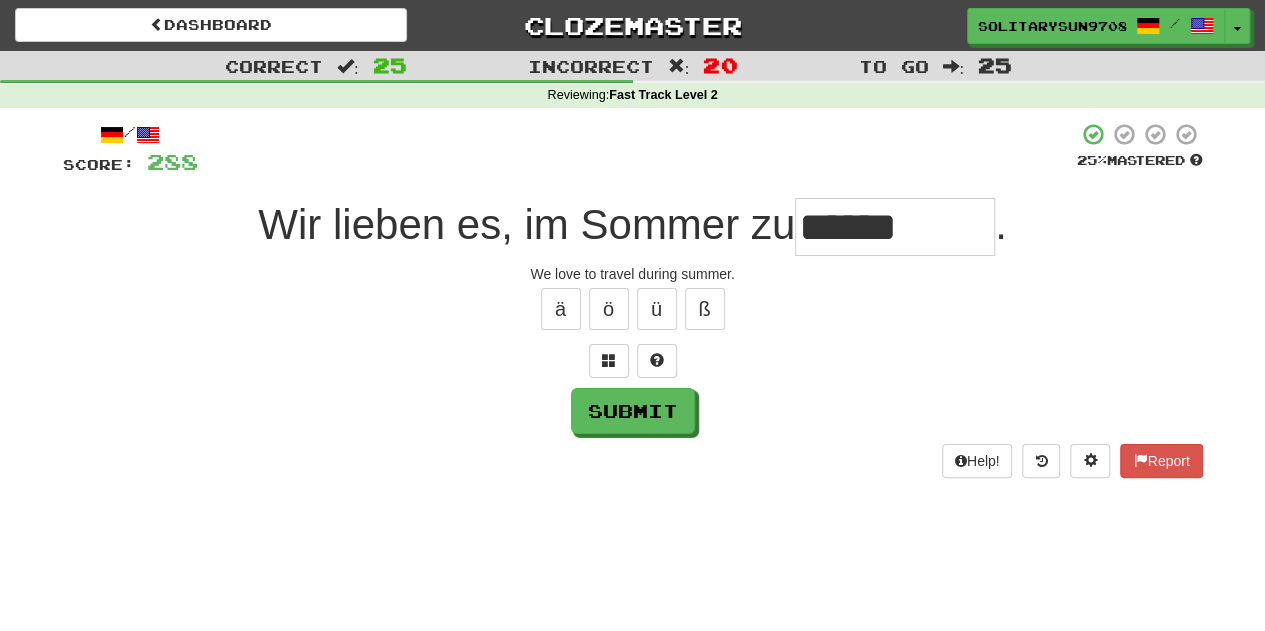 type on "******" 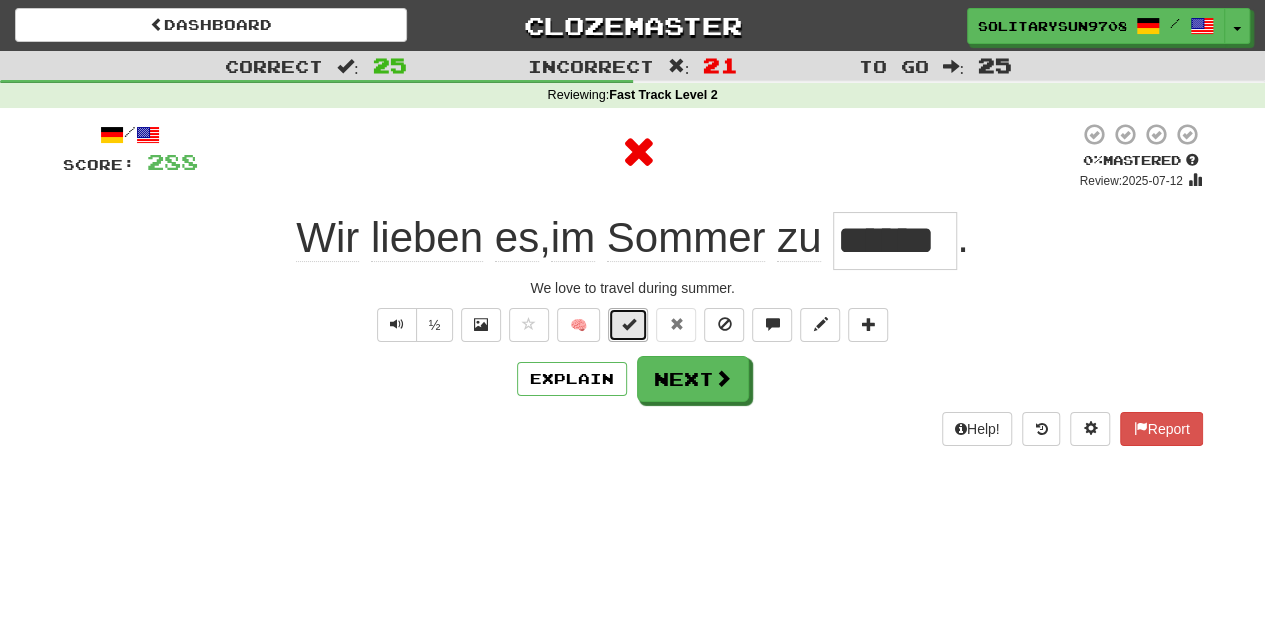 click at bounding box center [628, 325] 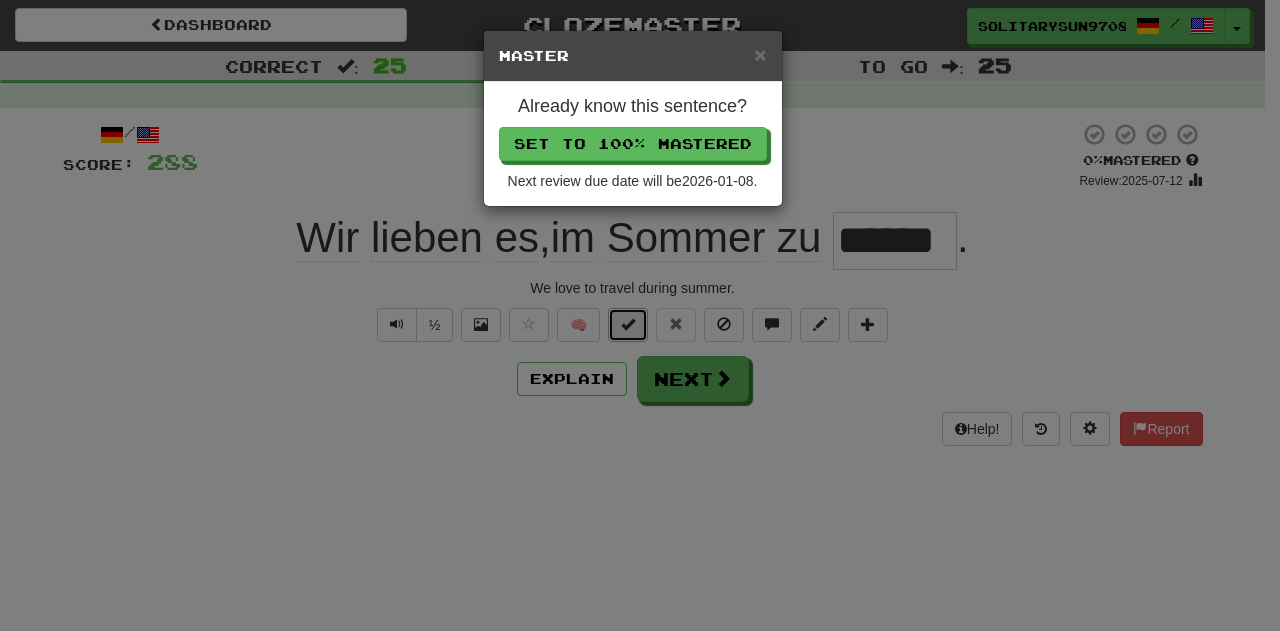 type 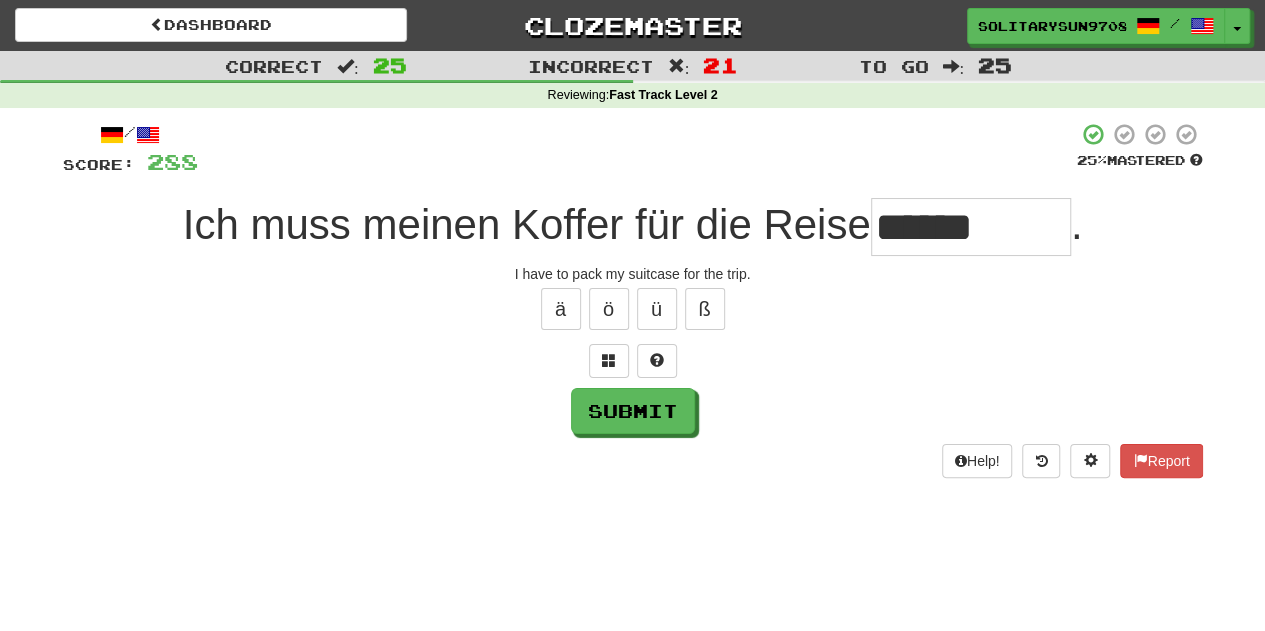type on "******" 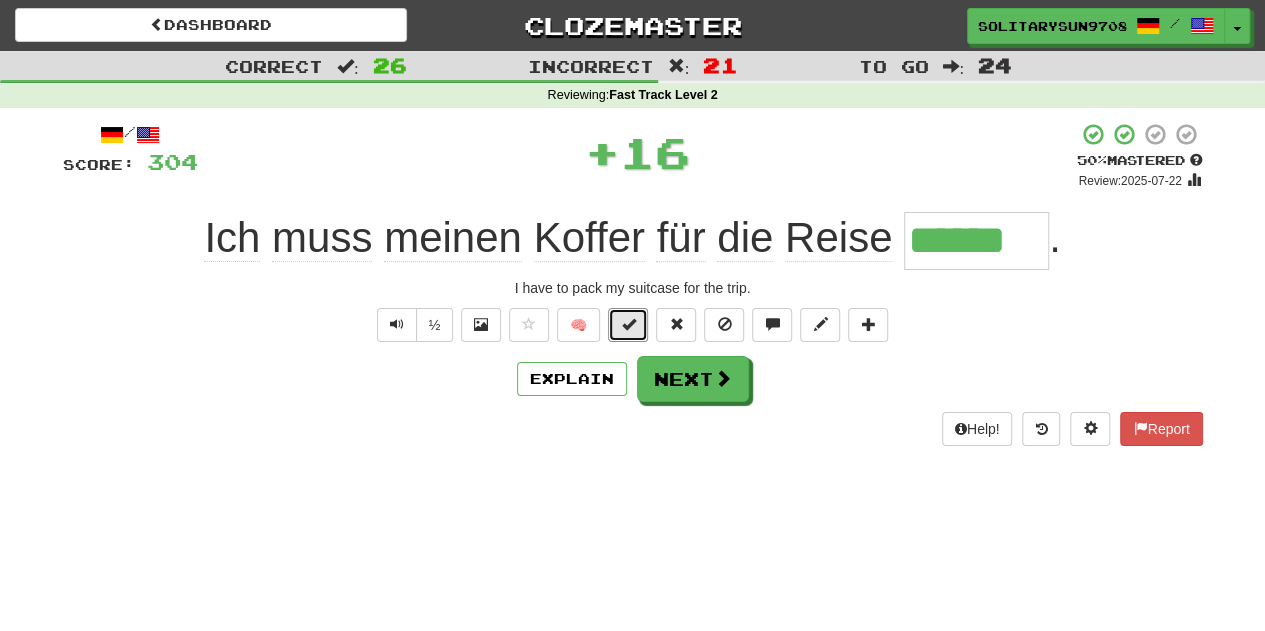 click at bounding box center [628, 325] 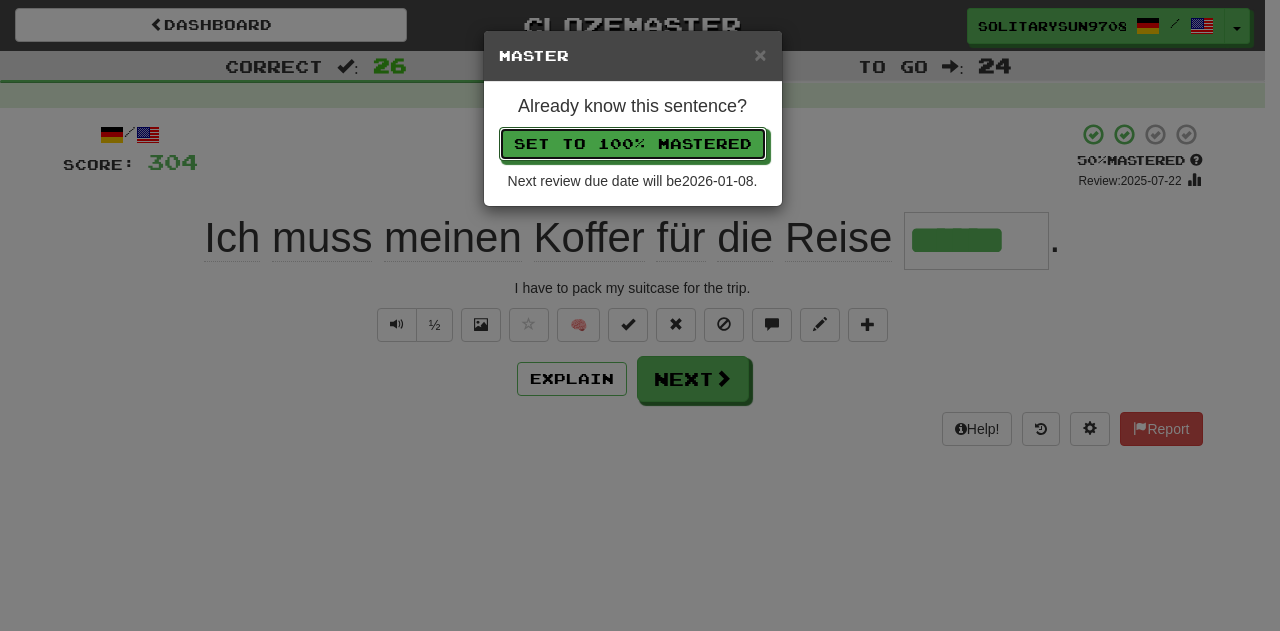 click on "Set to 100% Mastered" at bounding box center (633, 144) 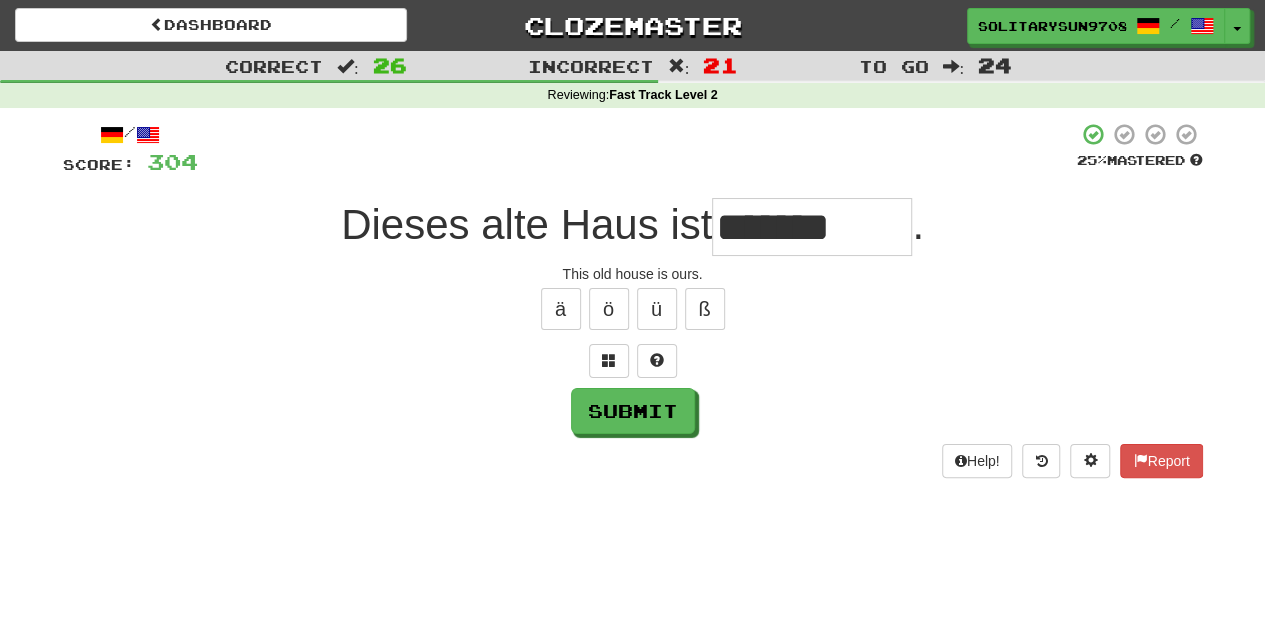 type on "*******" 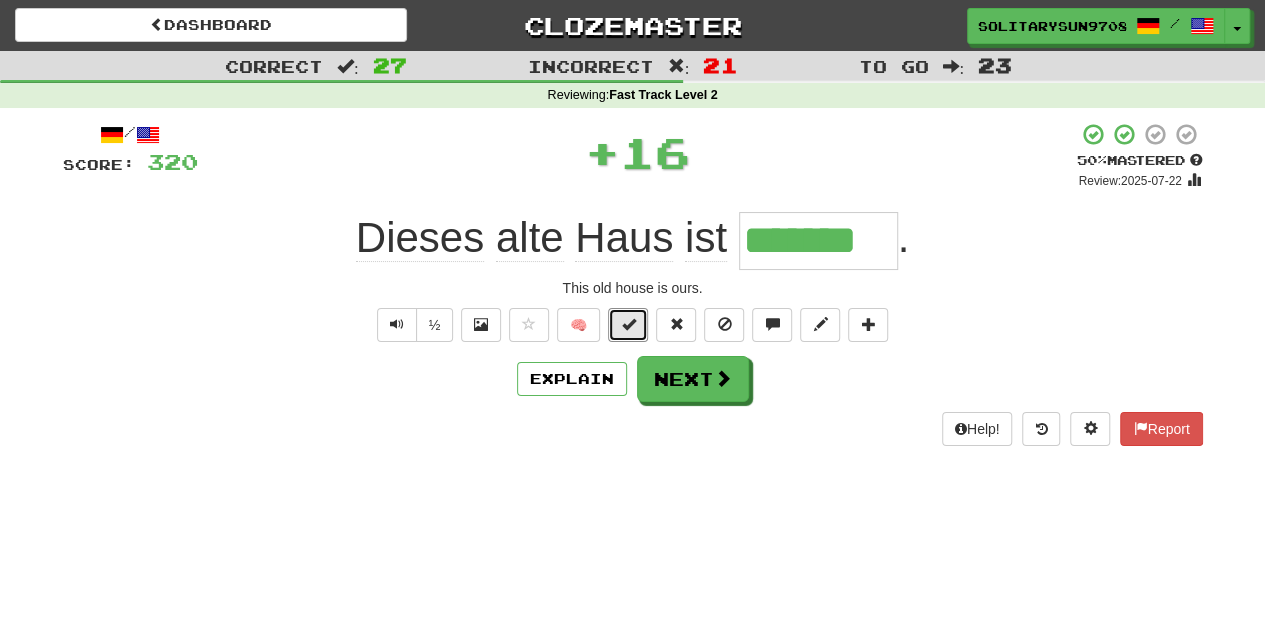 click at bounding box center (628, 325) 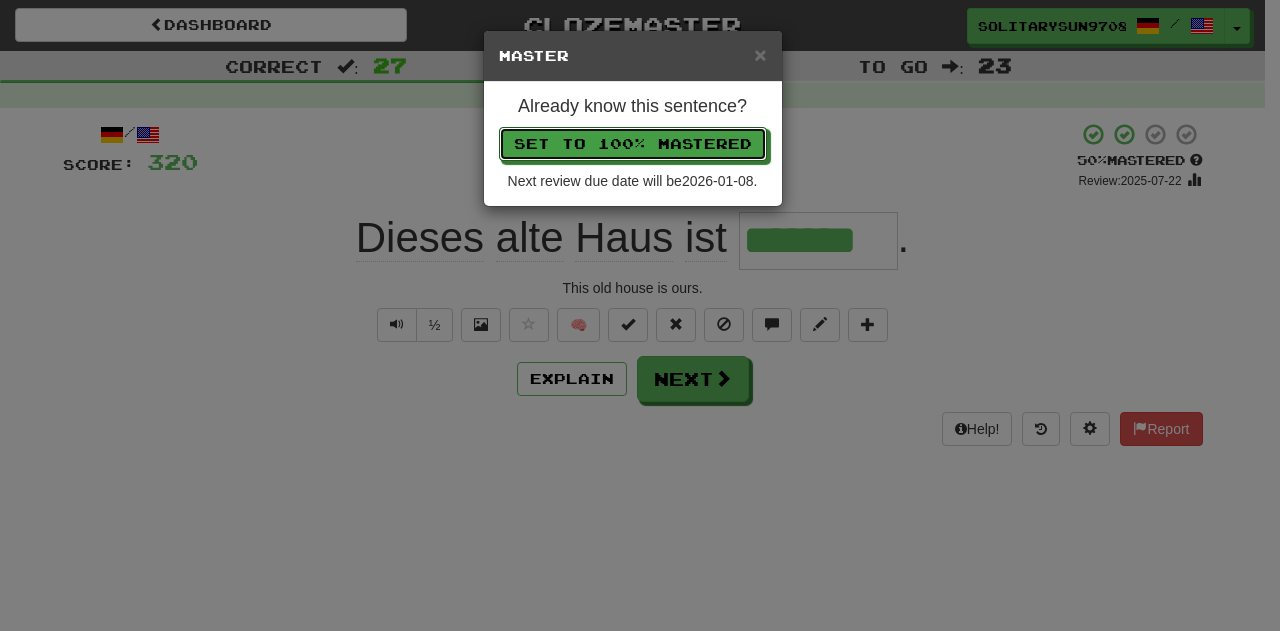 click on "Set to 100% Mastered" at bounding box center [633, 144] 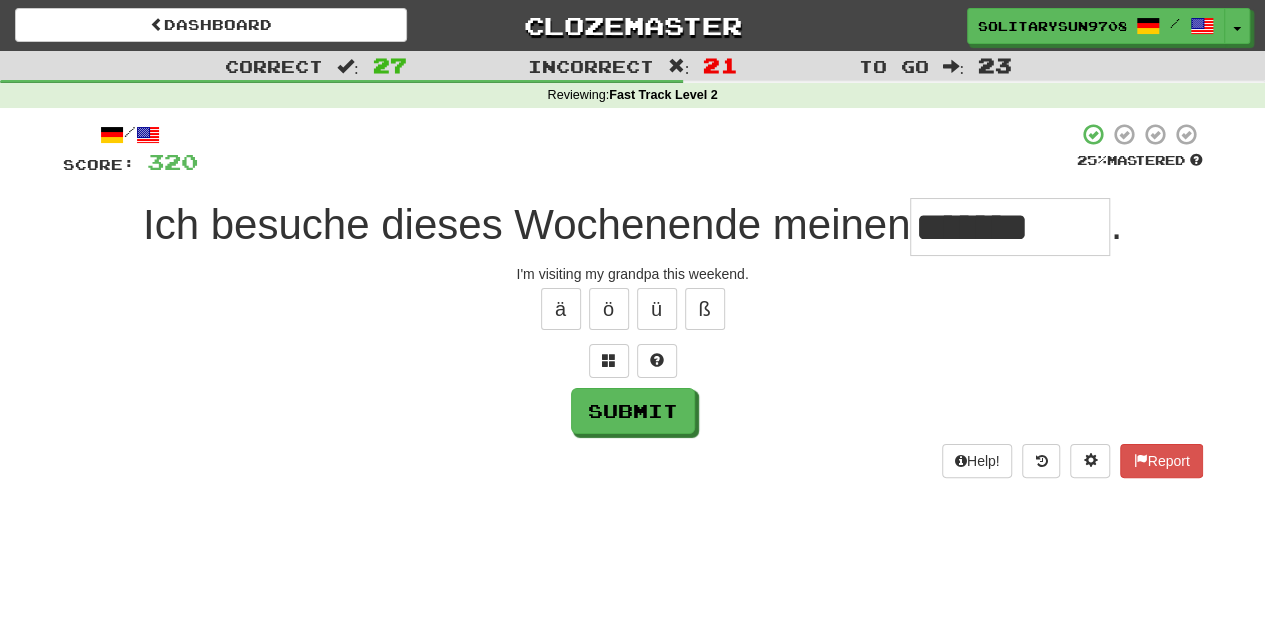 type on "***" 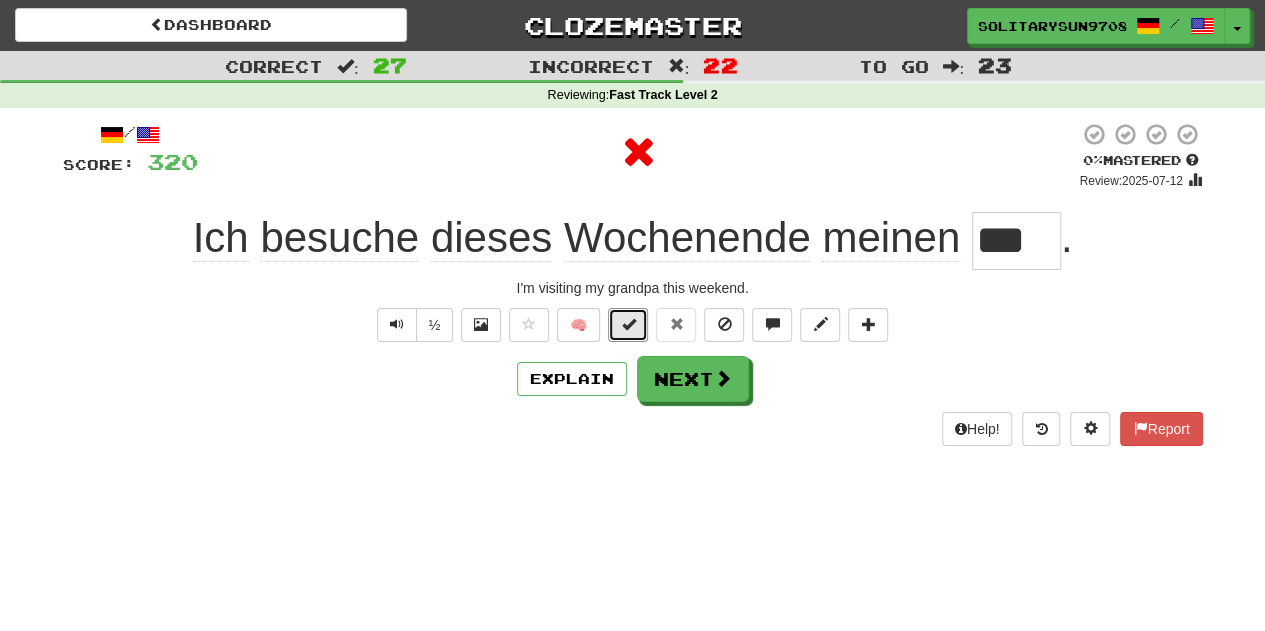 click at bounding box center [628, 325] 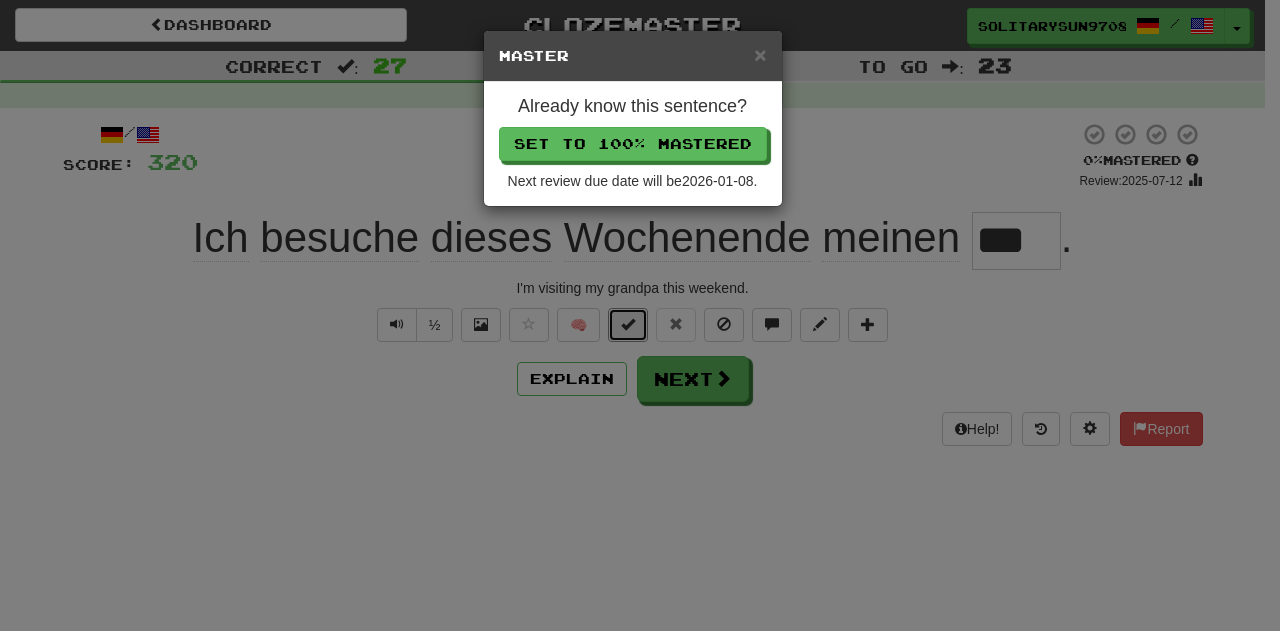 type 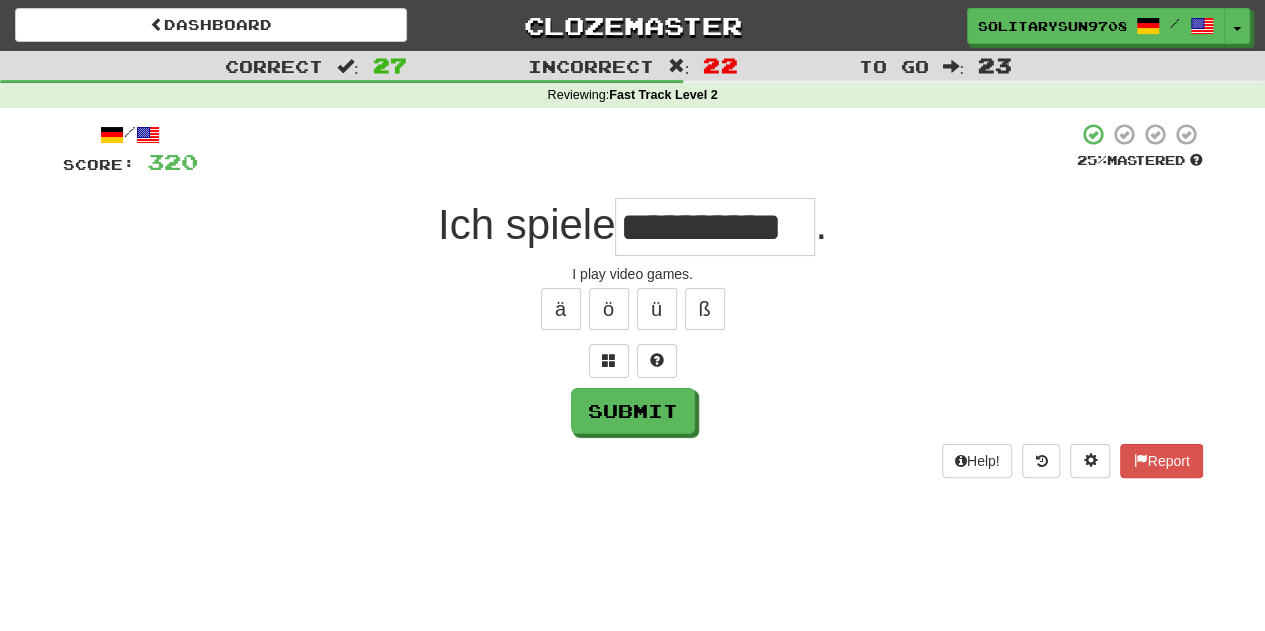 scroll, scrollTop: 0, scrollLeft: 0, axis: both 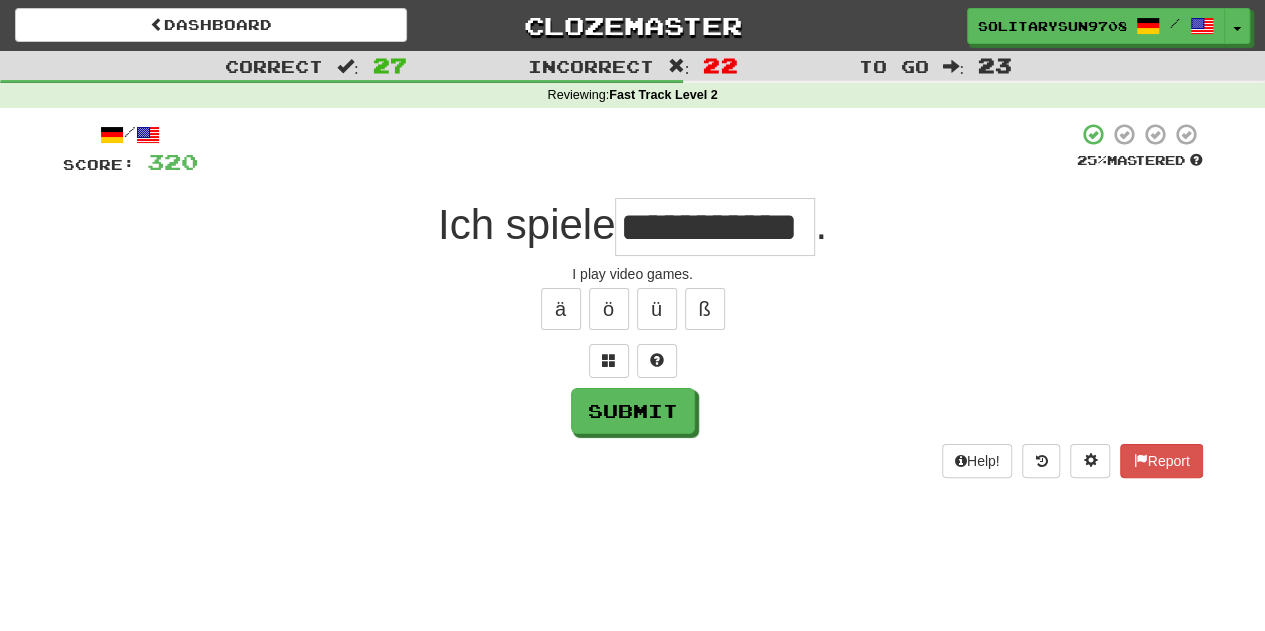 type on "**********" 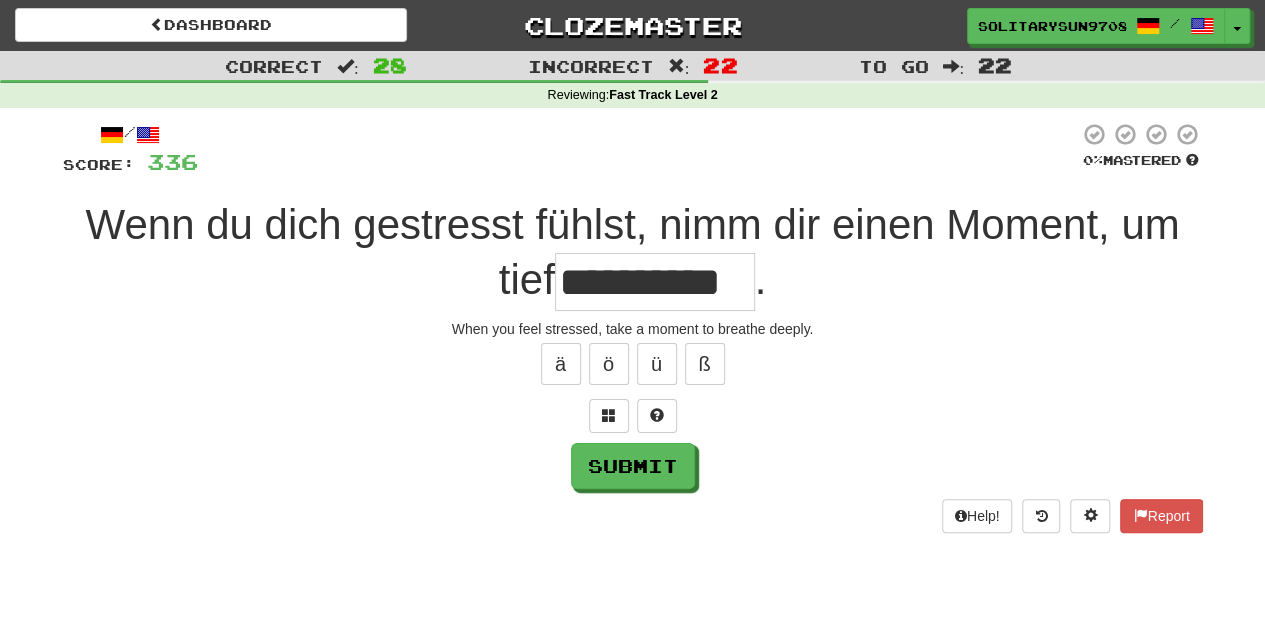 scroll, scrollTop: 0, scrollLeft: 73, axis: horizontal 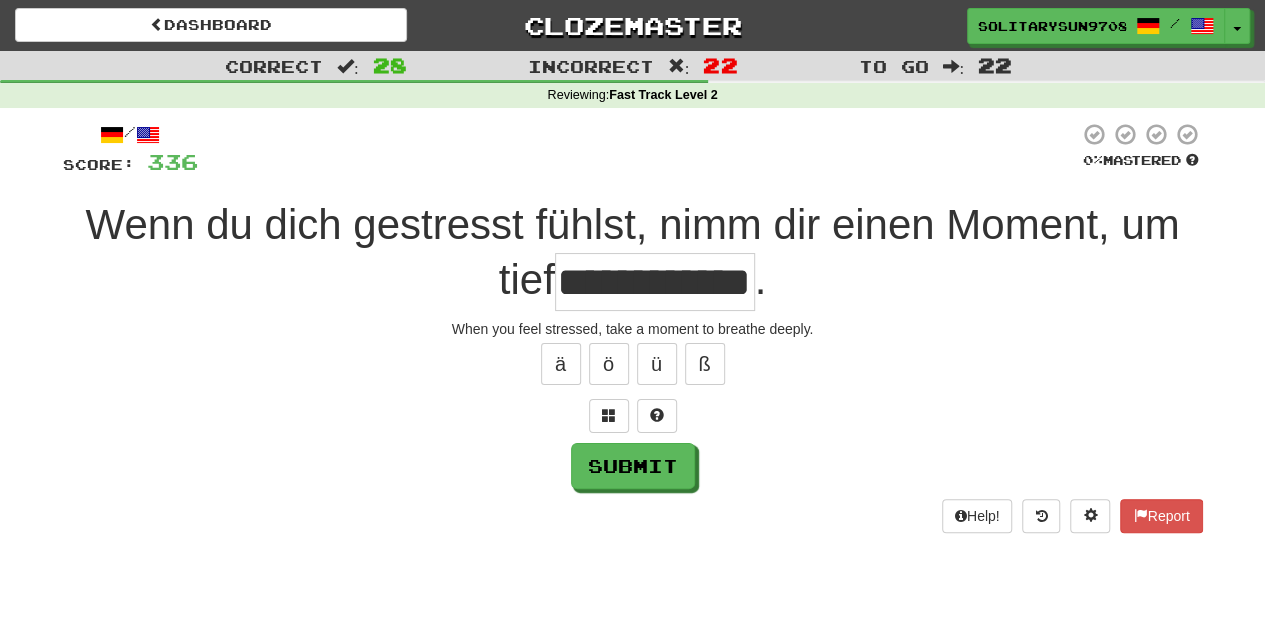 type on "**********" 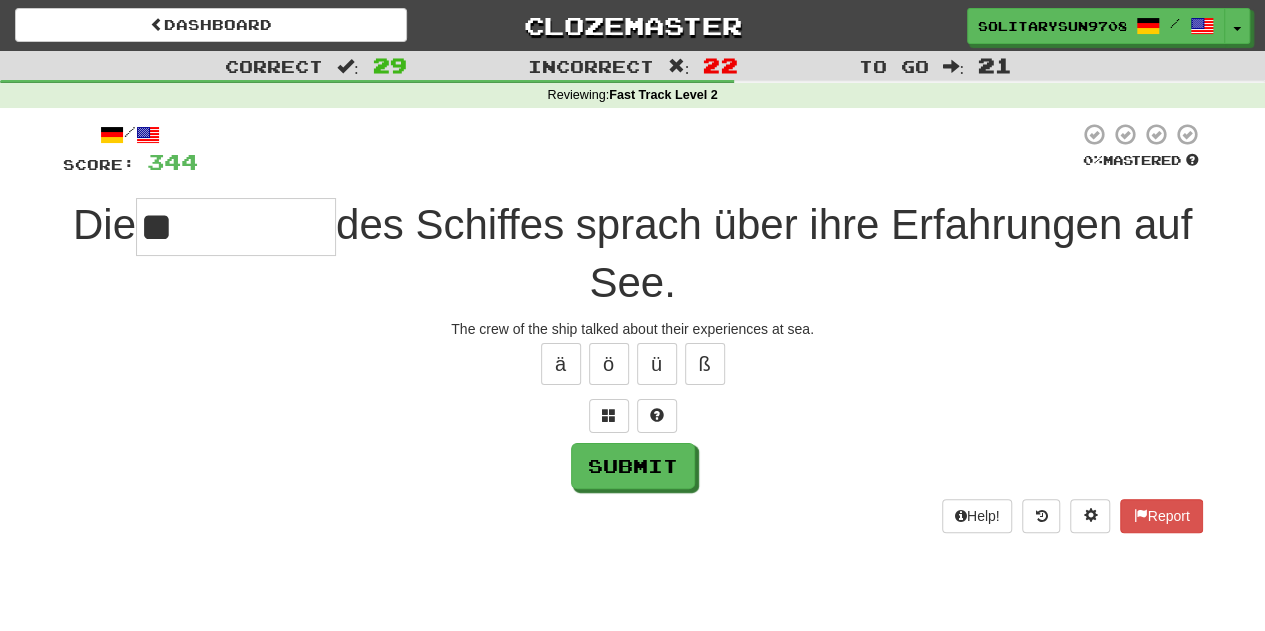 type on "*" 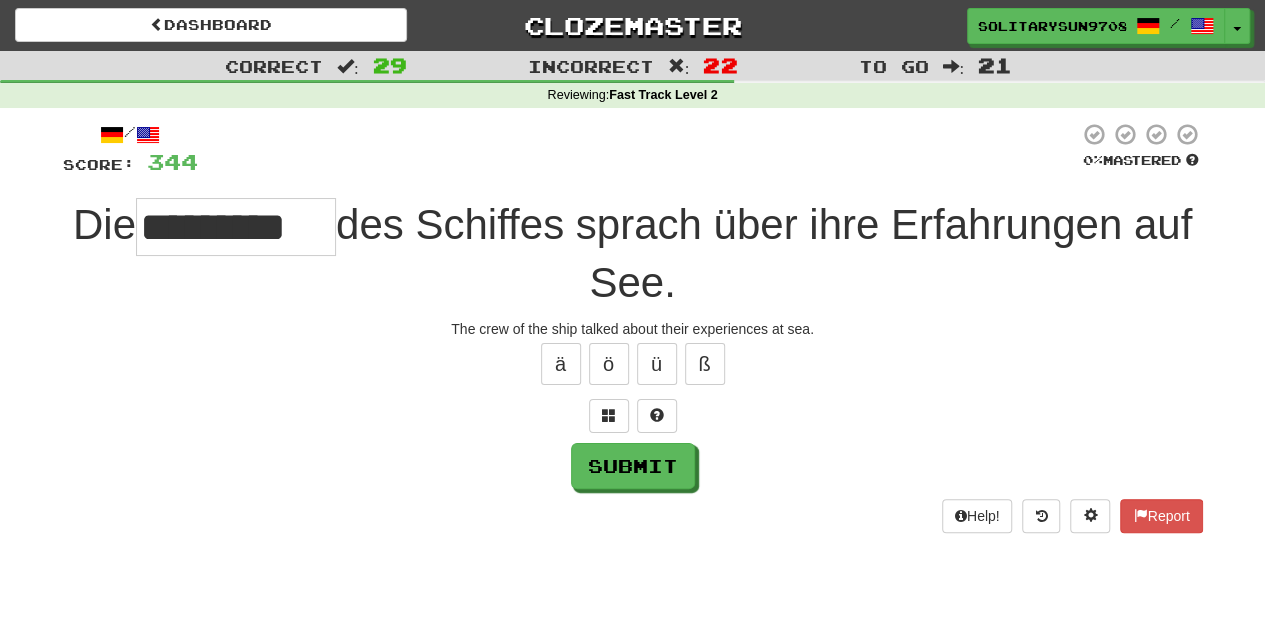 type on "*********" 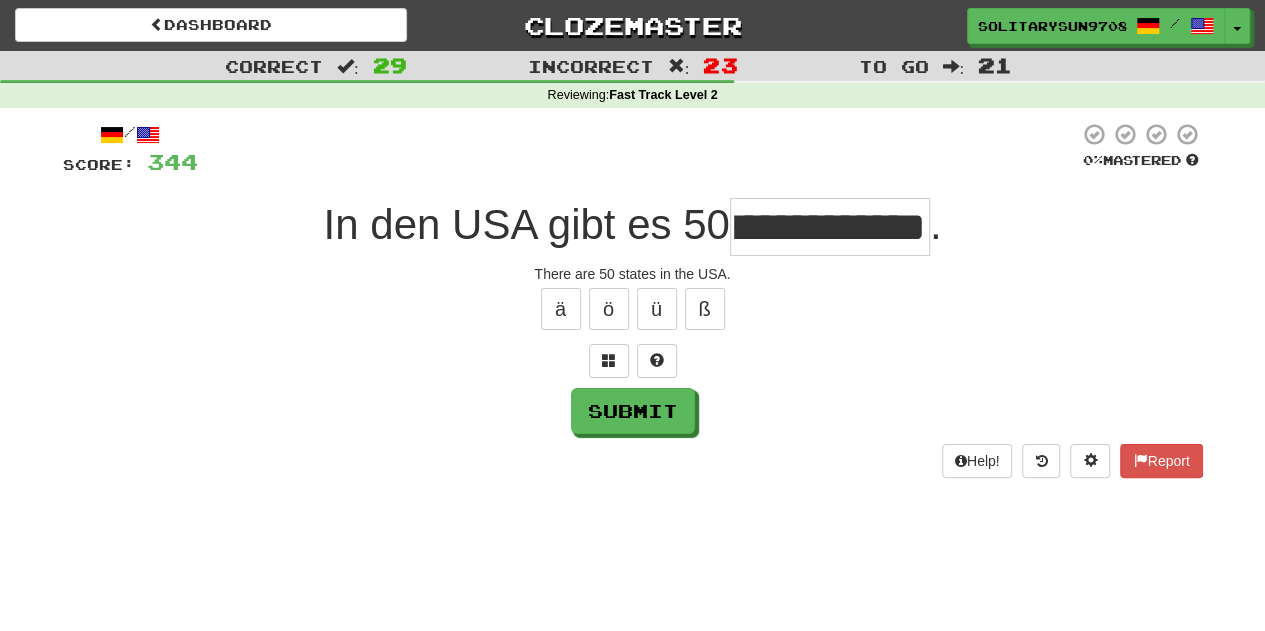 scroll, scrollTop: 0, scrollLeft: 87, axis: horizontal 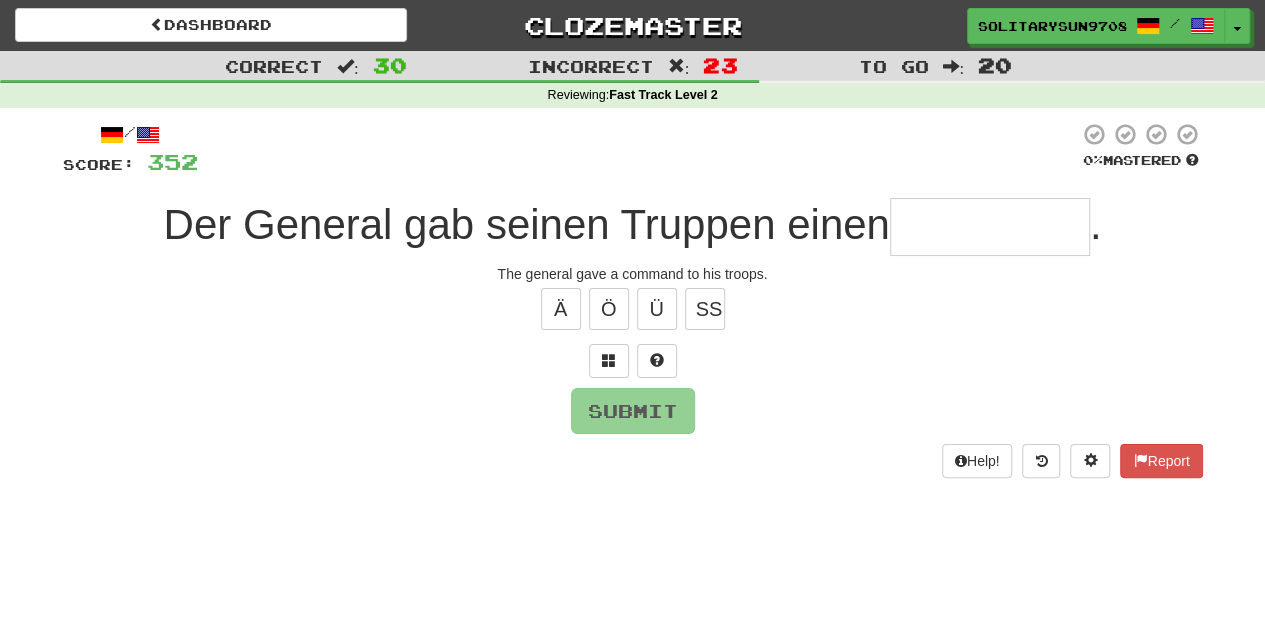 type on "*" 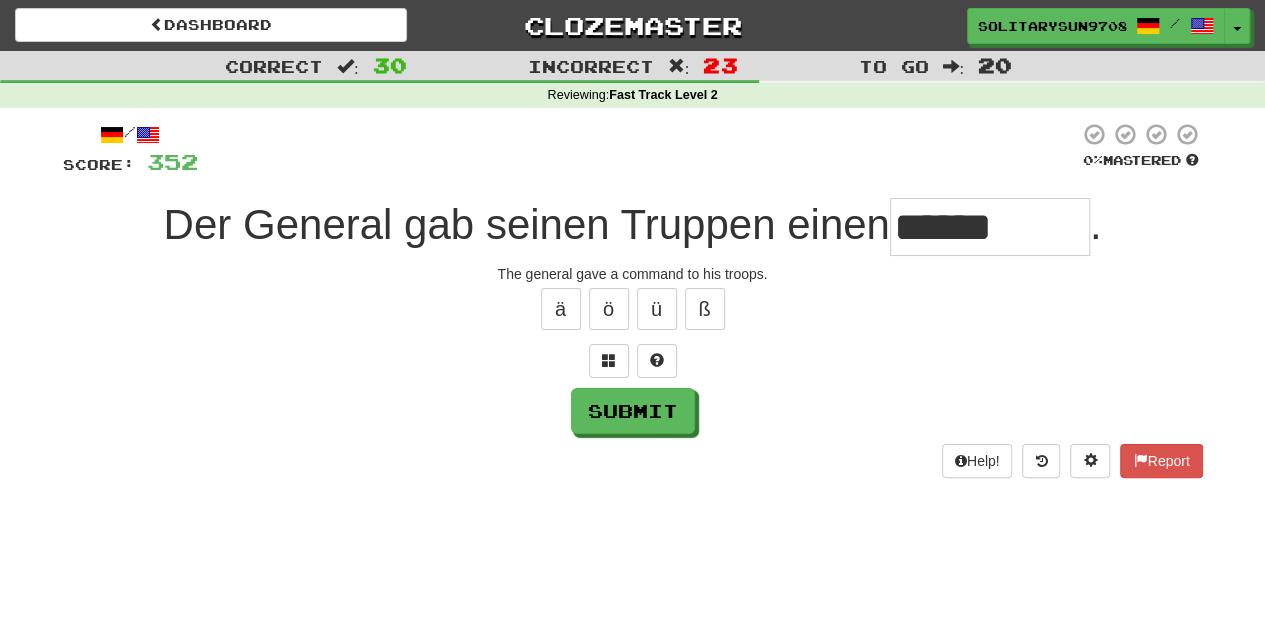 type on "******" 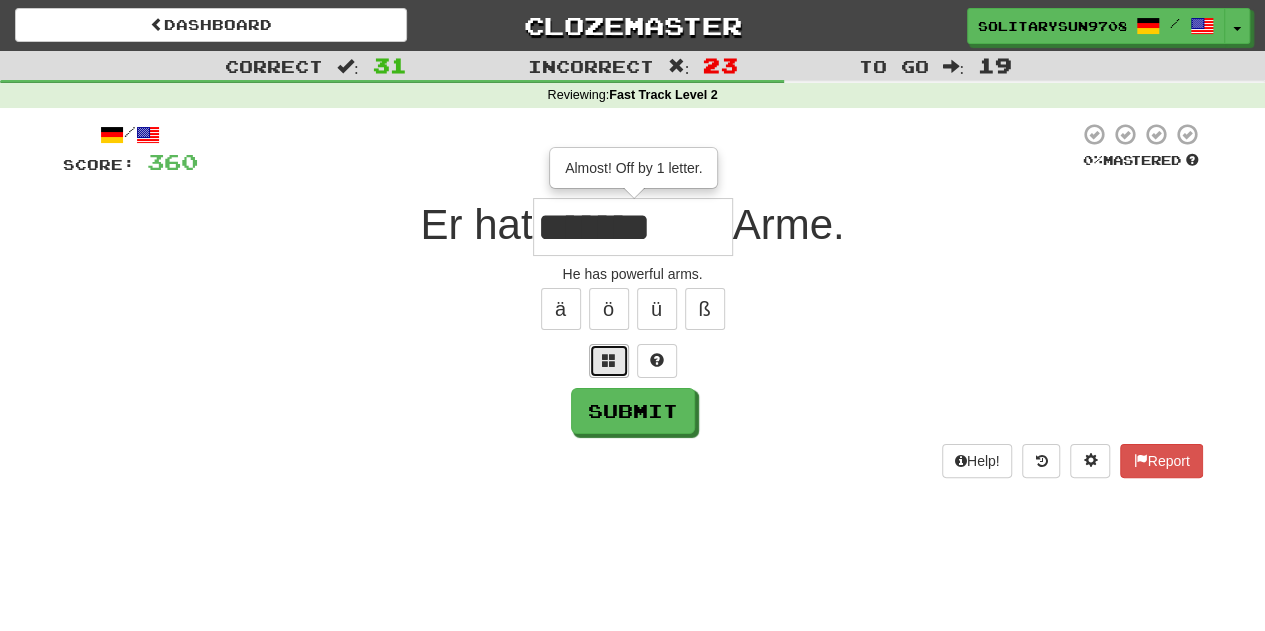 click at bounding box center (609, 361) 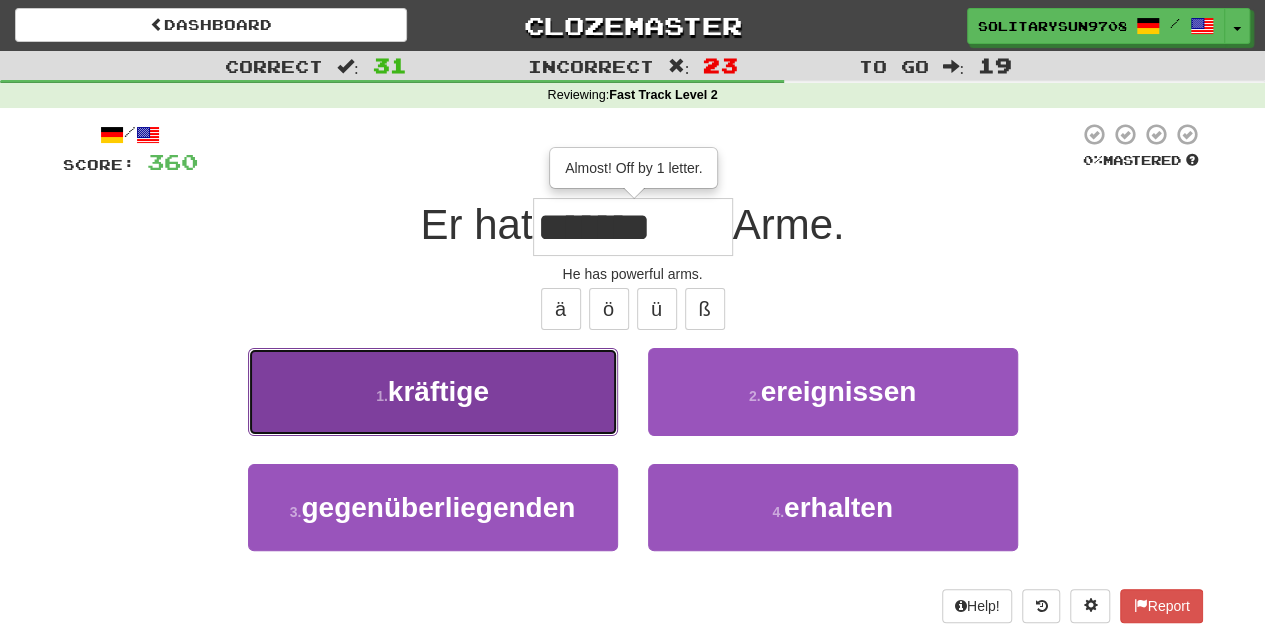 click on "1 .  kräftige" at bounding box center [433, 391] 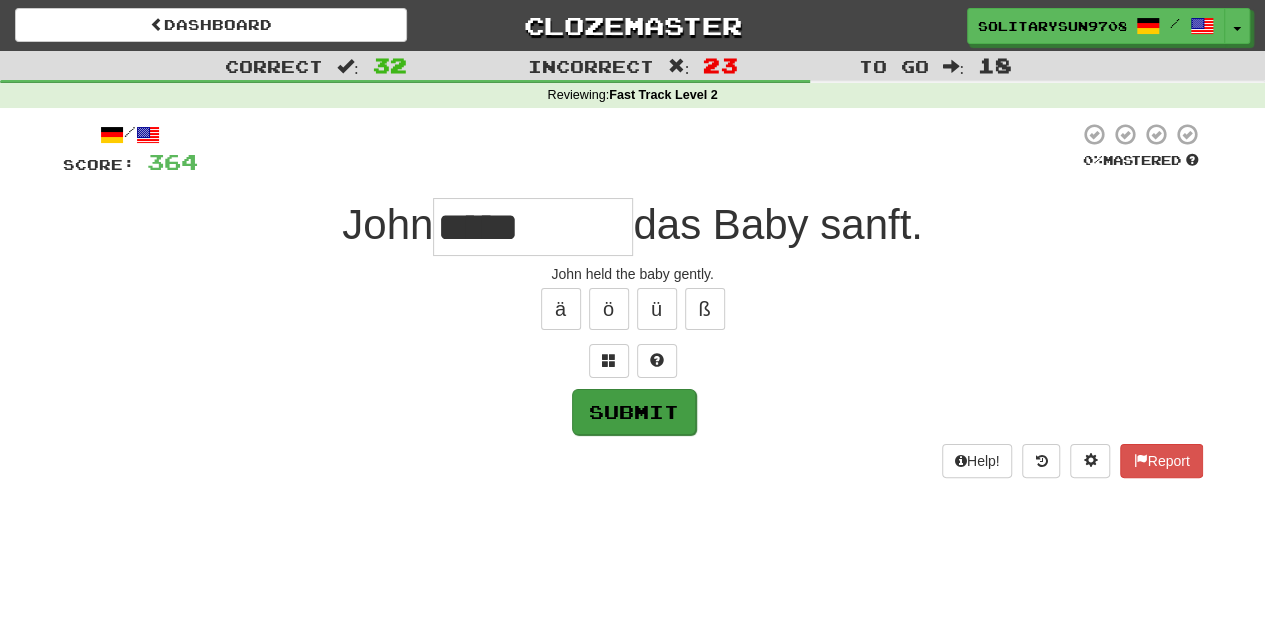 type on "*****" 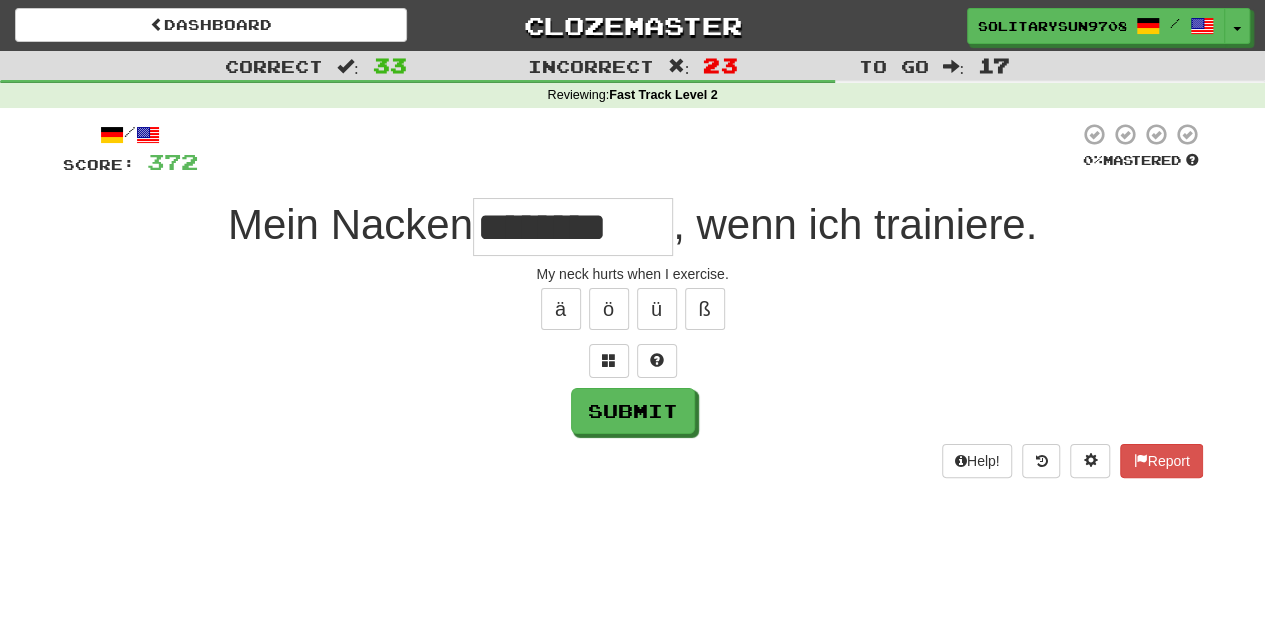 type on "********" 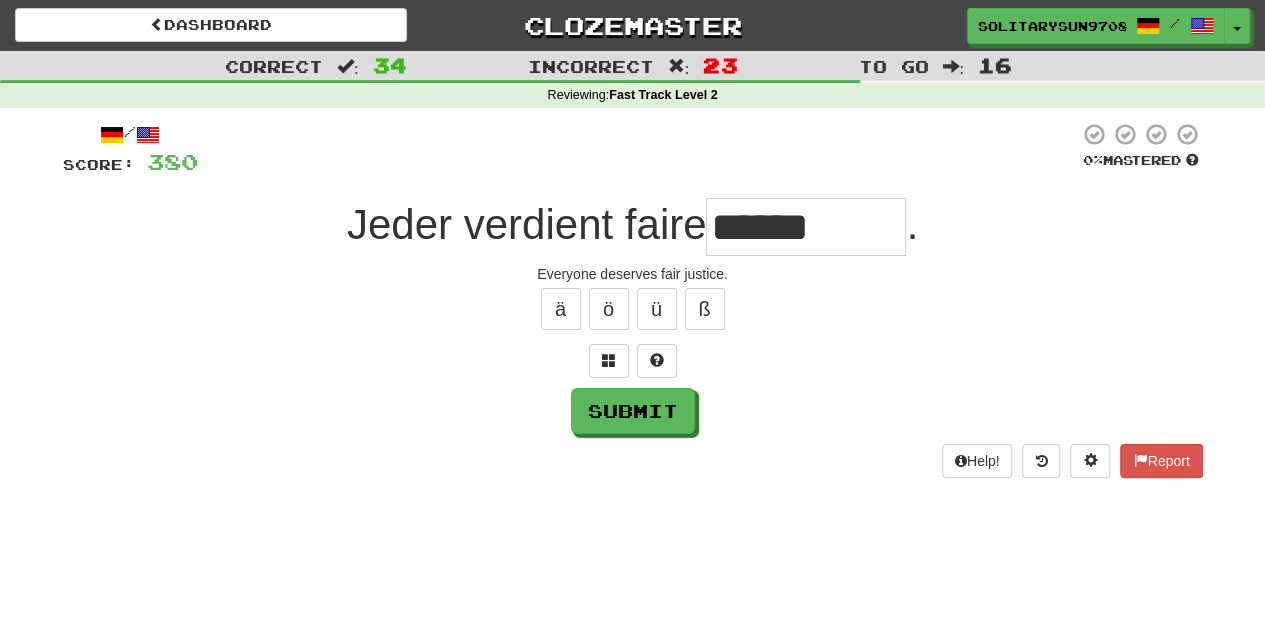 type on "******" 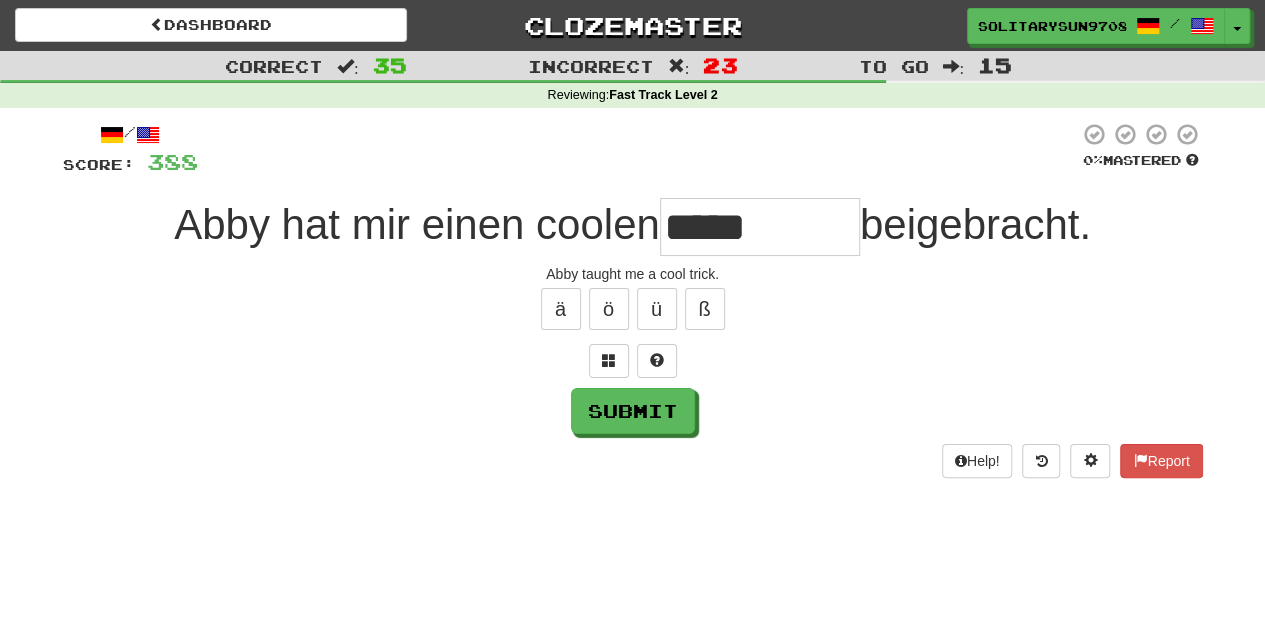 type on "*****" 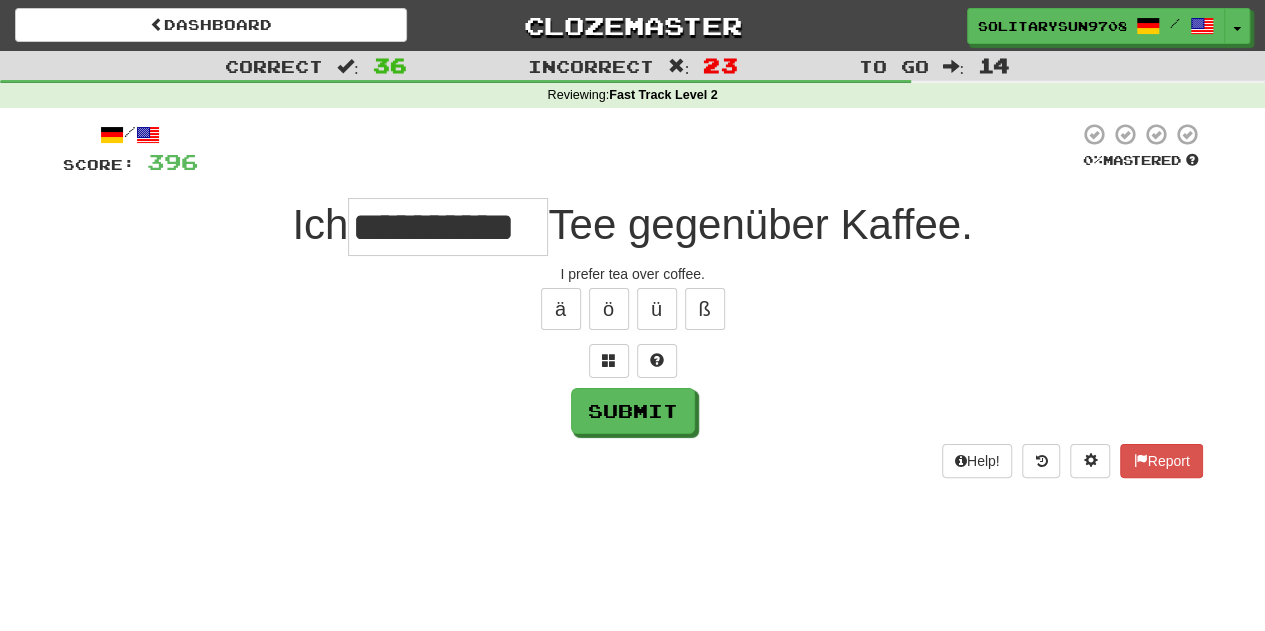 type on "*********" 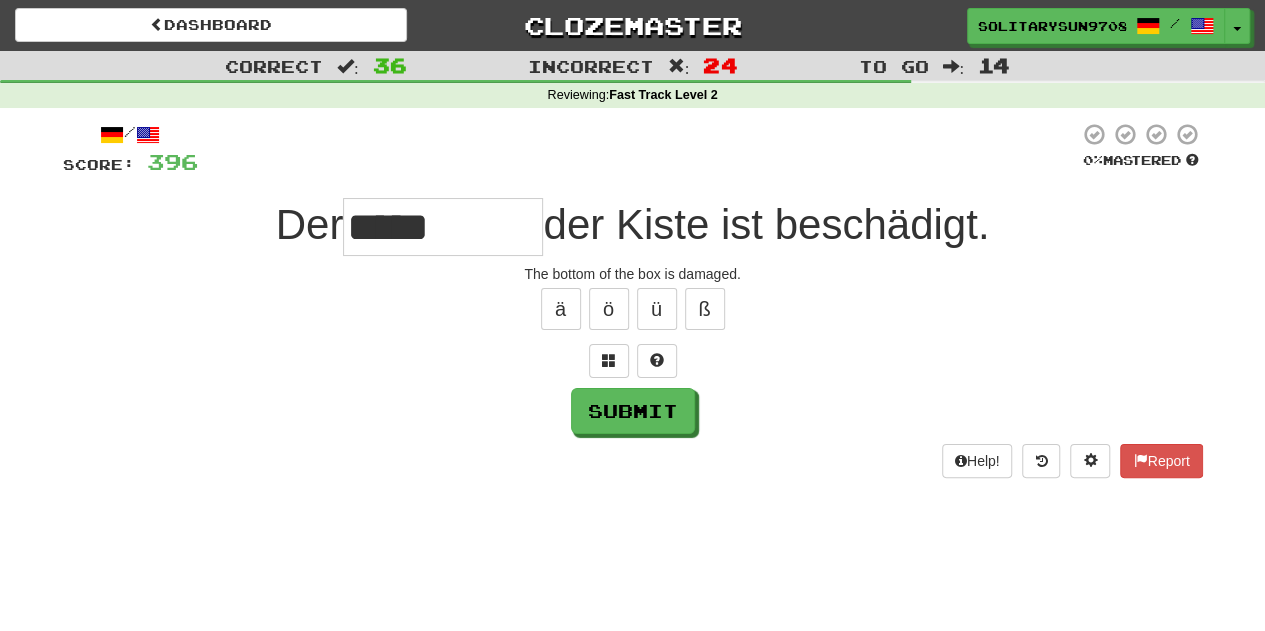 type on "*****" 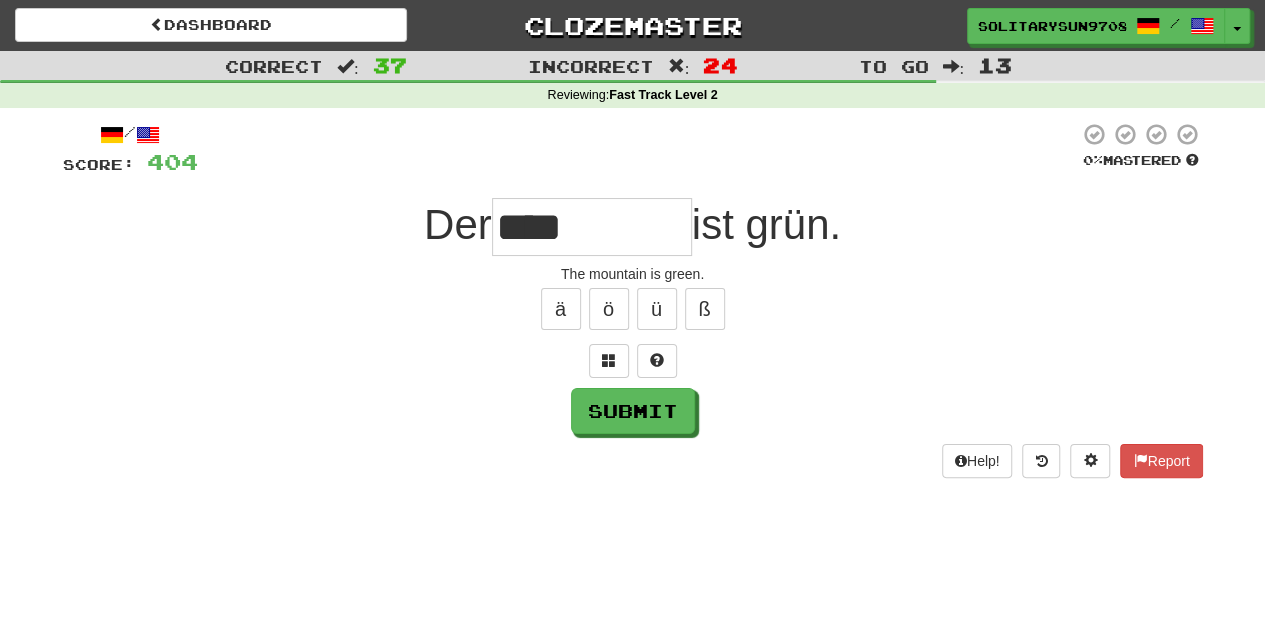 type on "****" 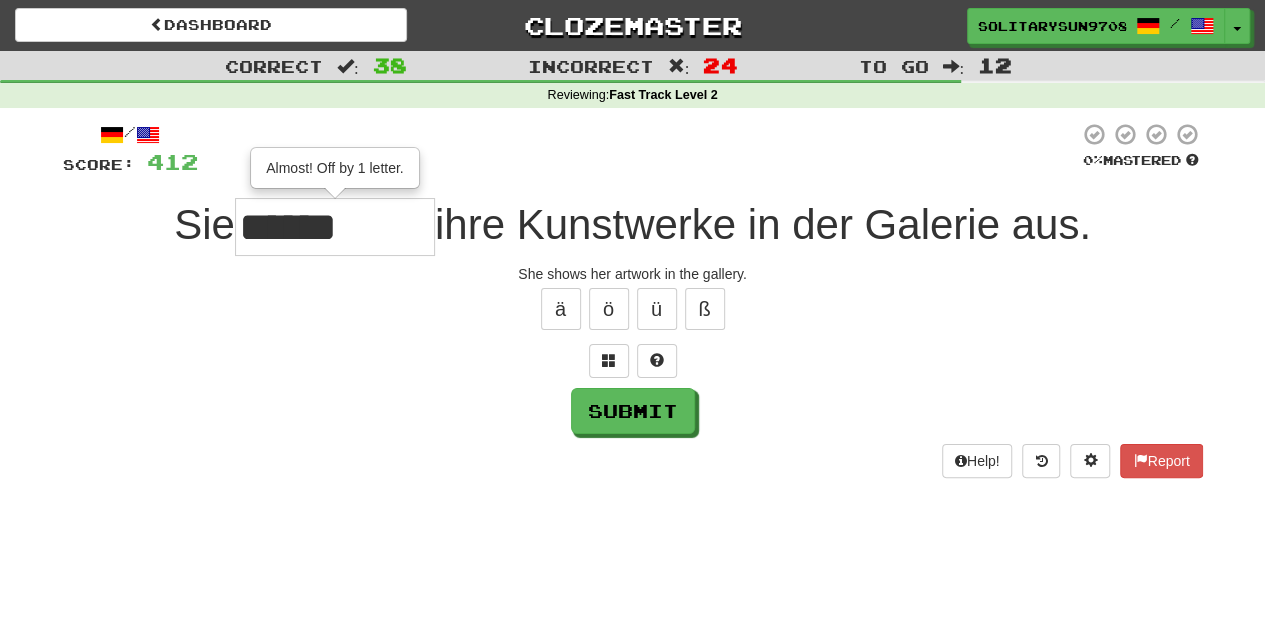 type on "******" 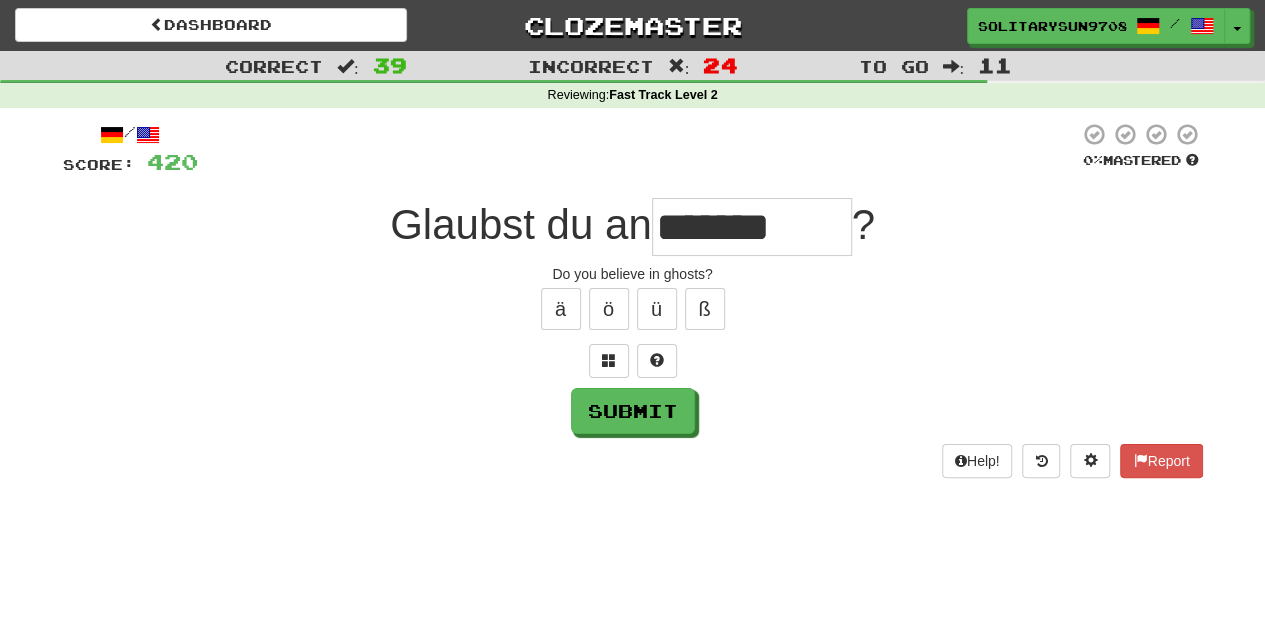 type on "*******" 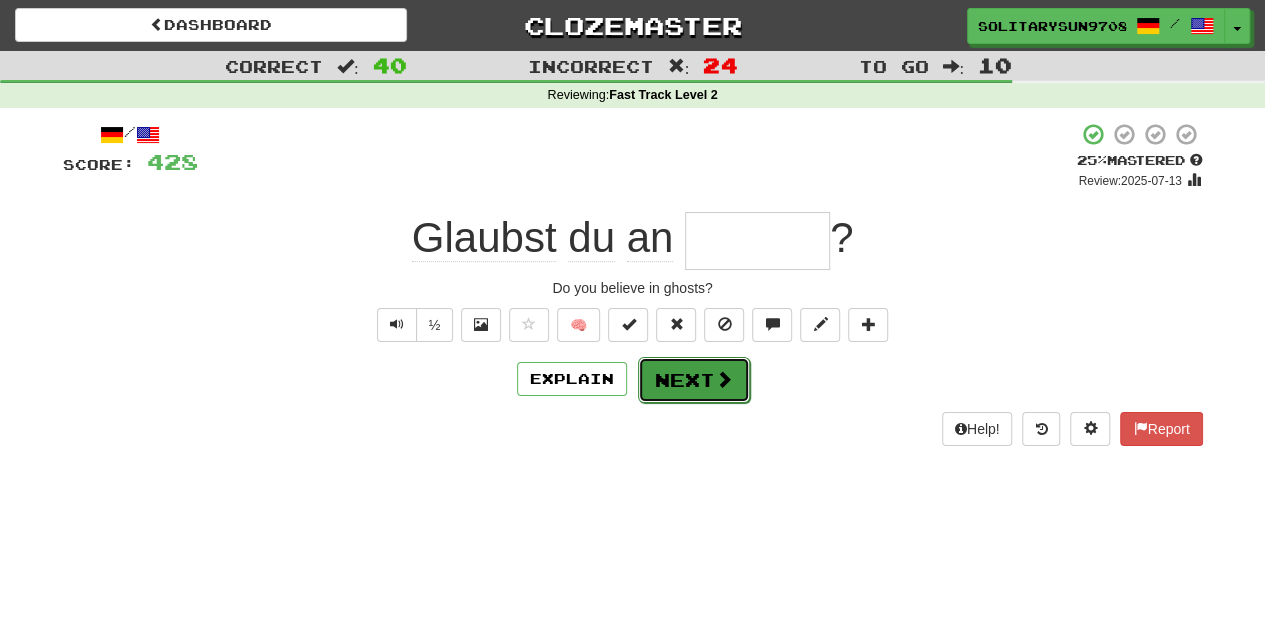 click at bounding box center [724, 379] 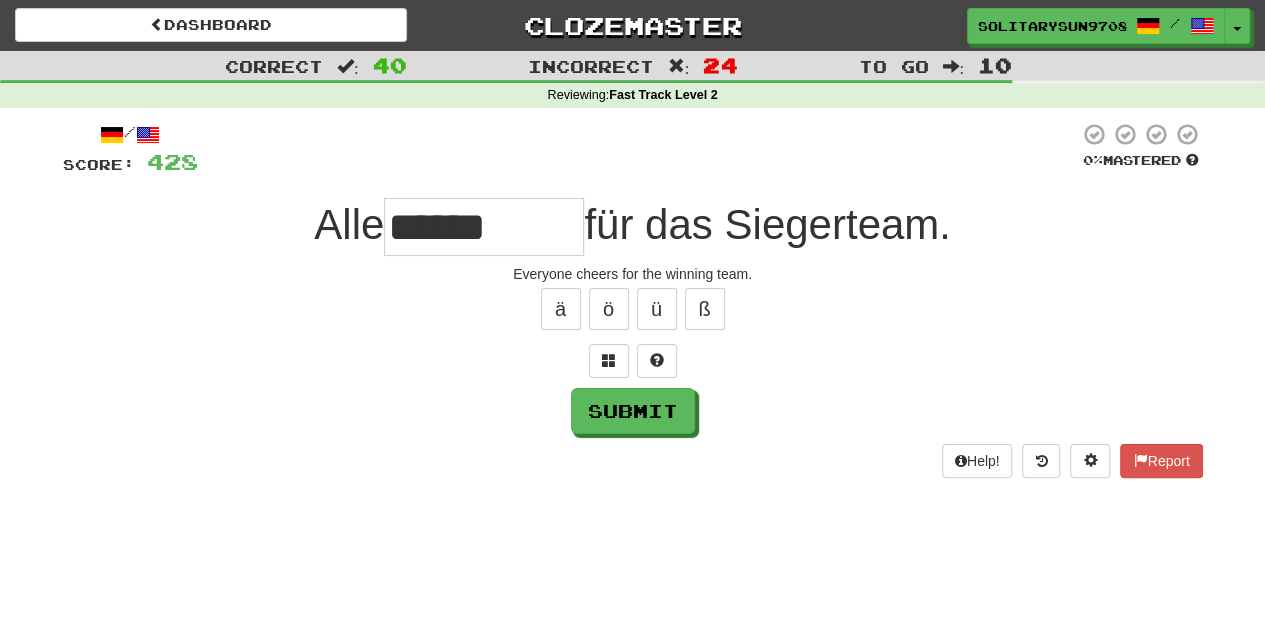 type on "******" 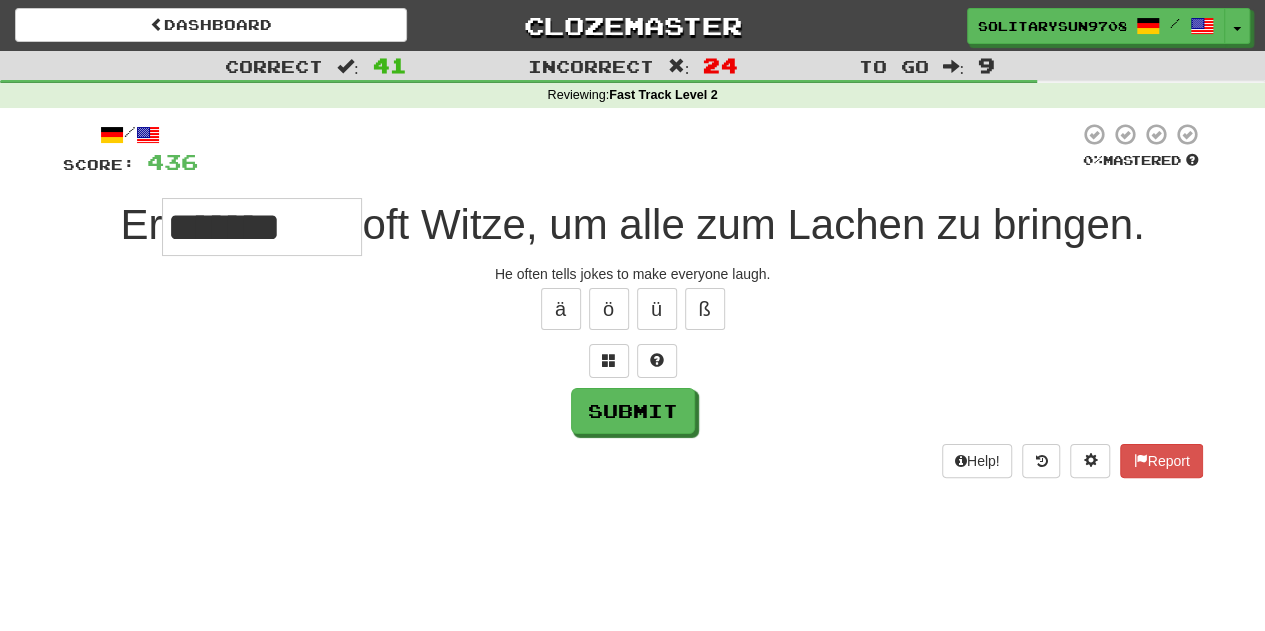 type on "*******" 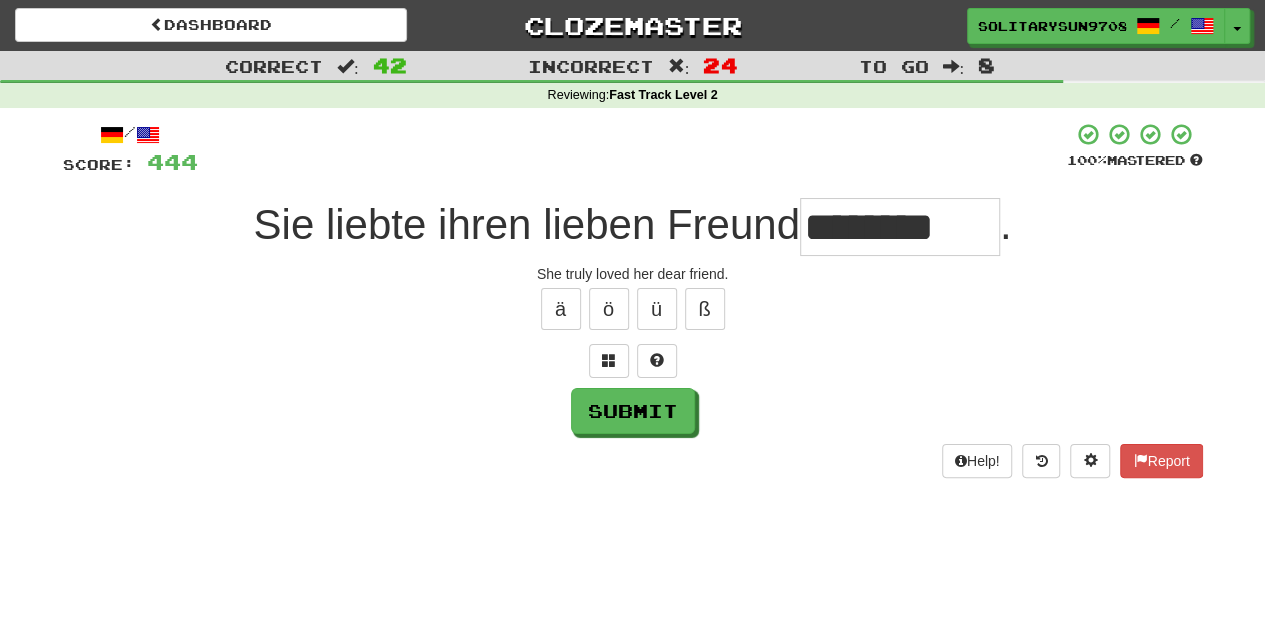 type on "********" 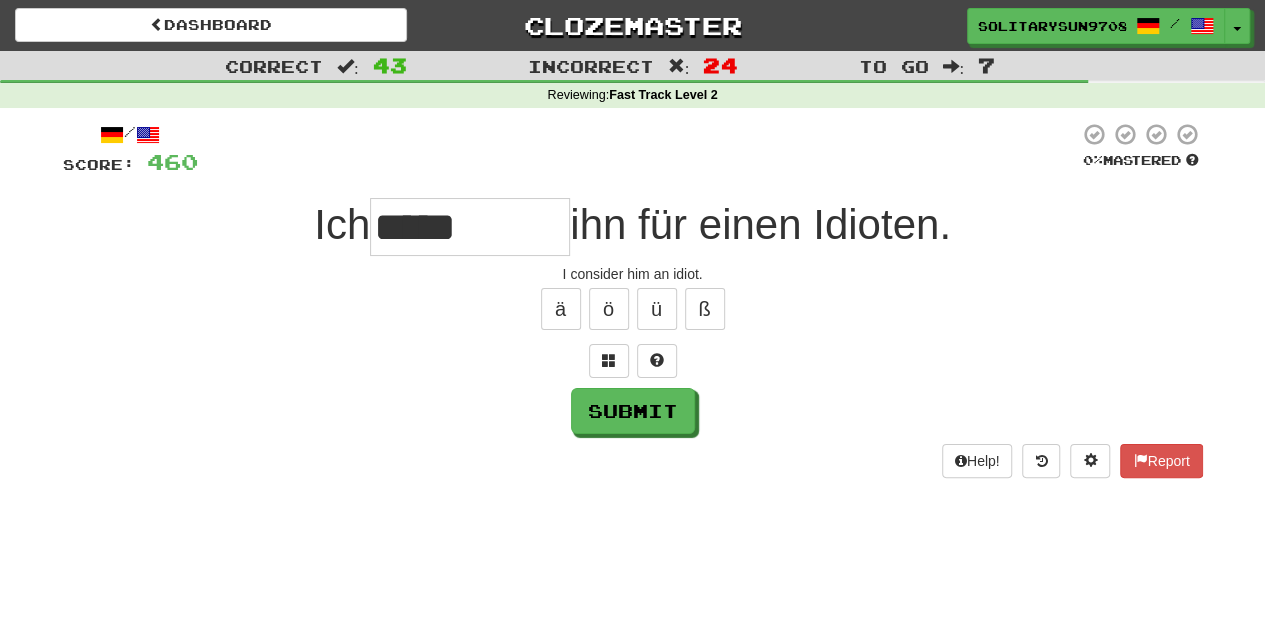 type on "*****" 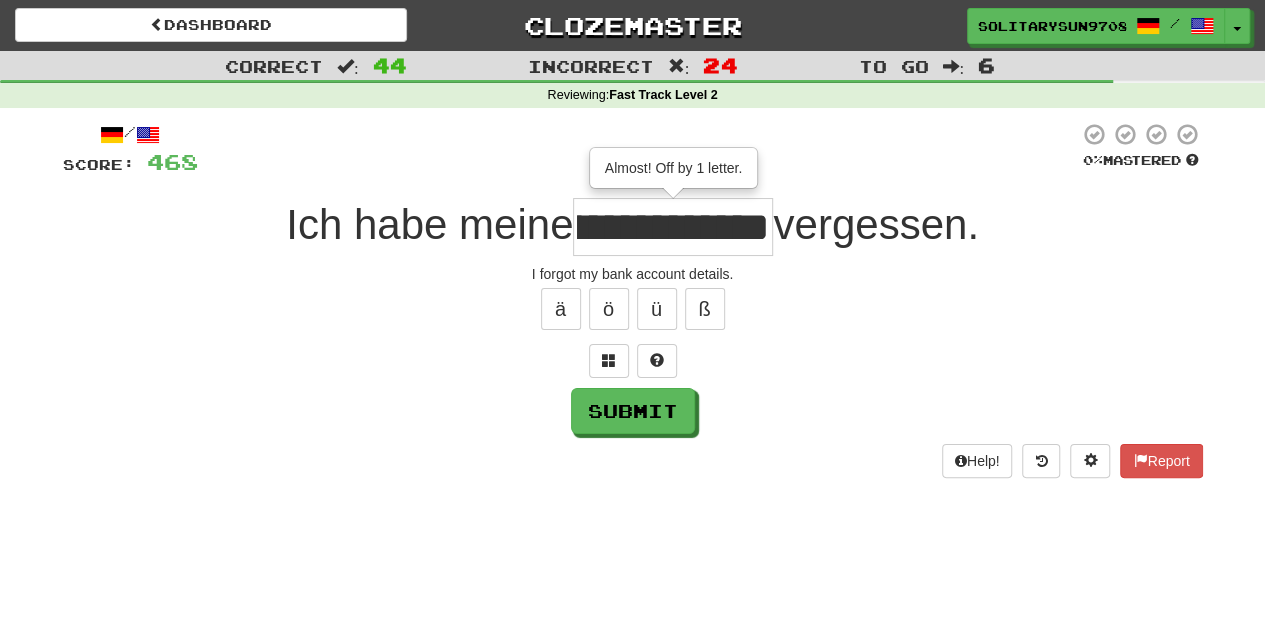 scroll, scrollTop: 0, scrollLeft: 120, axis: horizontal 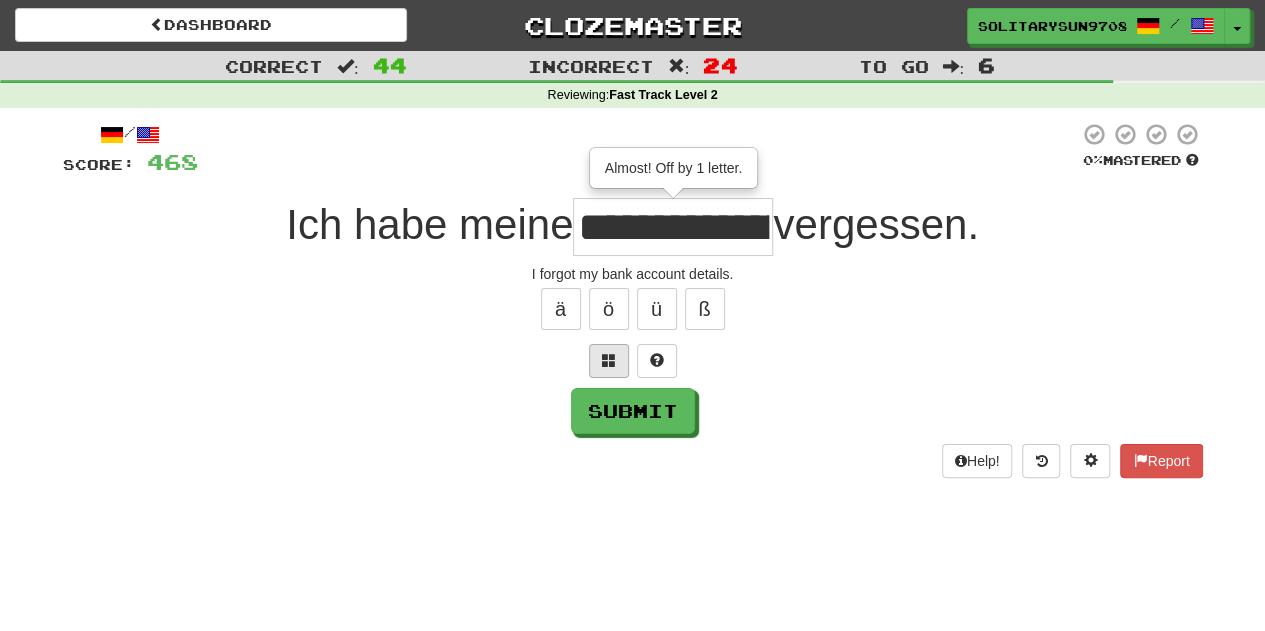 drag, startPoint x: 586, startPoint y: 351, endPoint x: 608, endPoint y: 365, distance: 26.076809 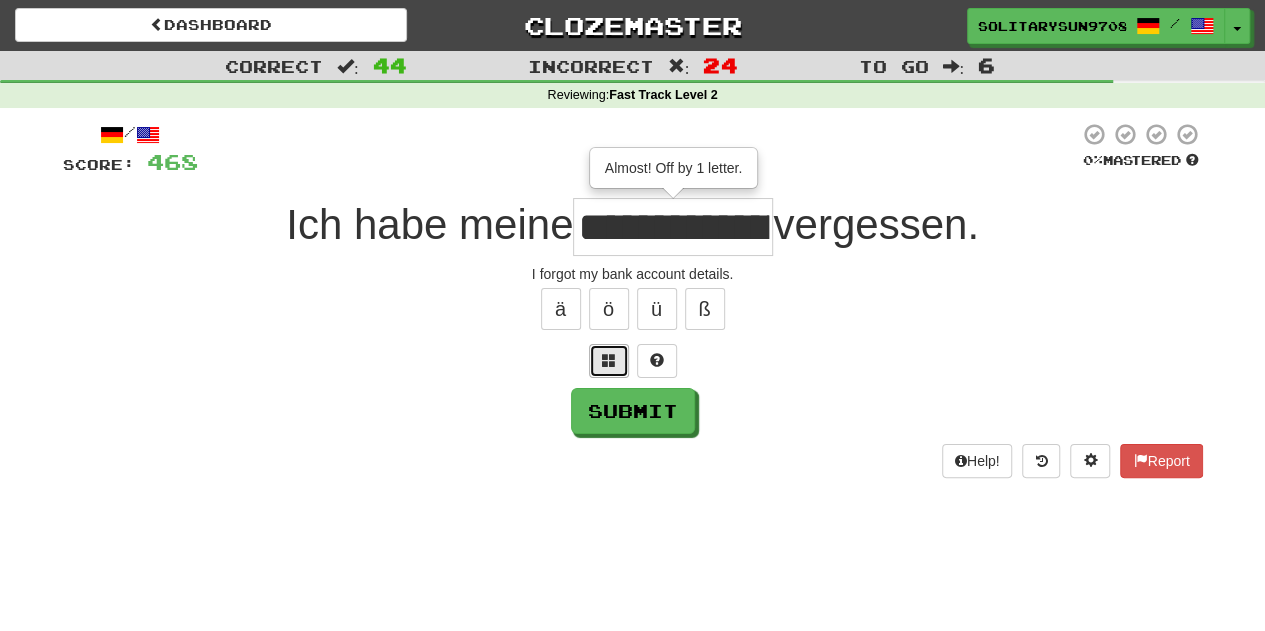 click at bounding box center (609, 360) 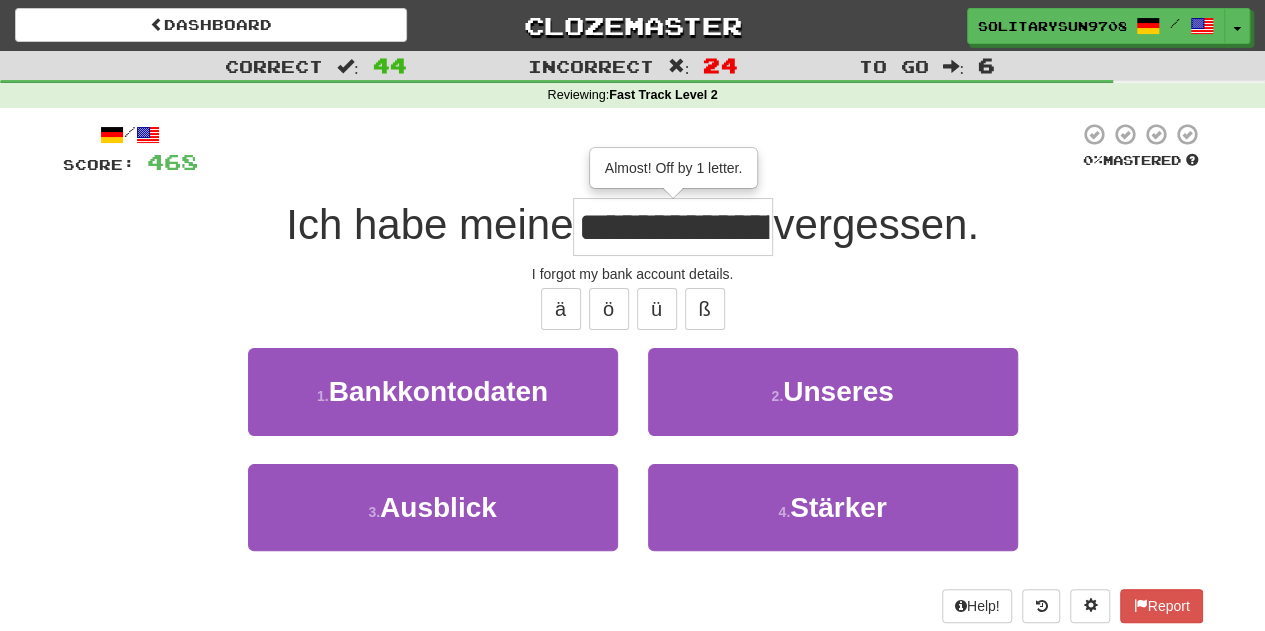 scroll, scrollTop: 0, scrollLeft: 120, axis: horizontal 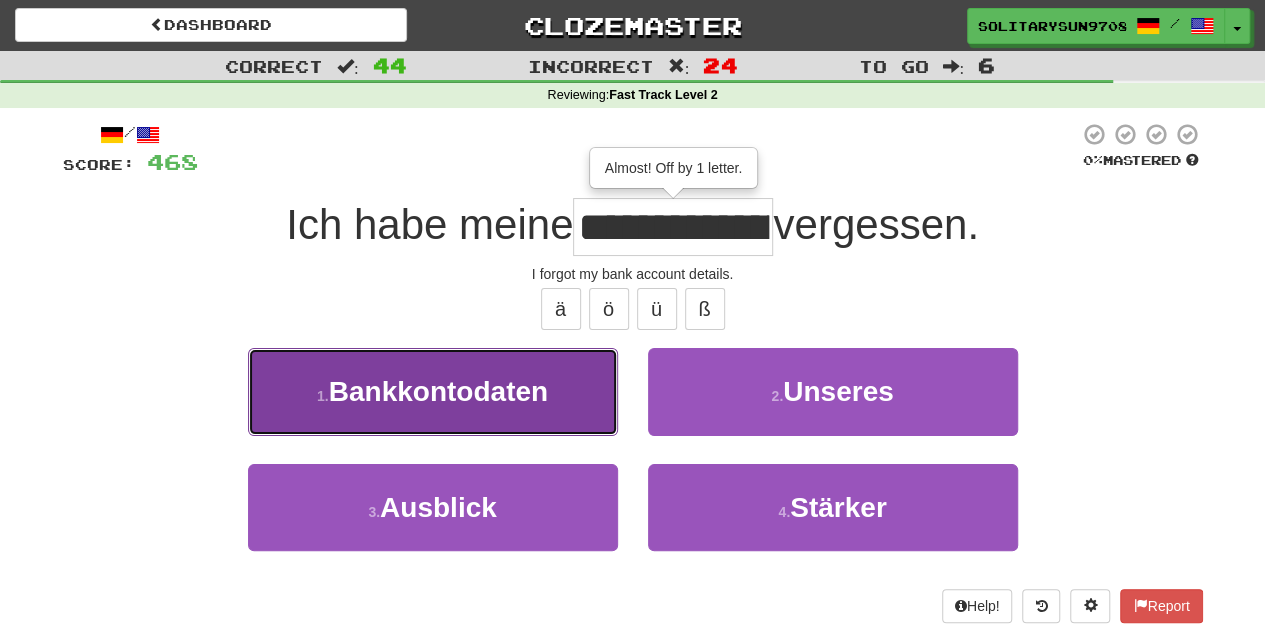click on "1 .  [BANK_DETAILS]" at bounding box center [433, 391] 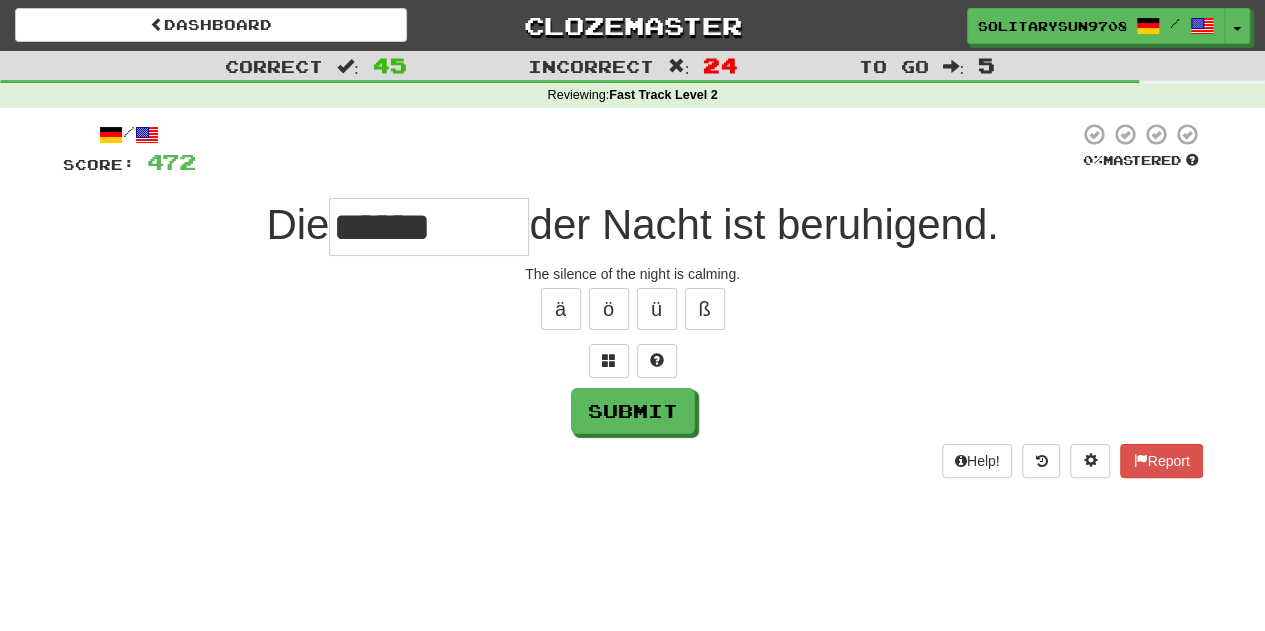 type on "******" 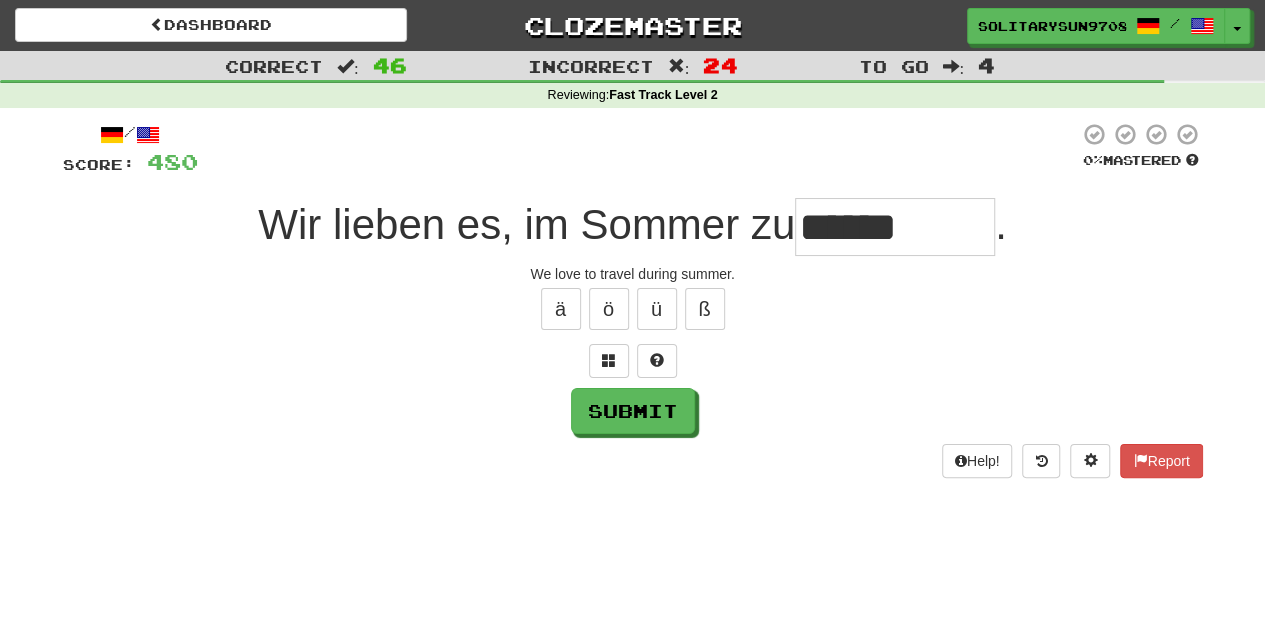 type on "******" 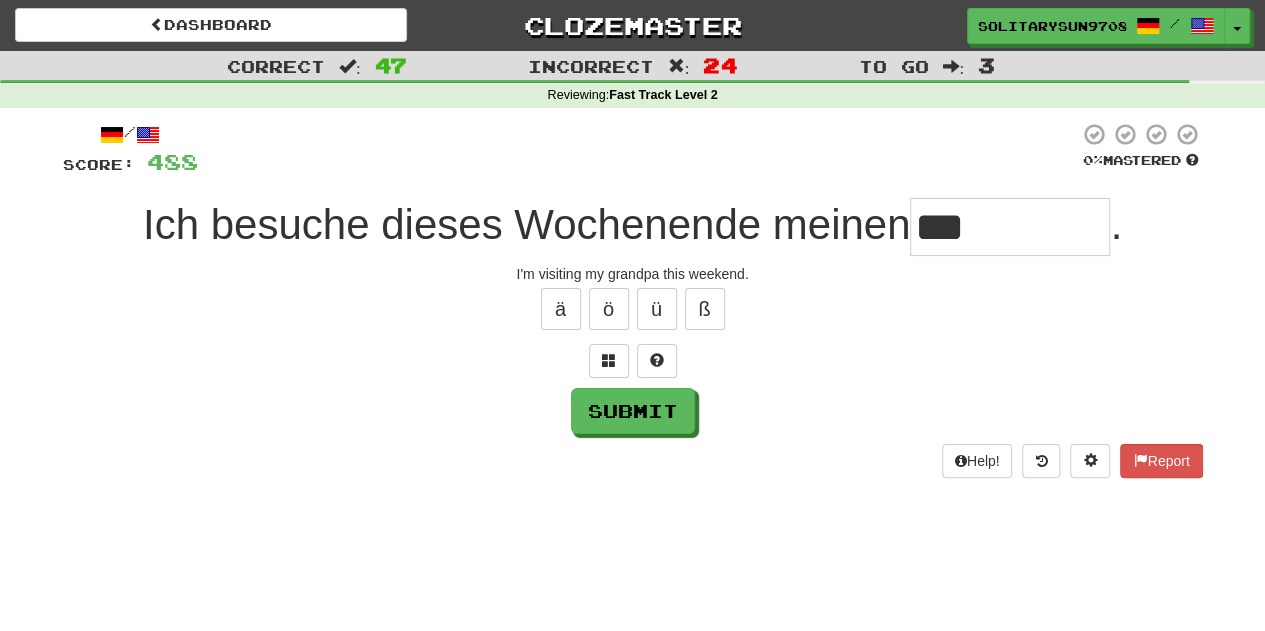 type on "***" 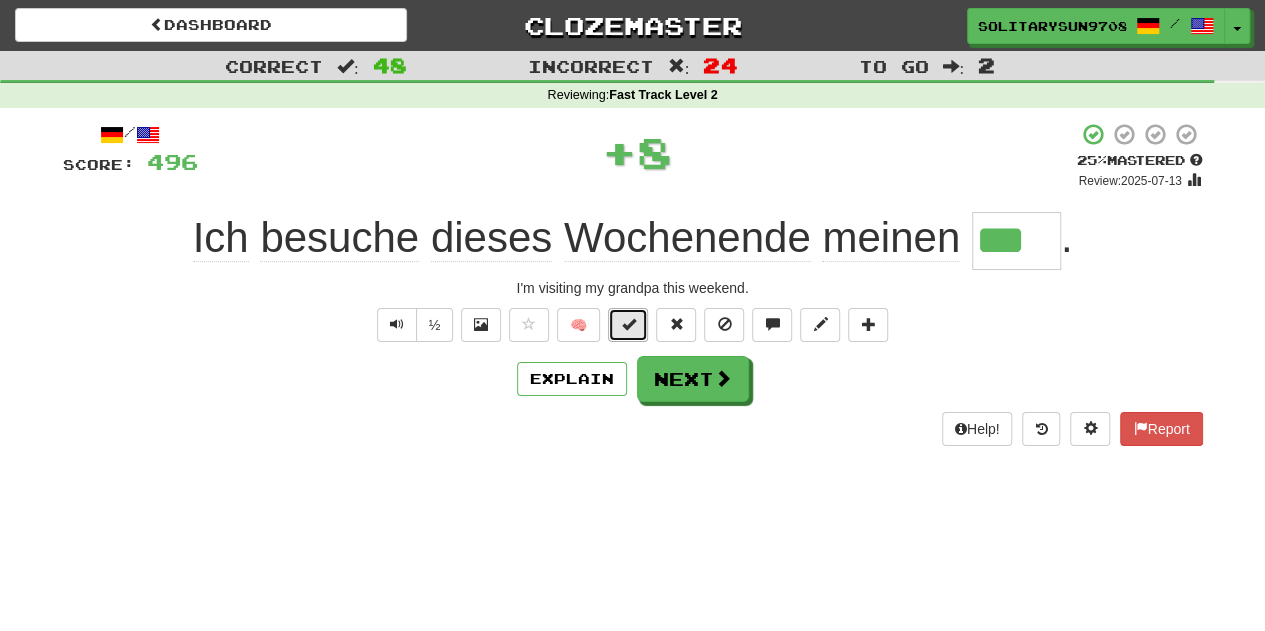click at bounding box center (628, 325) 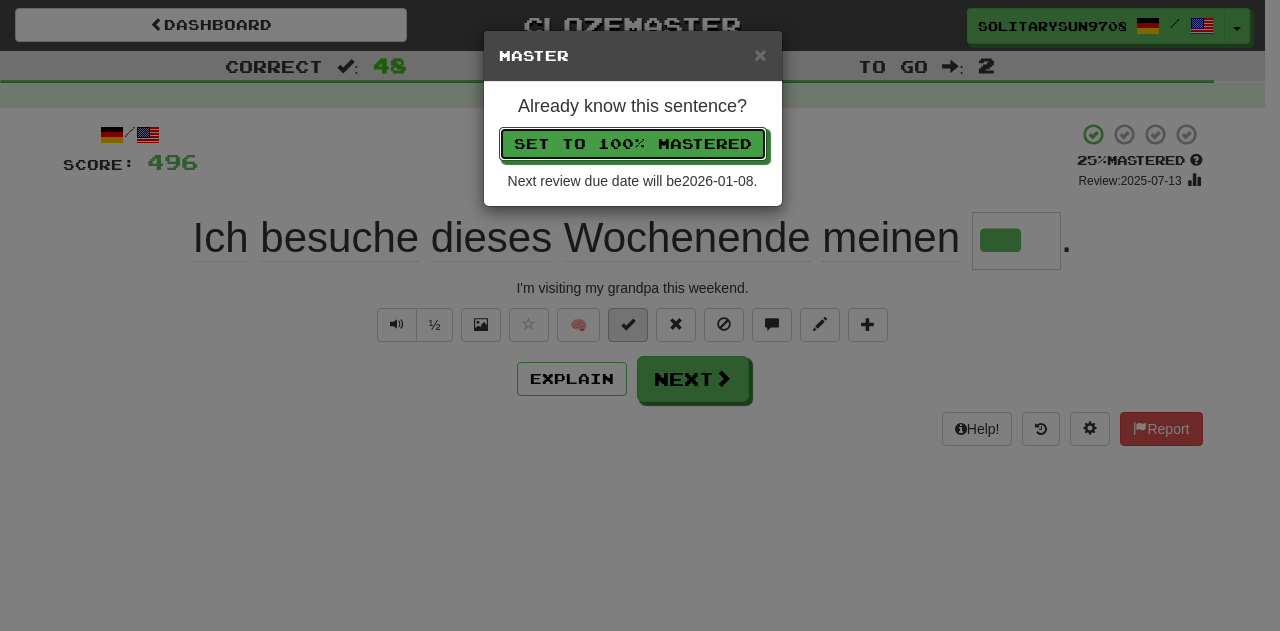 click on "Set to 100% Mastered" at bounding box center (633, 144) 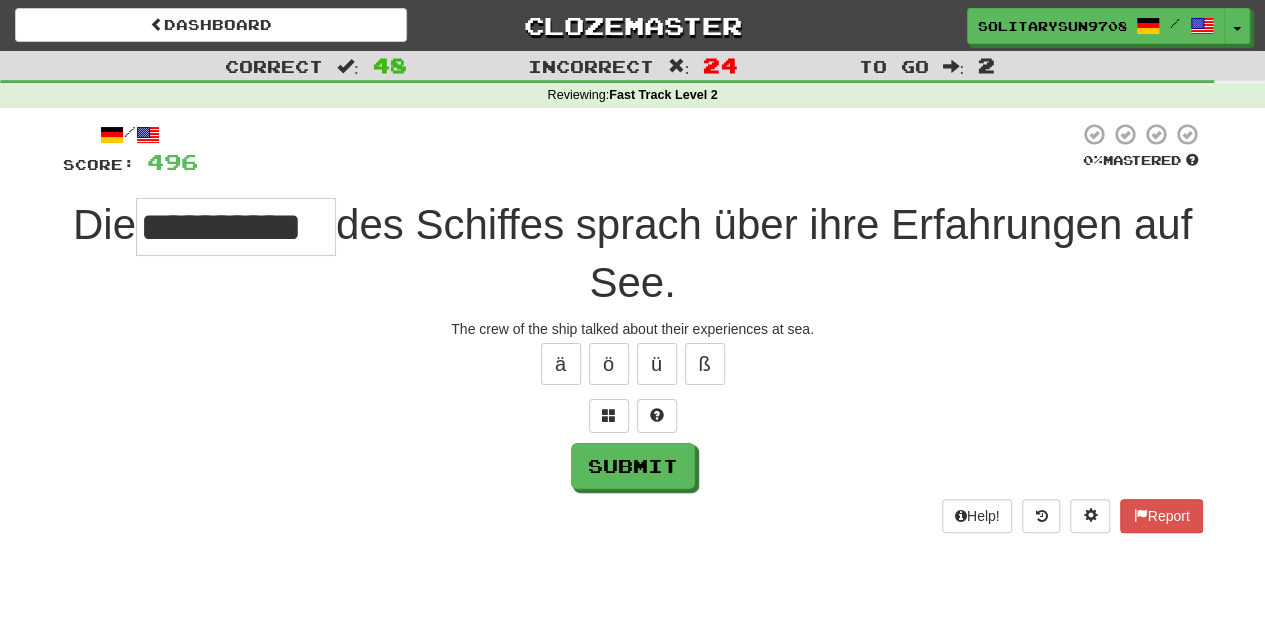 scroll, scrollTop: 0, scrollLeft: 6, axis: horizontal 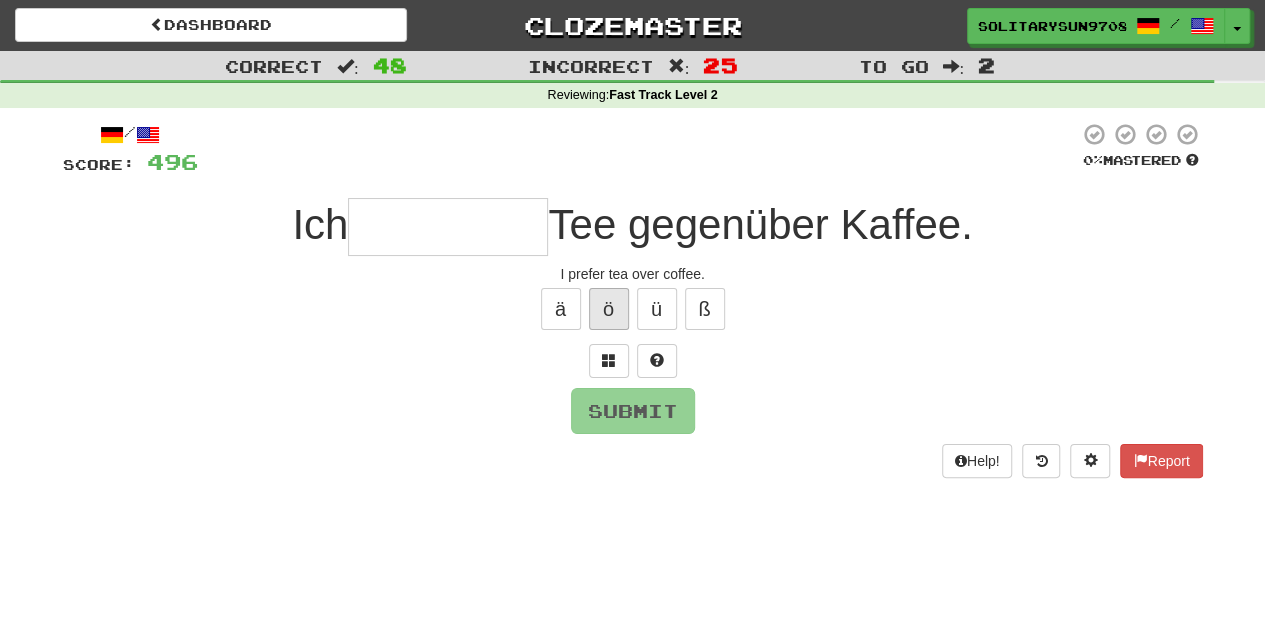 type on "*" 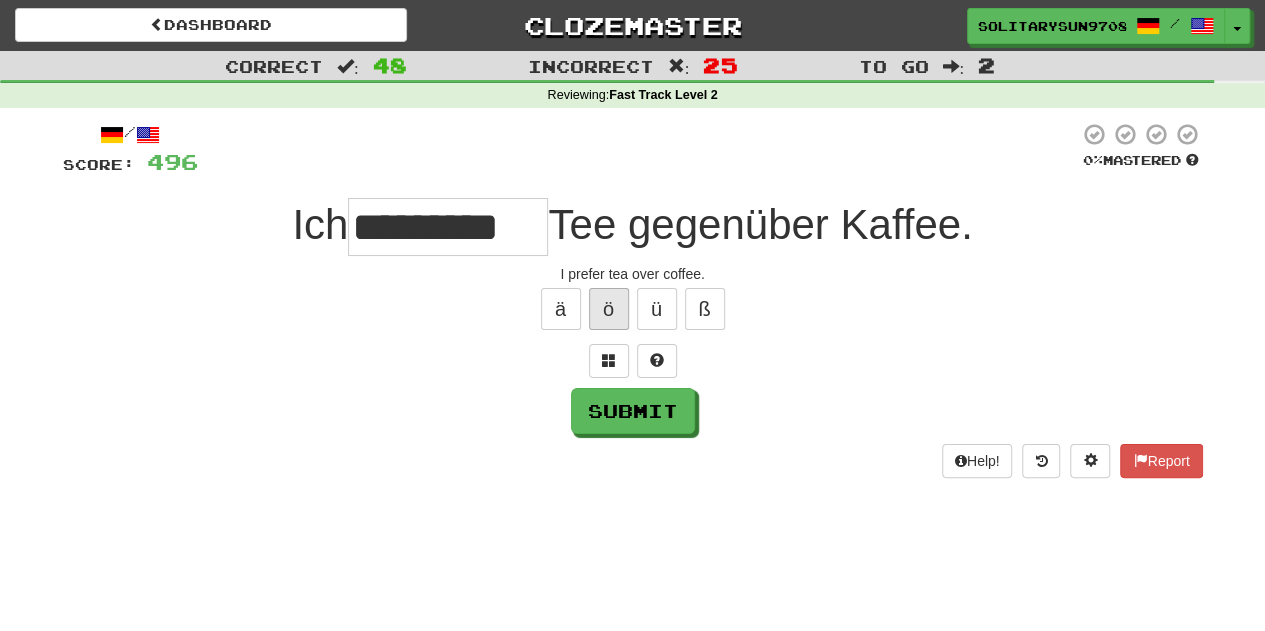 scroll, scrollTop: 0, scrollLeft: 3, axis: horizontal 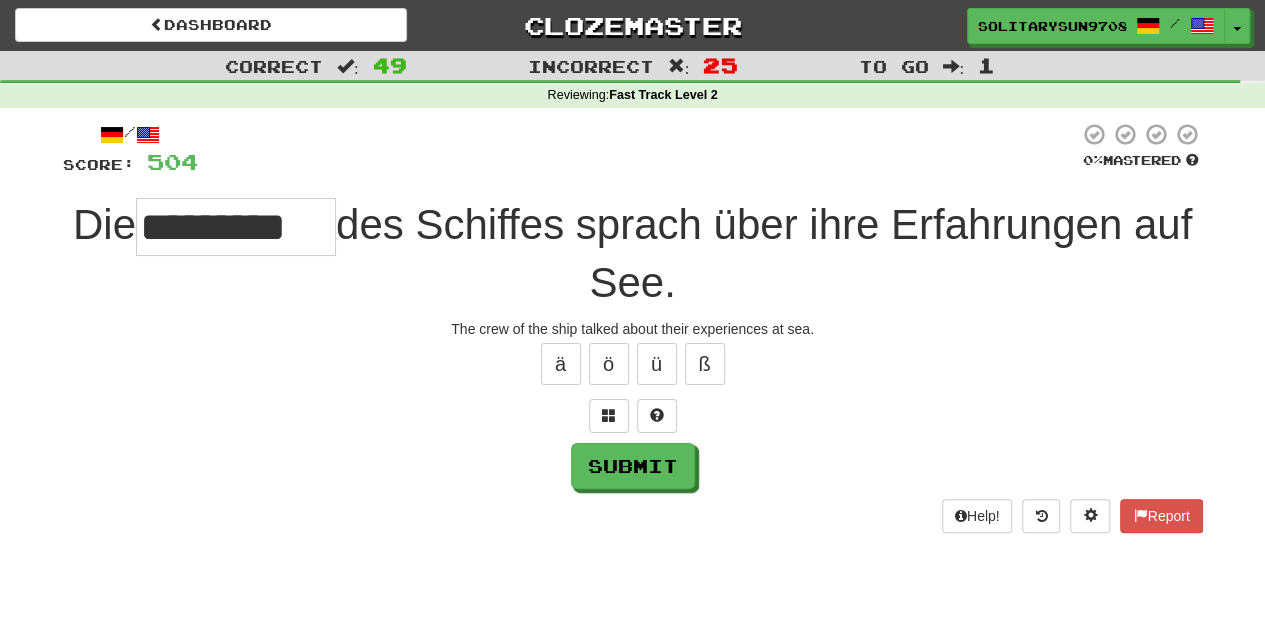 type on "*********" 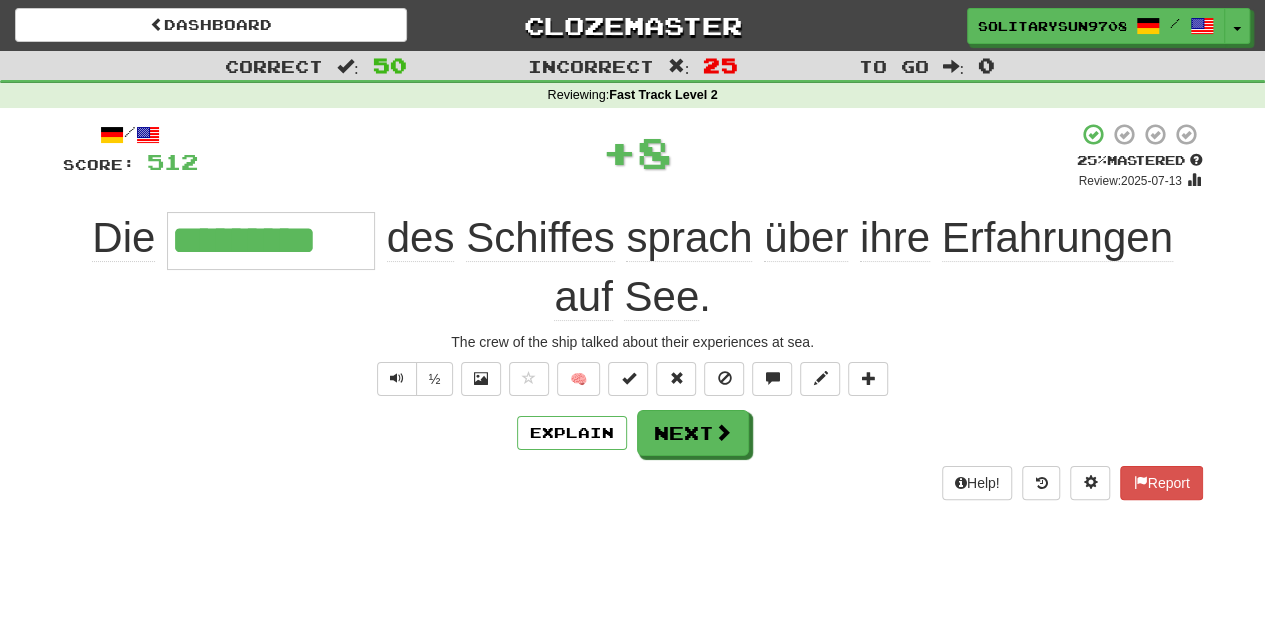 type 